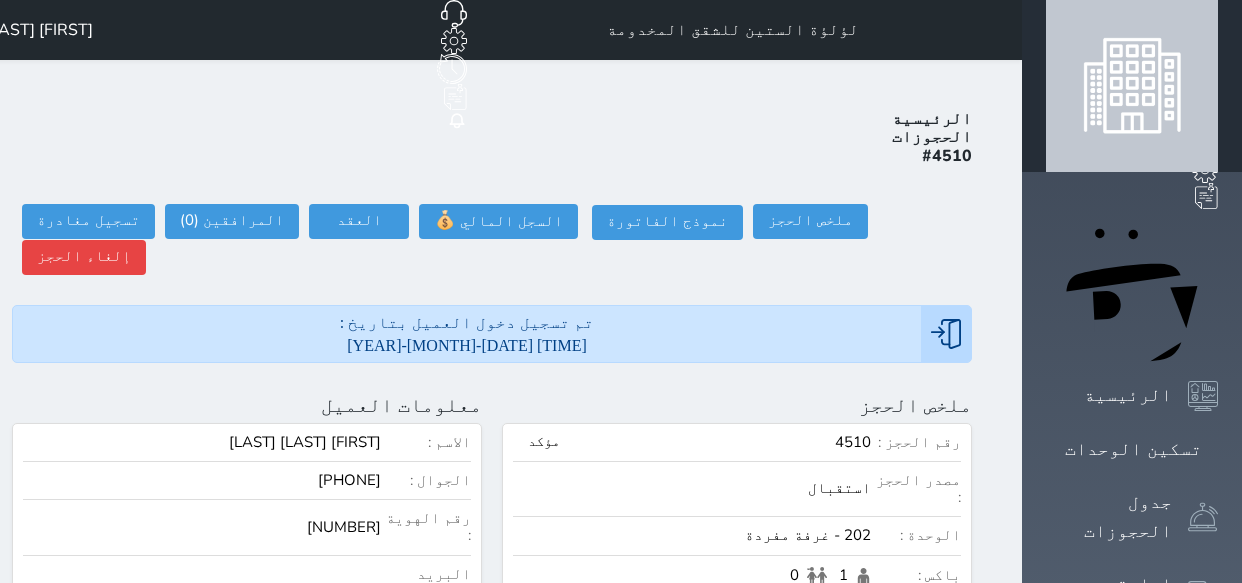 click on "العقد #4510" at bounding box center [621, 291] 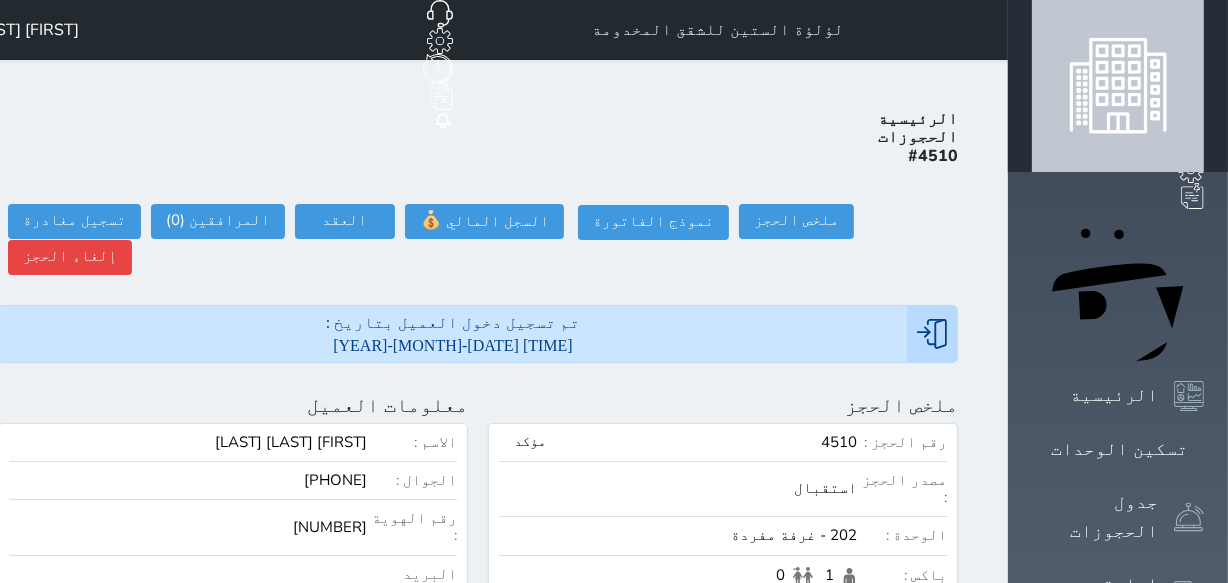 scroll, scrollTop: 0, scrollLeft: 0, axis: both 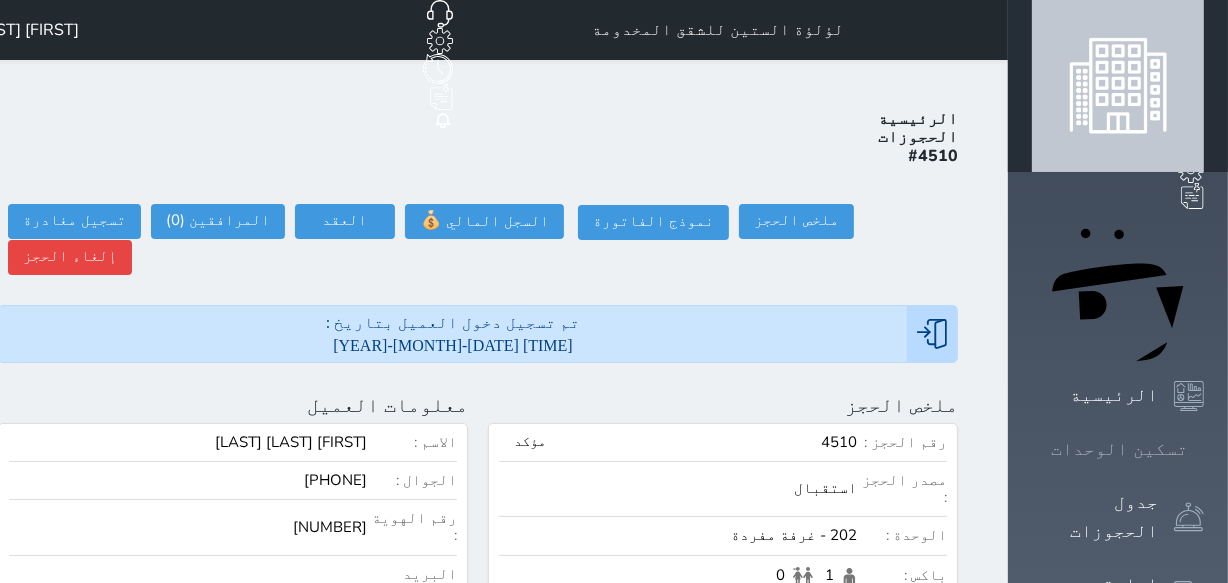 click 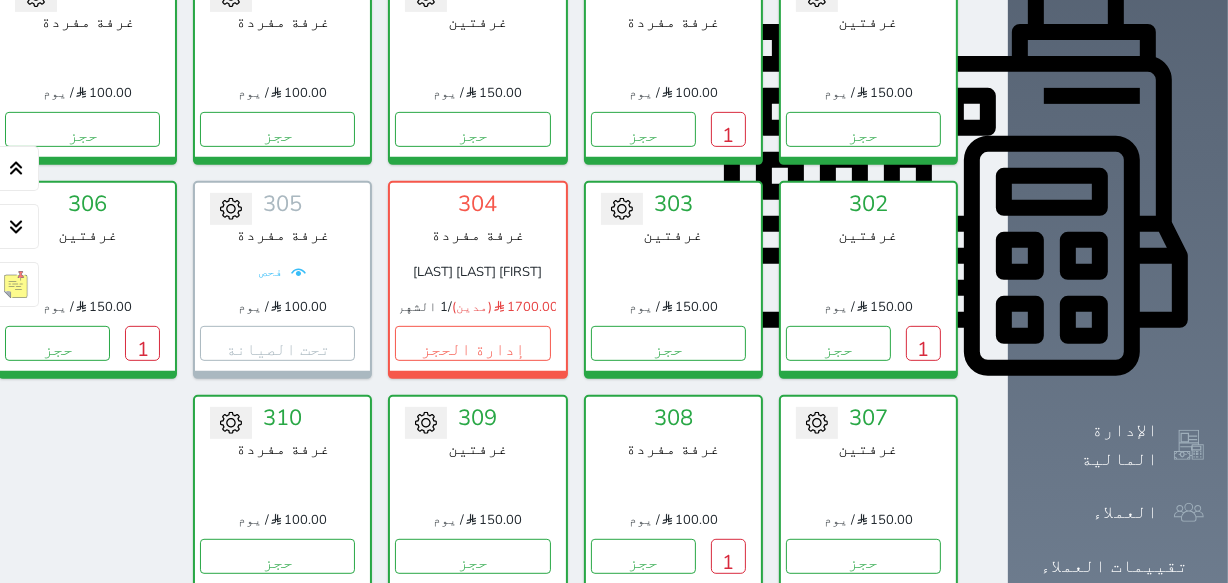 scroll, scrollTop: 805, scrollLeft: 0, axis: vertical 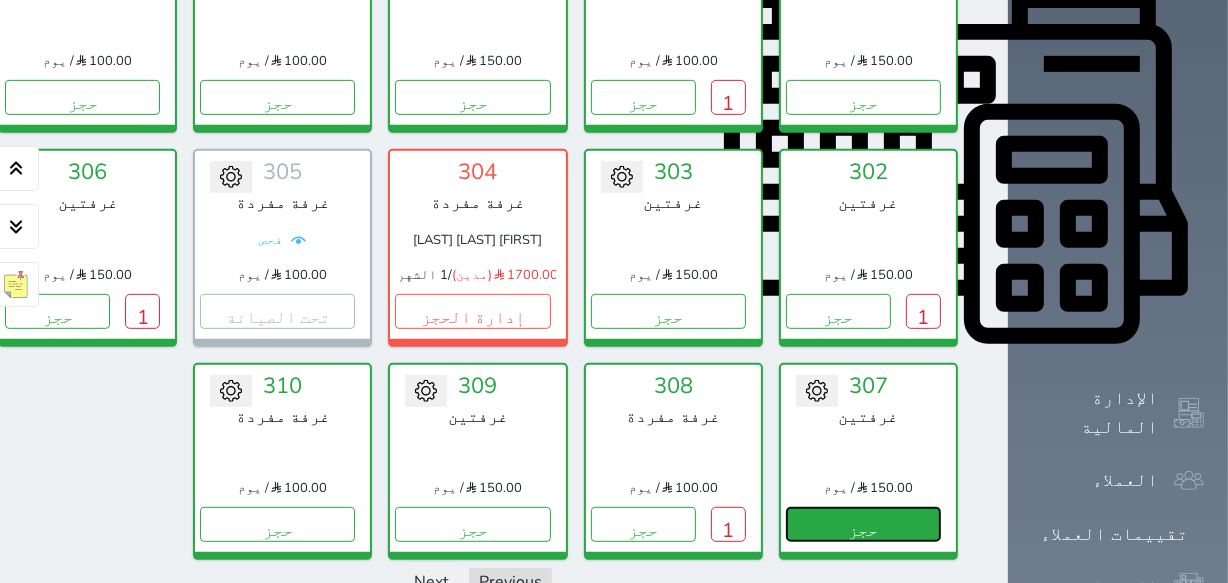 click on "حجز" at bounding box center [863, 524] 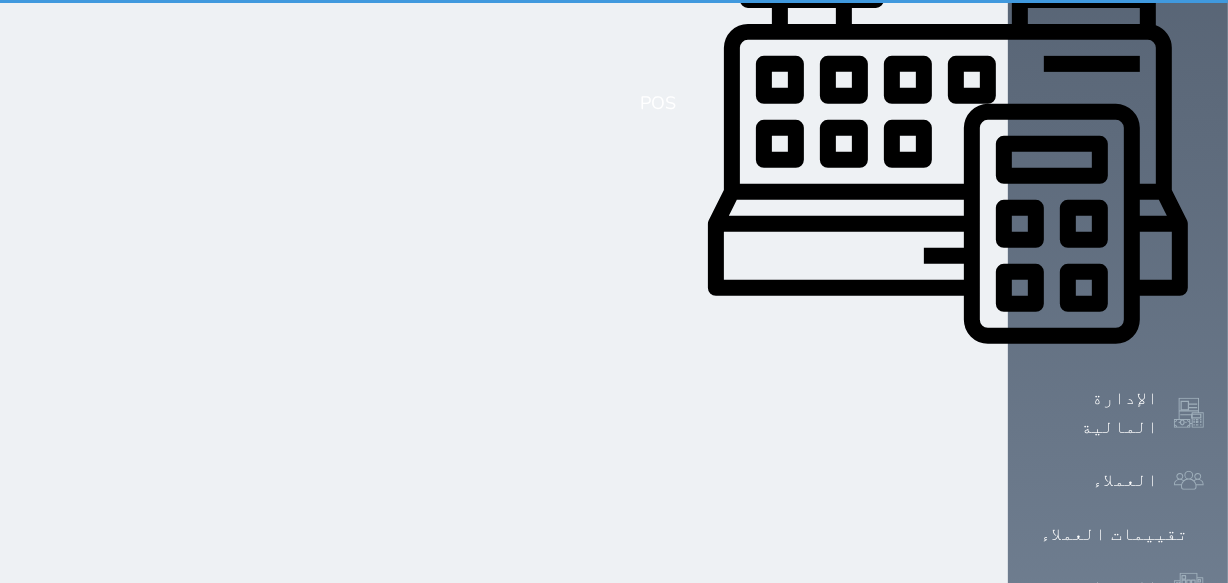 scroll, scrollTop: 209, scrollLeft: 0, axis: vertical 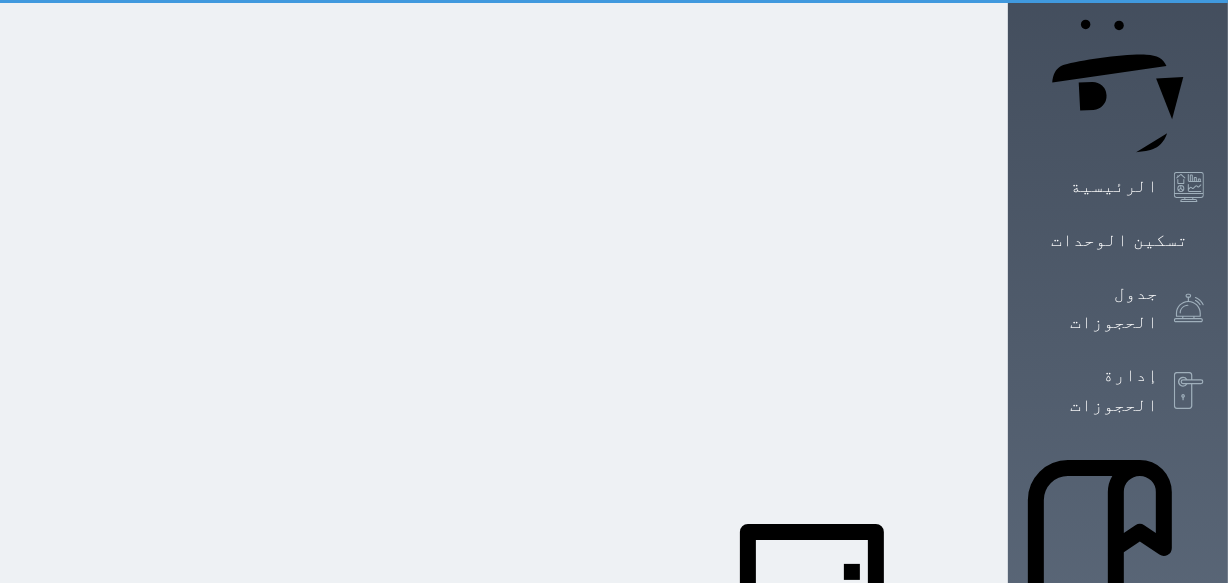 select on "1" 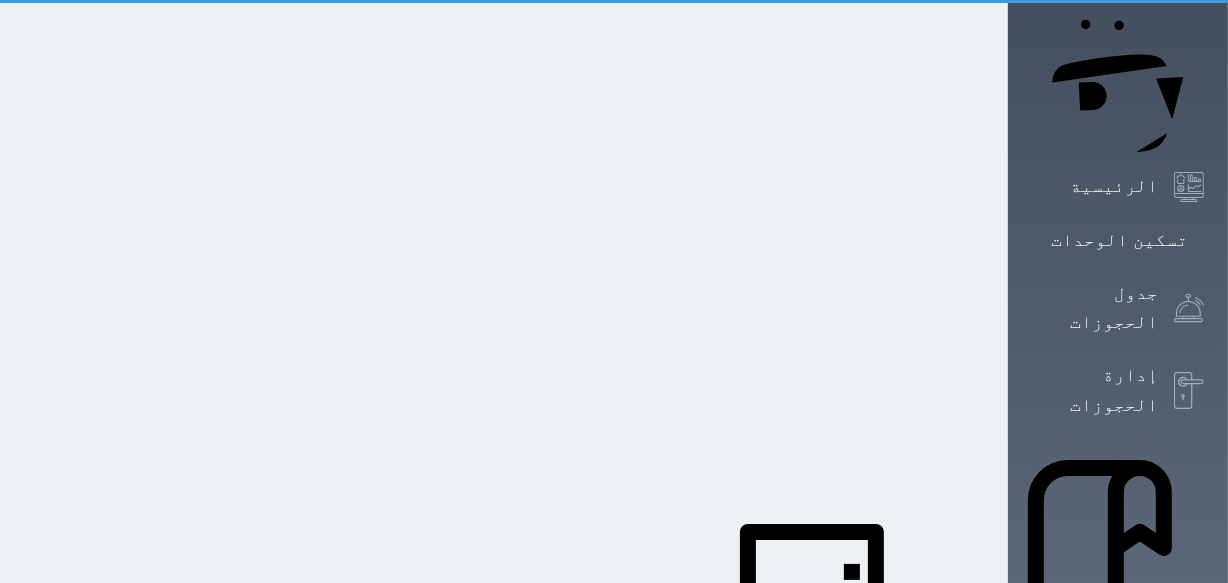 scroll, scrollTop: 0, scrollLeft: 0, axis: both 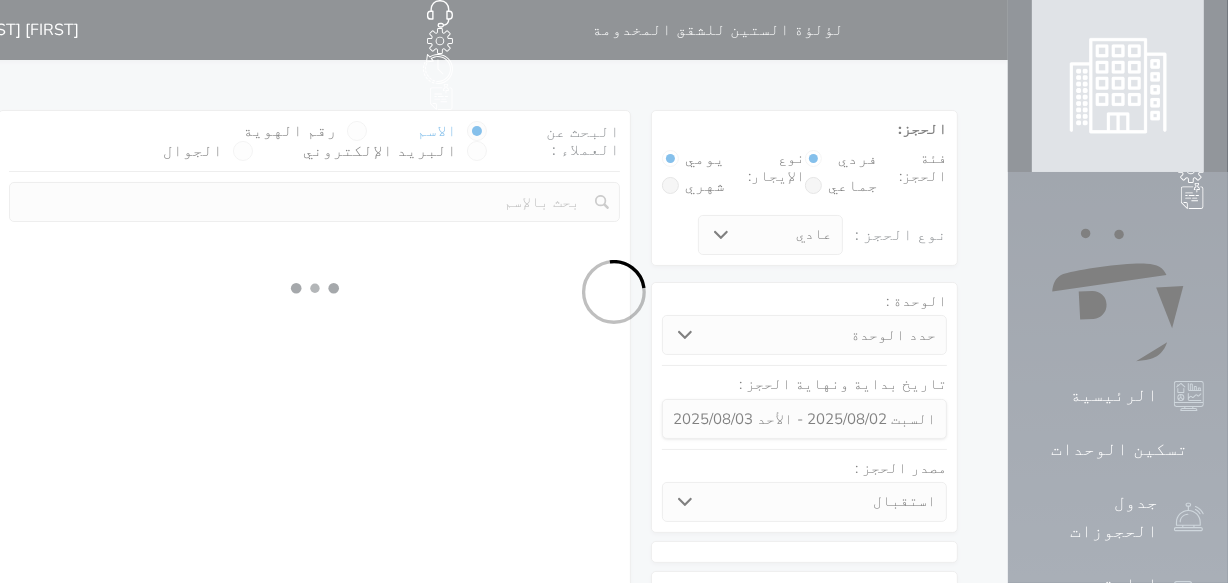 select 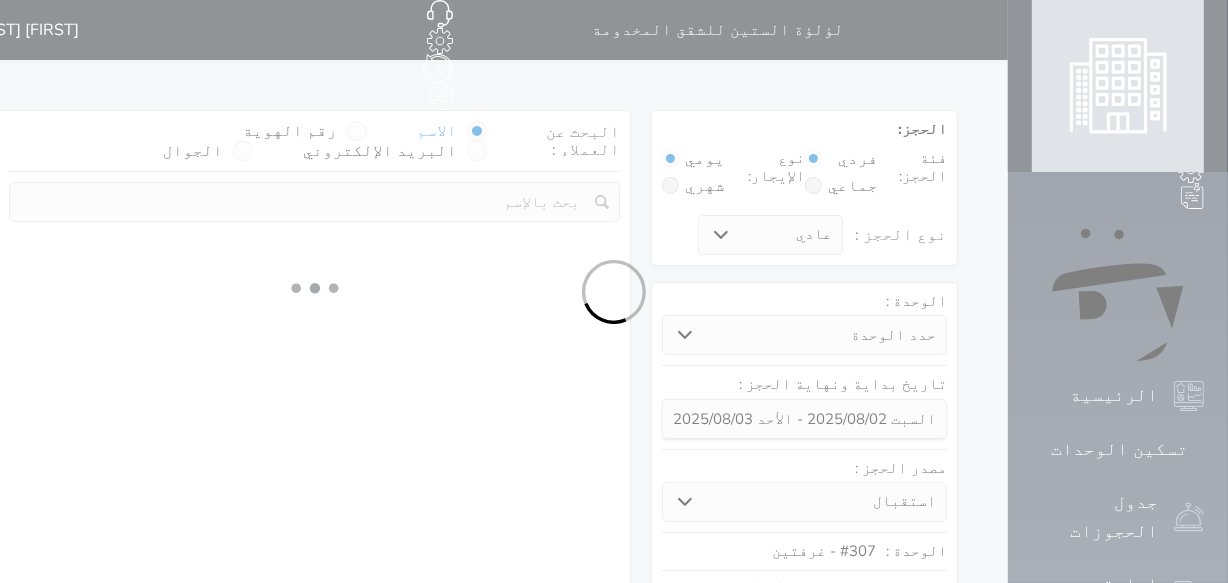 select on "1" 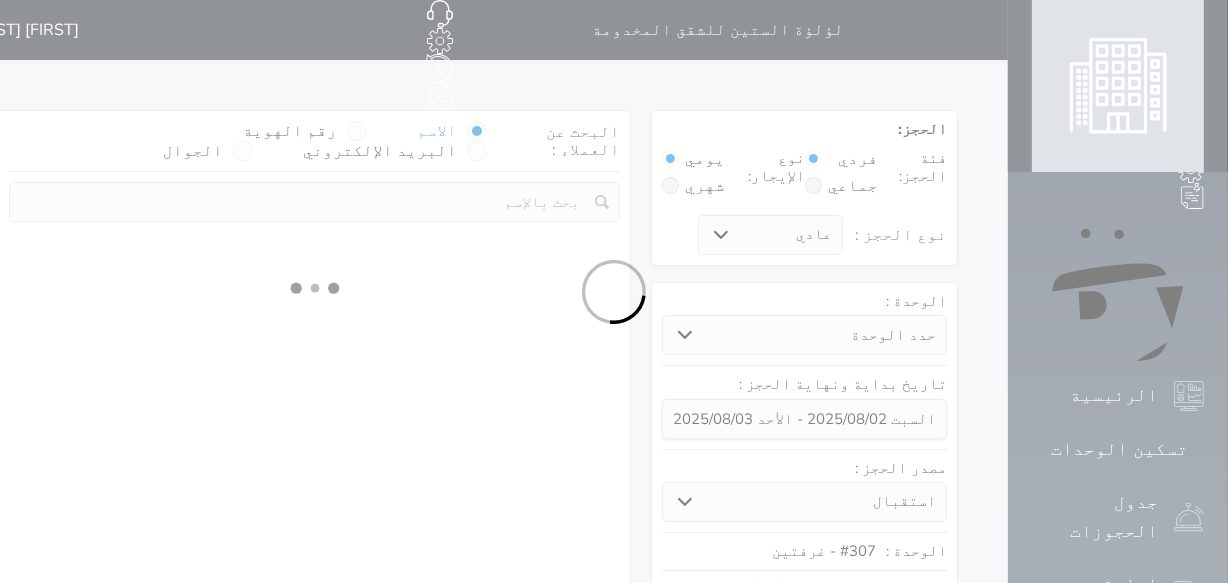 select on "113" 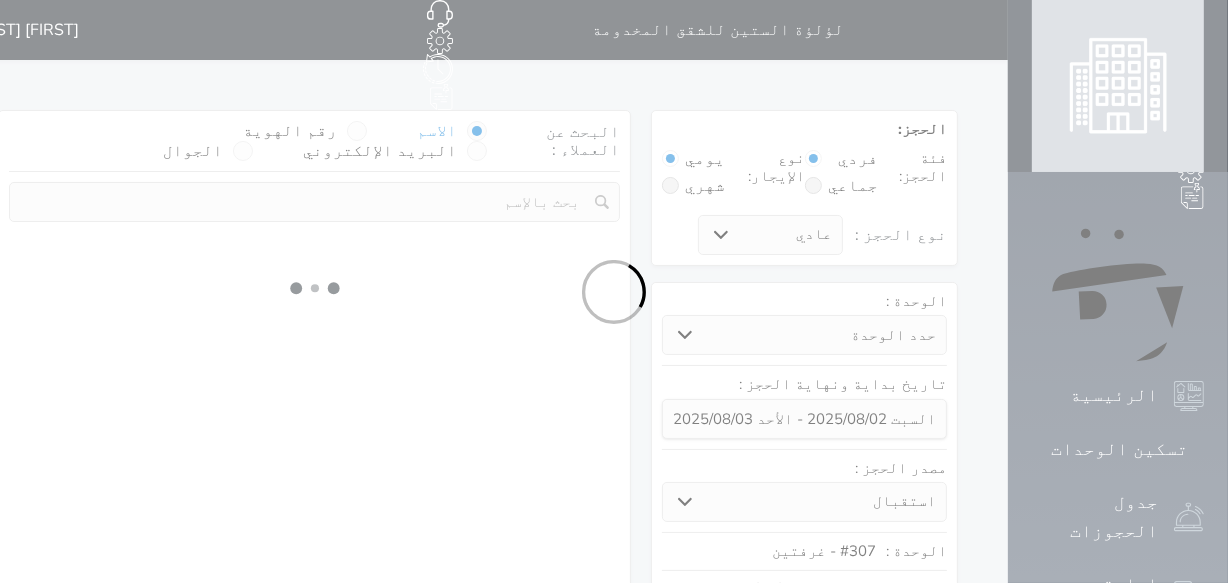select on "1" 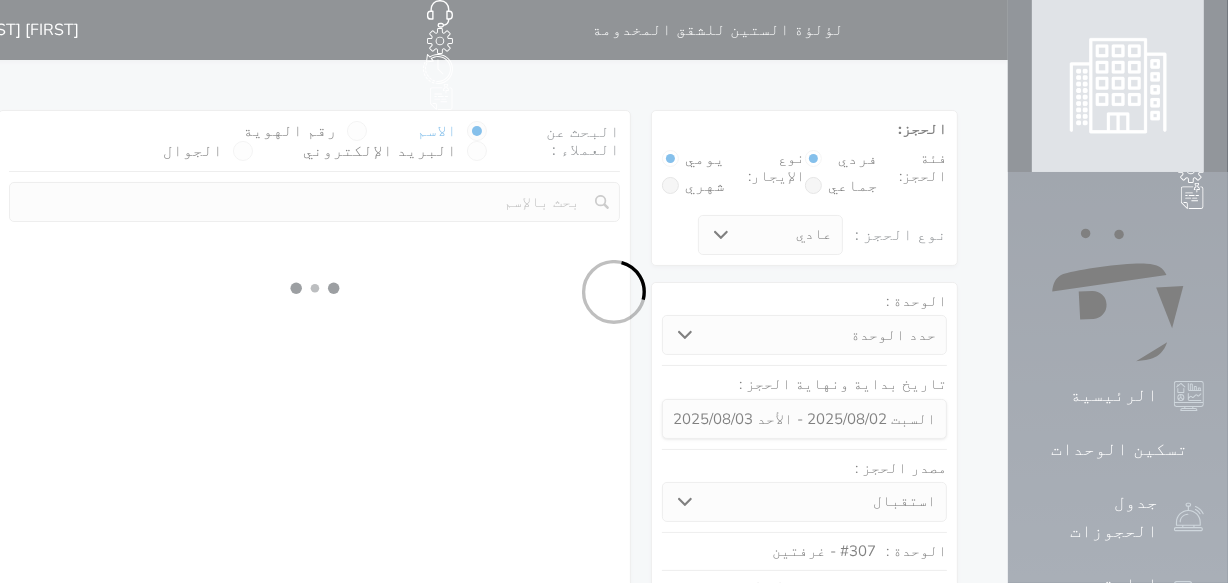 select 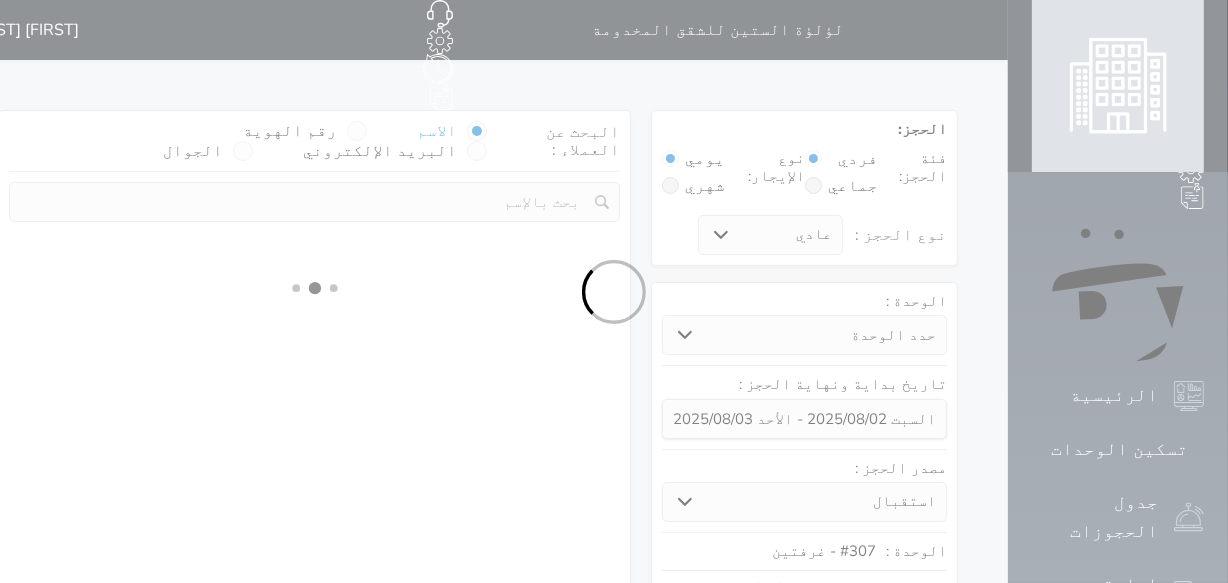 select on "7" 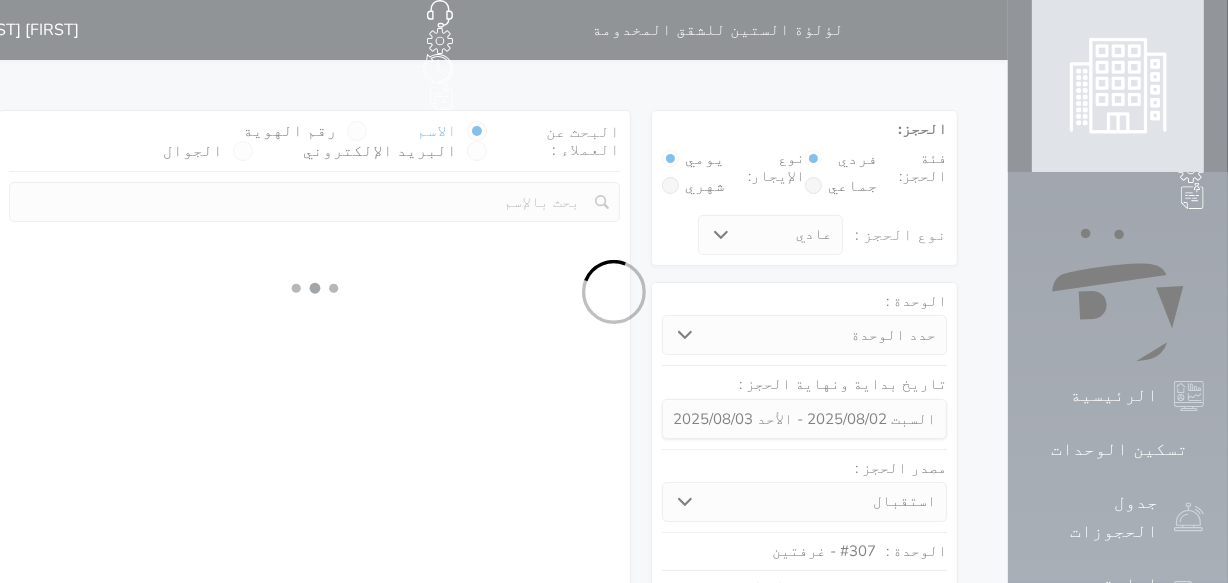 select 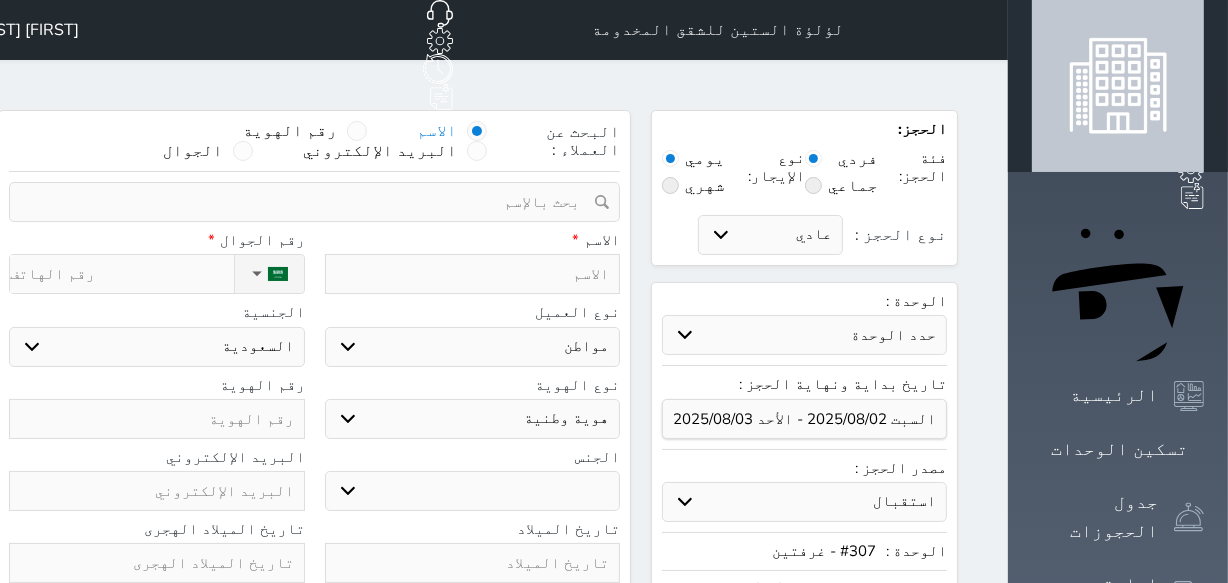 select 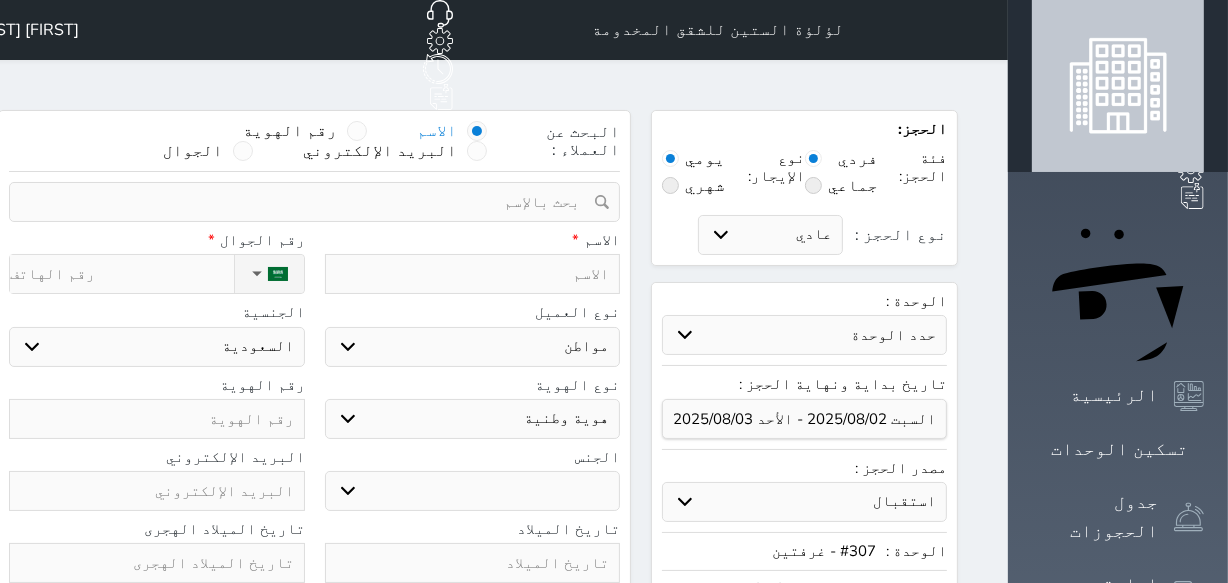 select 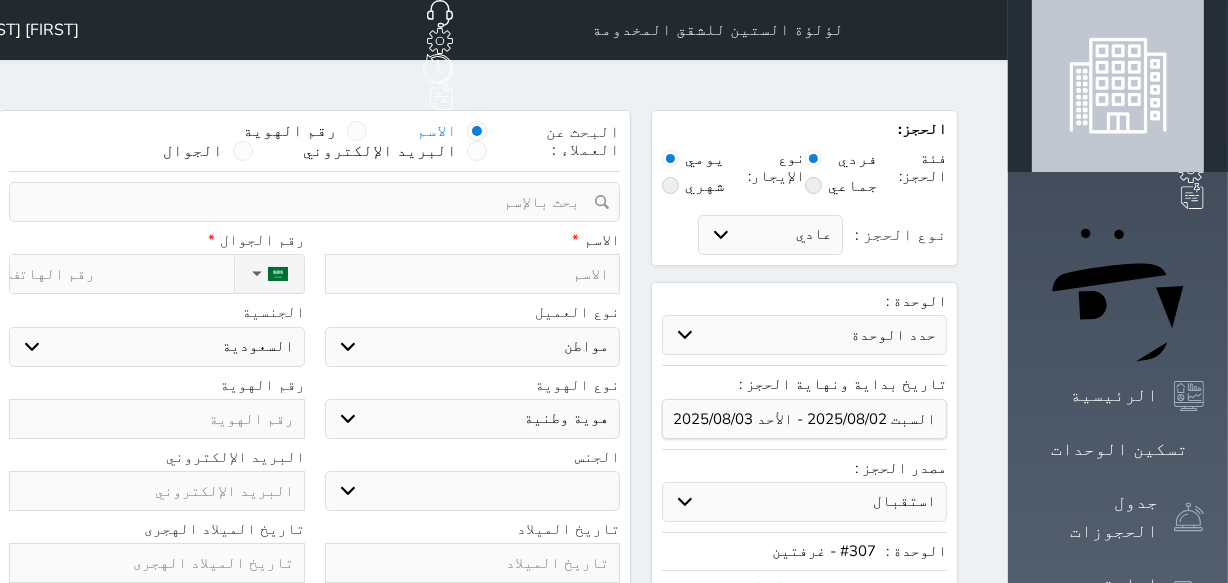 select 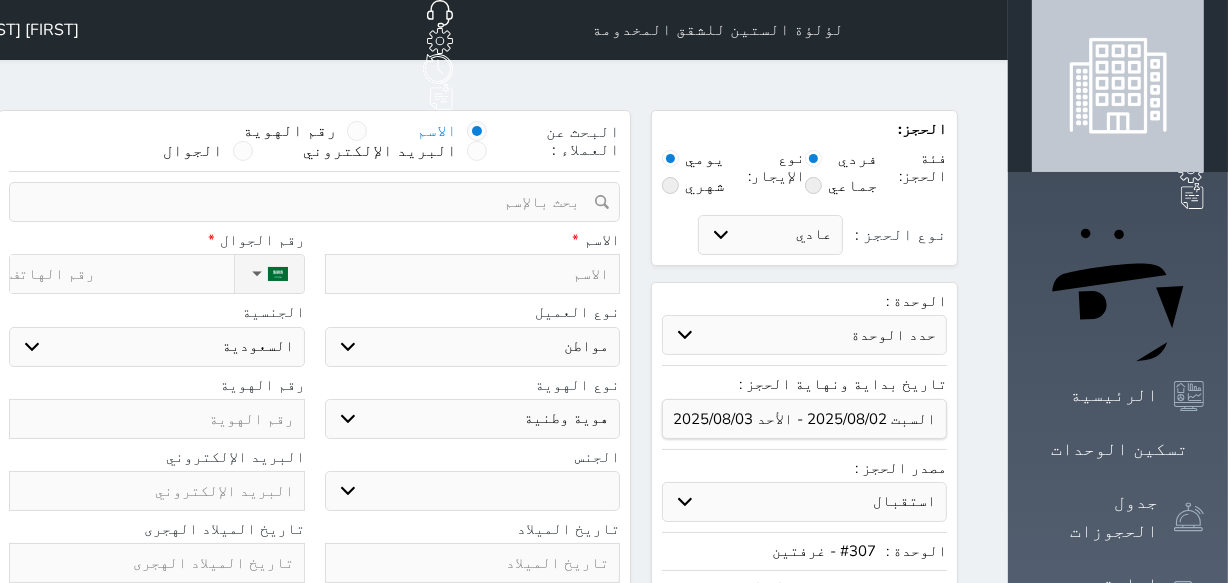 select 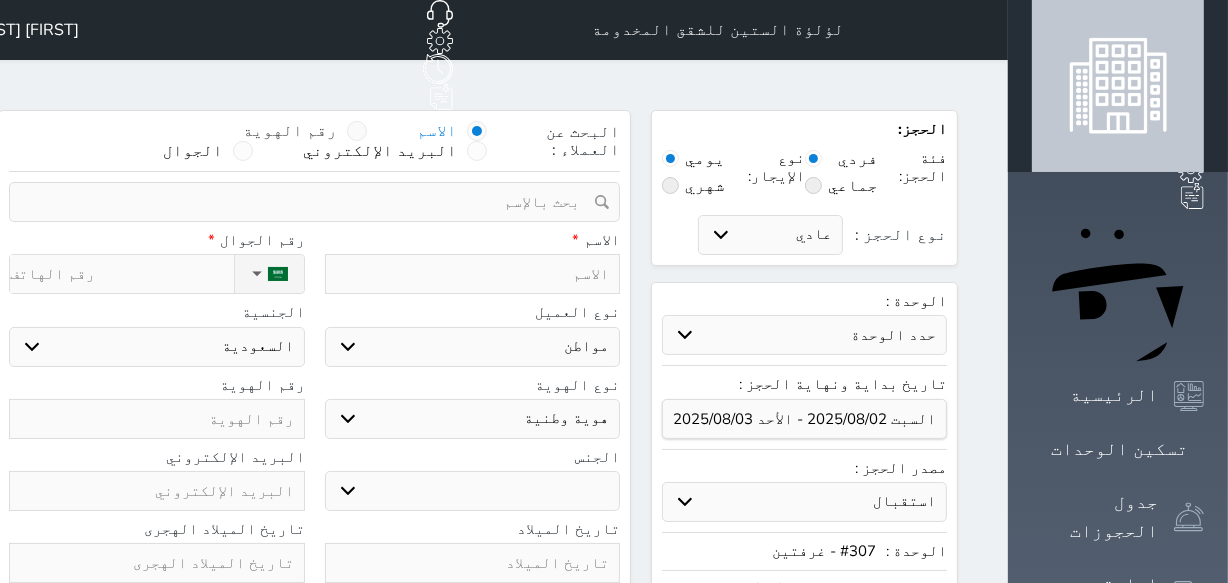 click on "رقم الهوية" at bounding box center (305, 131) 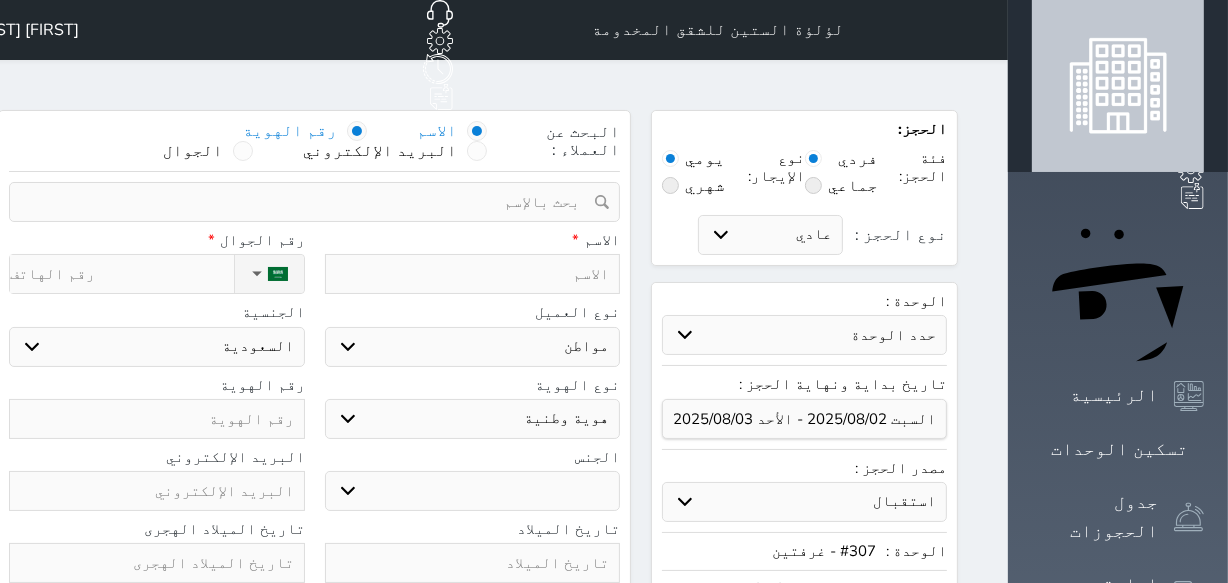 select 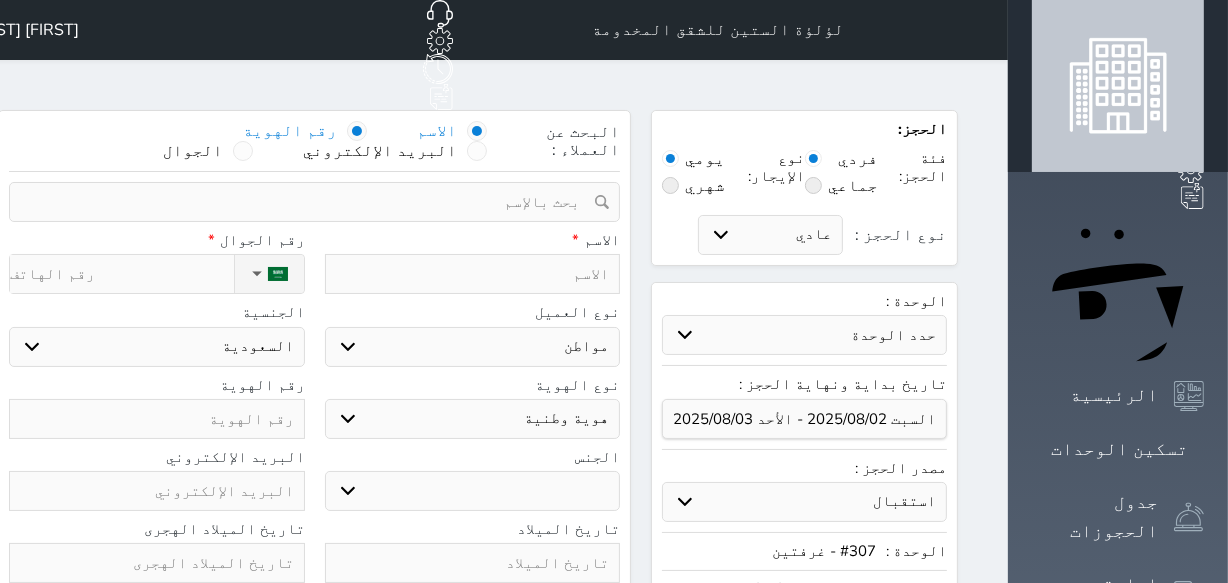 select 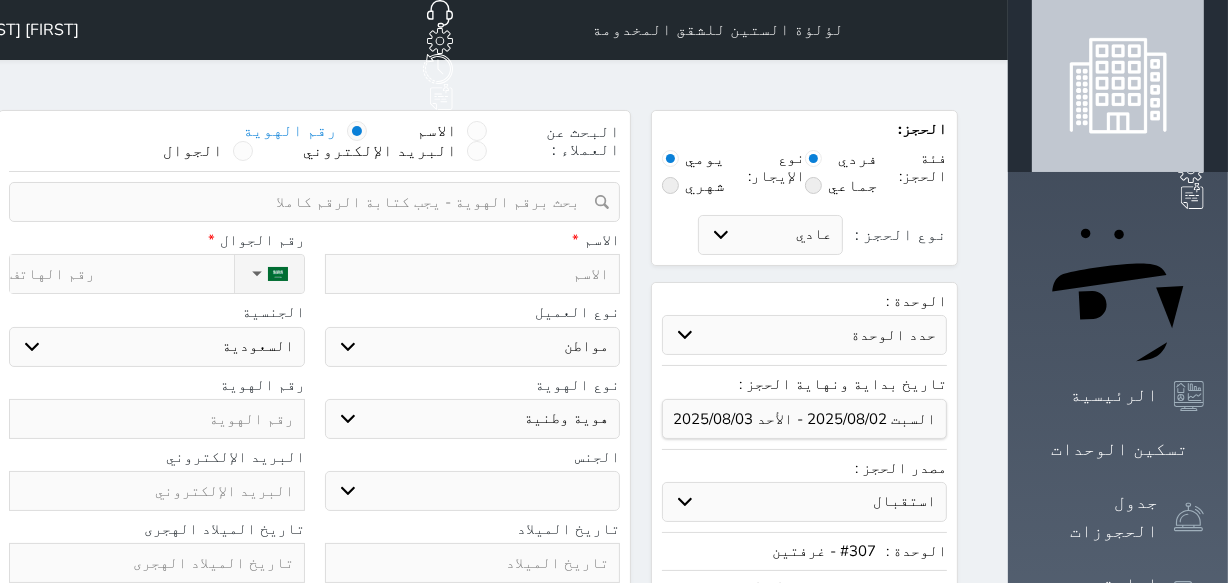 click at bounding box center (307, 202) 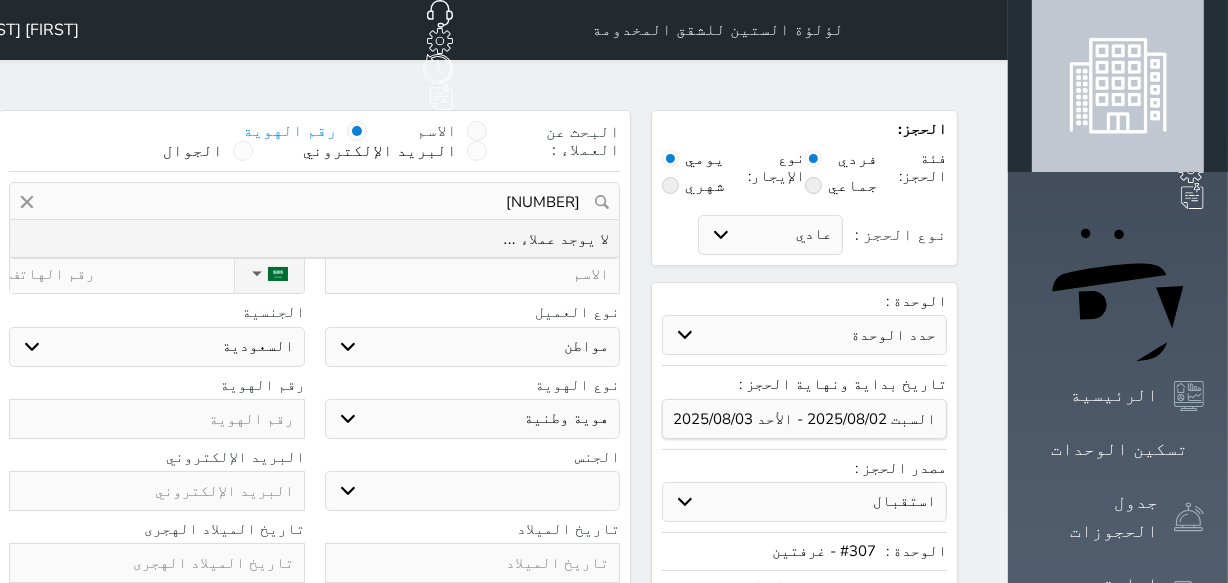 type on "1082712603" 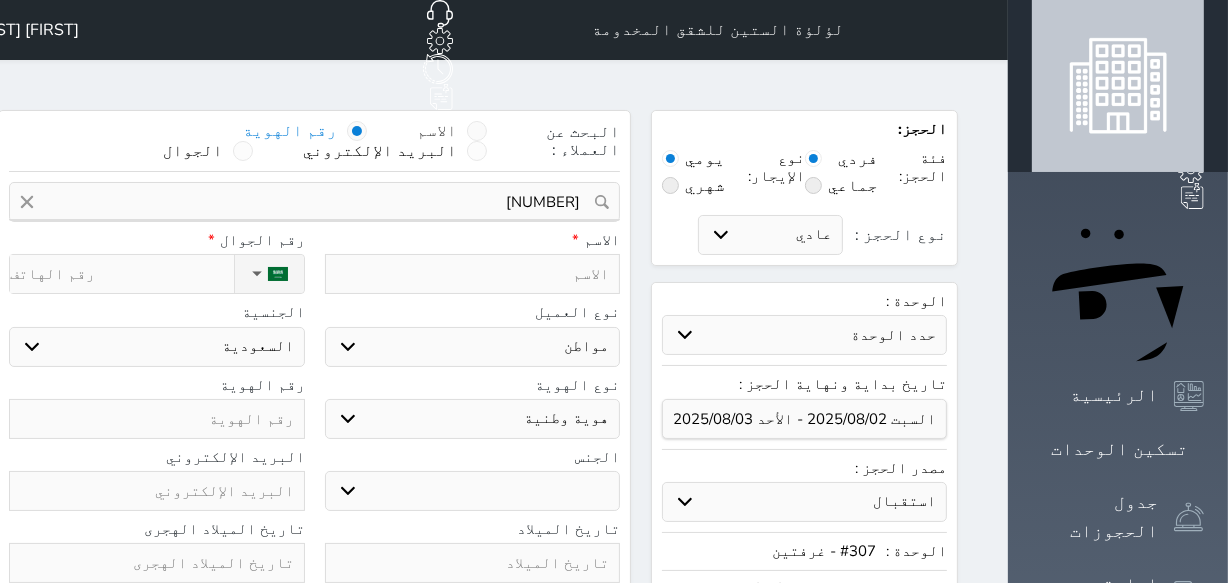 click on "الاسم" at bounding box center [452, 131] 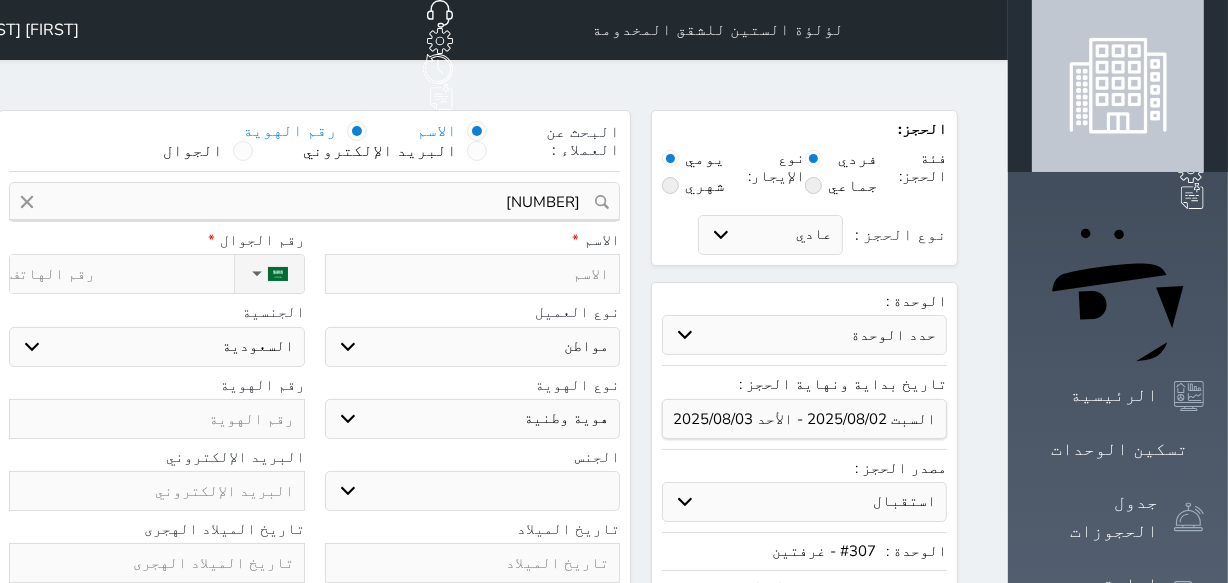 type 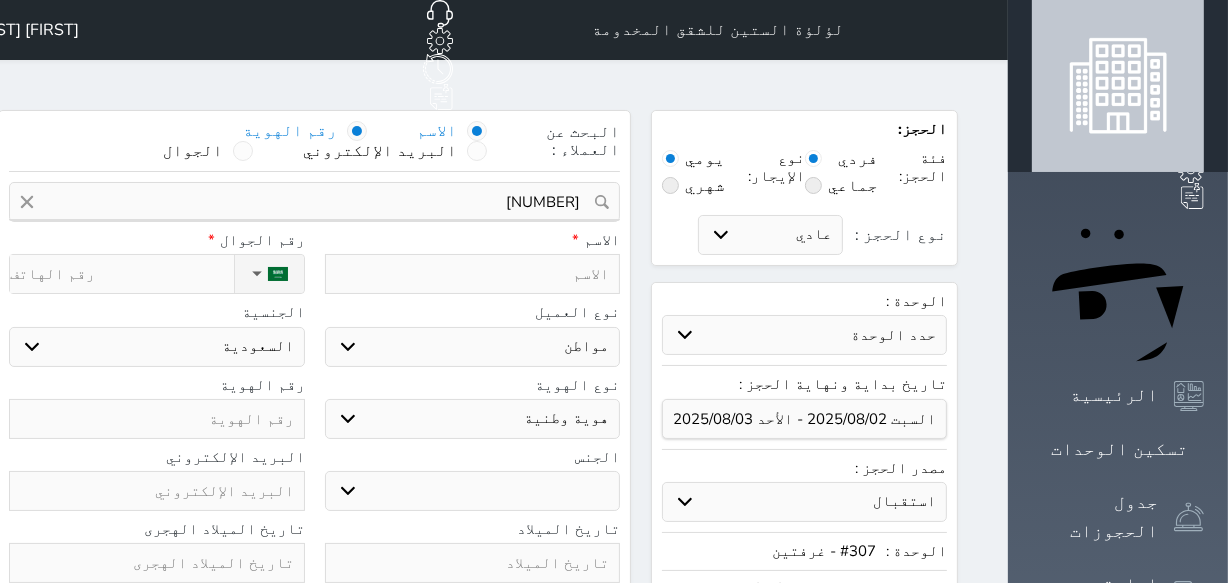 select 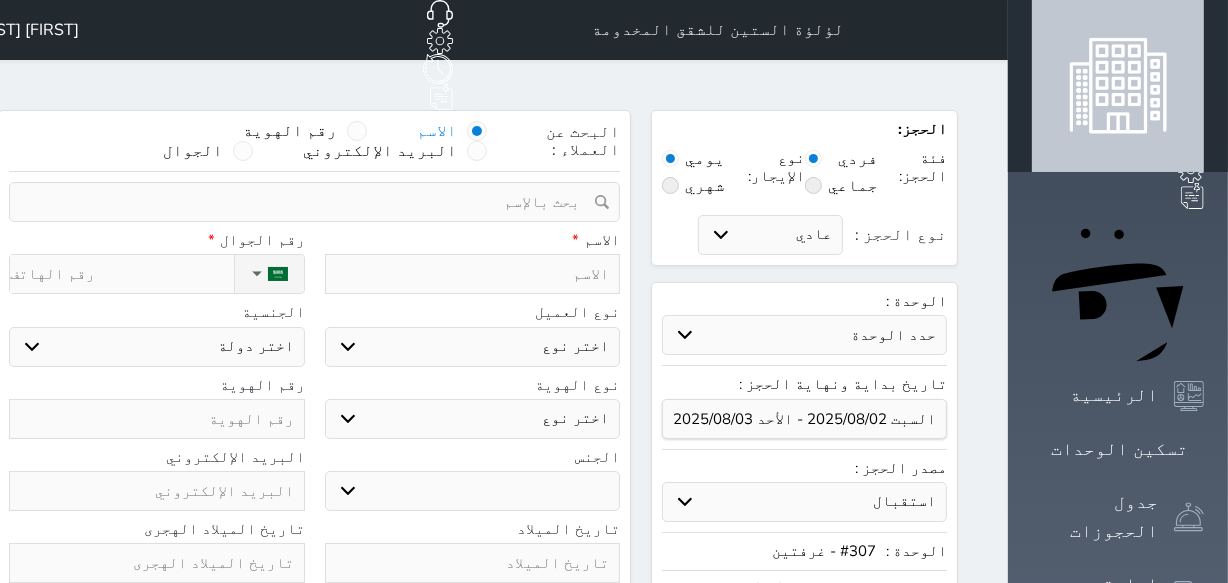 click at bounding box center [473, 274] 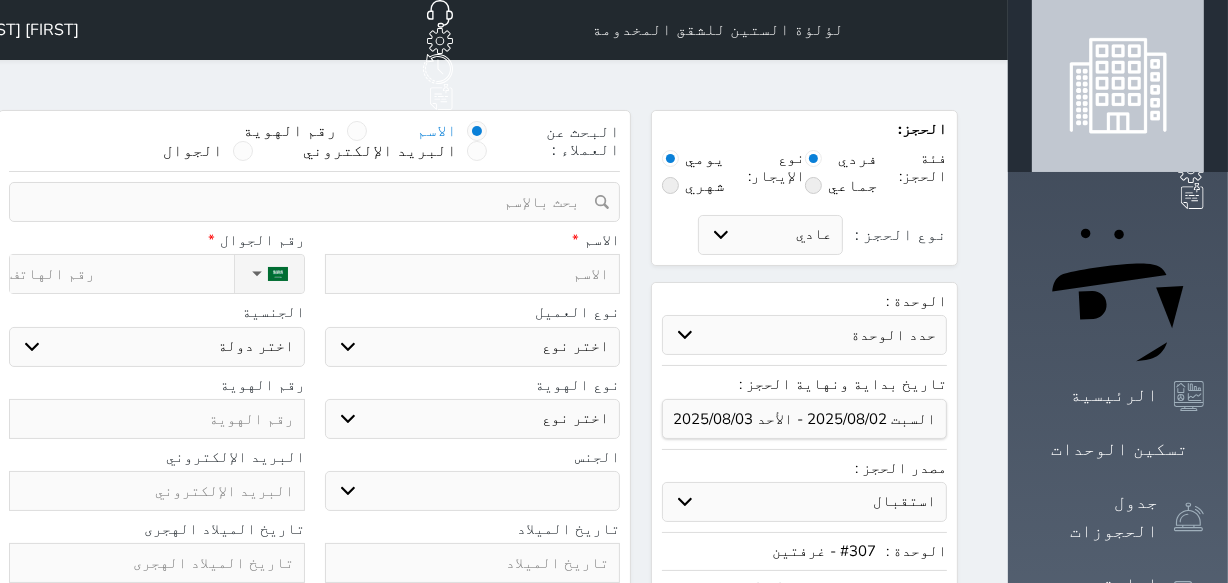 type on "ا" 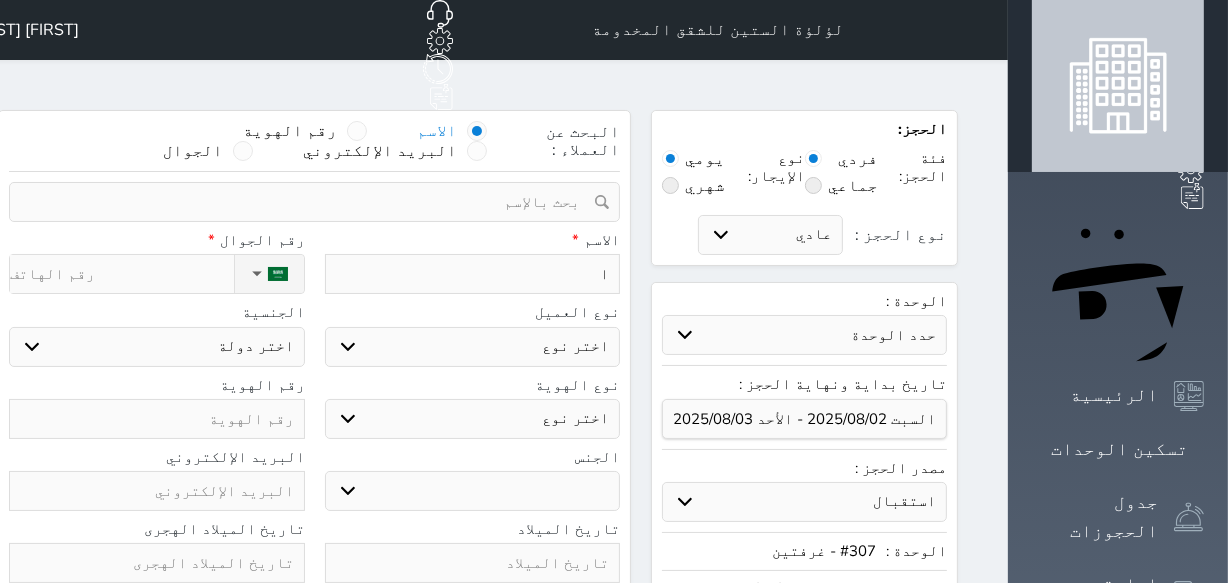 select 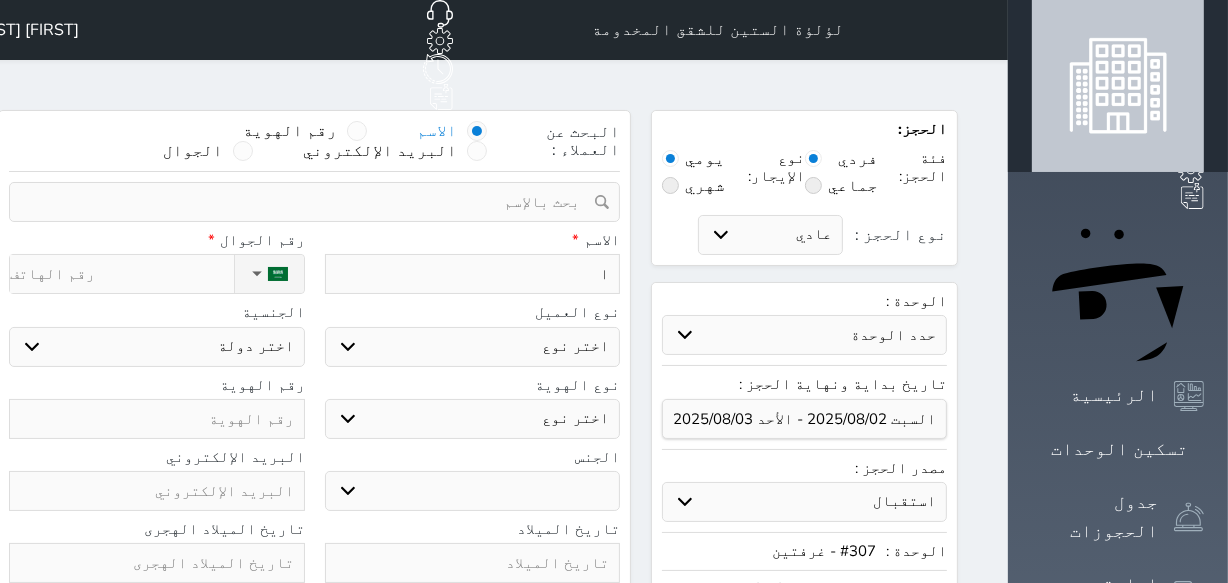 type on "اح" 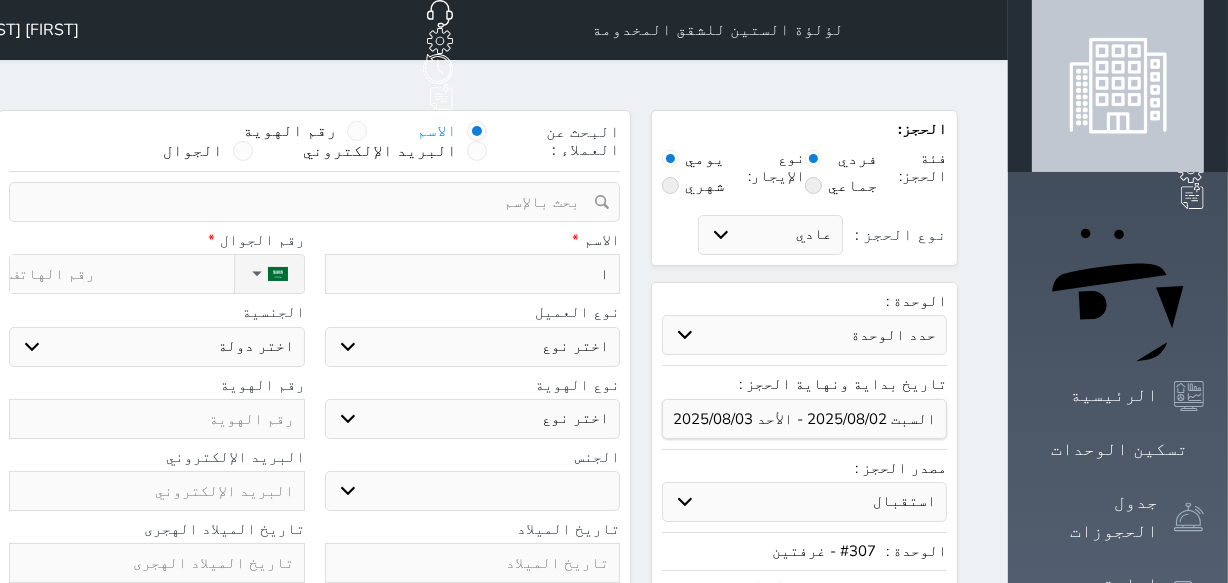 select 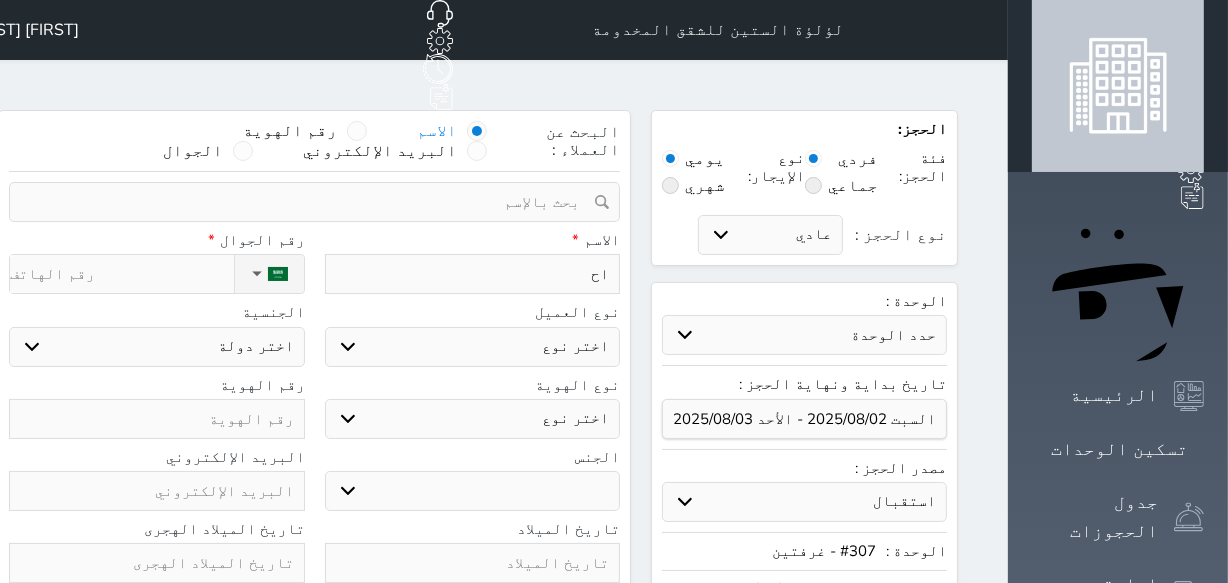 type on "احم" 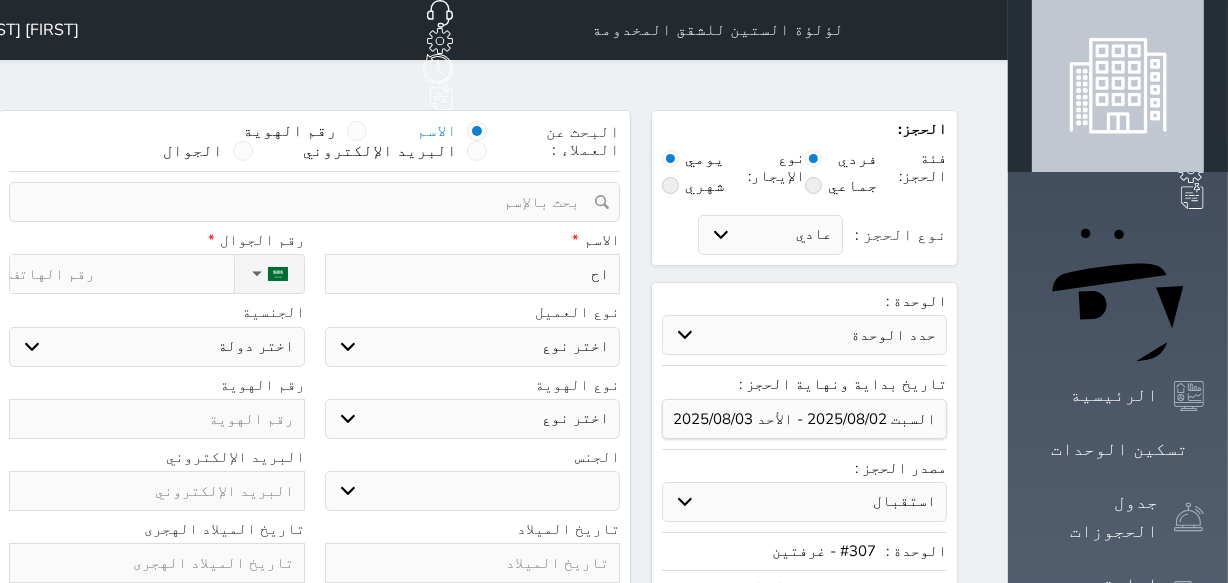select 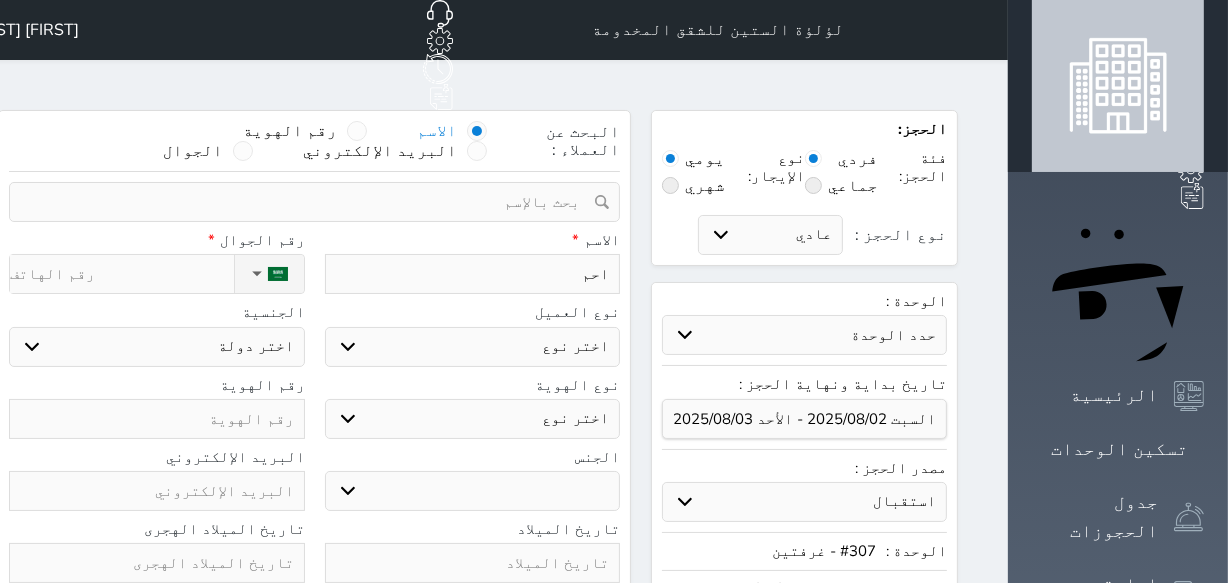 type on "احمد" 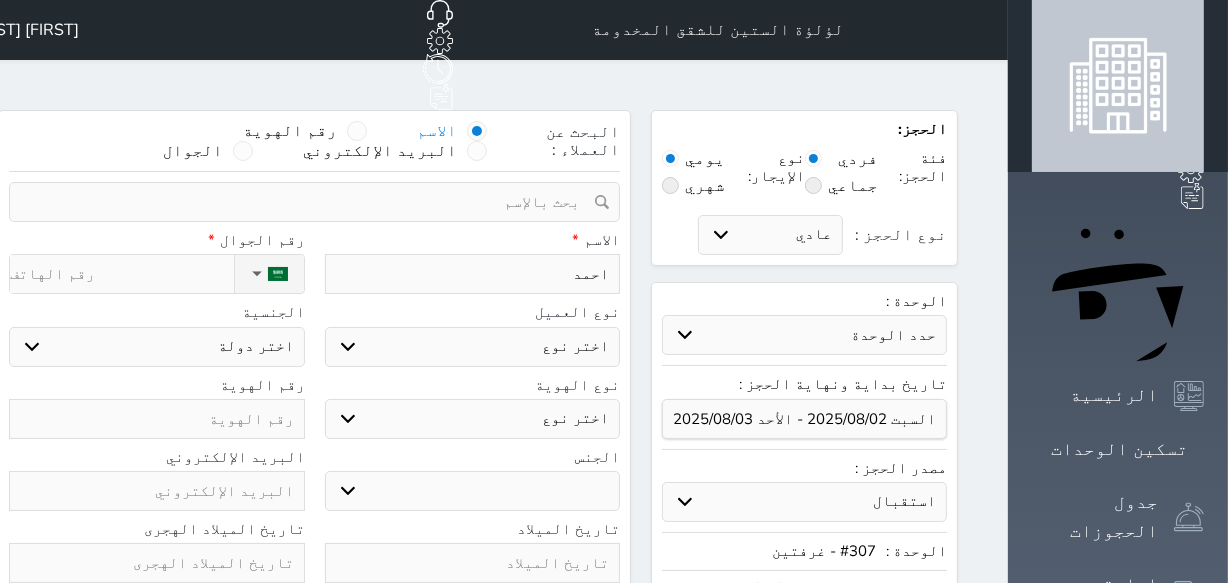 select 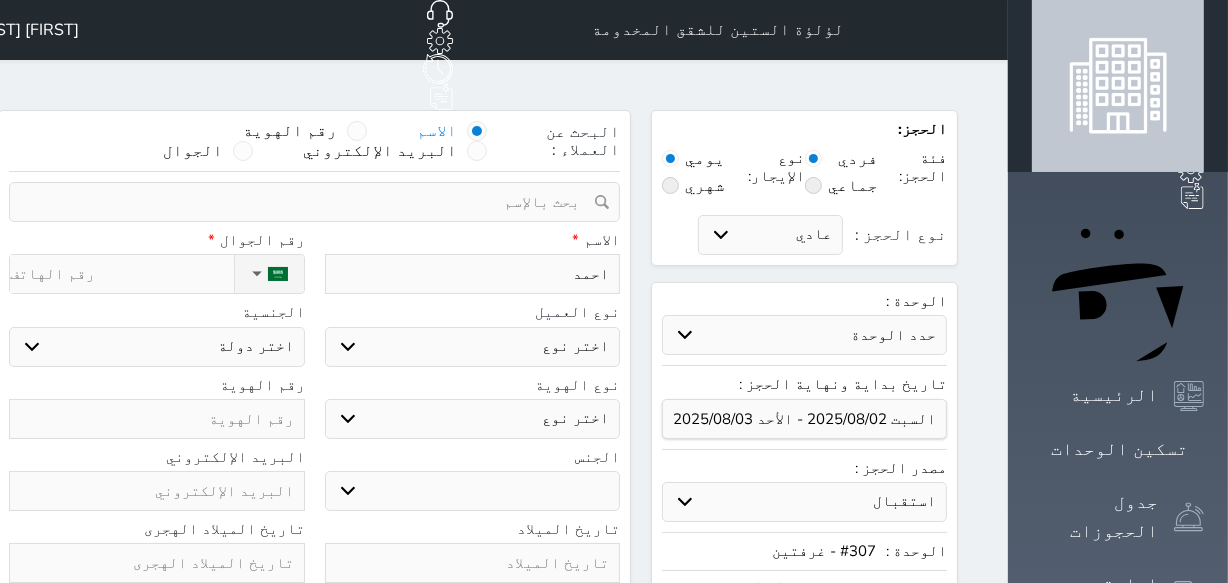 type on "احمد" 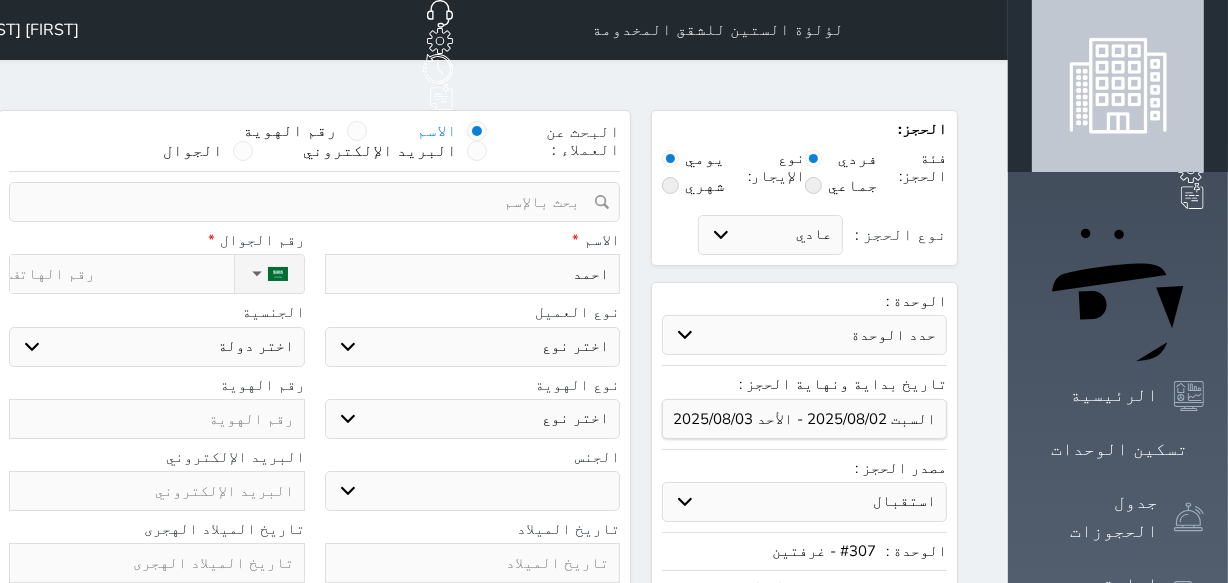 select 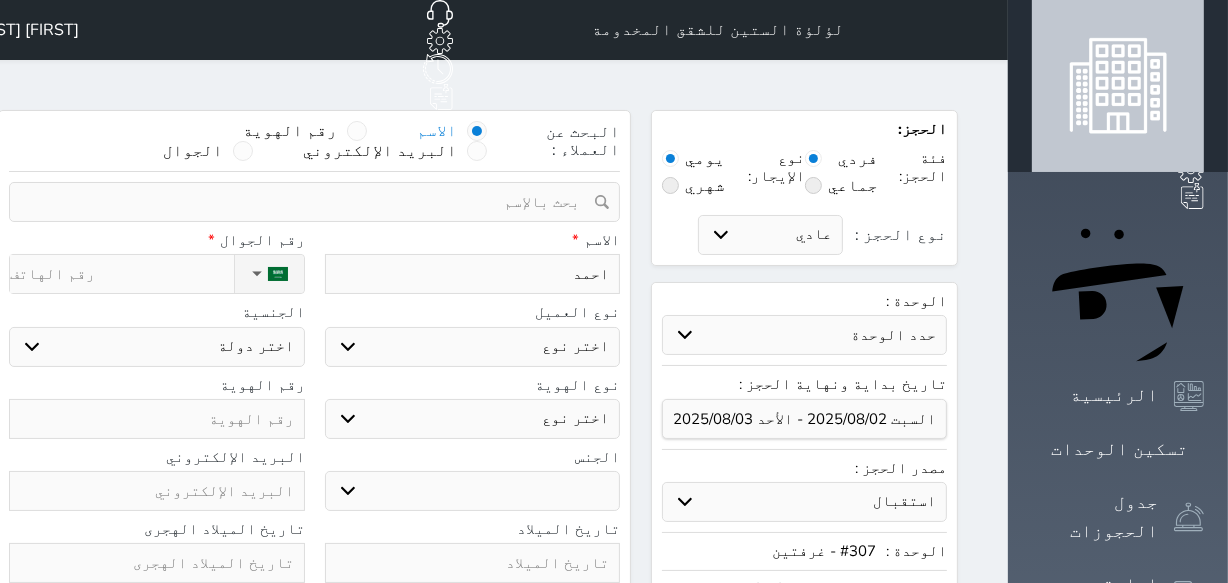 type on "احمد س" 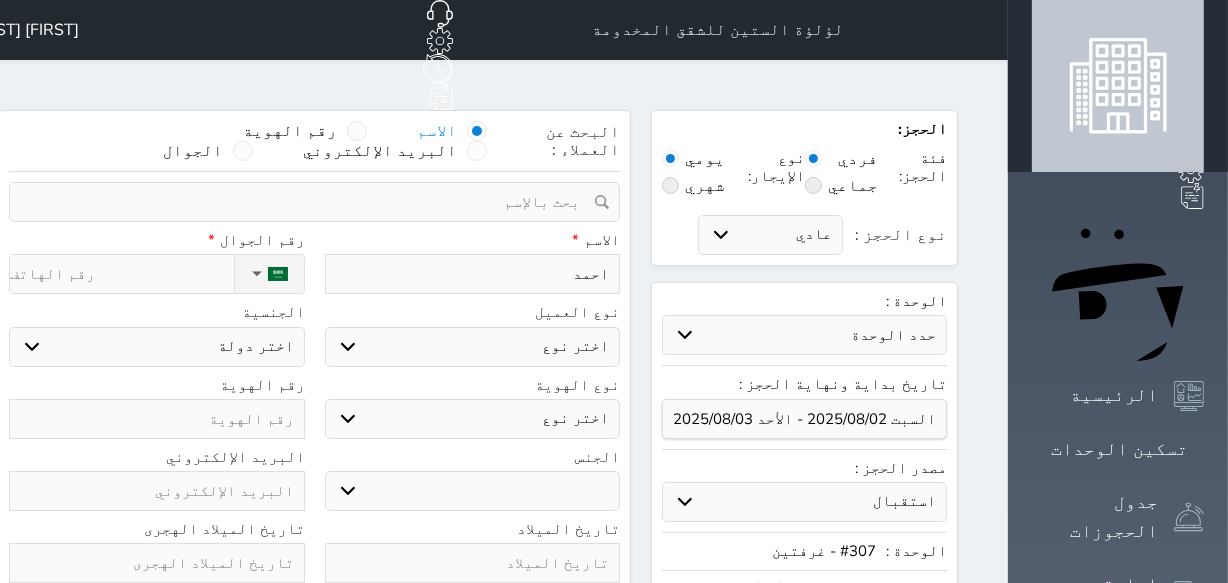 select 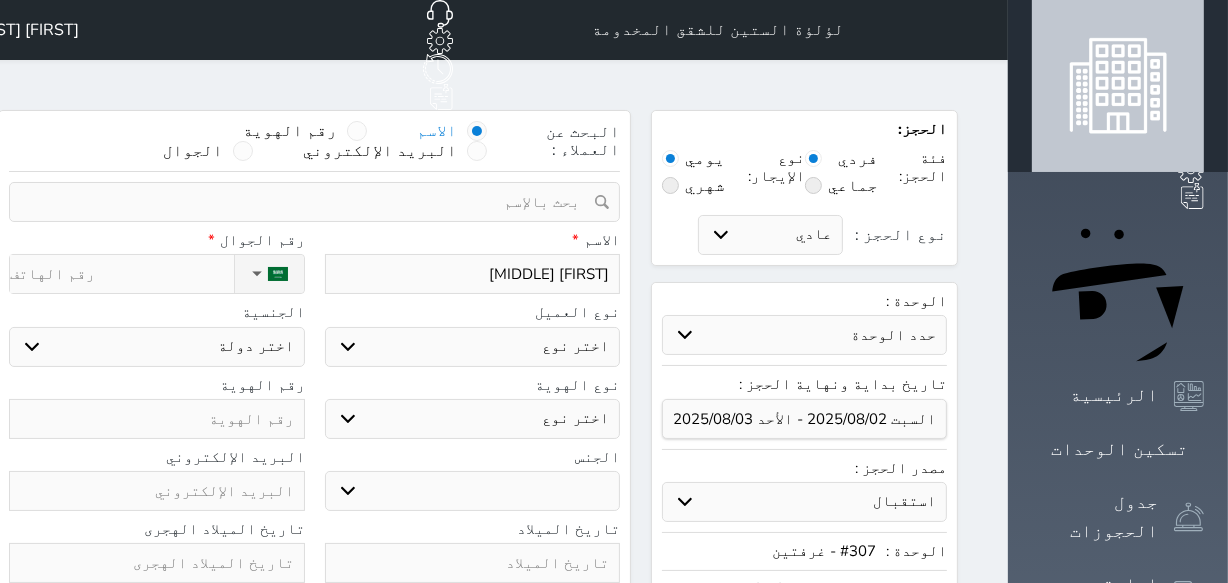 type on "احمد سا" 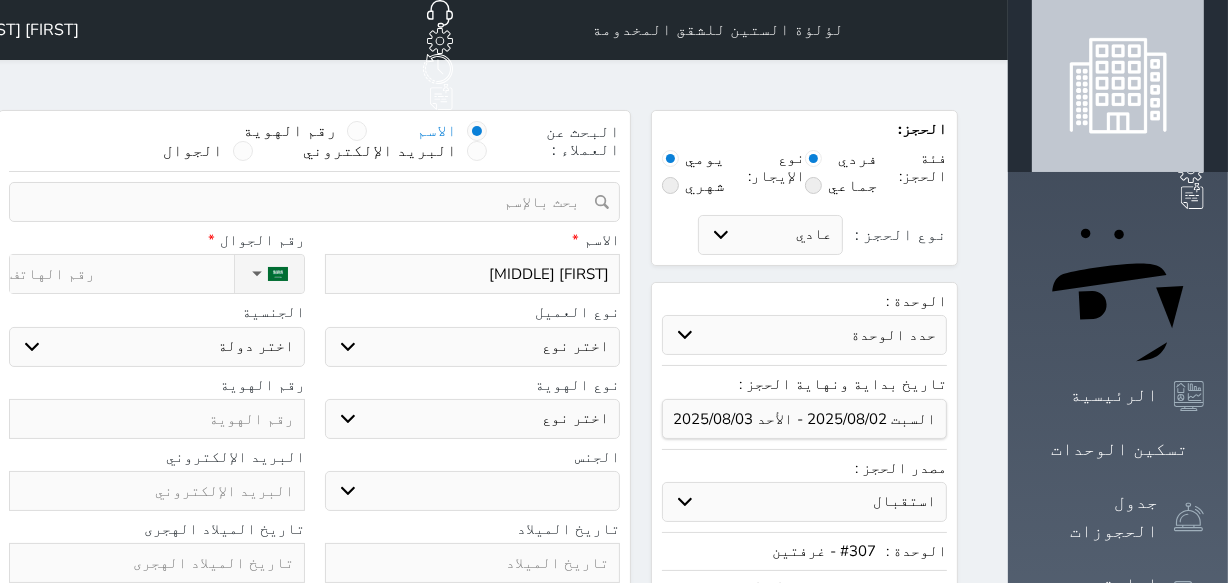 select 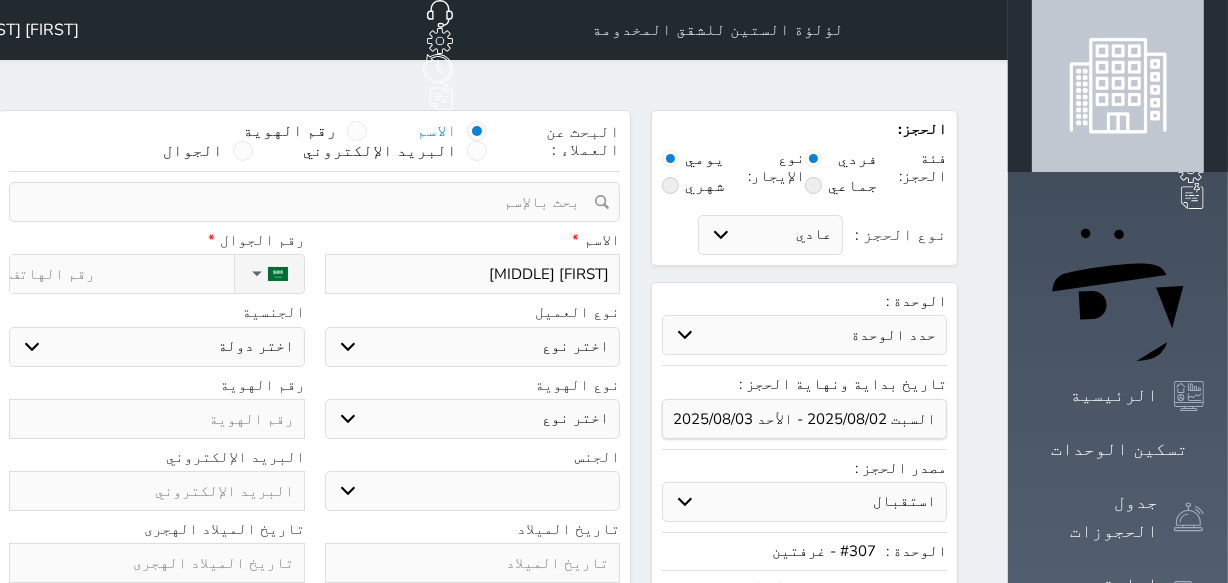 type on "احمد سان" 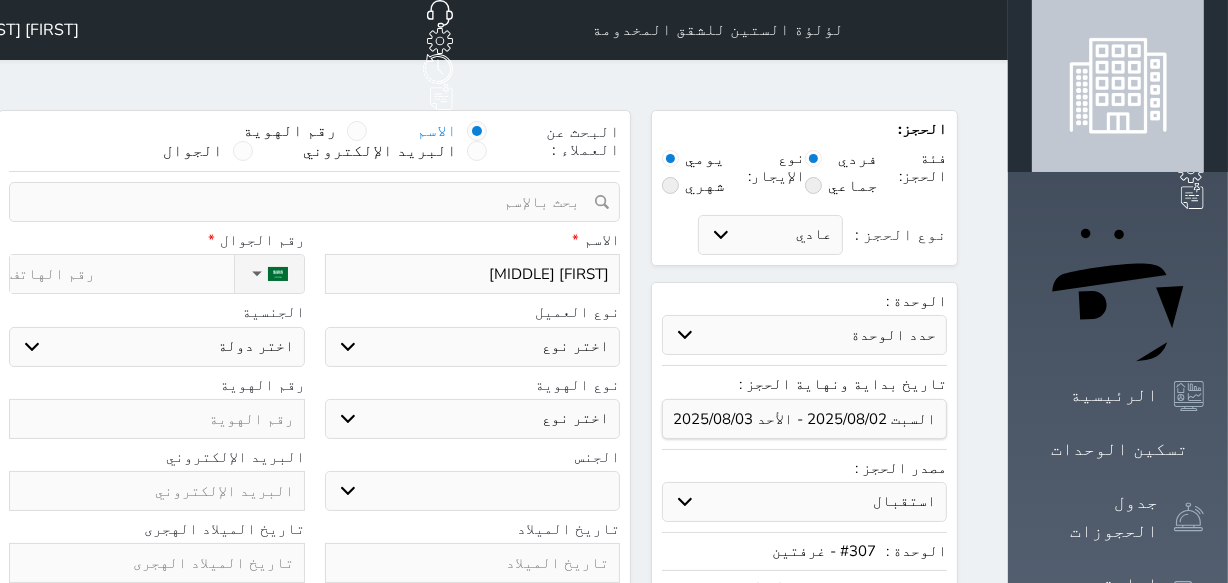 select 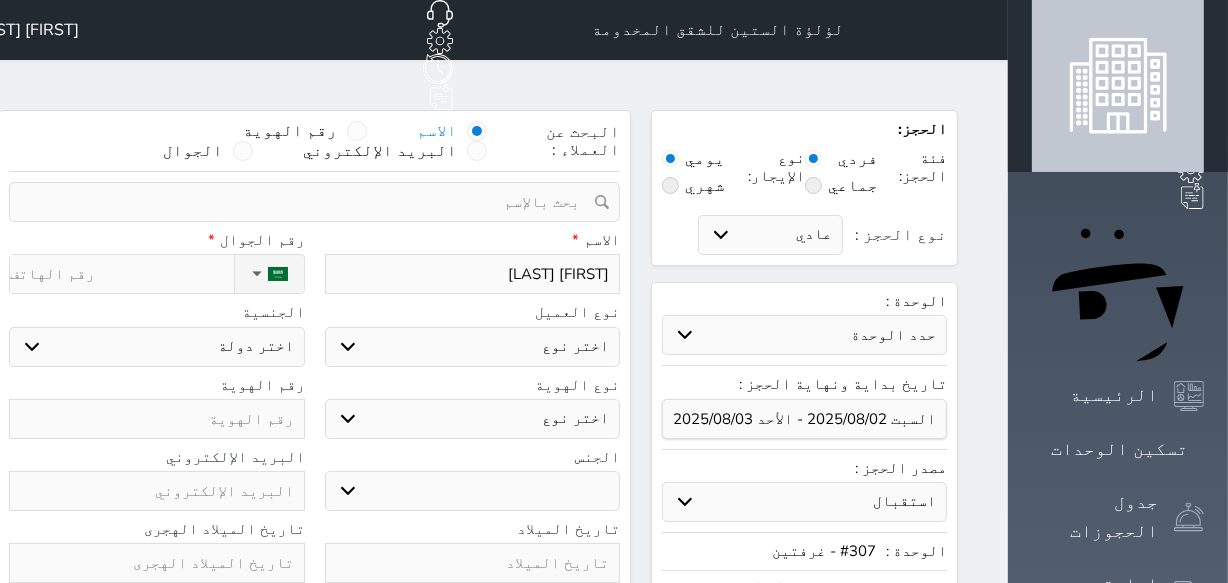 type on "احمد سانر" 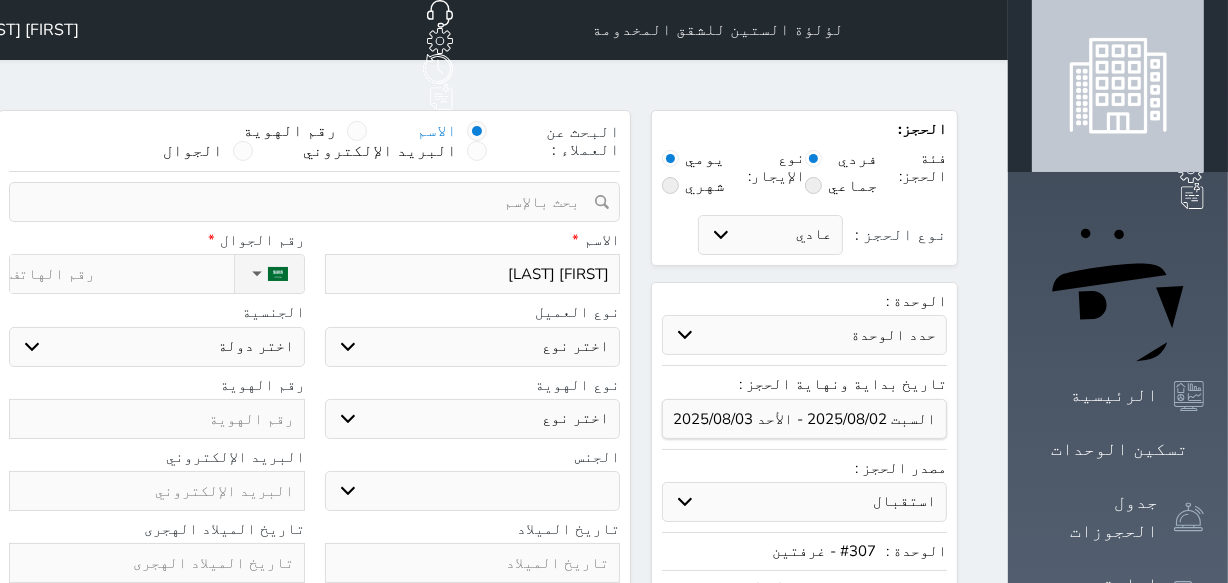 select 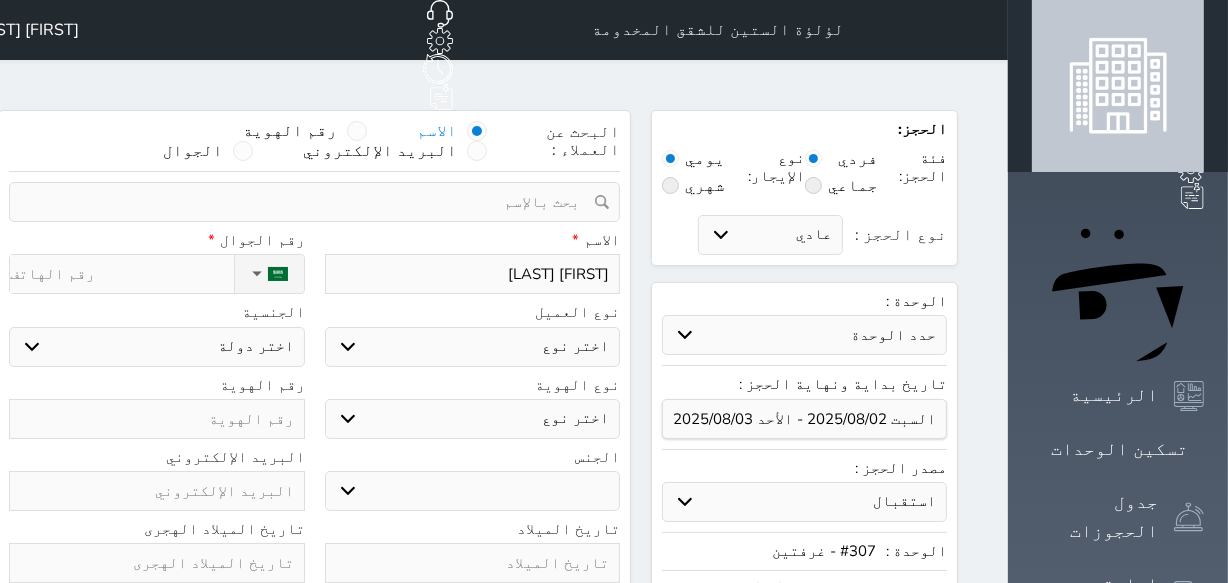 type on "احمد سانر" 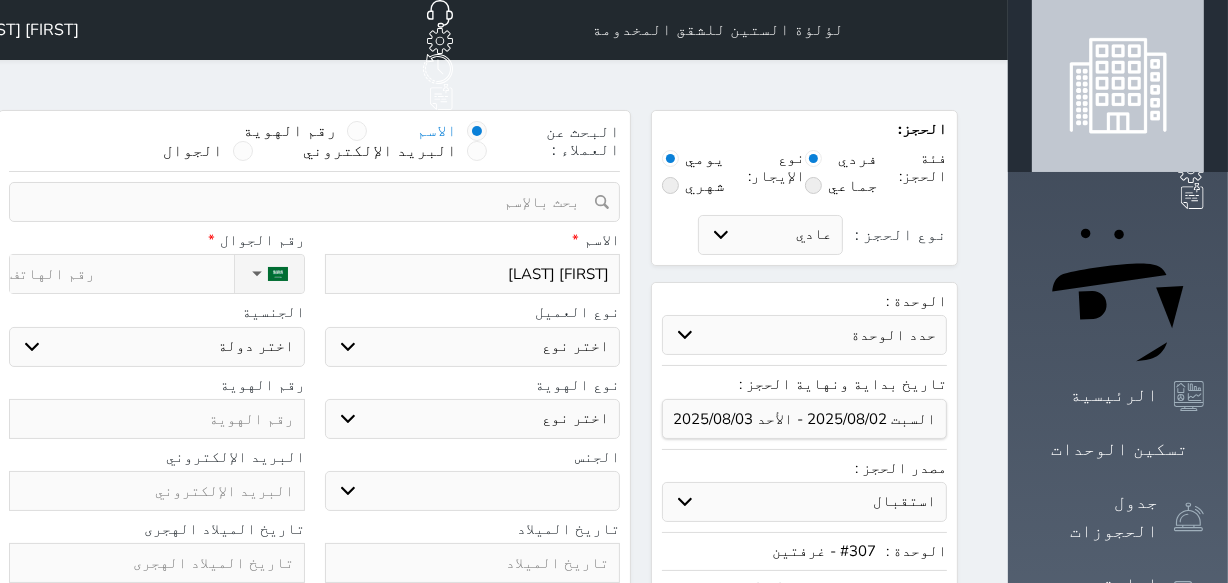 select 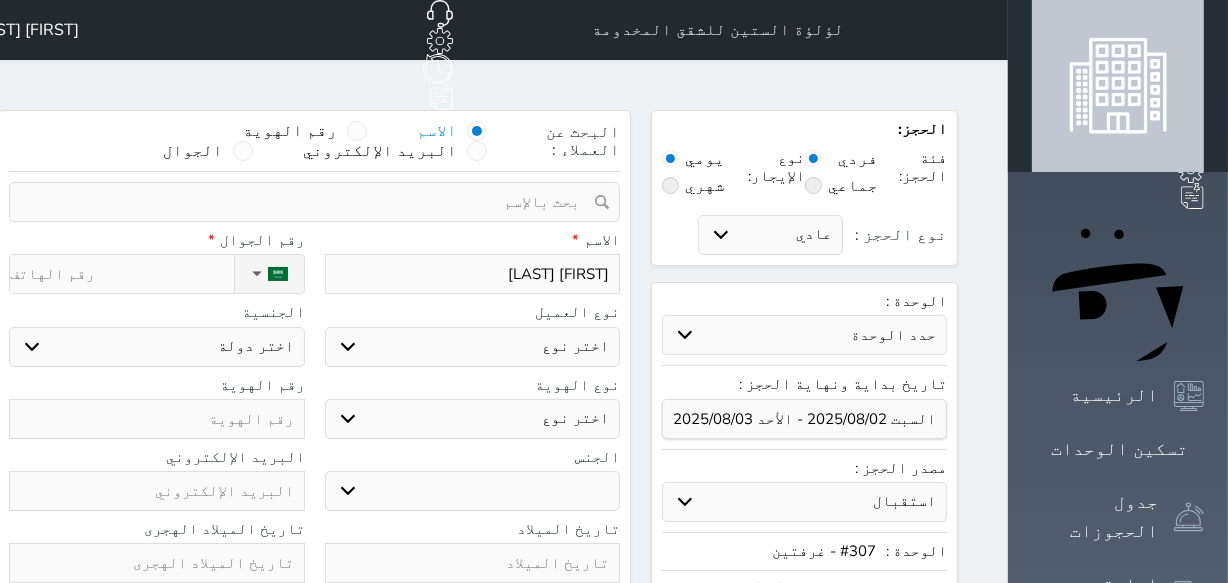 type on "احمد سانر" 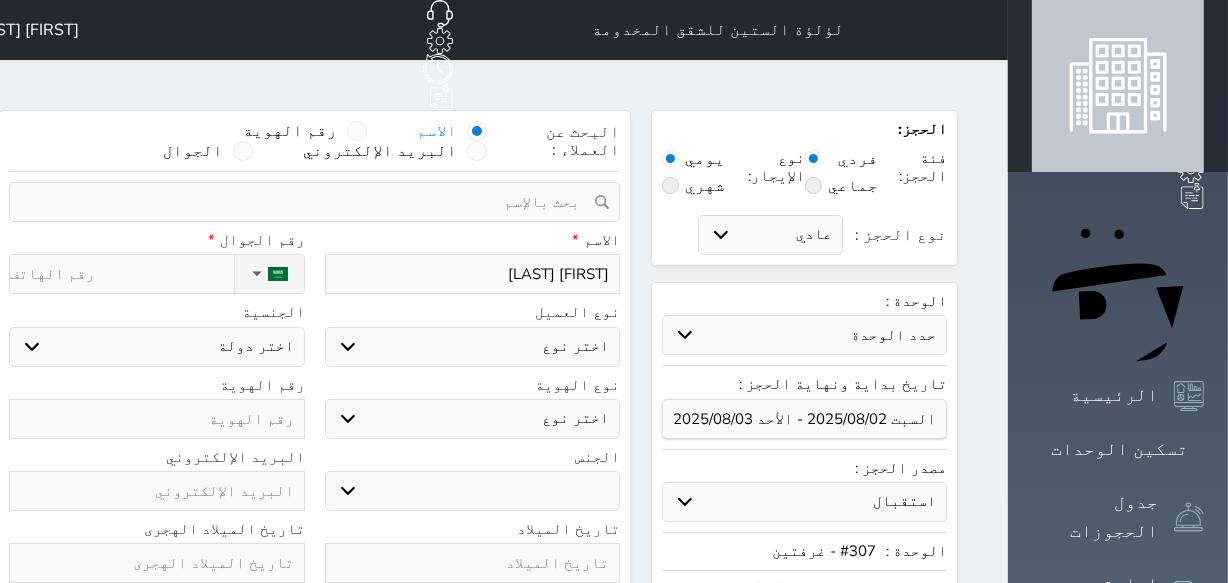 select 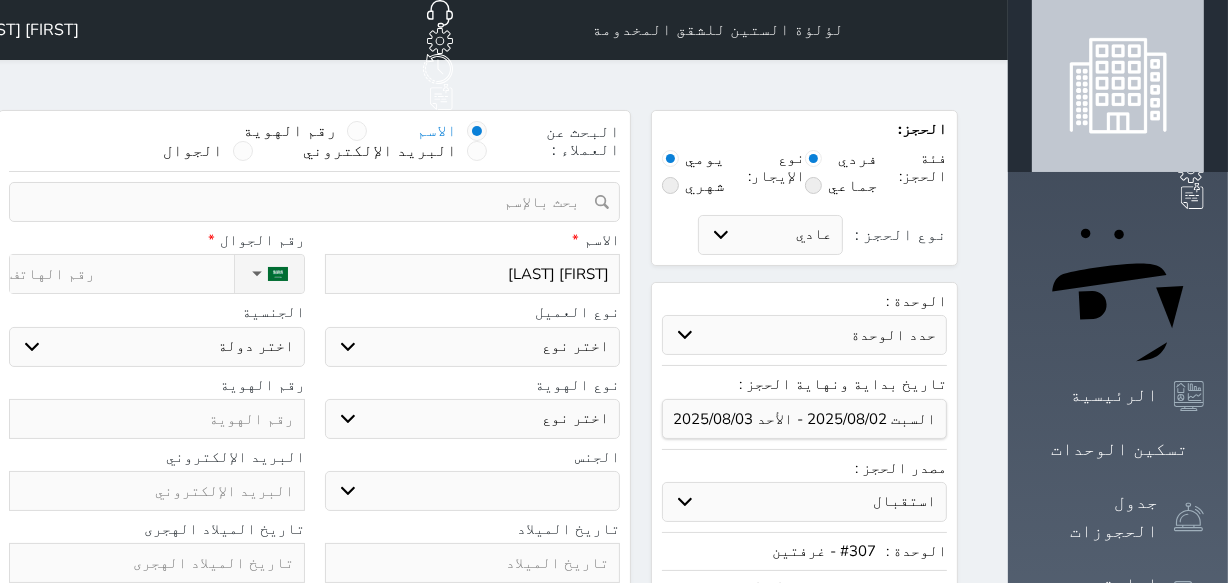type on "احمد سانر  ا" 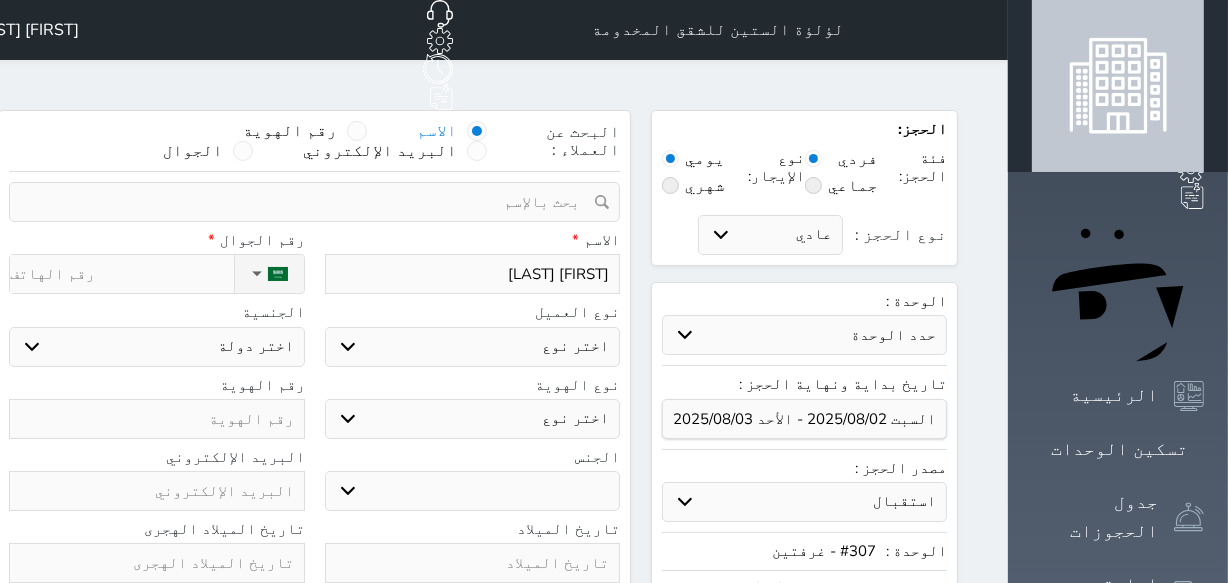 select 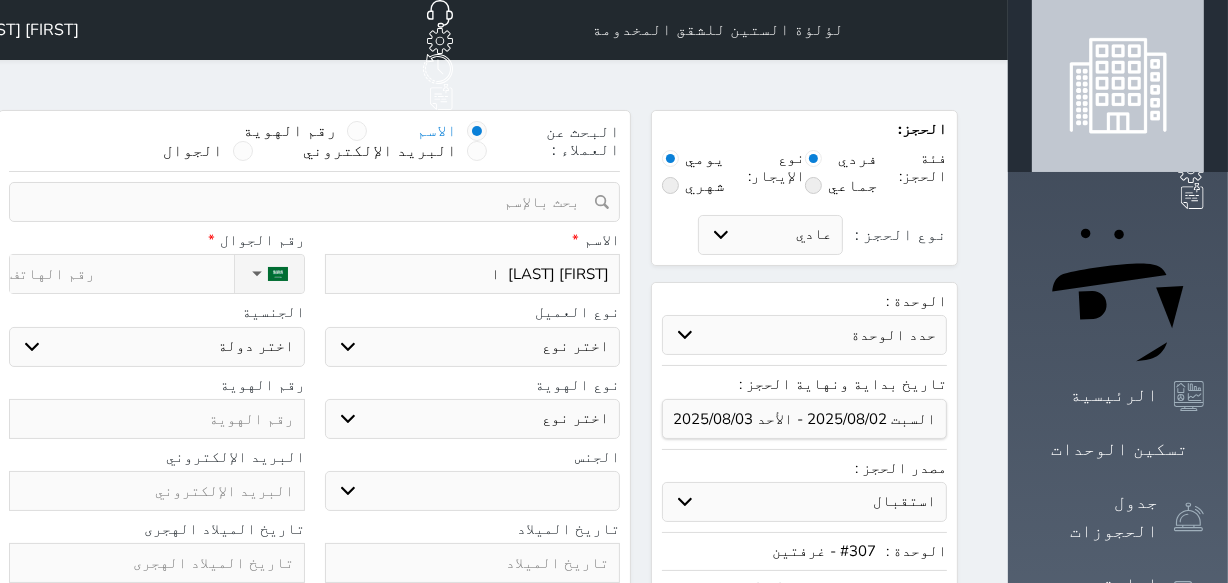 type on "احمد سانر  ال" 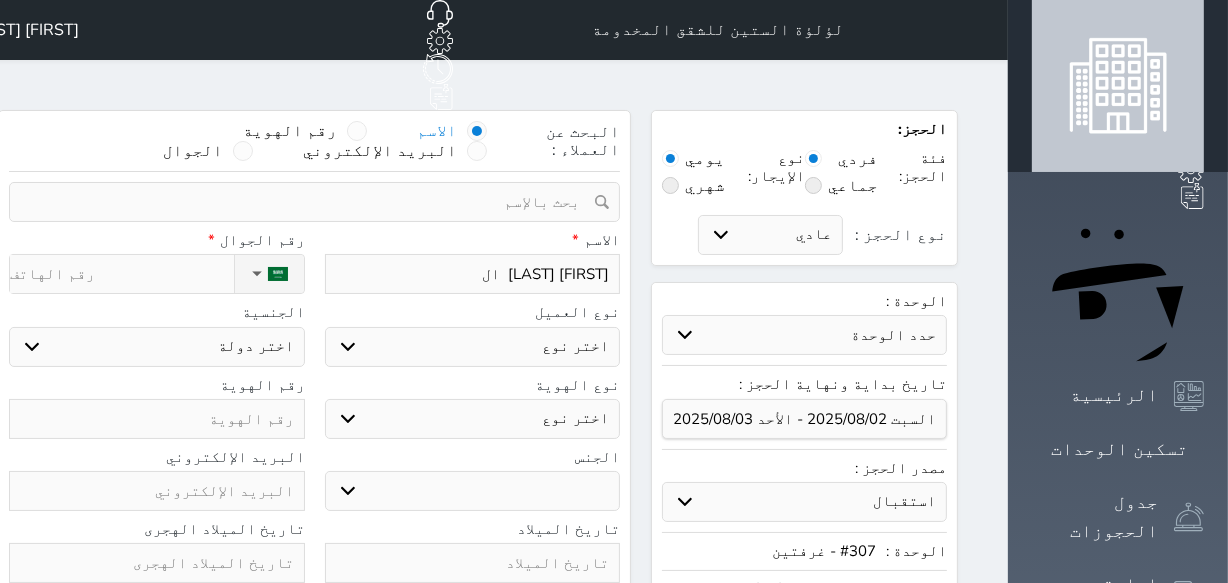 select 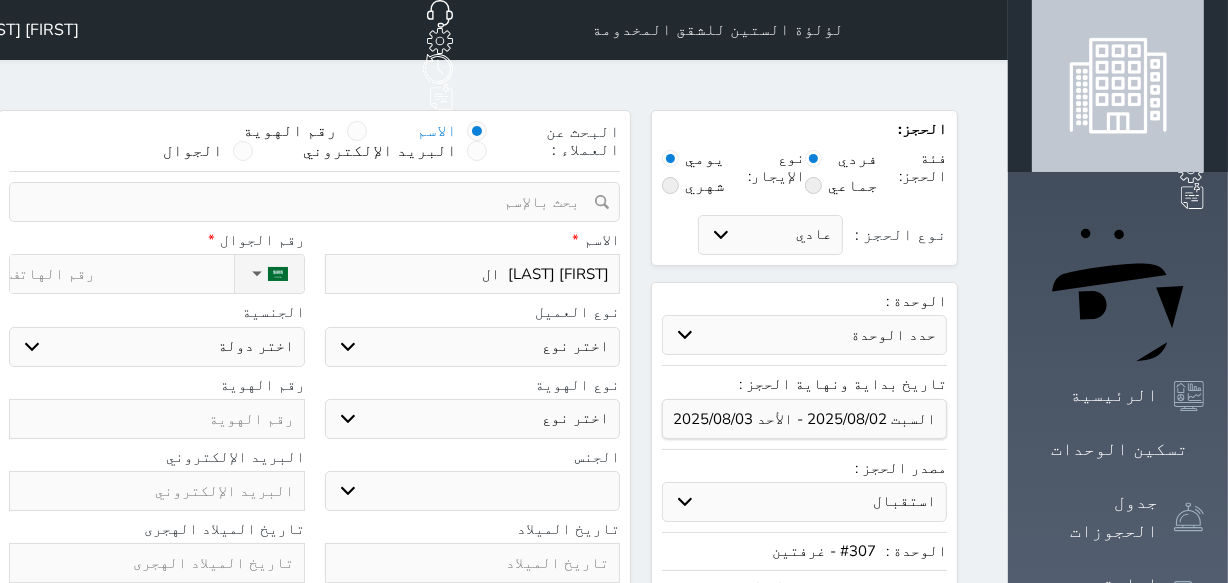 type on "احمد سانر  الم" 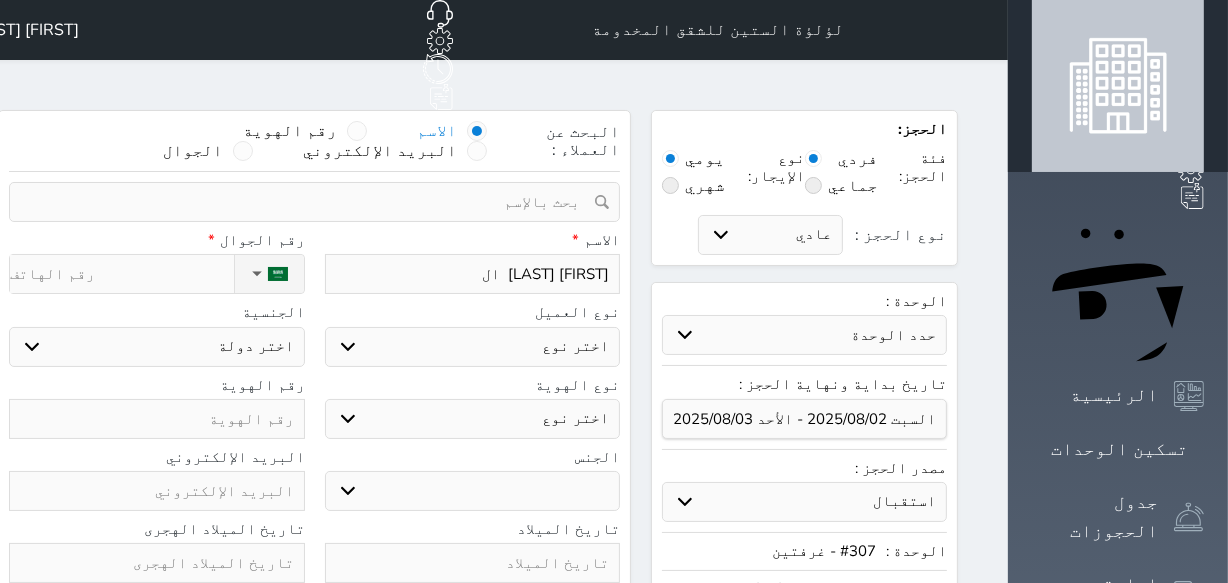 select 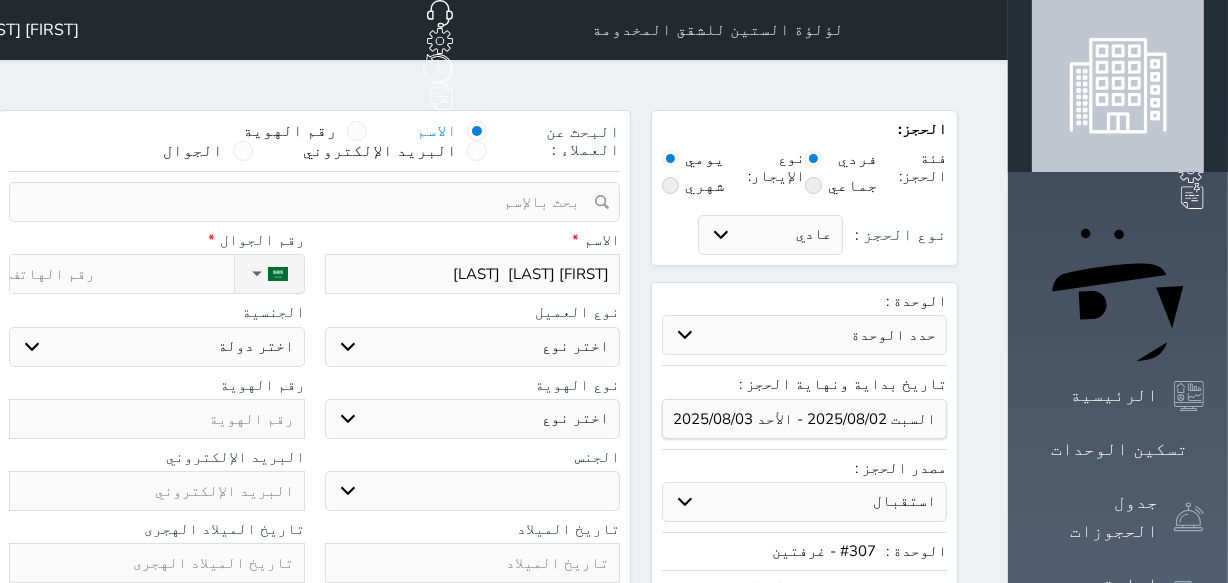 type on "احمد سانر  المط" 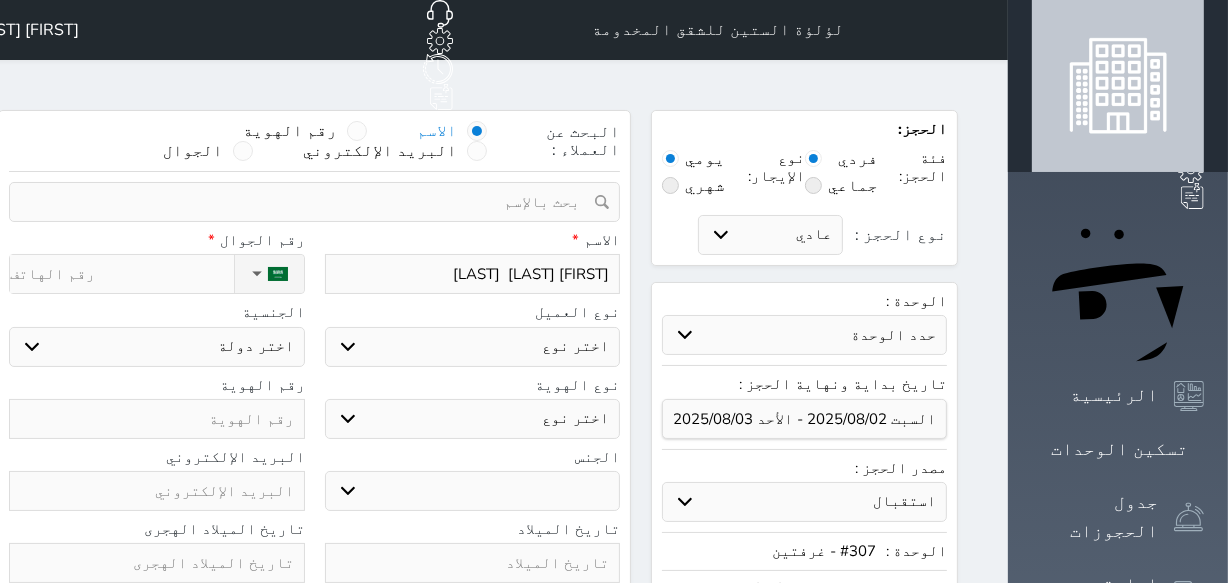select 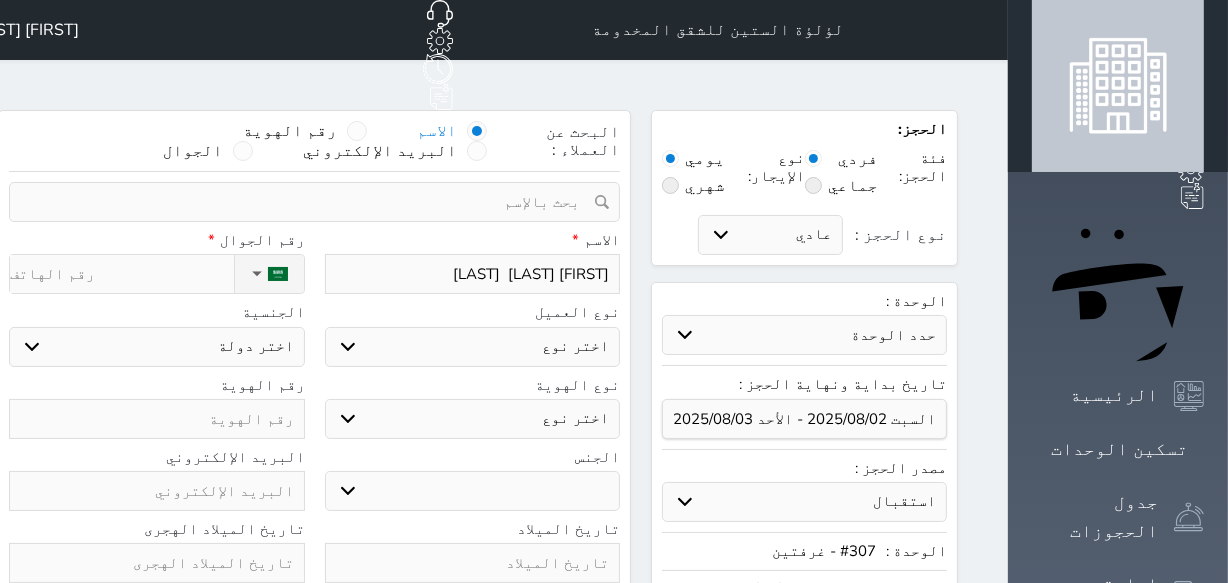 type on "احمد سانر  المطي" 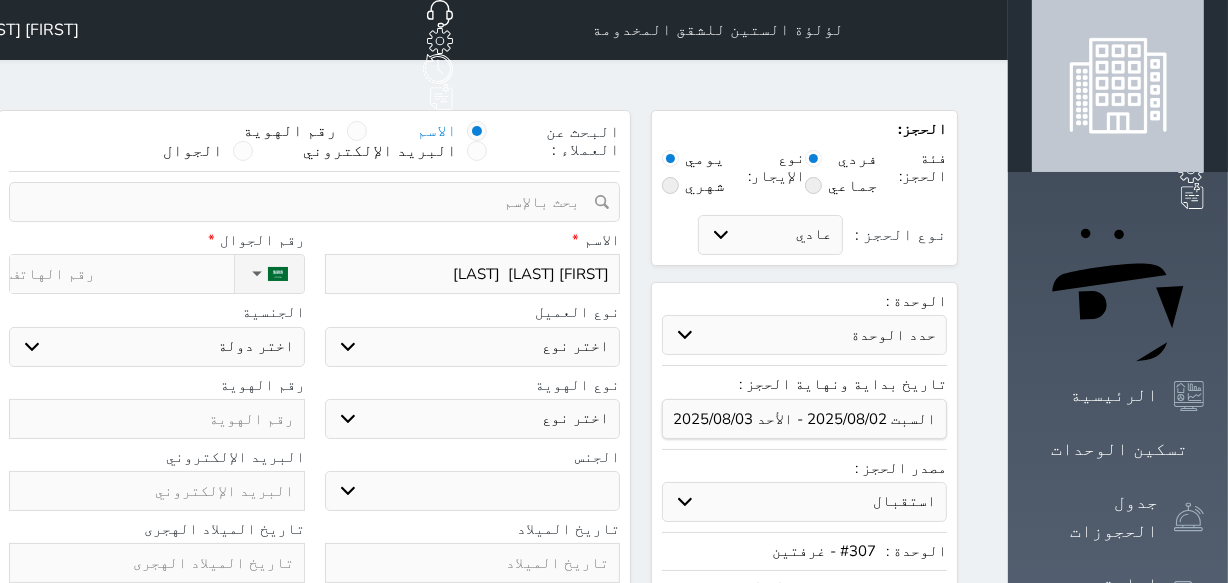 select 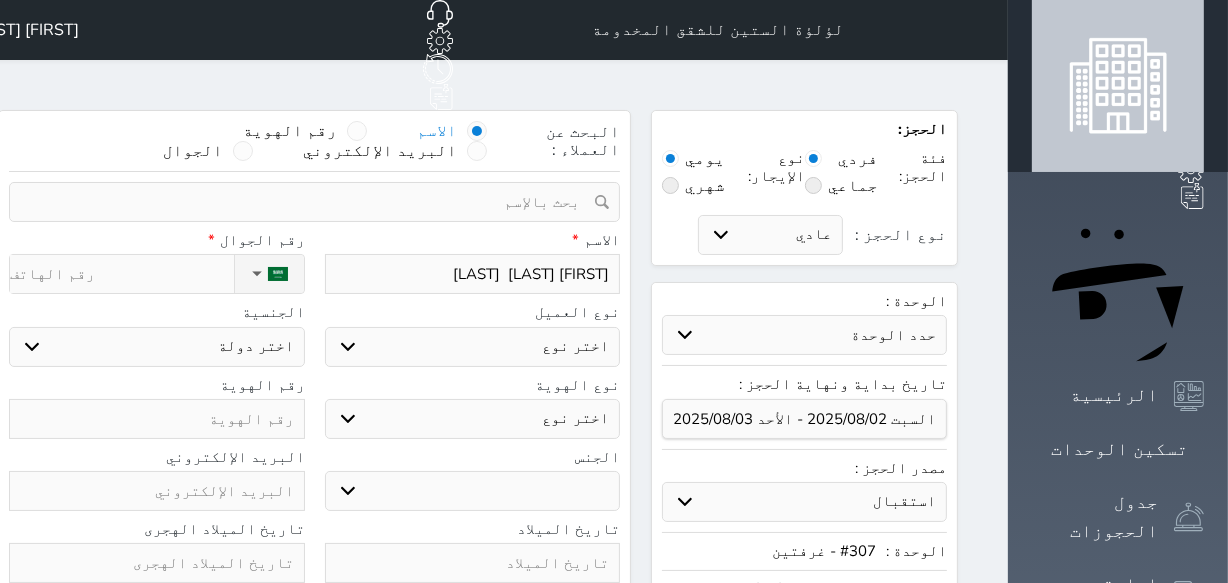 type on "احمد سانر  المطير" 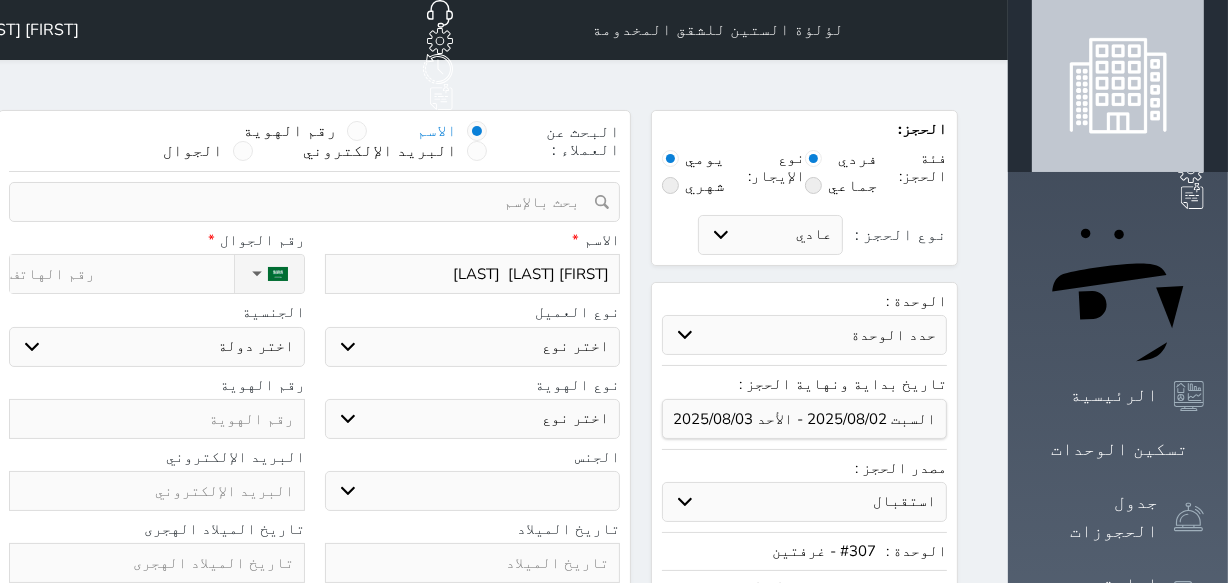 select 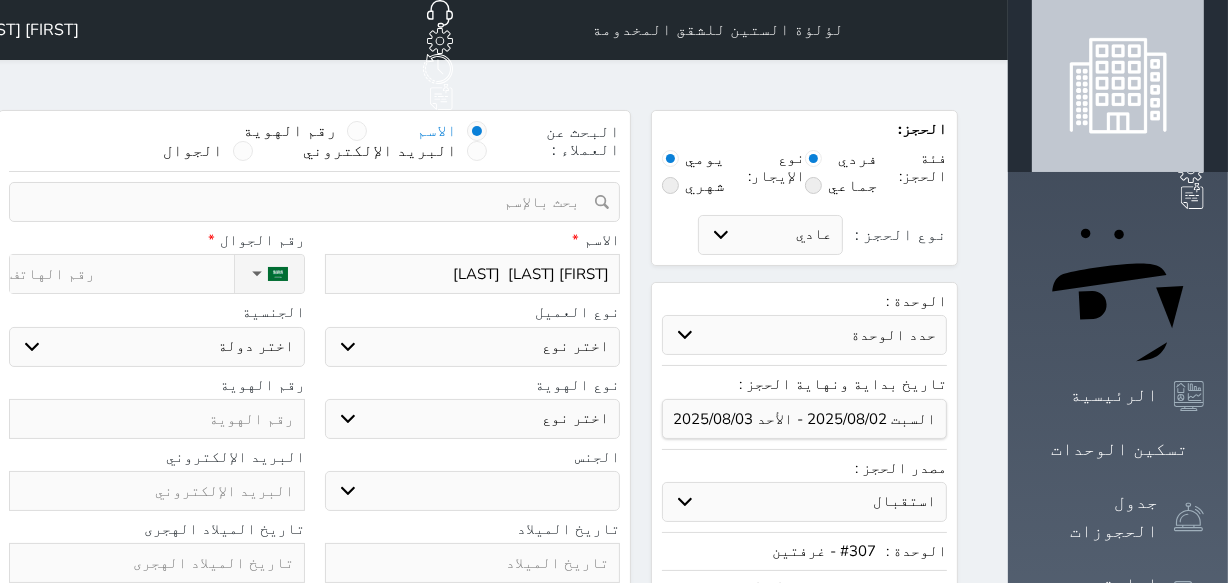 select 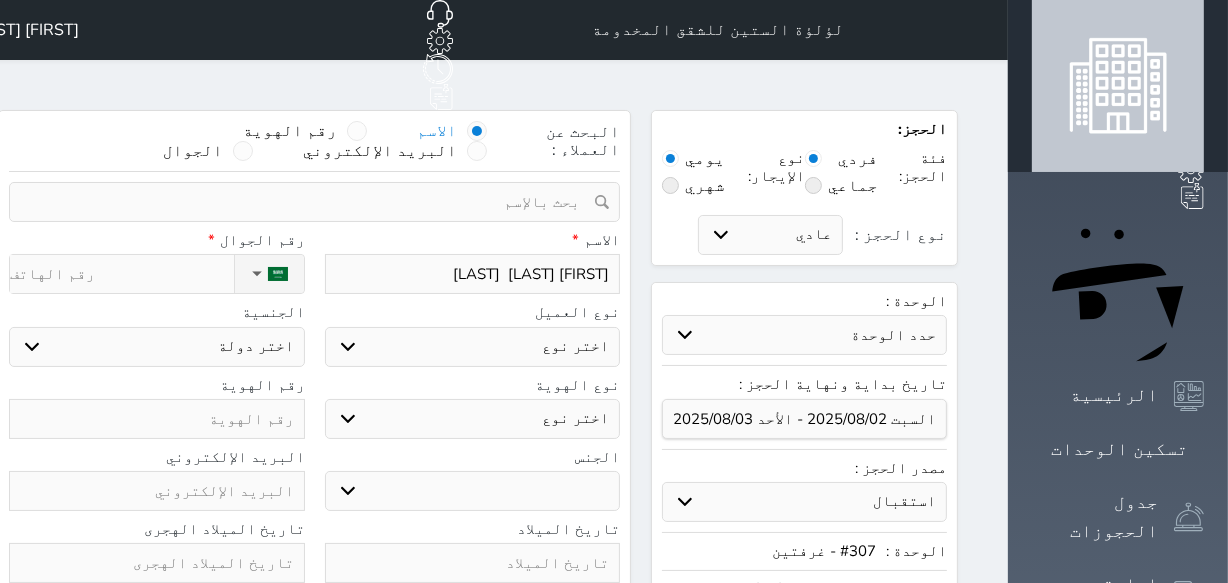 type on "[FIRST] [LAST]" 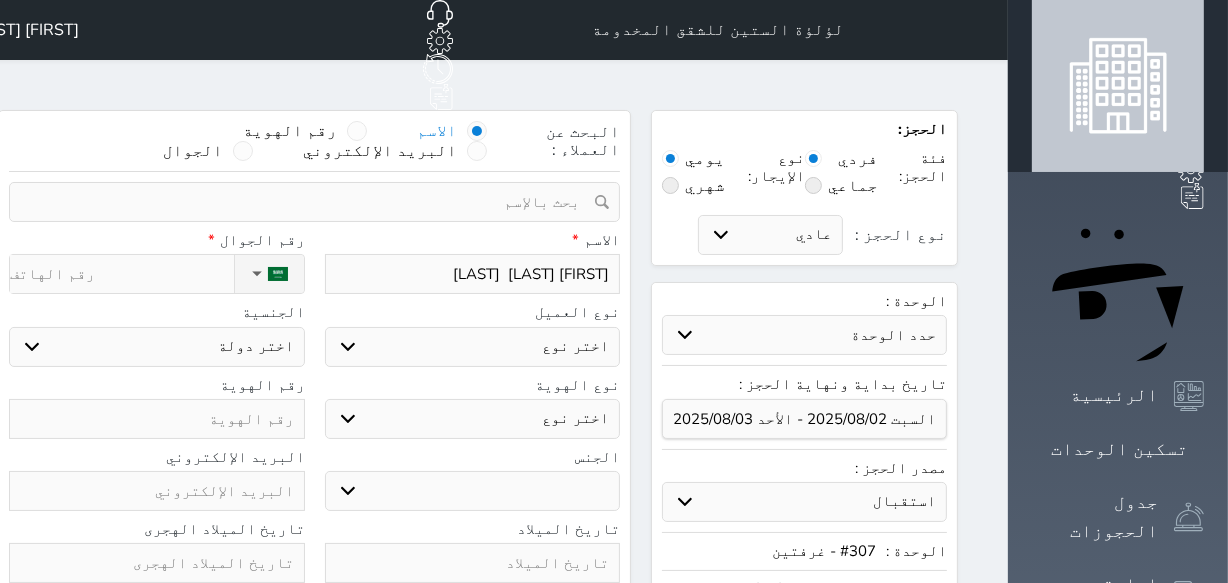 select 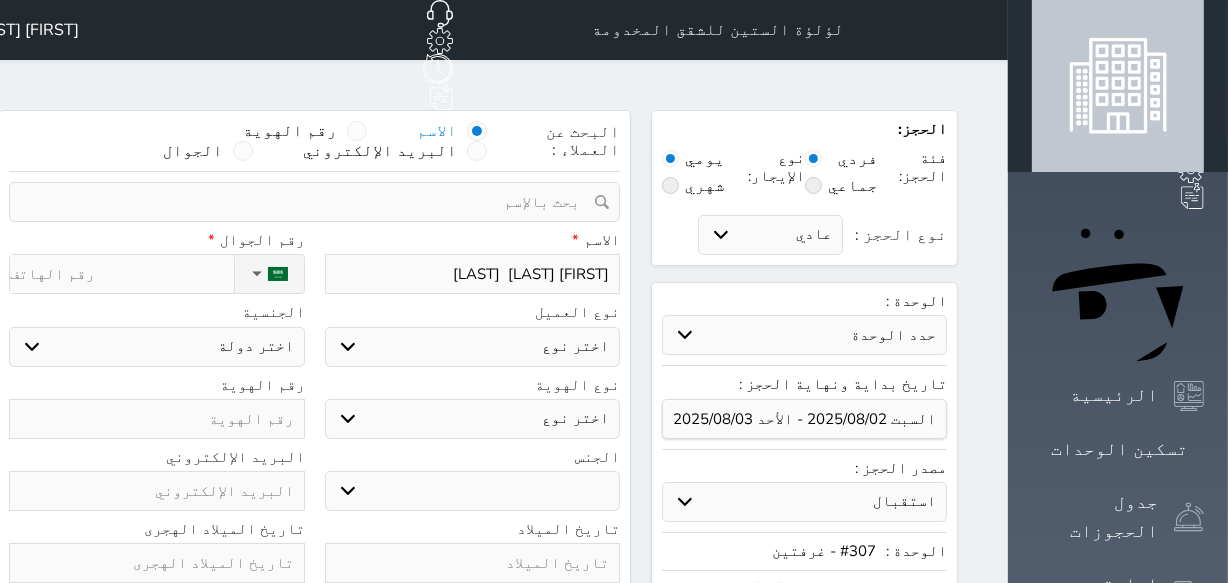 select on "1" 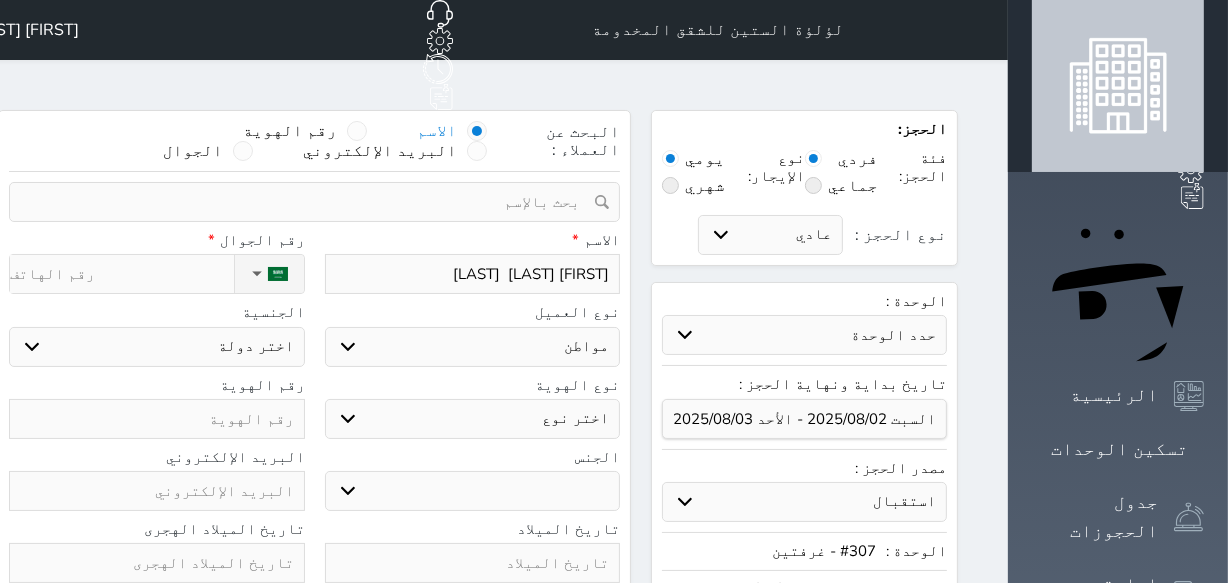 click on "اختر نوع   مواطن مواطن خليجي زائر مقيم" at bounding box center [473, 347] 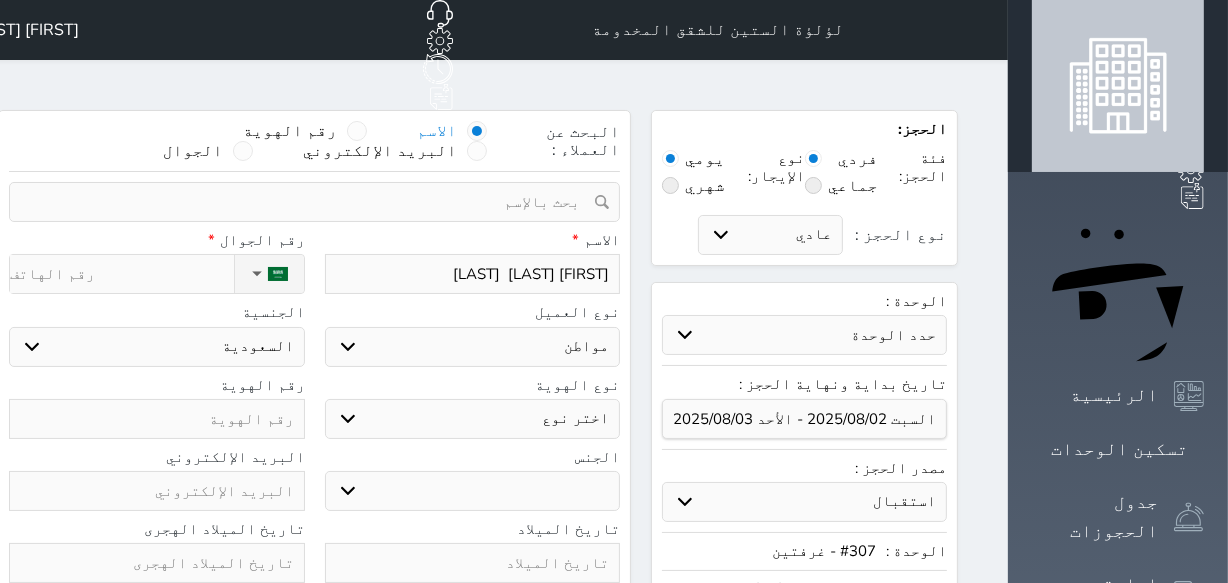 click on "نوع الهوية
اختر نوع   هوية وطنية هوية عائلية جواز السفر   رقم الهوية" at bounding box center [314, 413] 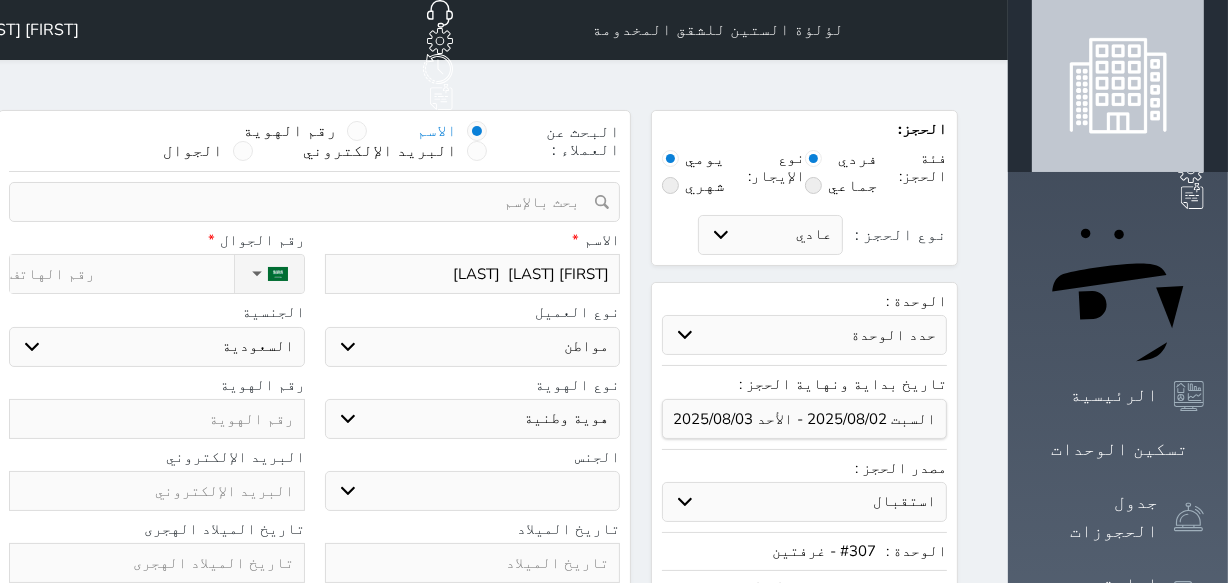 click on "اختر نوع   هوية وطنية هوية عائلية جواز السفر" at bounding box center [473, 419] 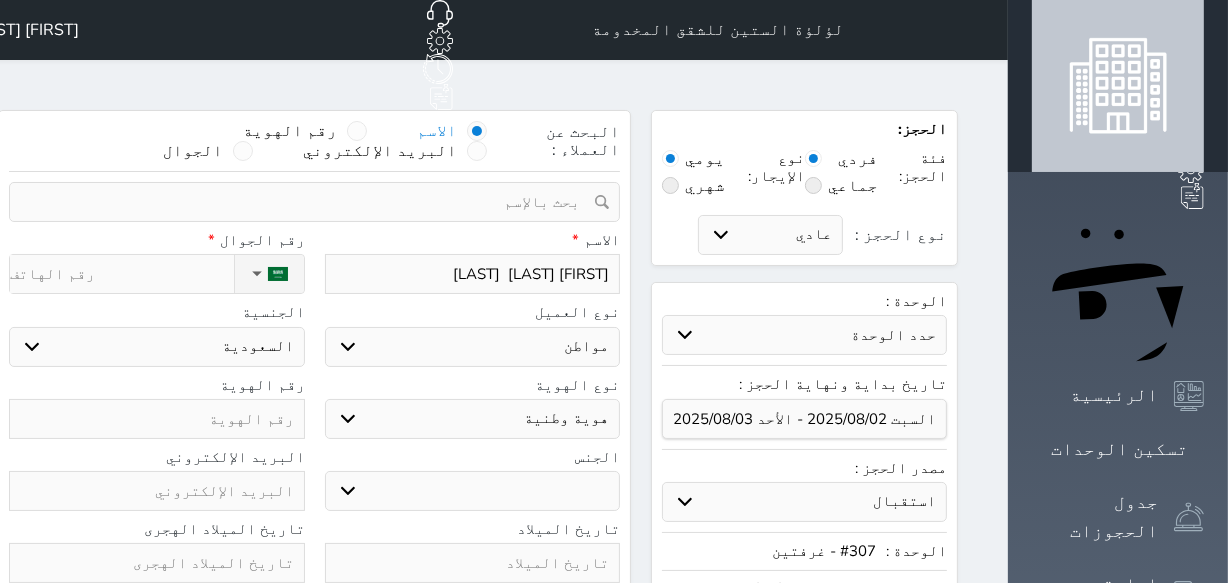 click on "رقم الهوية" at bounding box center [157, 408] 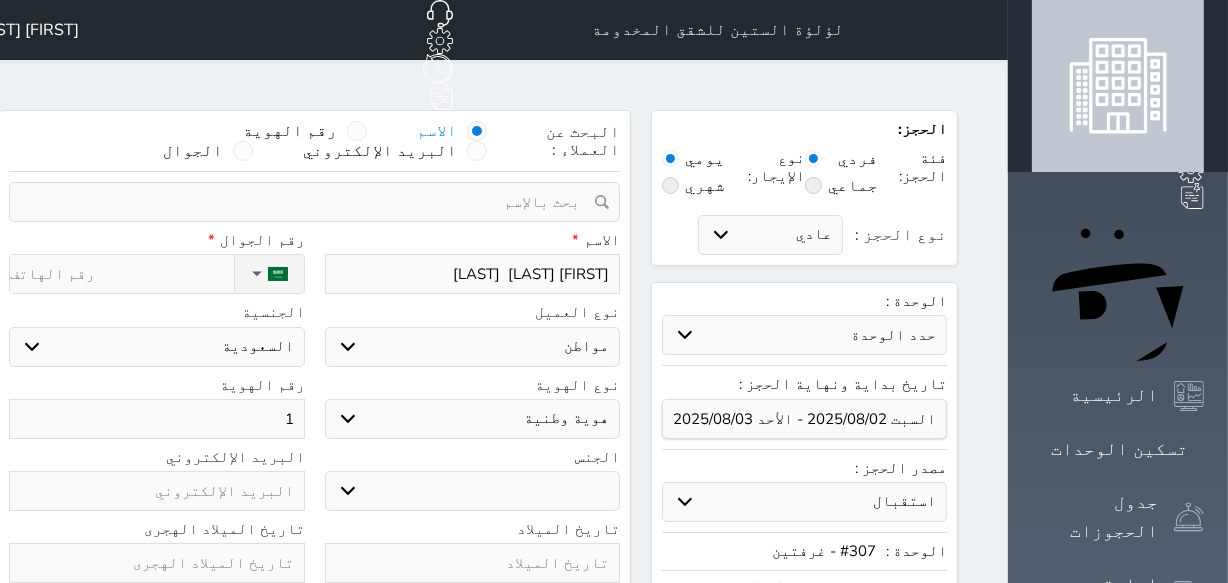 type on "10" 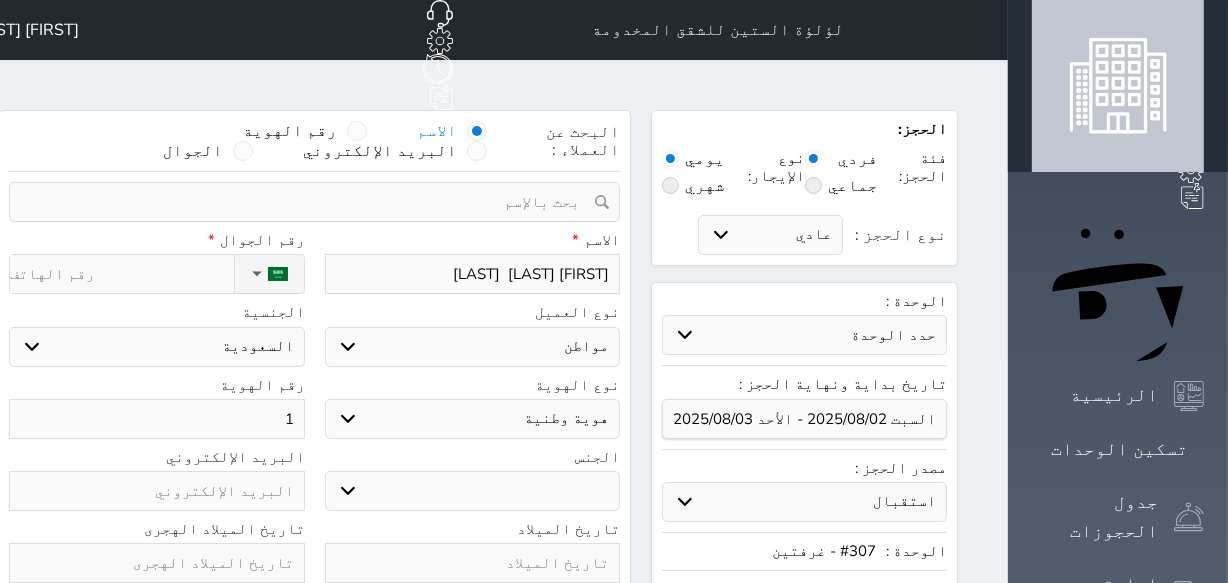 select 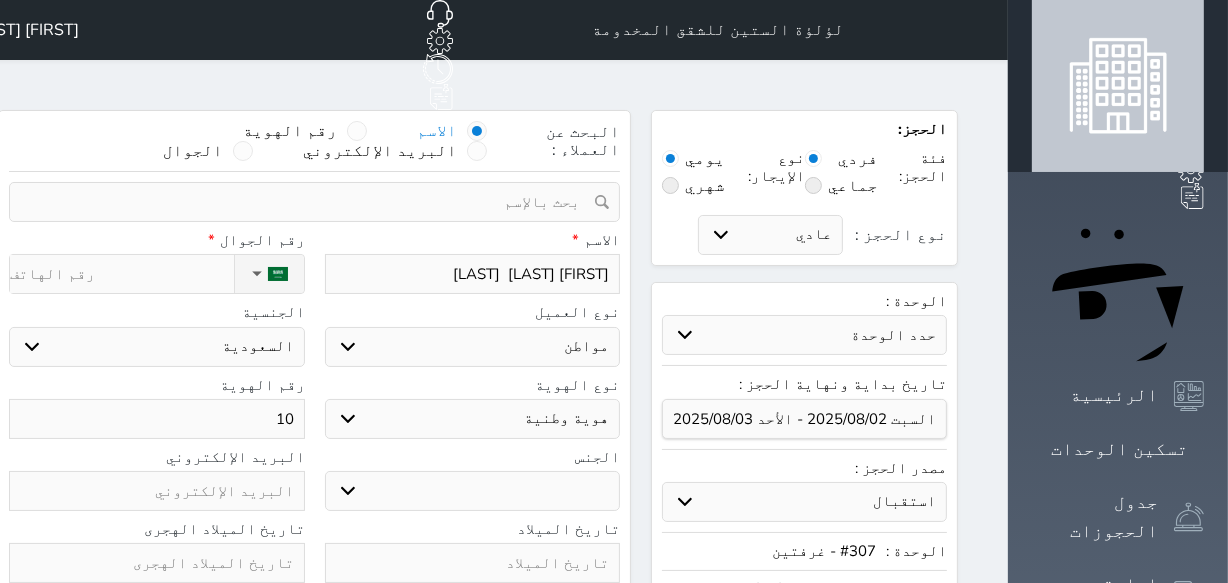 type on "108" 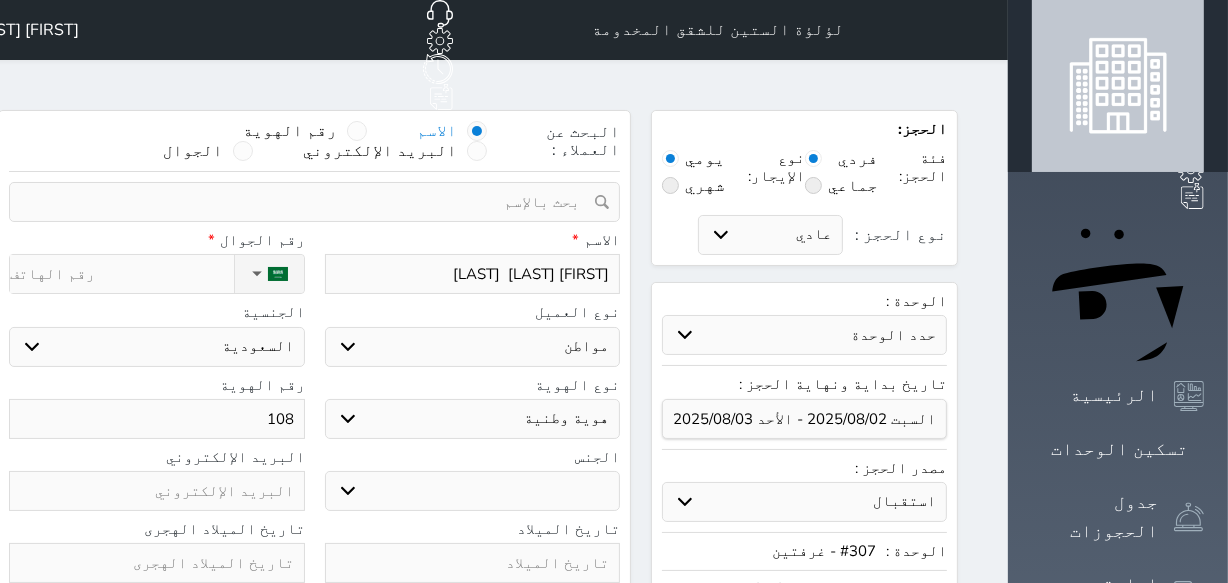 select 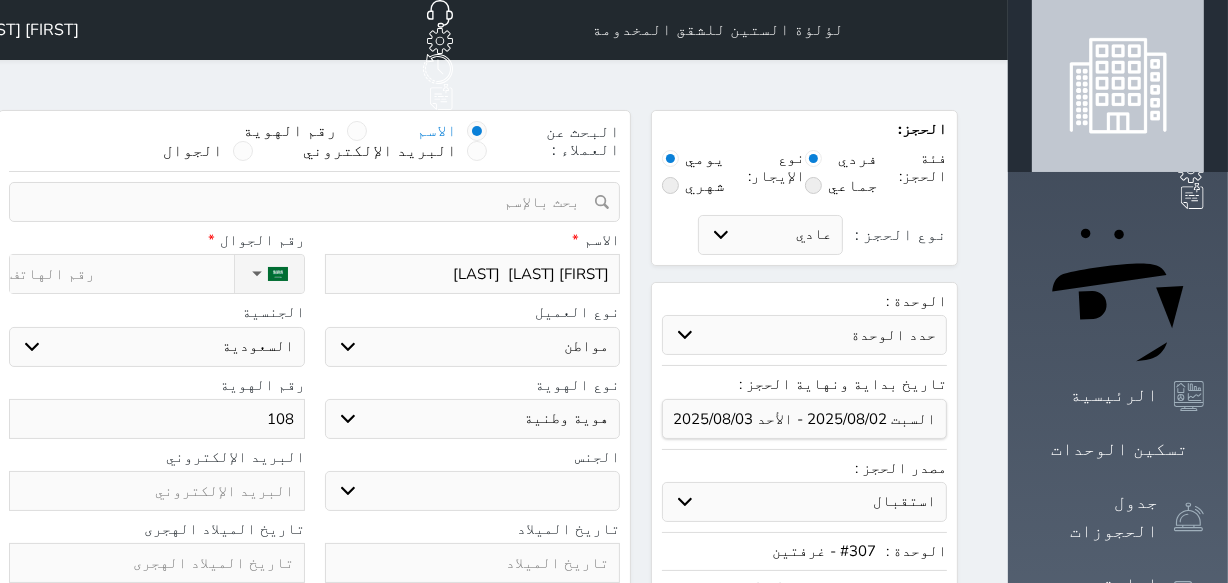 type on "1082" 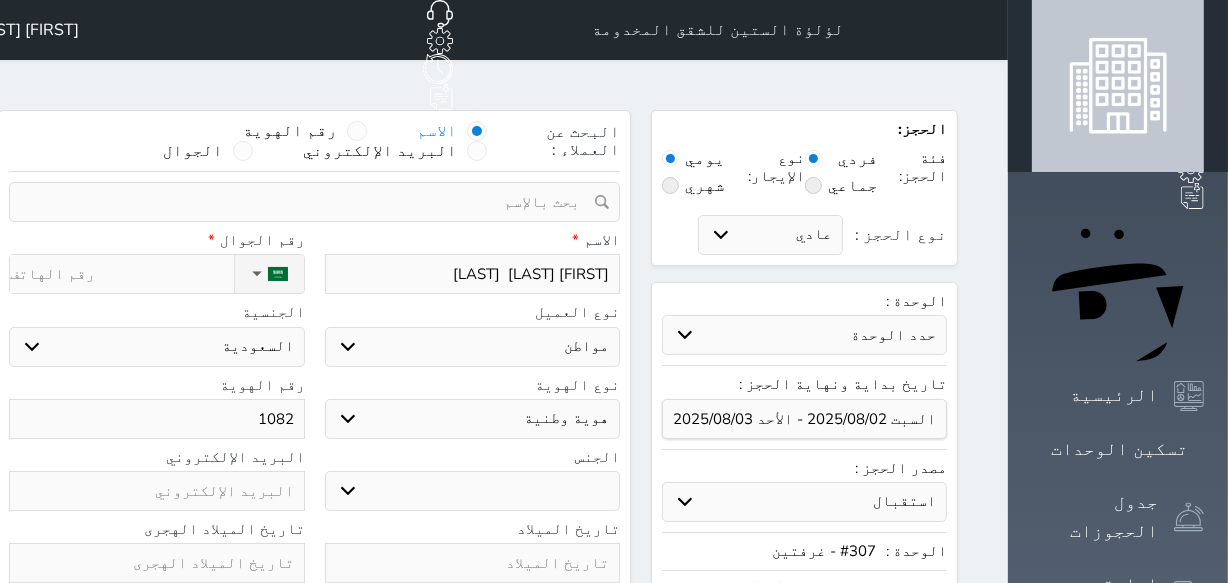 select 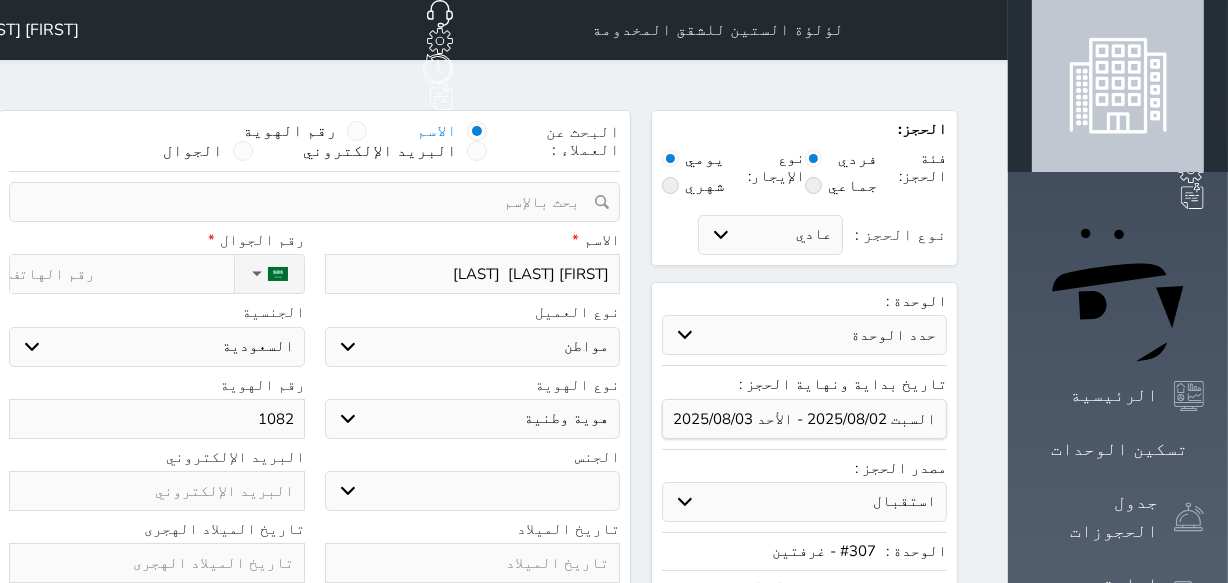 type on "10827" 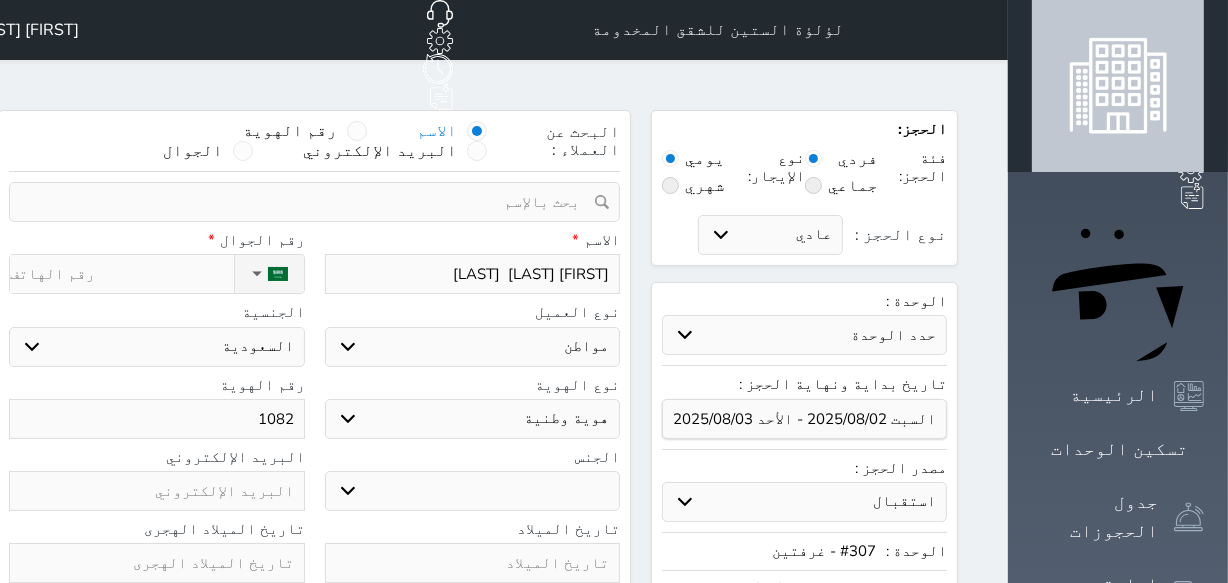 select 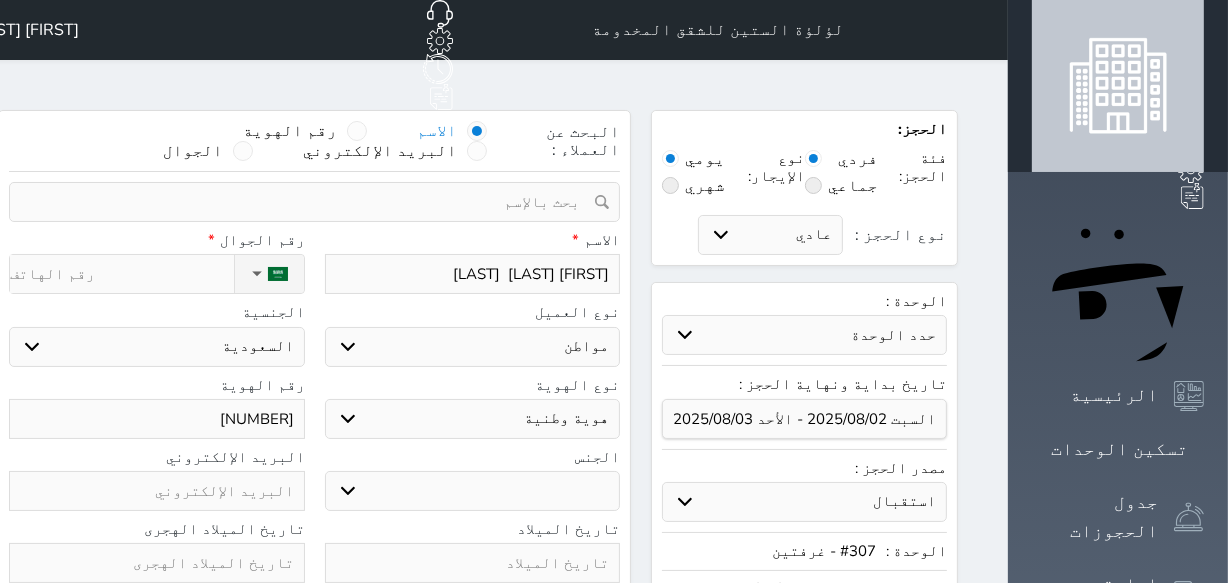 type on "108271" 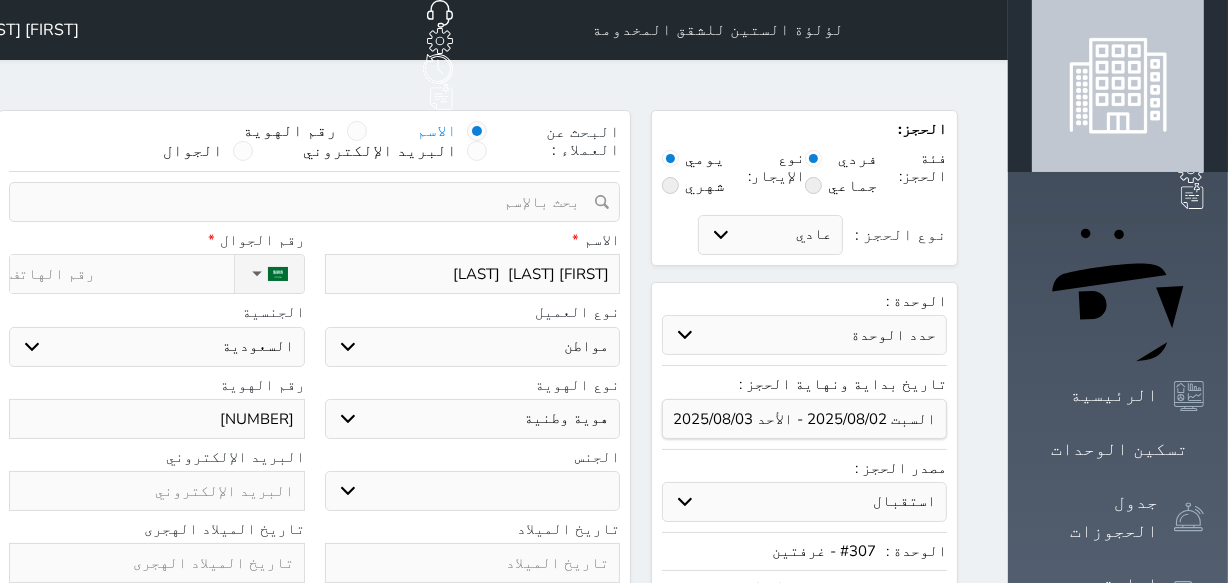 select 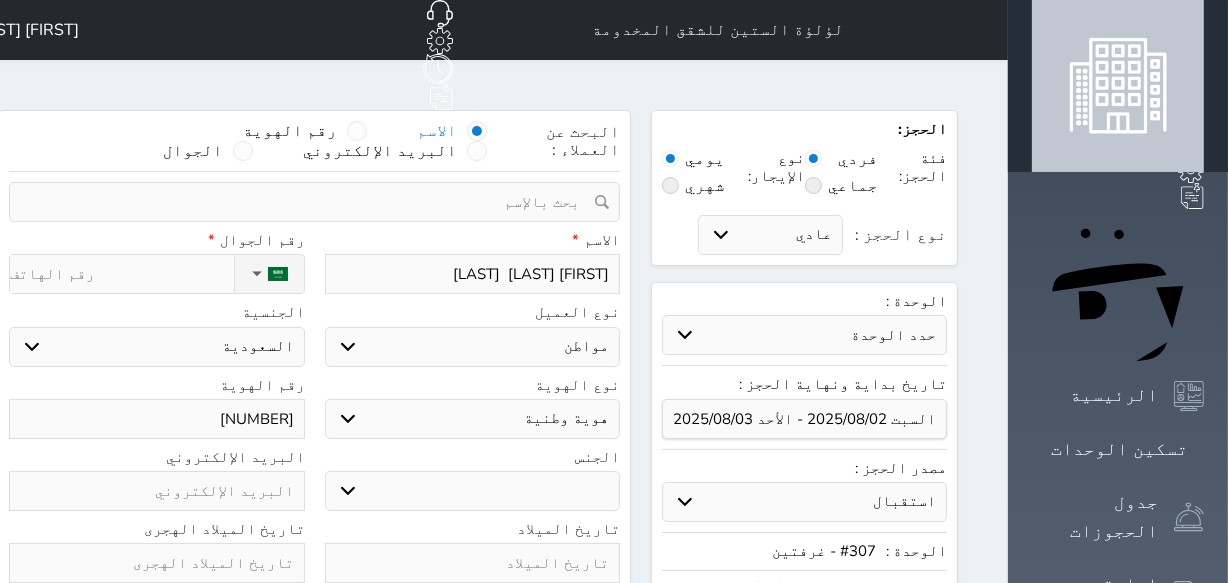 type on "1082712" 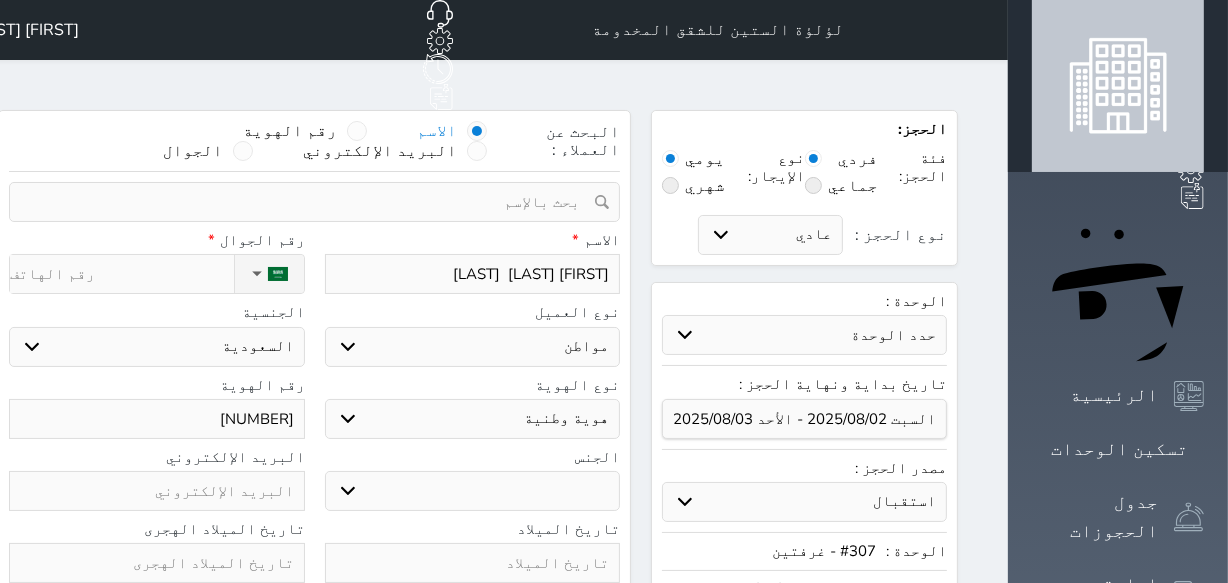 select 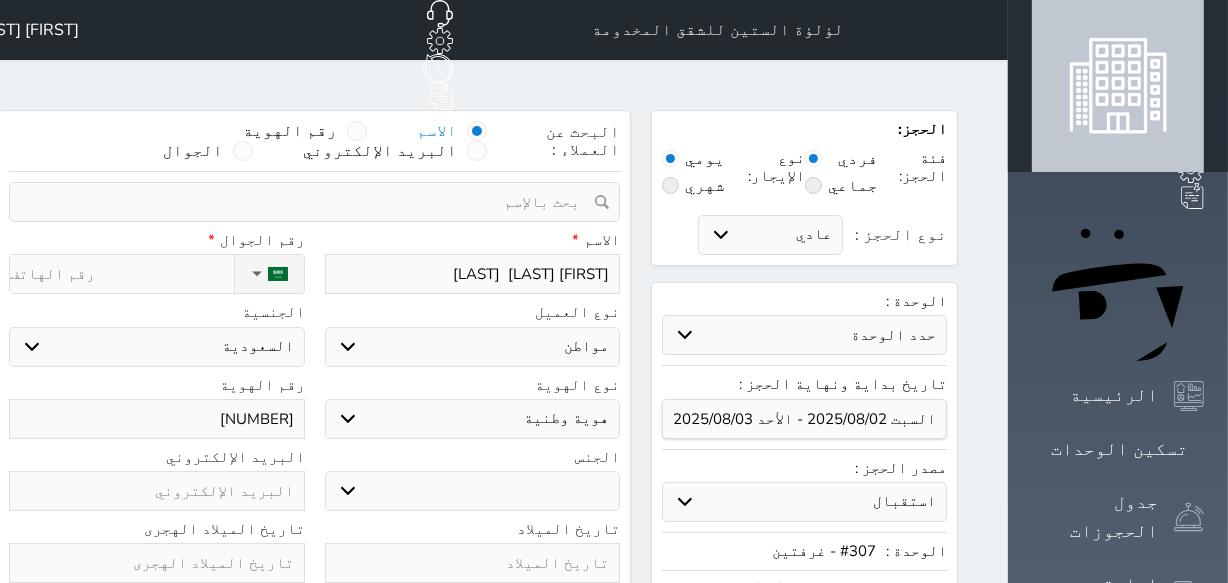 type on "10827126" 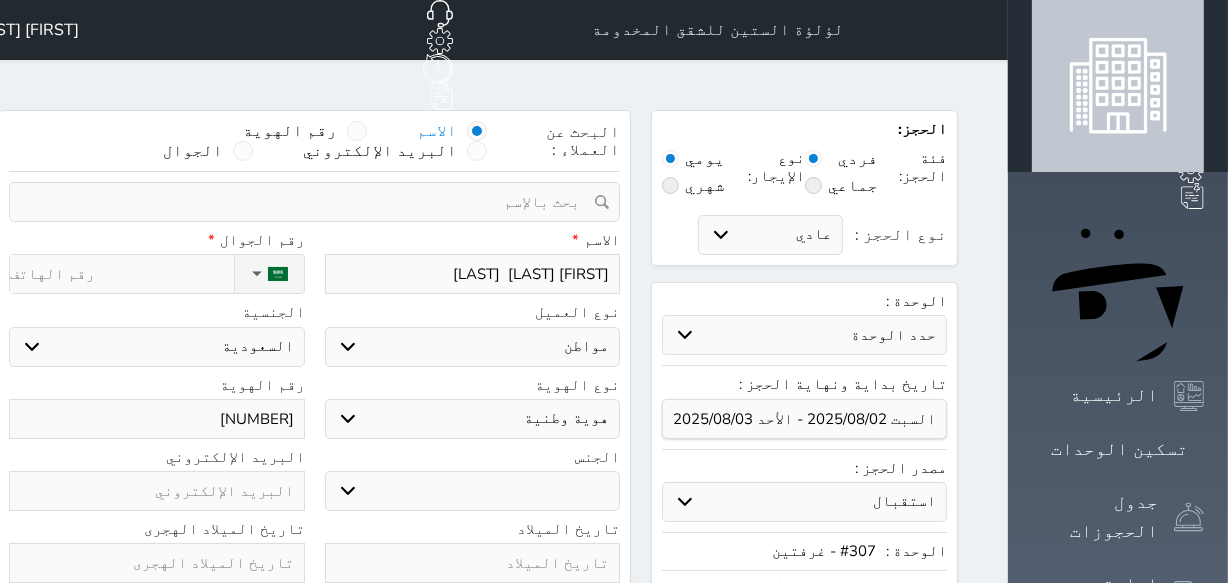 select 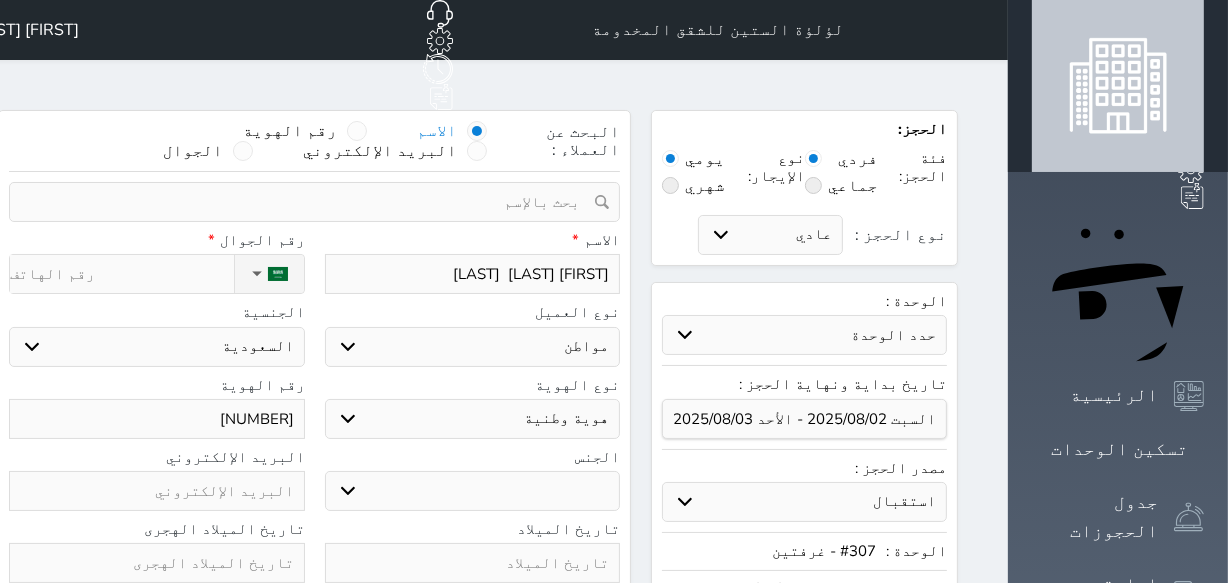 type on "108271260" 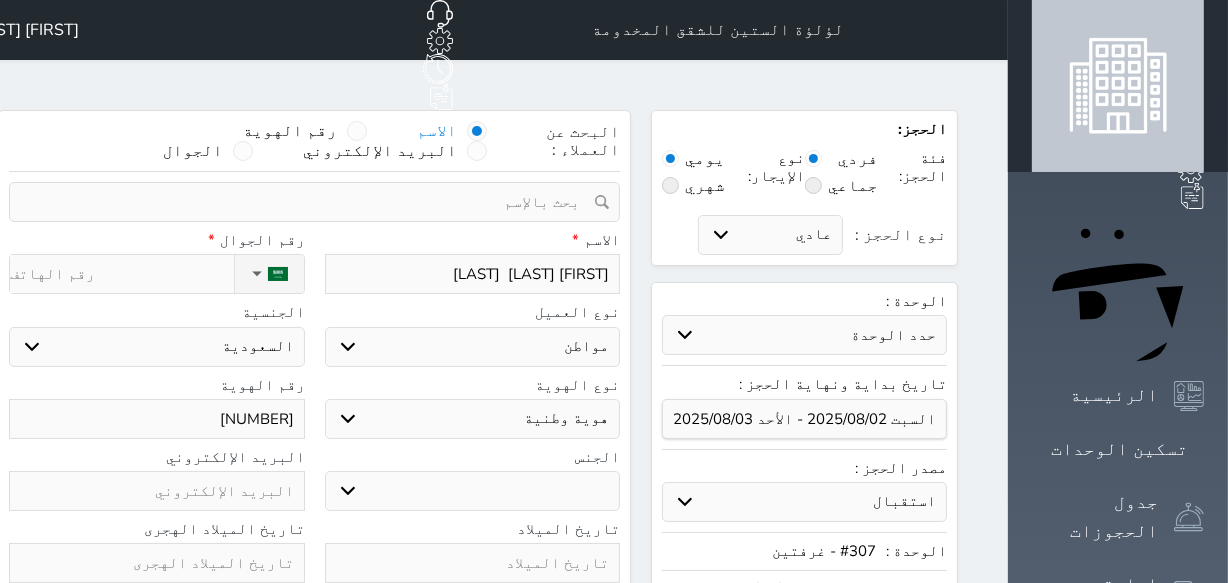 select 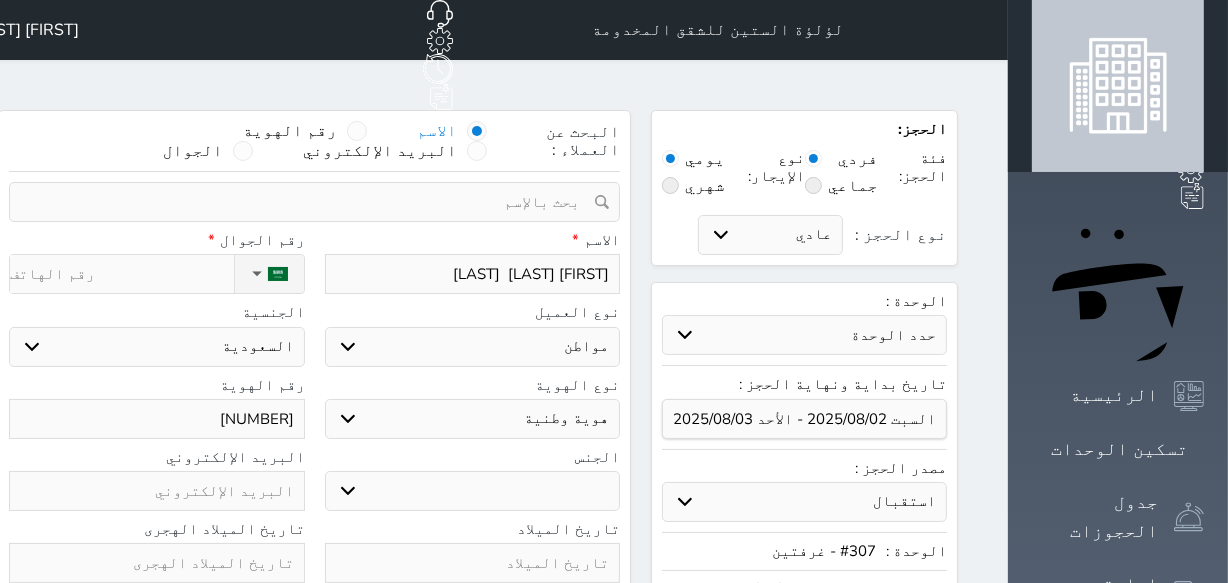 type on "1082712603" 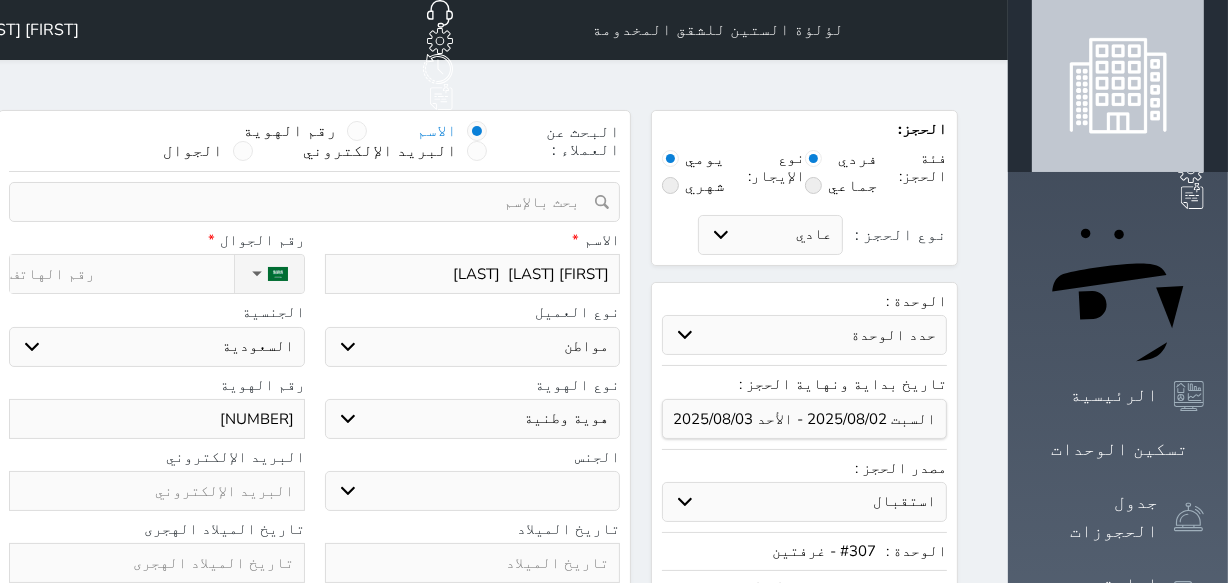 select 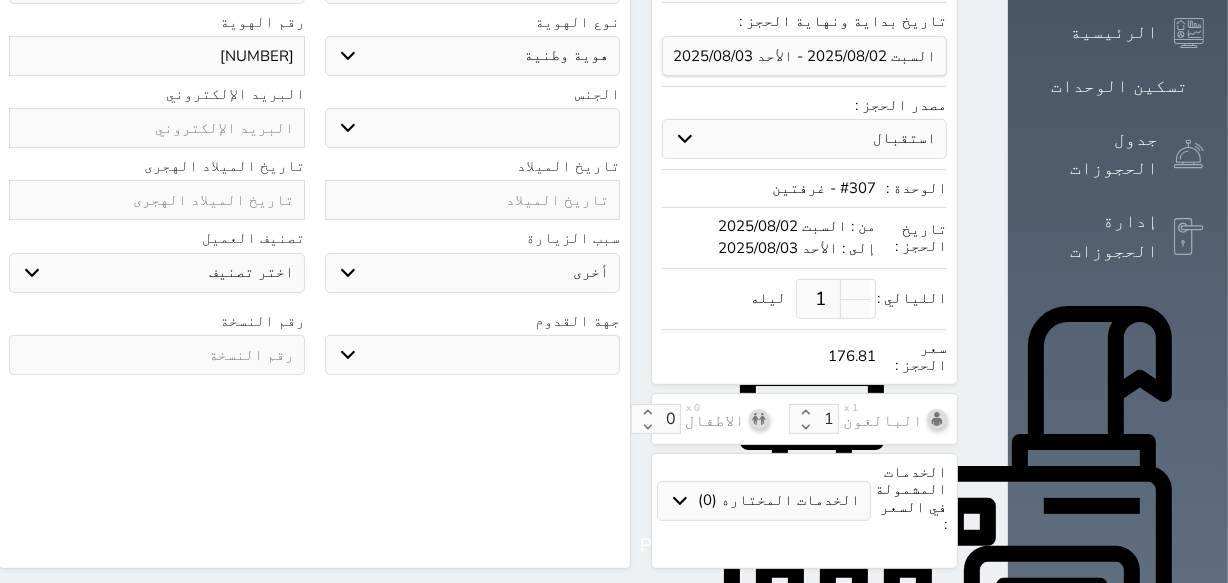 scroll, scrollTop: 636, scrollLeft: 0, axis: vertical 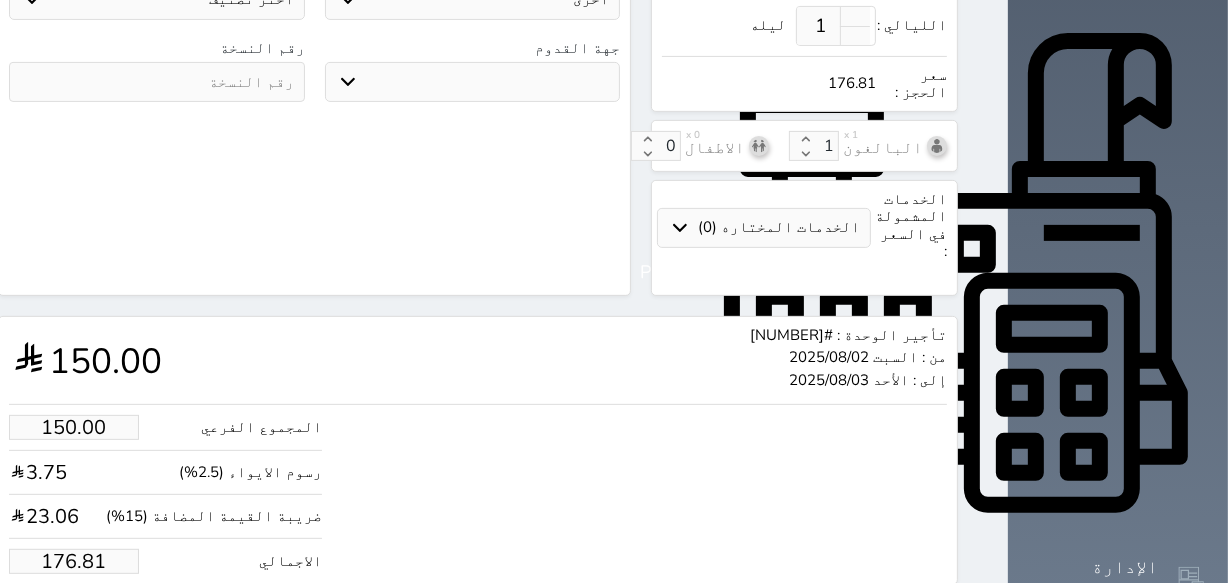 type on "1082712603" 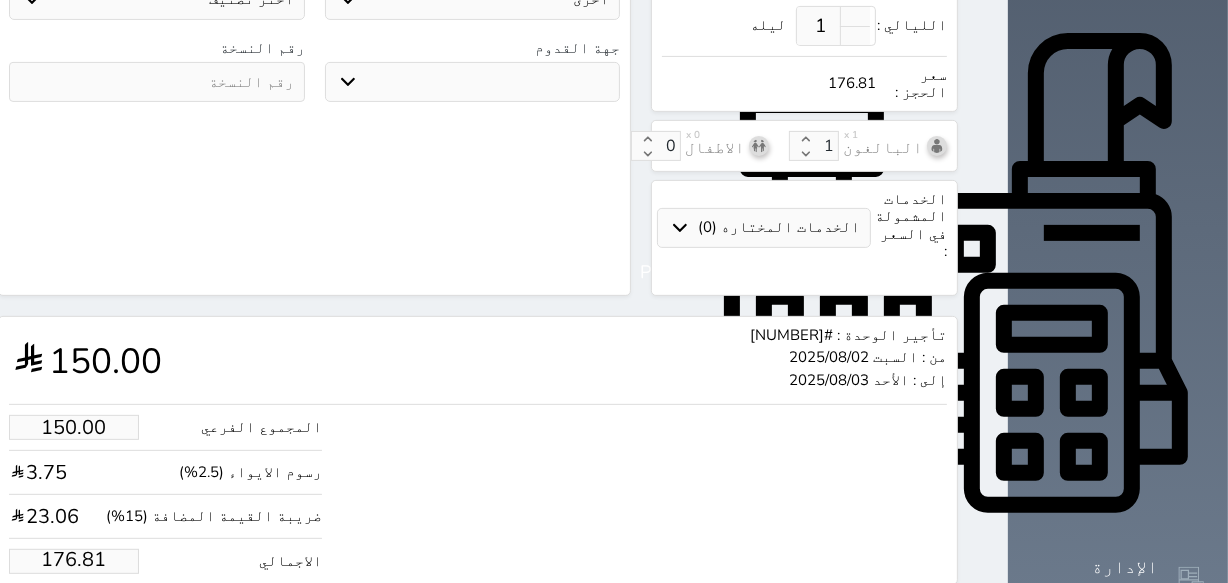 drag, startPoint x: 63, startPoint y: 499, endPoint x: 147, endPoint y: 509, distance: 84.59315 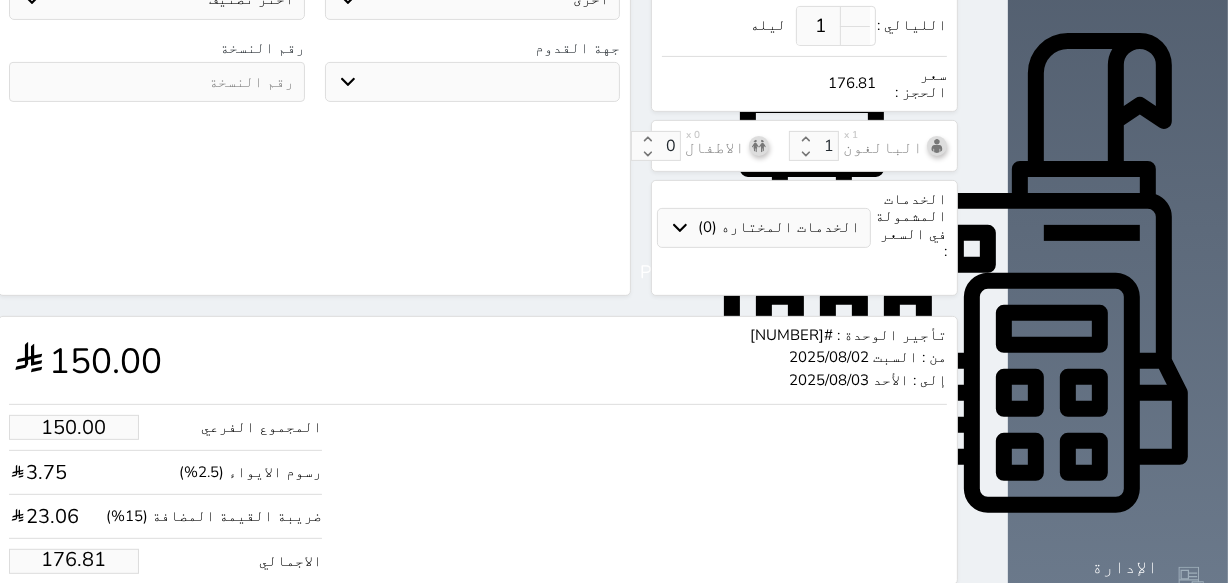 type on "2.55" 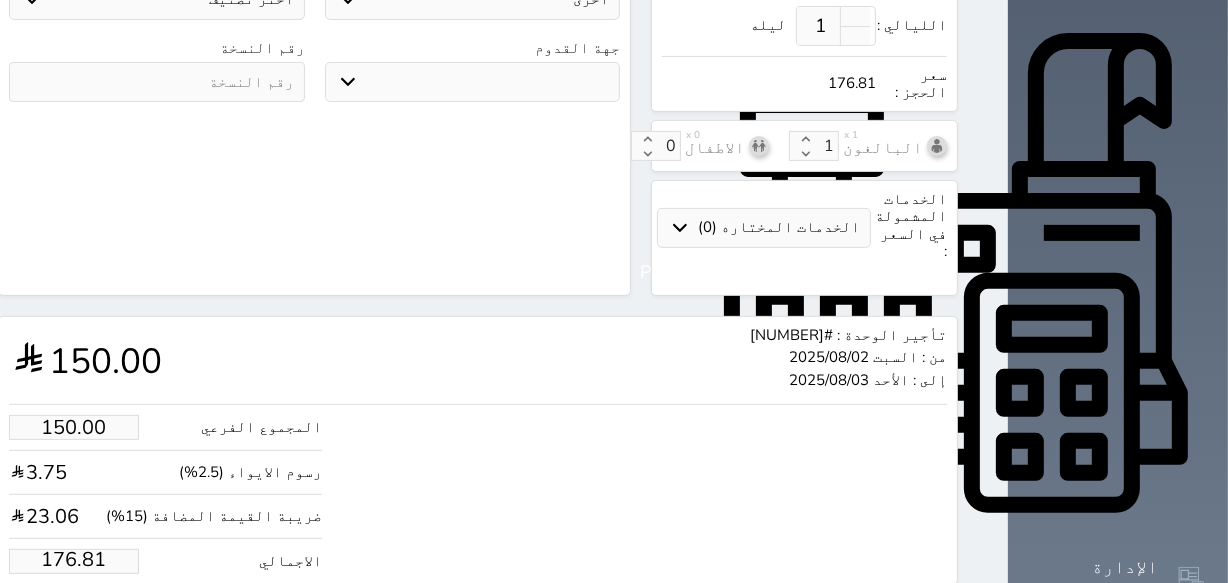 type on "3" 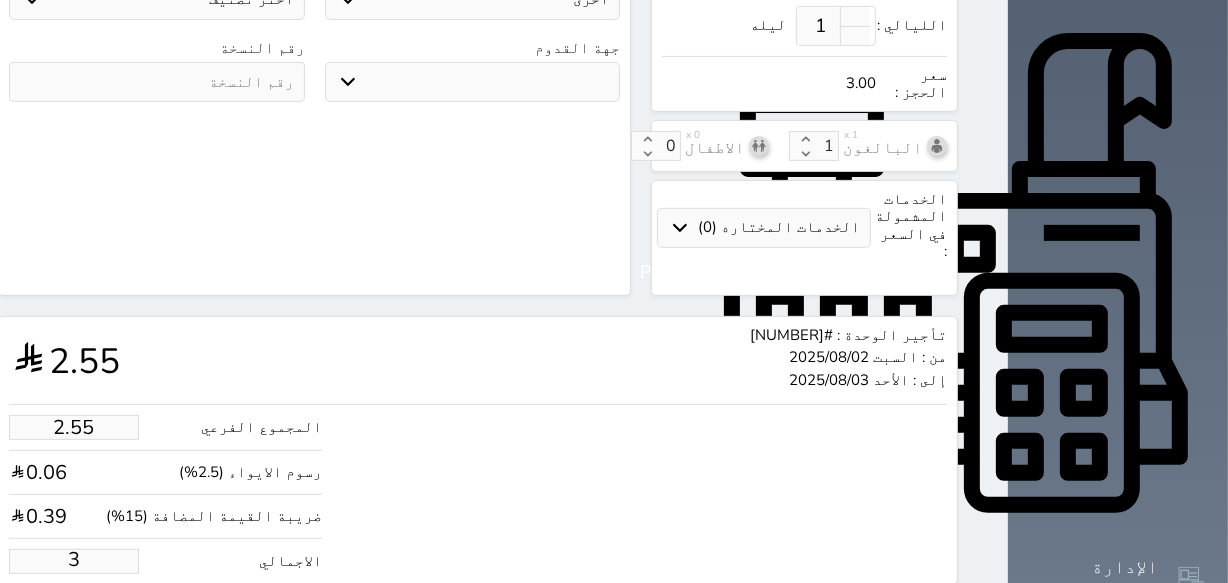 type on "29.69" 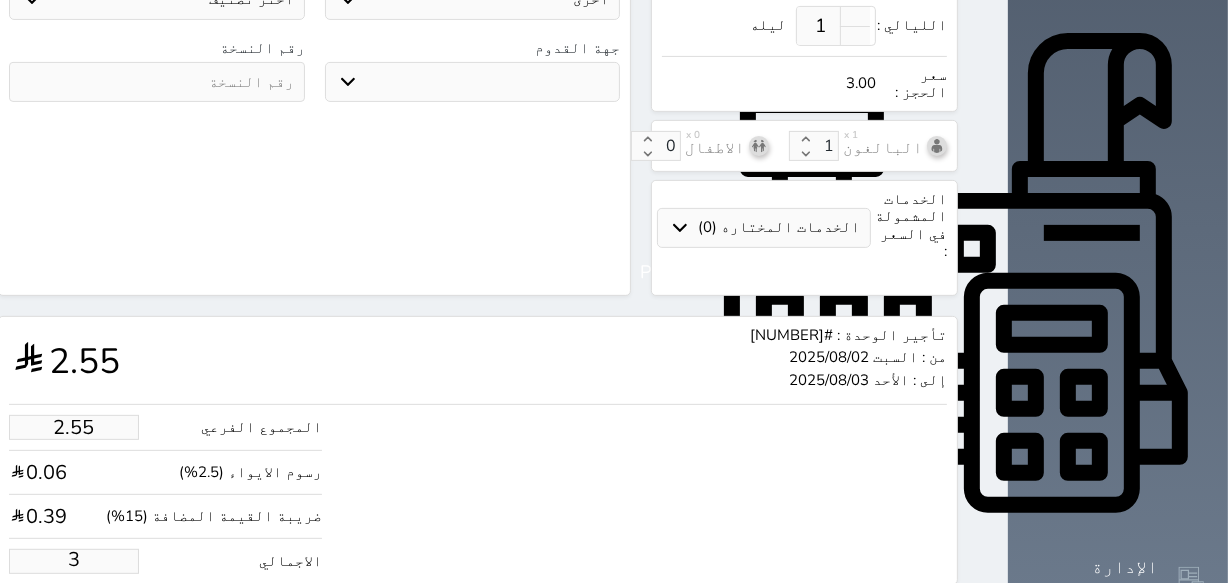 type on "35" 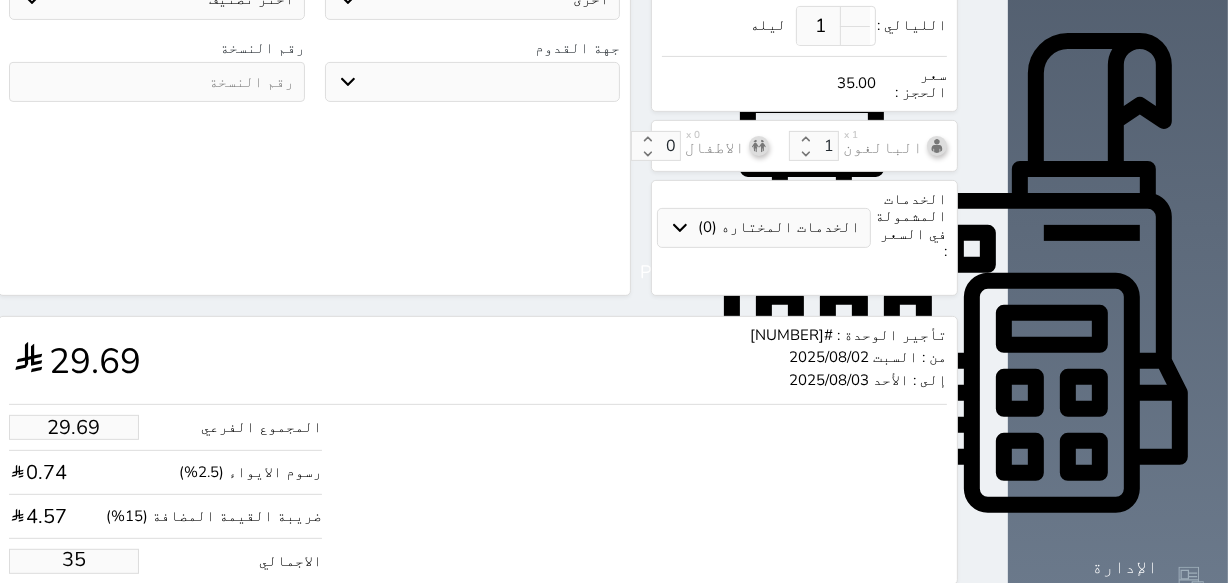 type on "296.92" 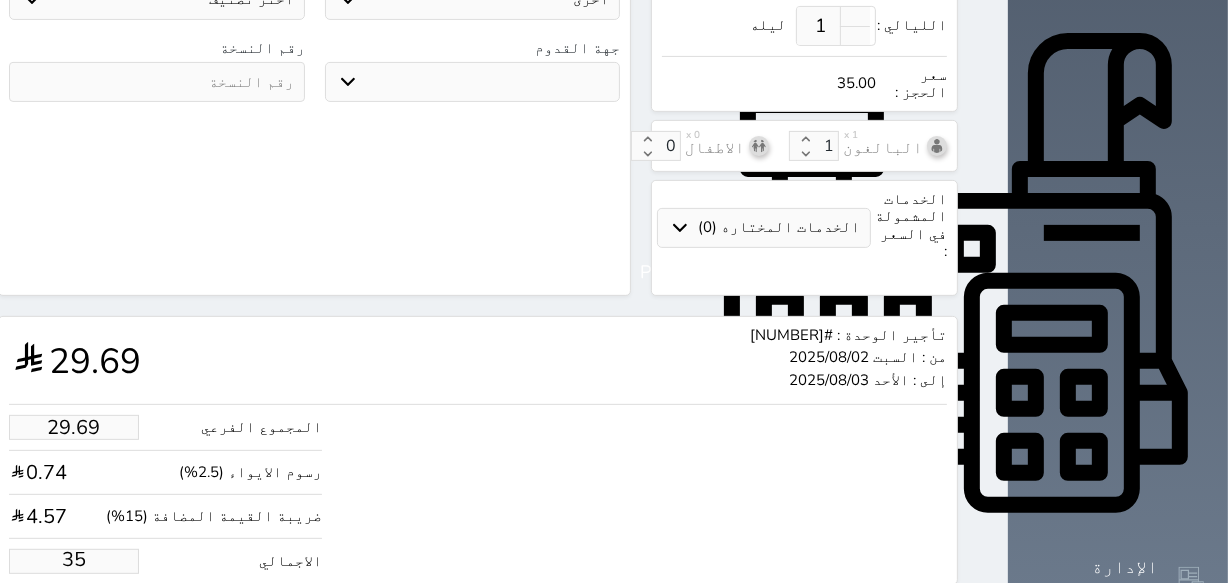 type on "350" 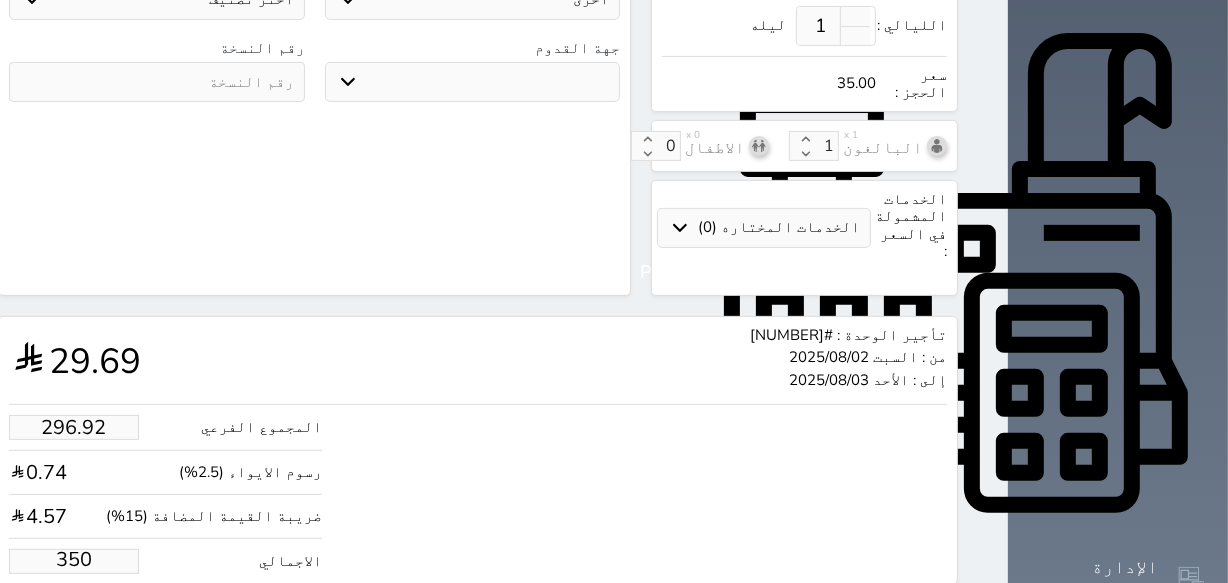 select 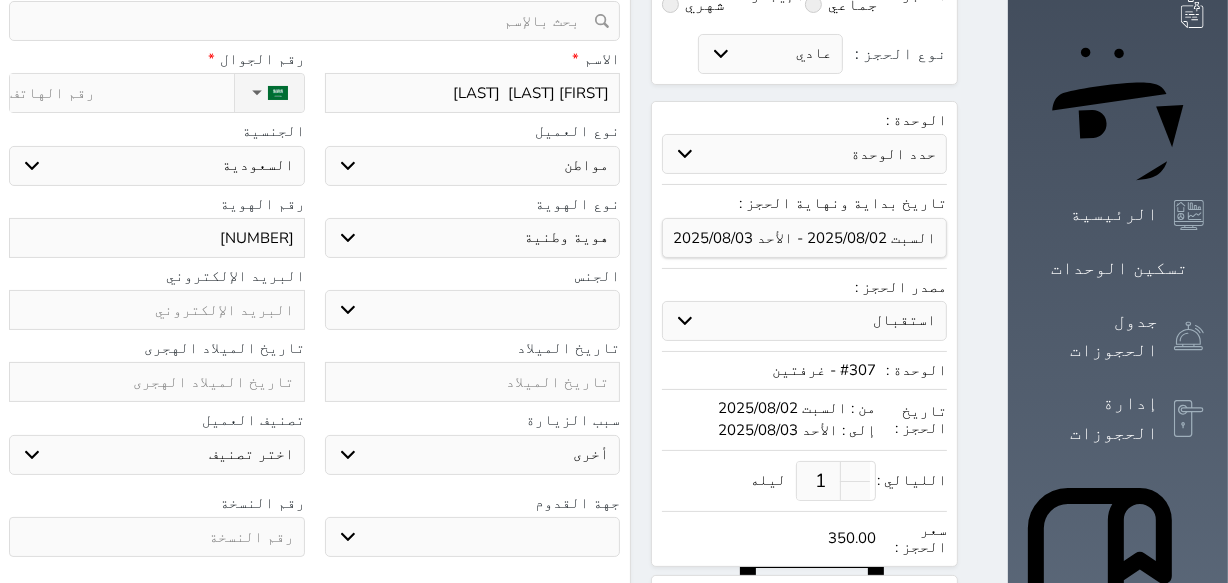 scroll, scrollTop: 90, scrollLeft: 0, axis: vertical 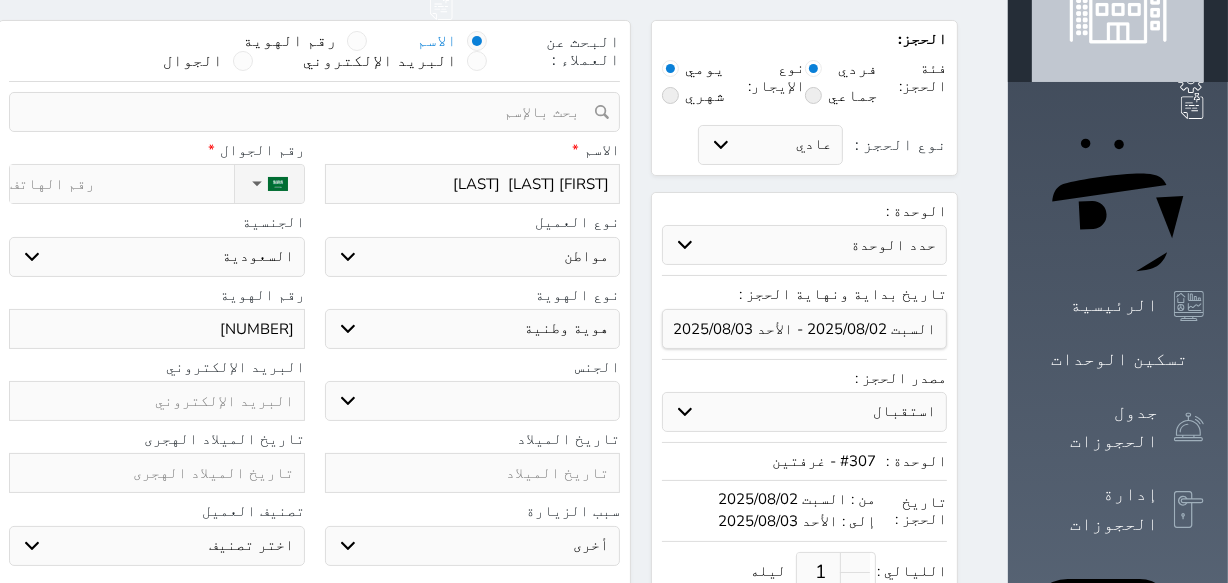 type on "350.00" 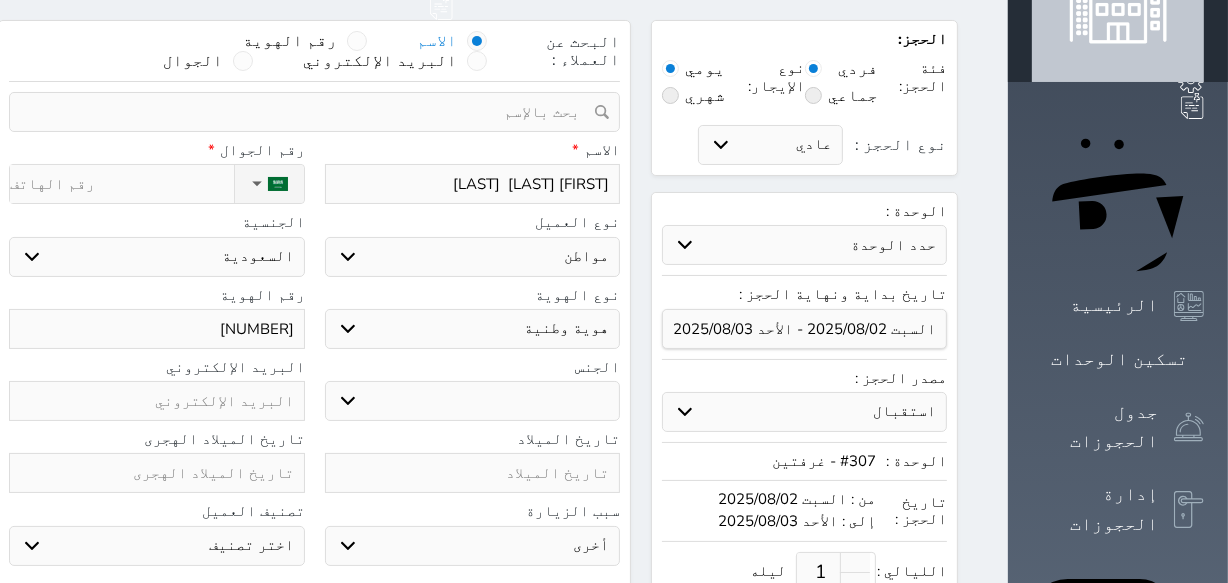 type on "0" 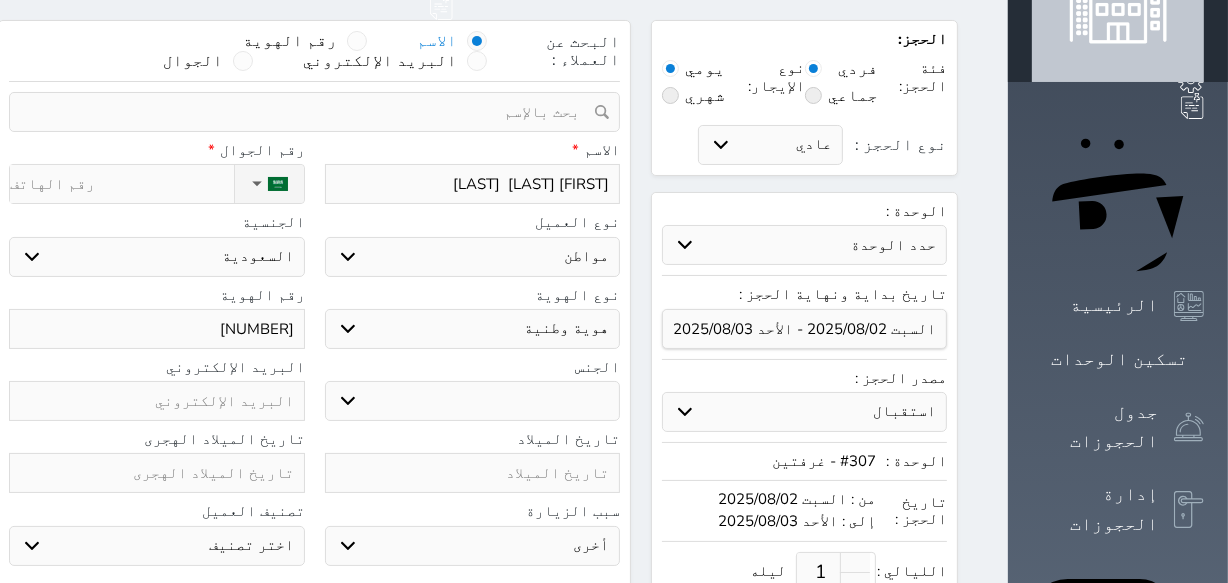 select 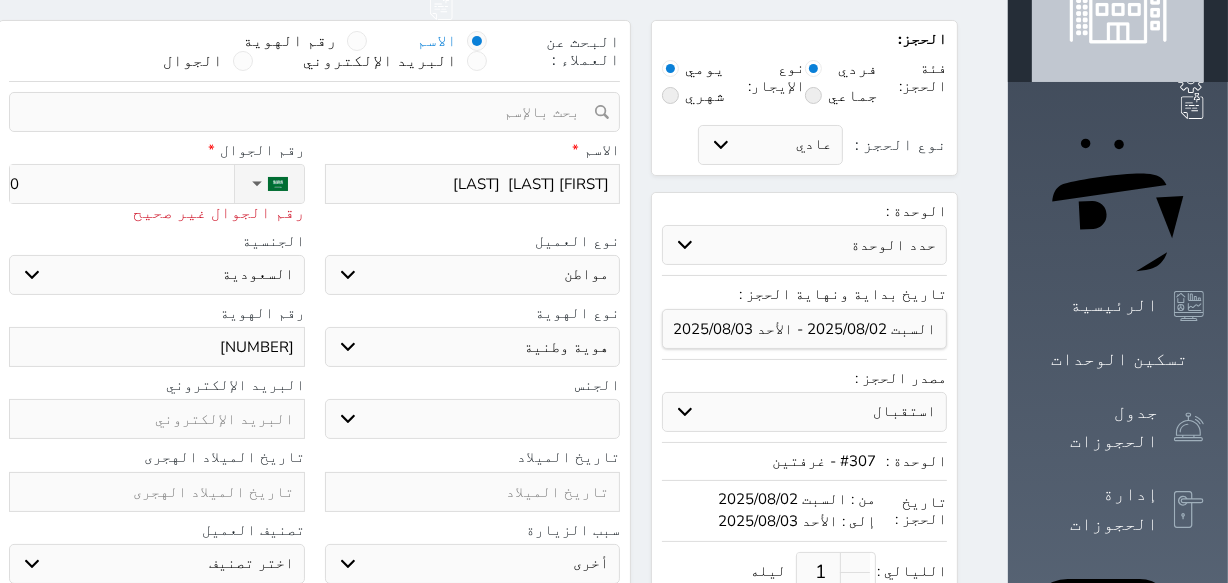 type on "05" 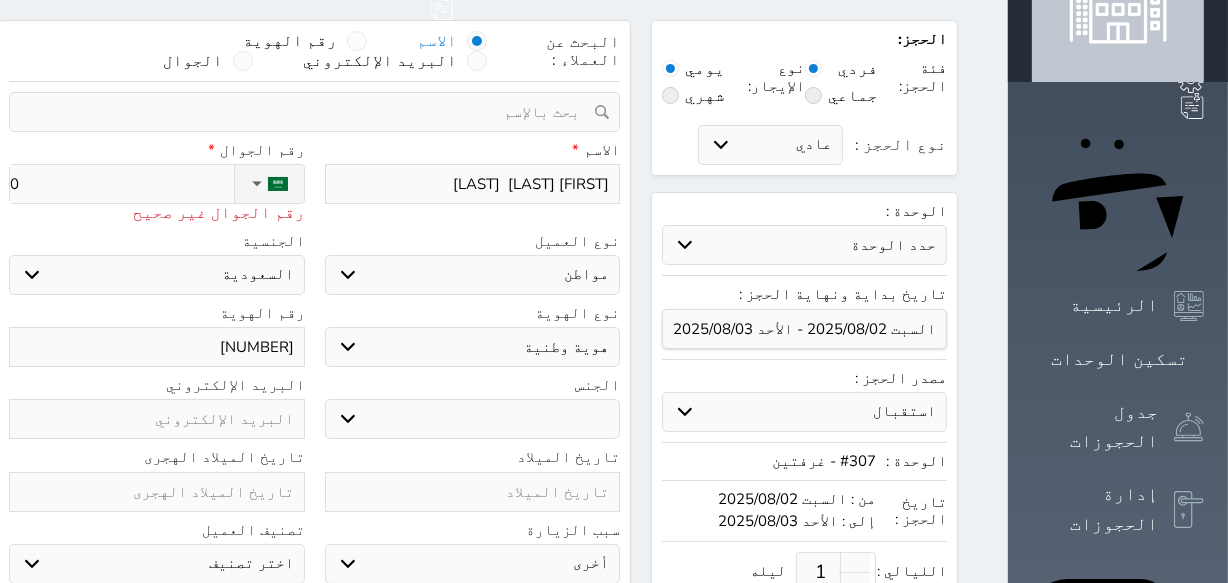 select 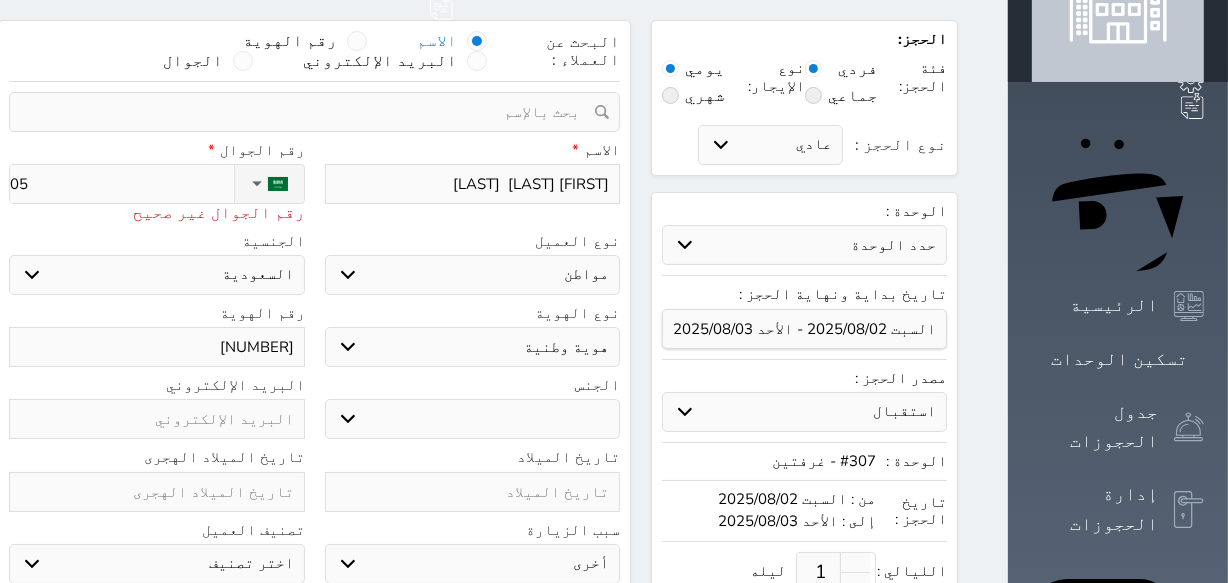 type on "055" 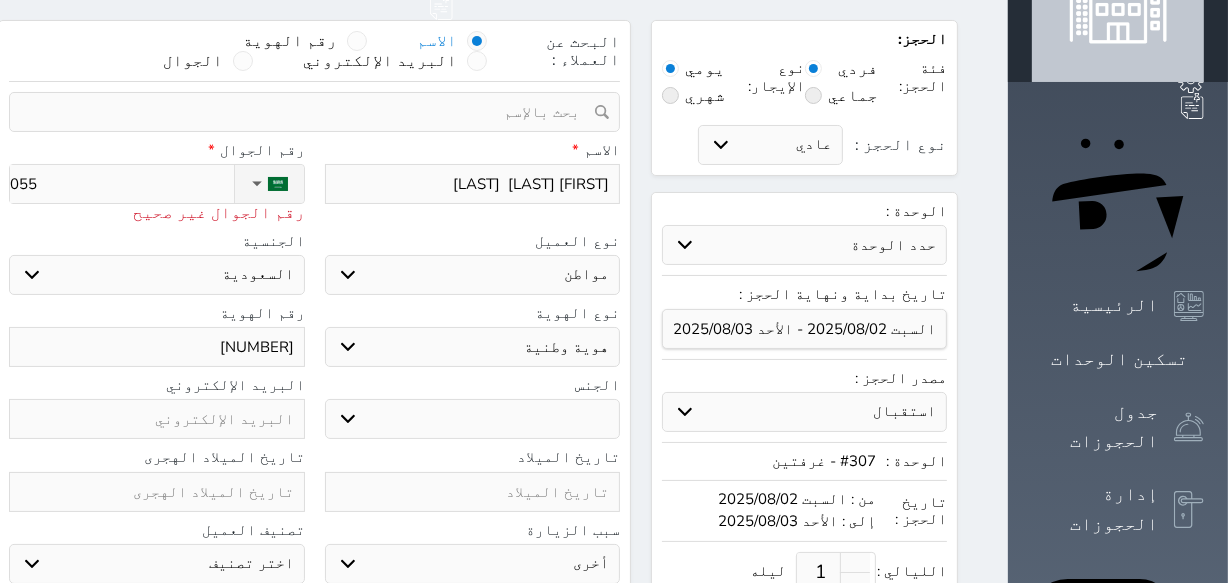 select 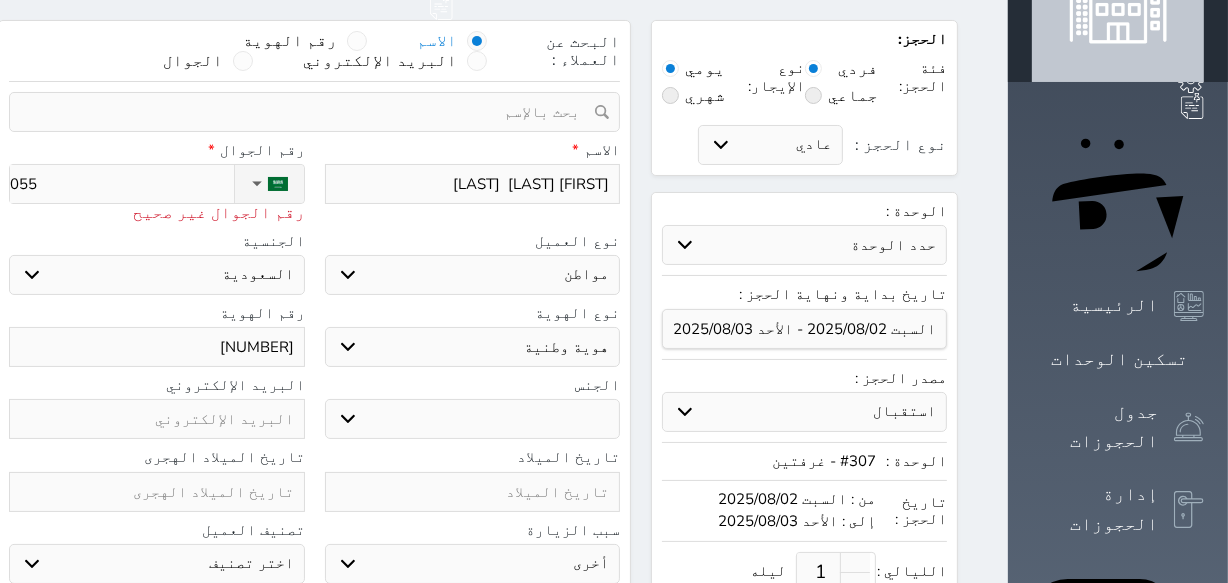 type on "0550" 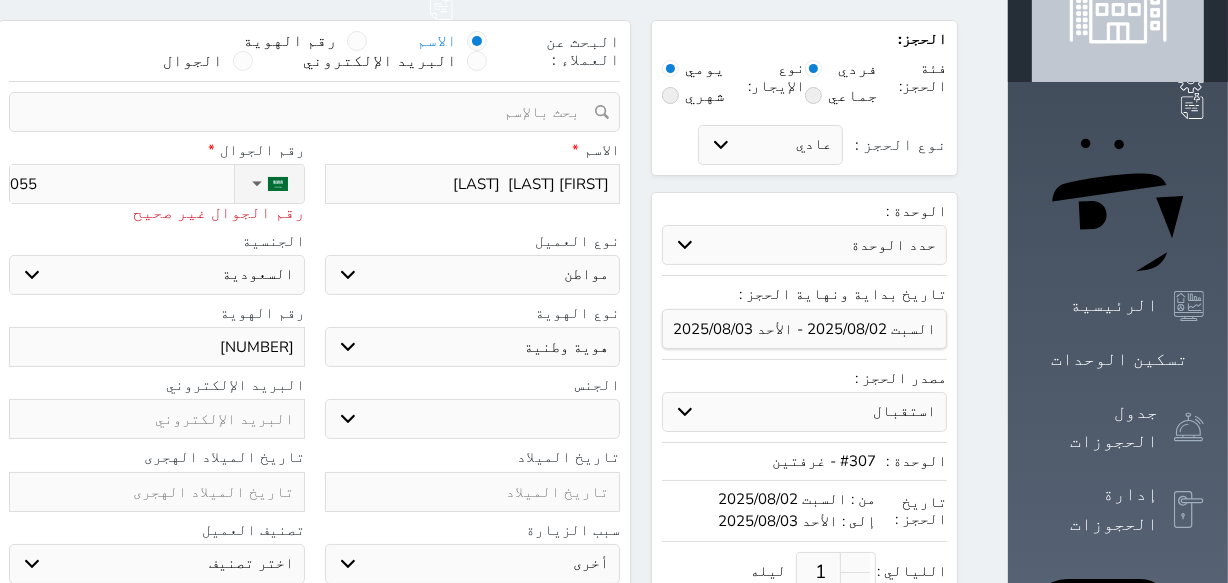 select 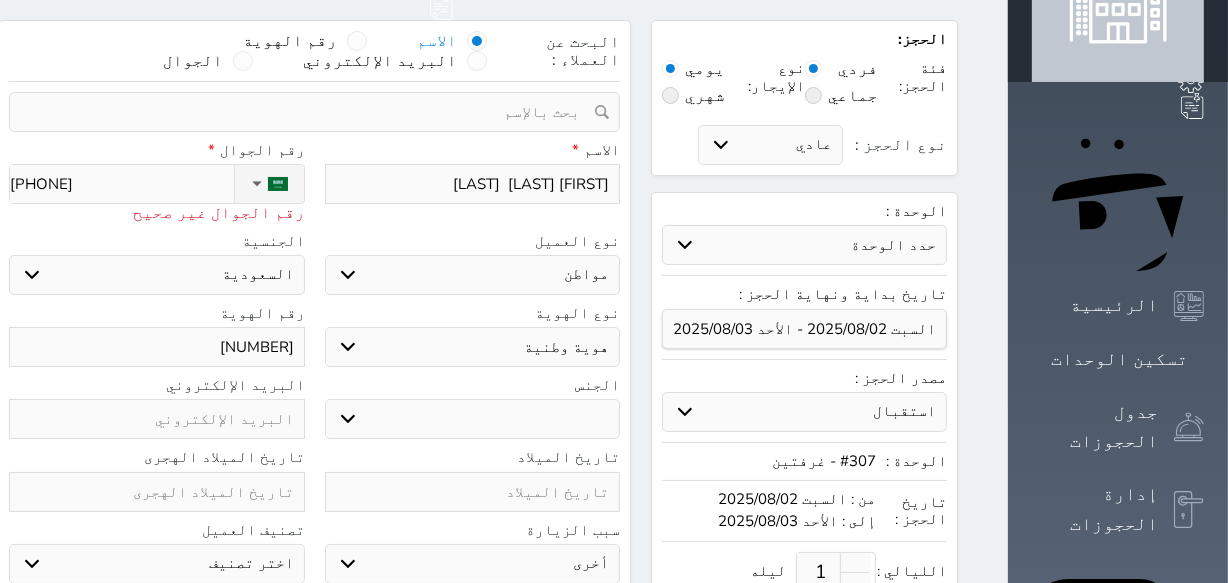 type on "05507" 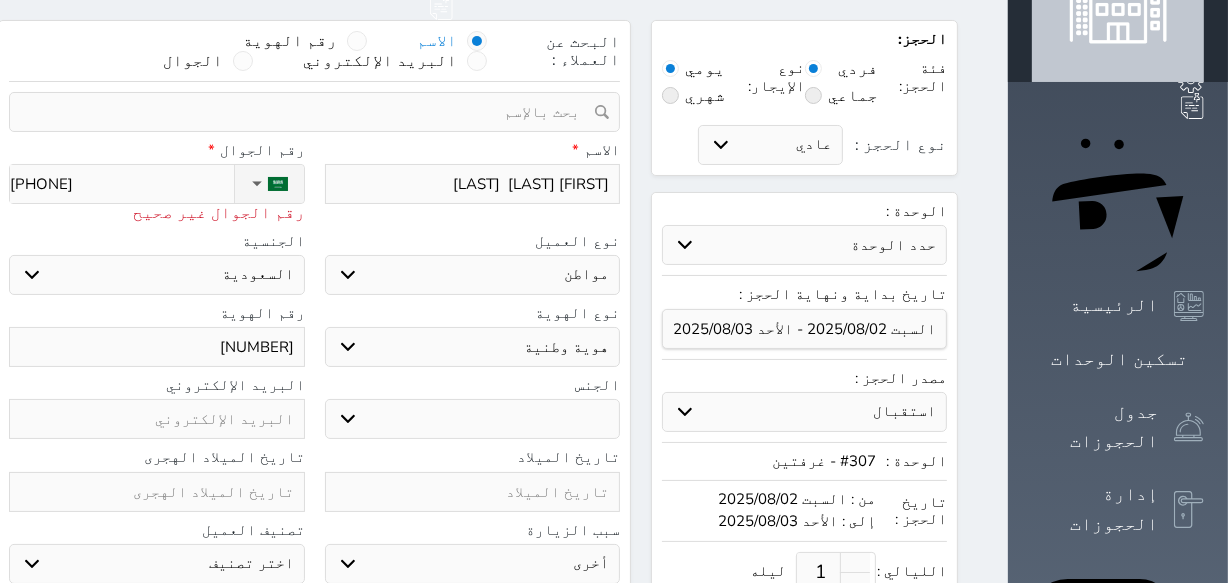 select 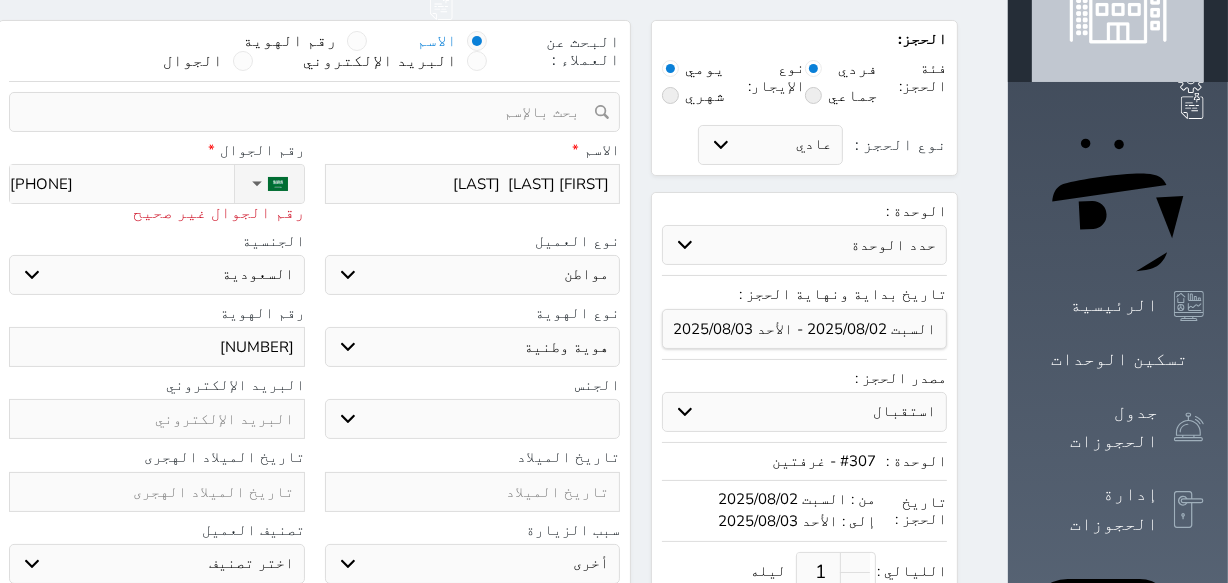 type on "055075" 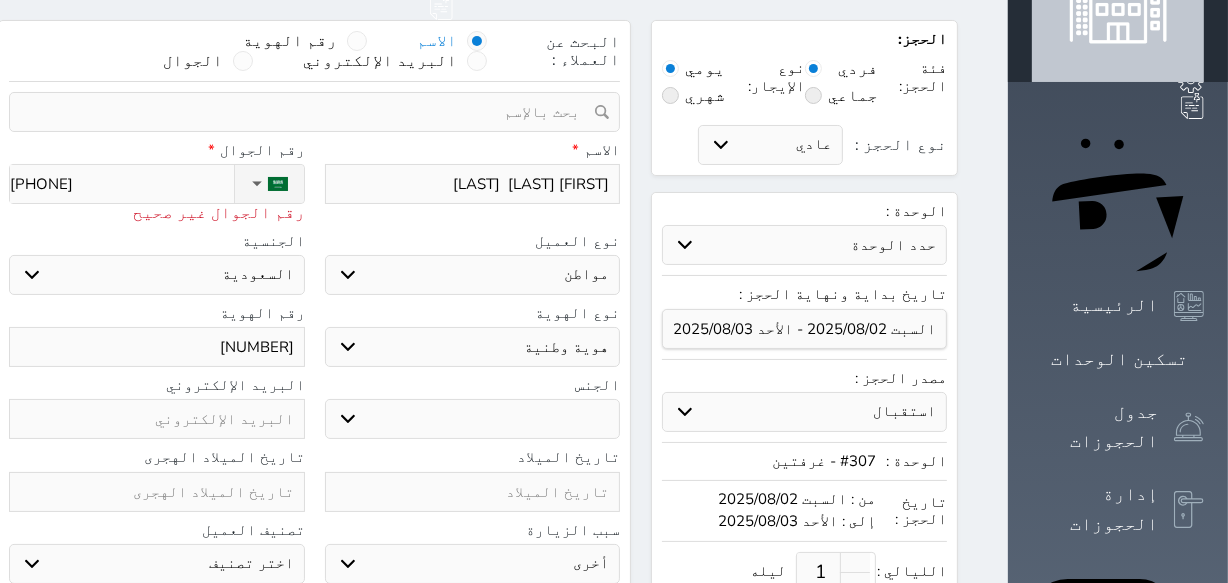 select 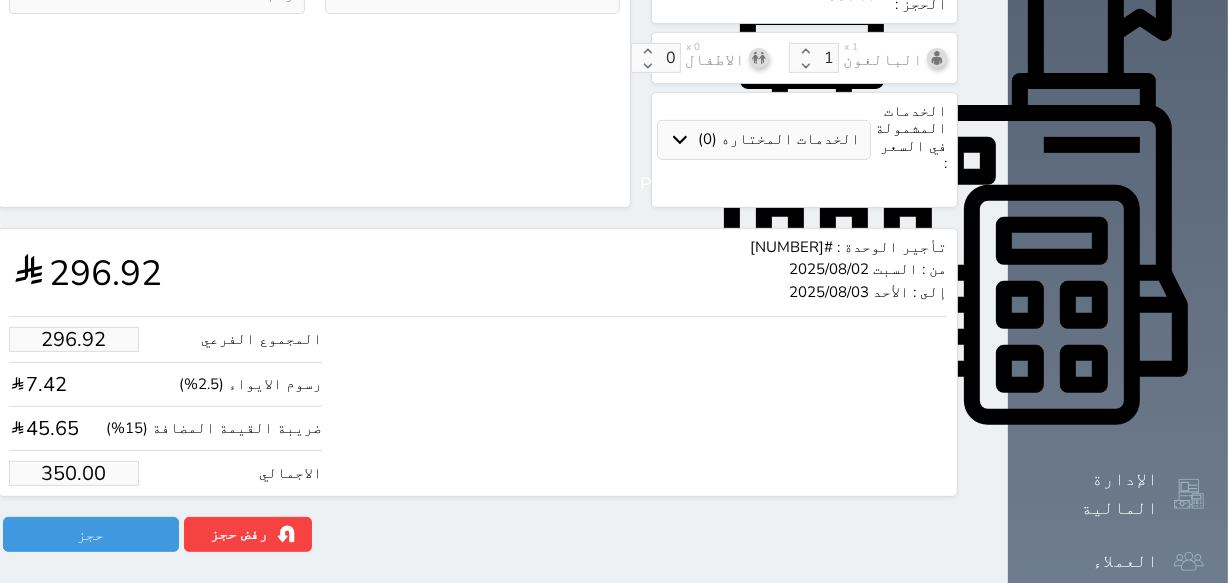 scroll, scrollTop: 726, scrollLeft: 0, axis: vertical 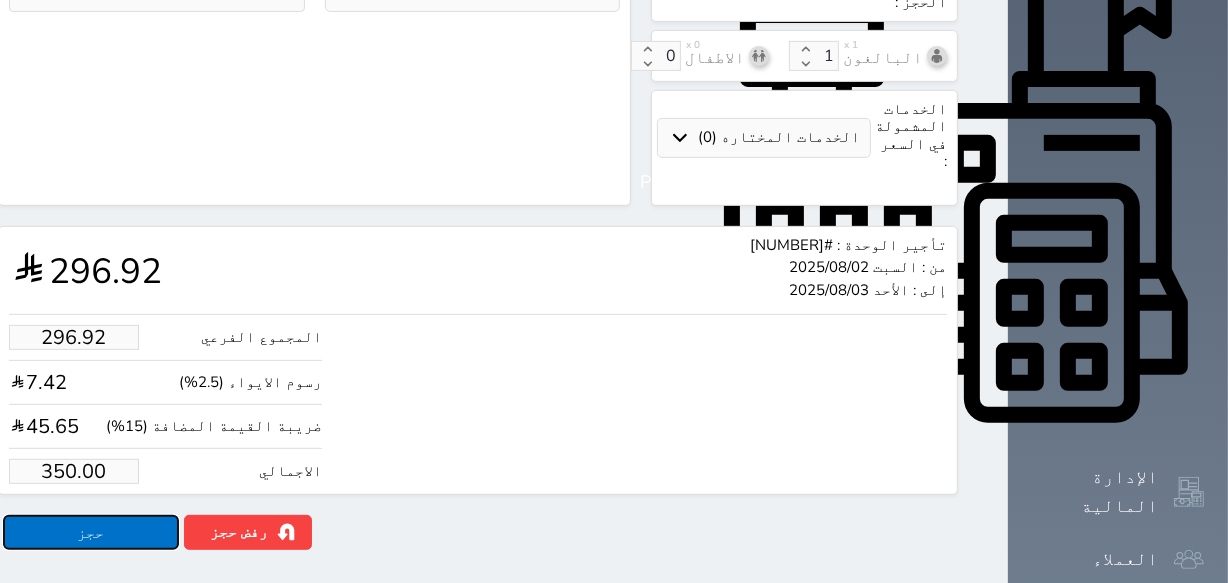 click on "حجز" at bounding box center [91, 532] 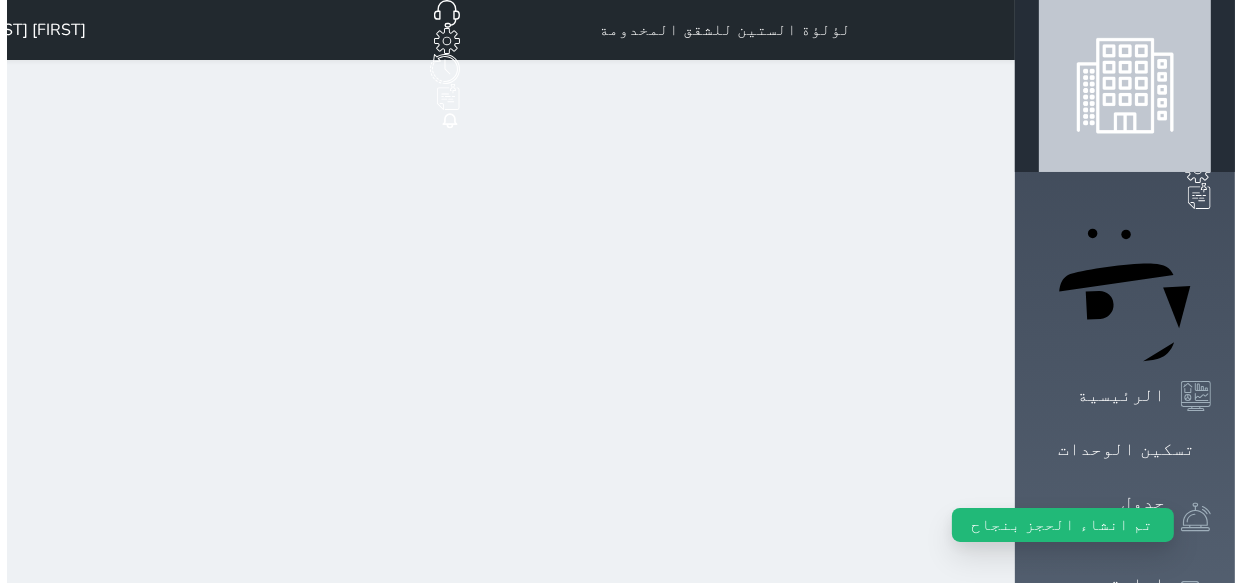 scroll, scrollTop: 0, scrollLeft: 0, axis: both 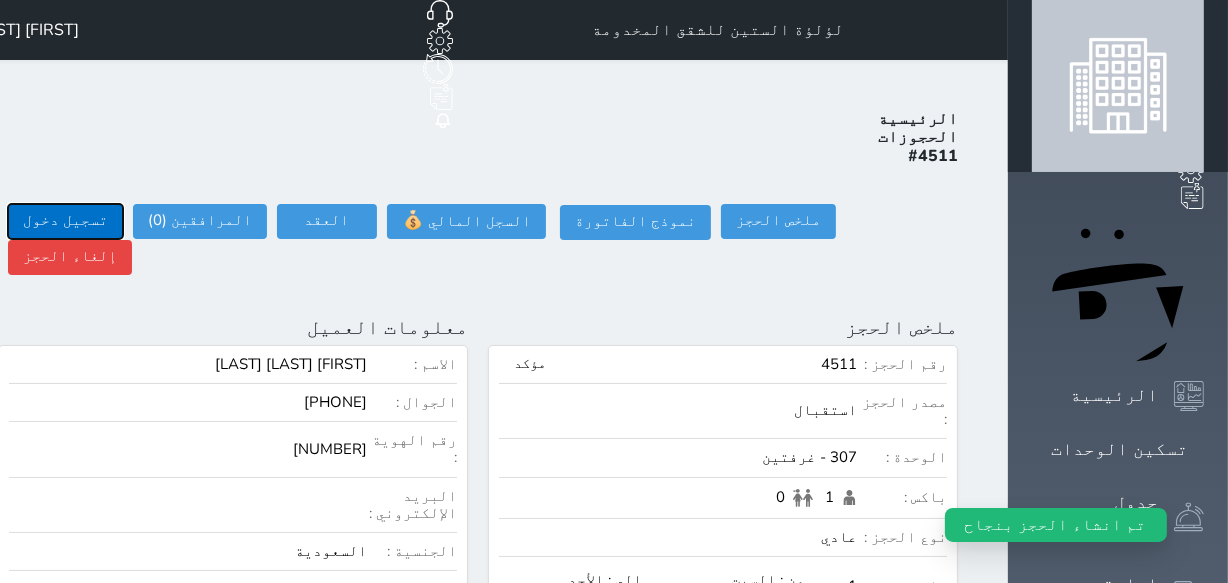 click on "تسجيل دخول" at bounding box center [65, 221] 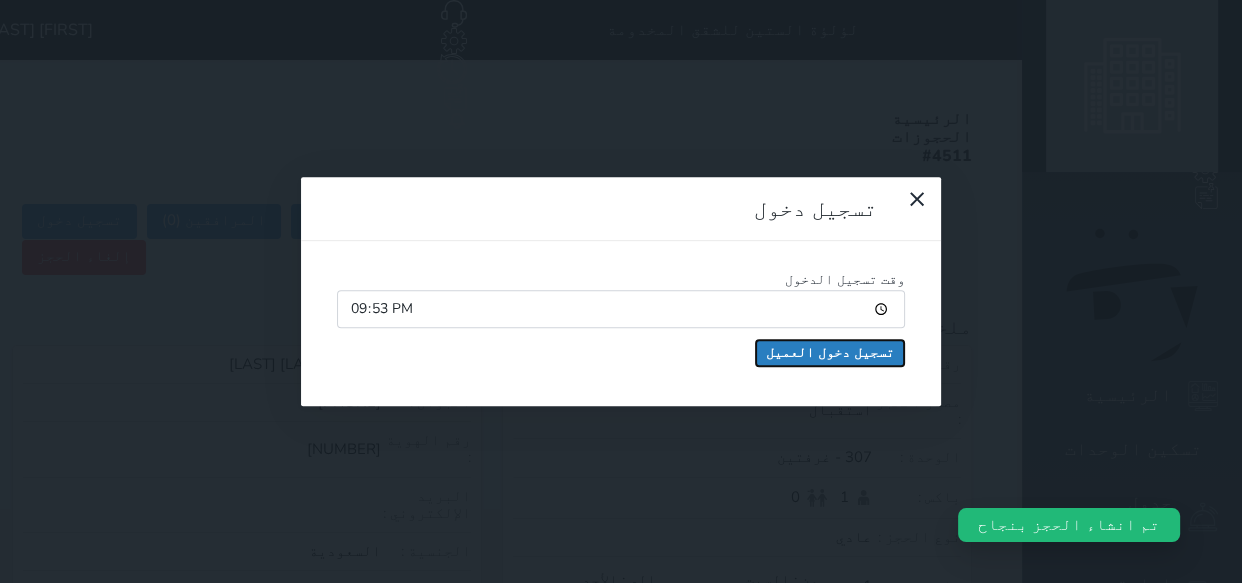 click on "تسجيل دخول العميل" at bounding box center (830, 353) 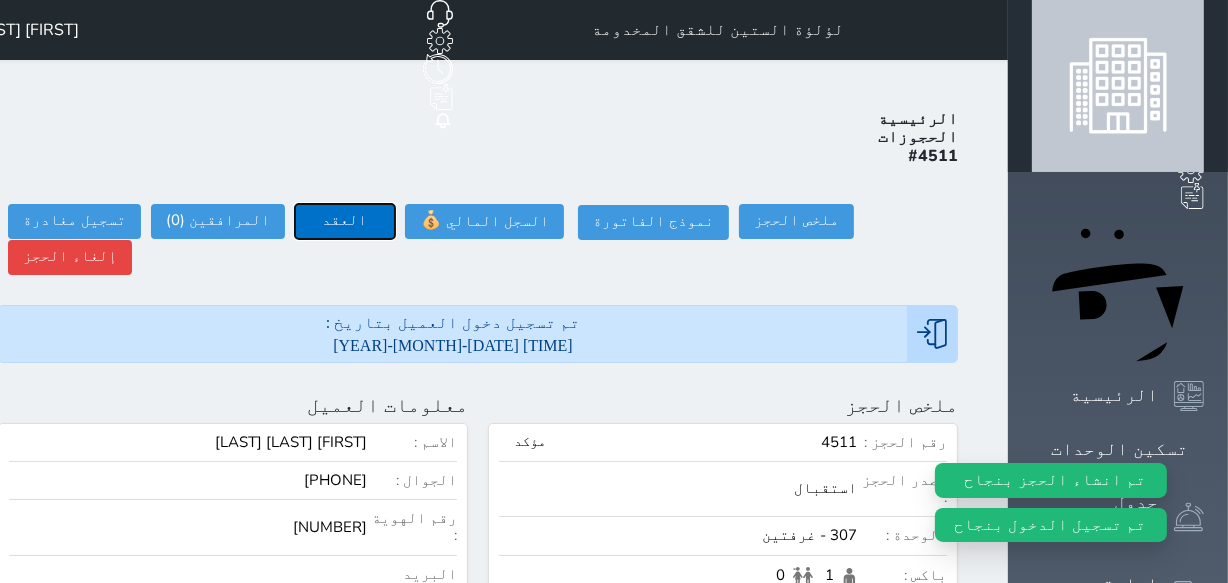 click on "العقد" at bounding box center (345, 221) 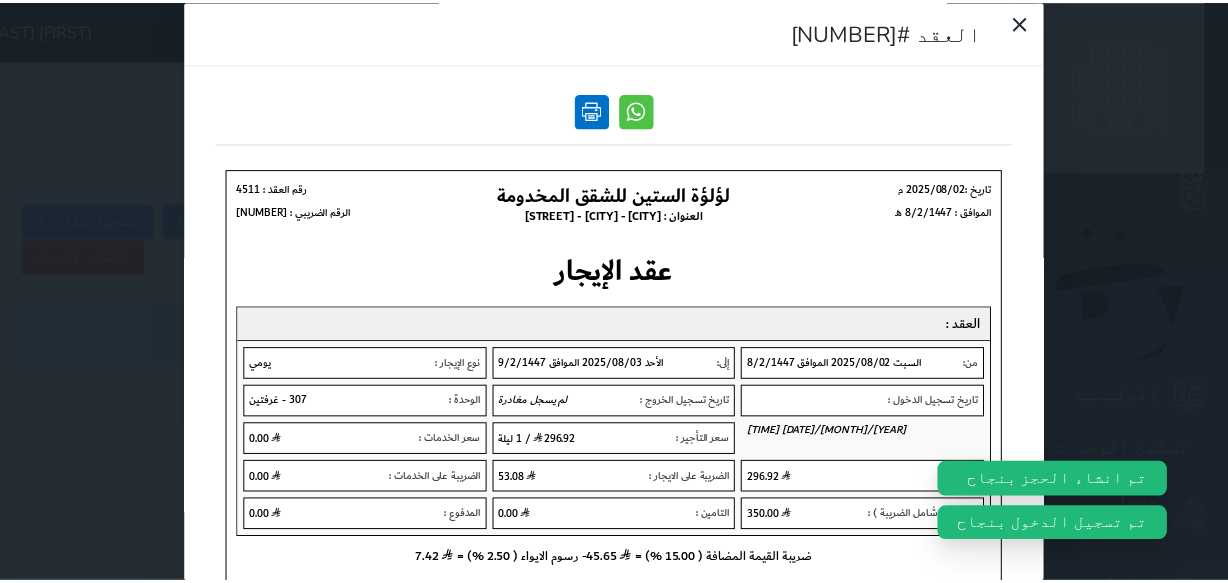 scroll, scrollTop: 0, scrollLeft: 0, axis: both 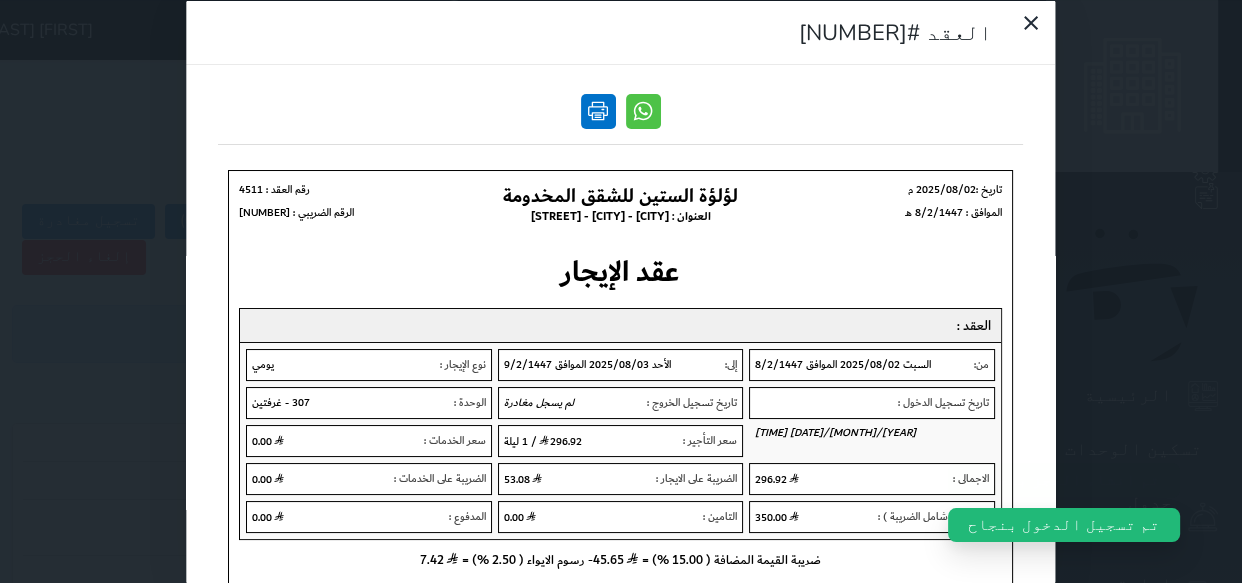 click at bounding box center [598, 110] 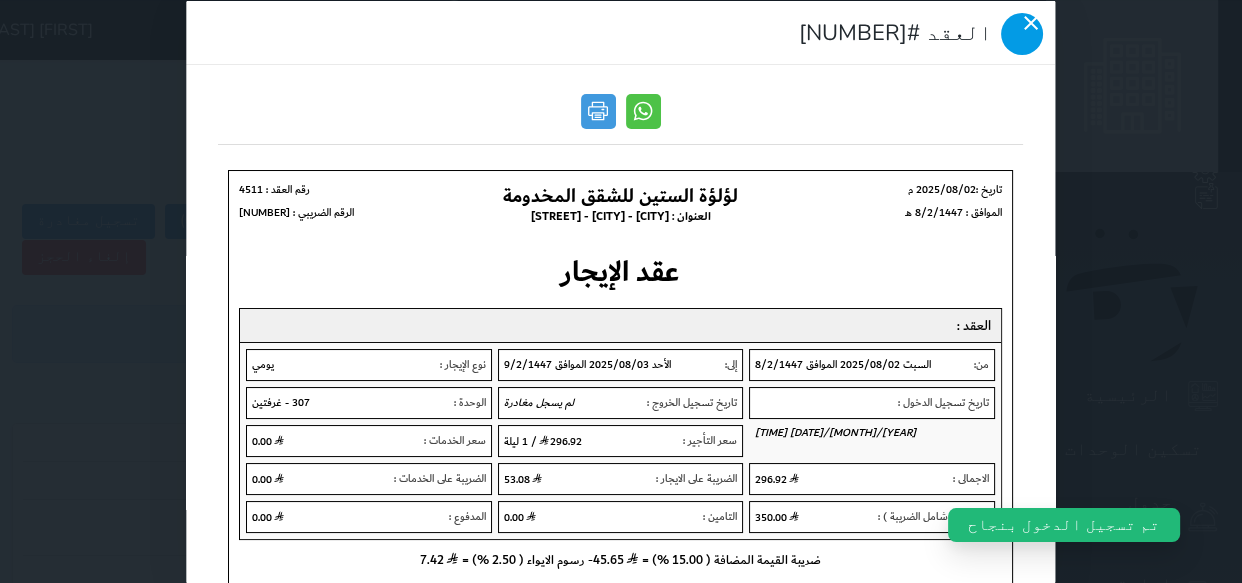 click 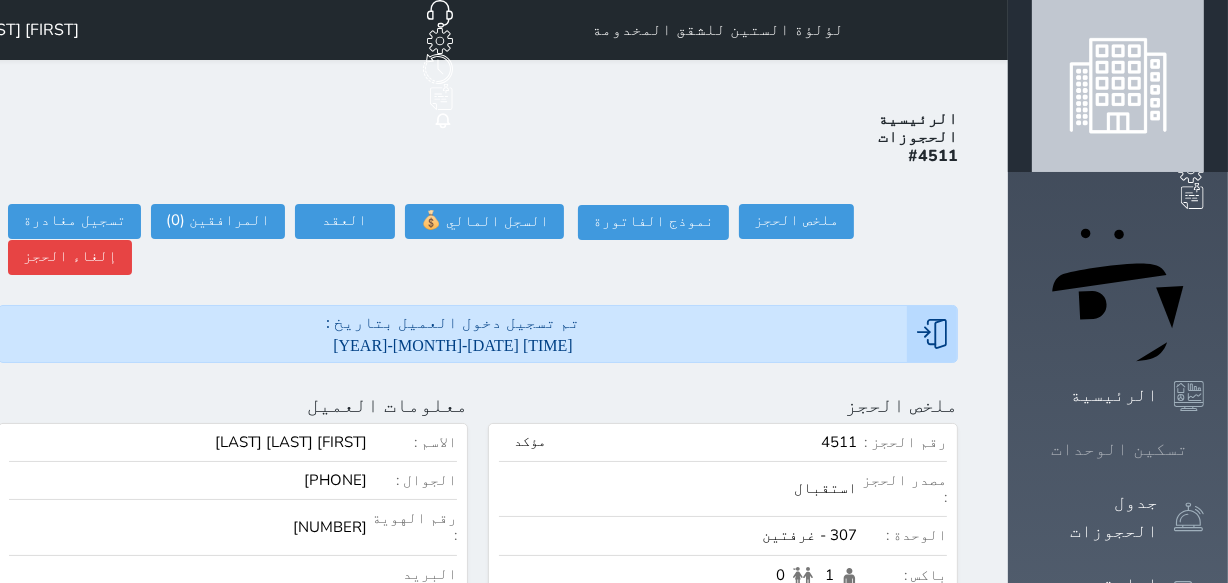 click on "تسكين الوحدات" at bounding box center (1119, 449) 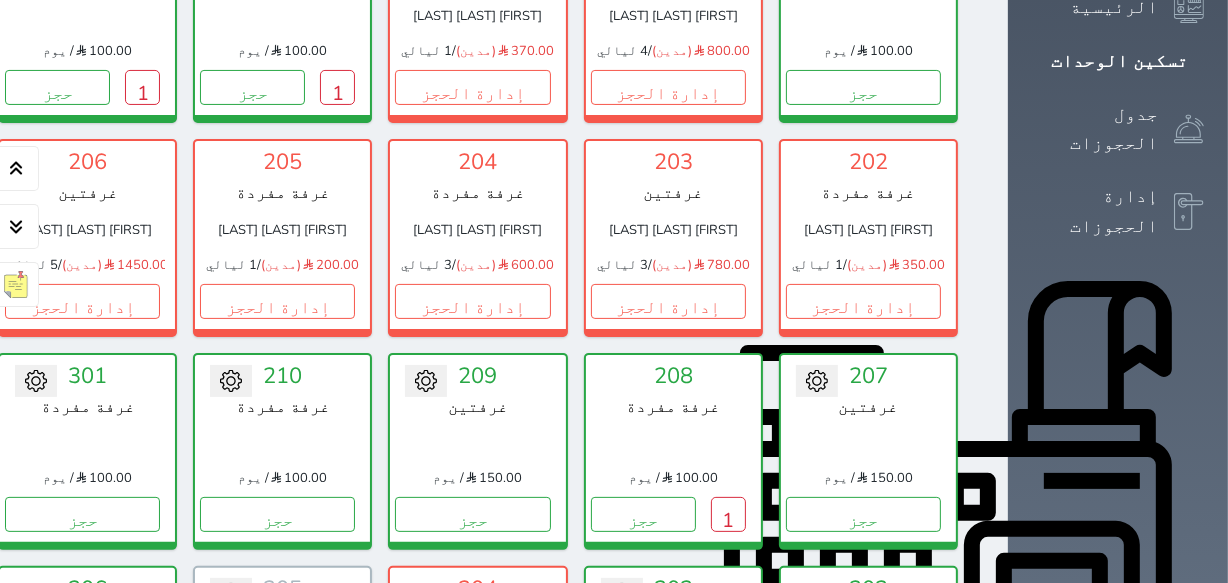 scroll, scrollTop: 623, scrollLeft: 0, axis: vertical 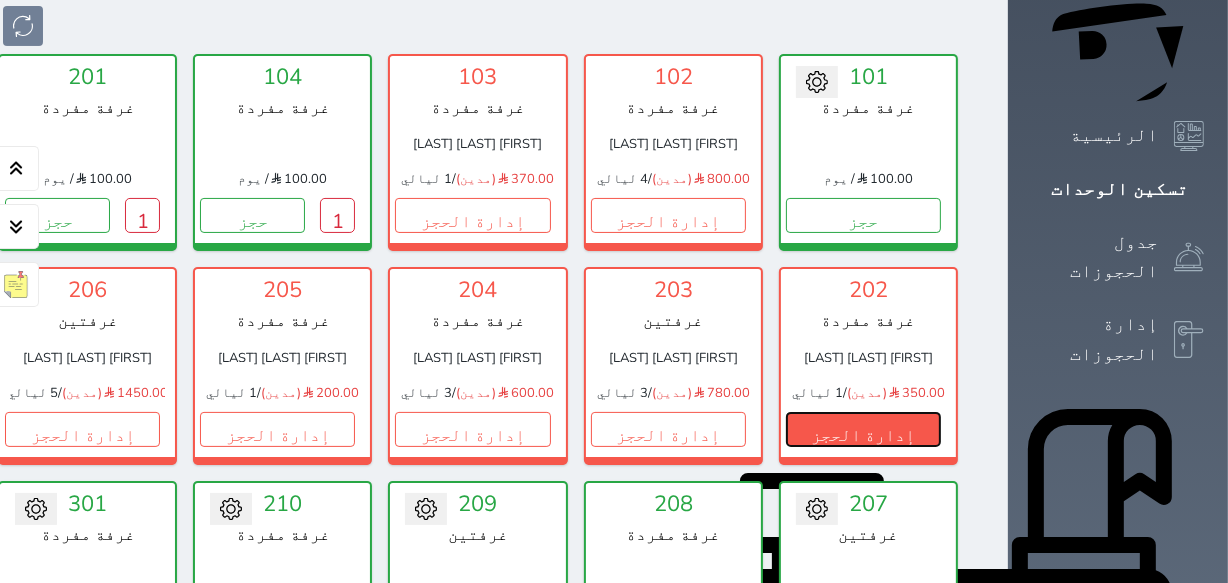click on "إدارة الحجز" at bounding box center (863, 429) 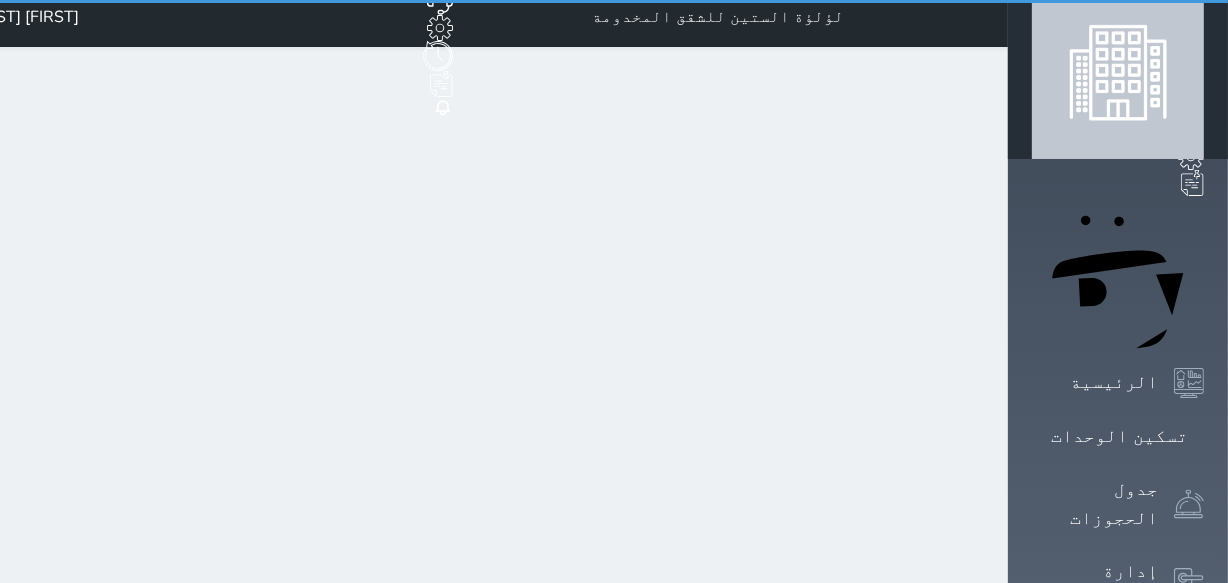 scroll, scrollTop: 0, scrollLeft: 0, axis: both 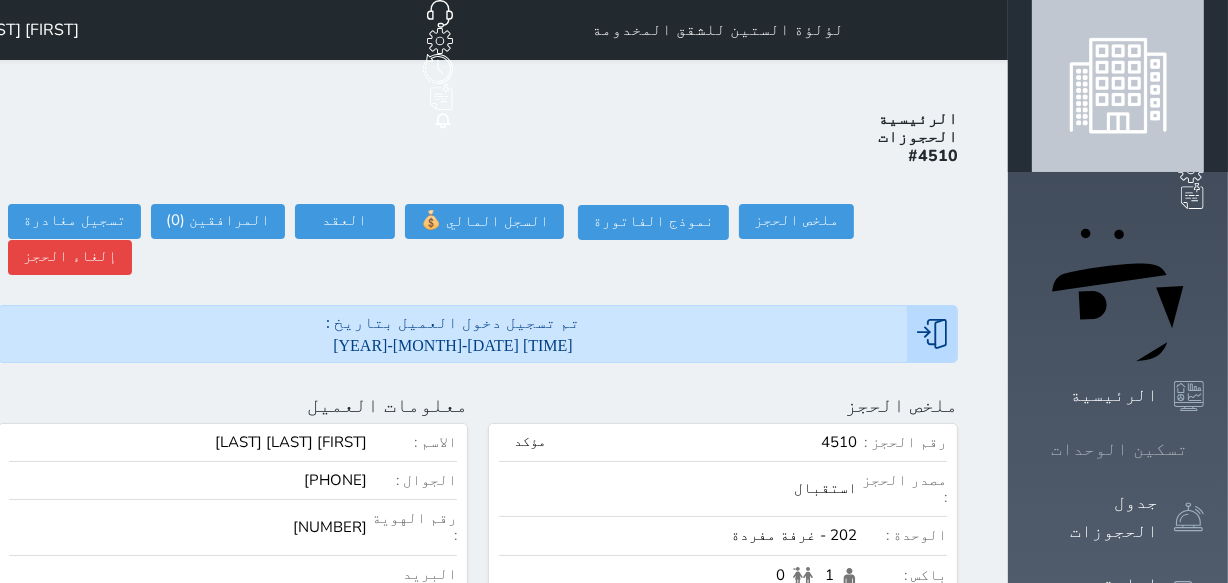 click at bounding box center [1204, 449] 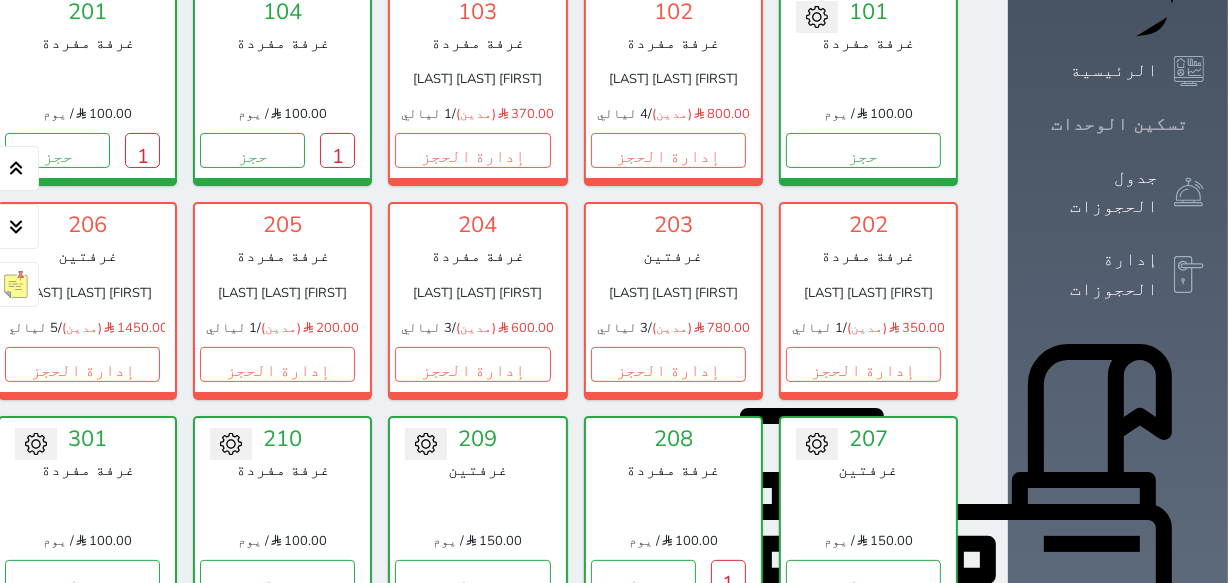 scroll, scrollTop: 350, scrollLeft: 0, axis: vertical 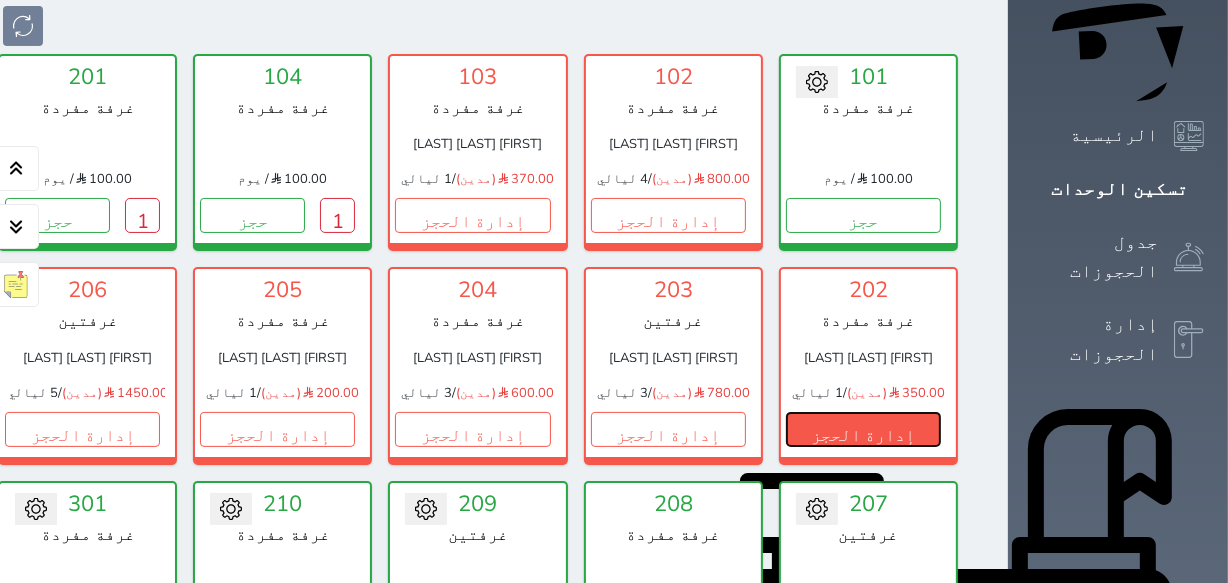 click on "إدارة الحجز" at bounding box center (863, 429) 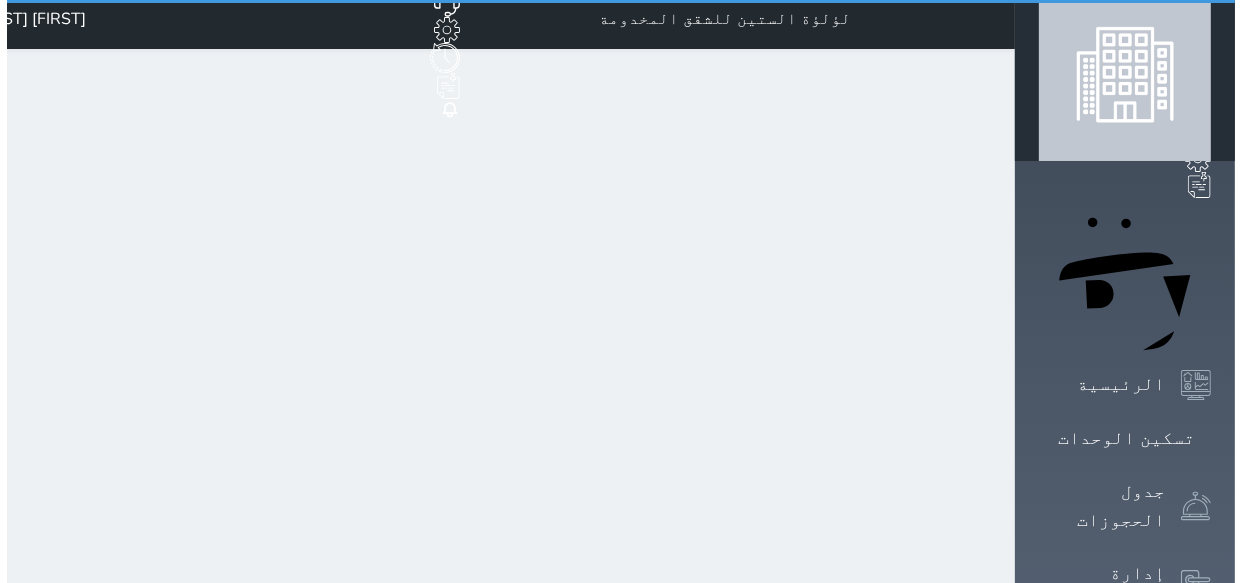 scroll, scrollTop: 0, scrollLeft: 0, axis: both 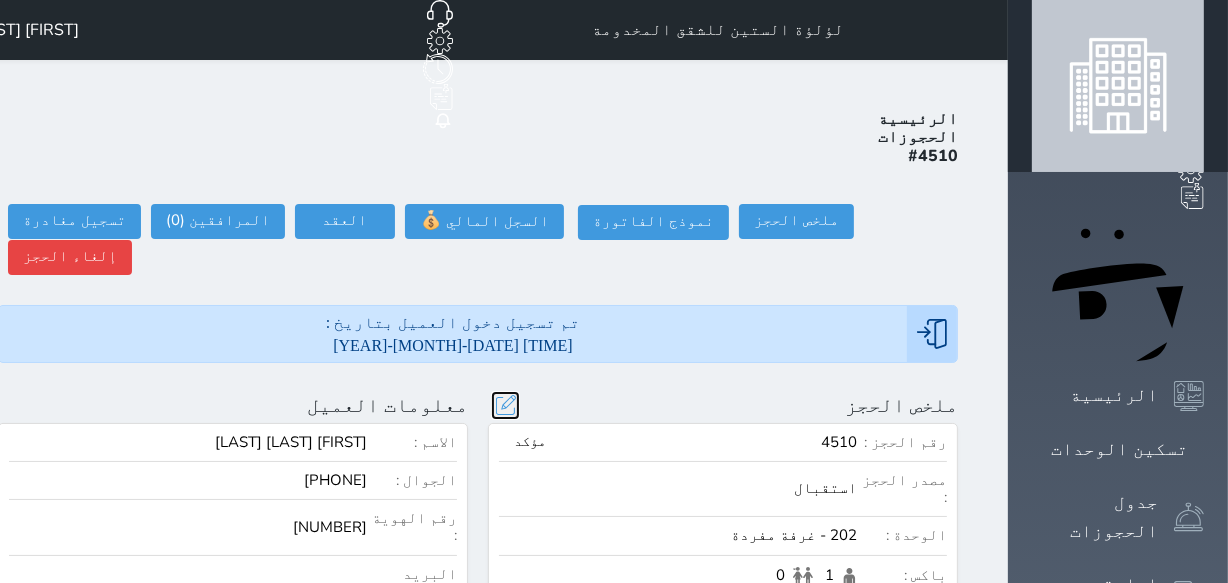 click at bounding box center [505, 405] 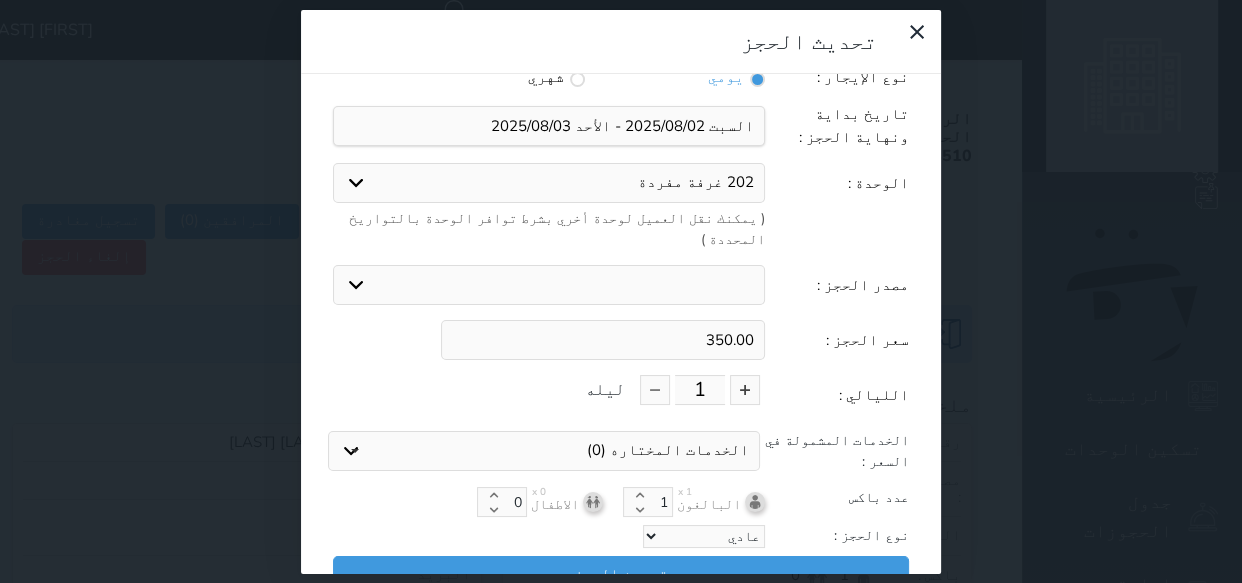 scroll, scrollTop: 44, scrollLeft: 0, axis: vertical 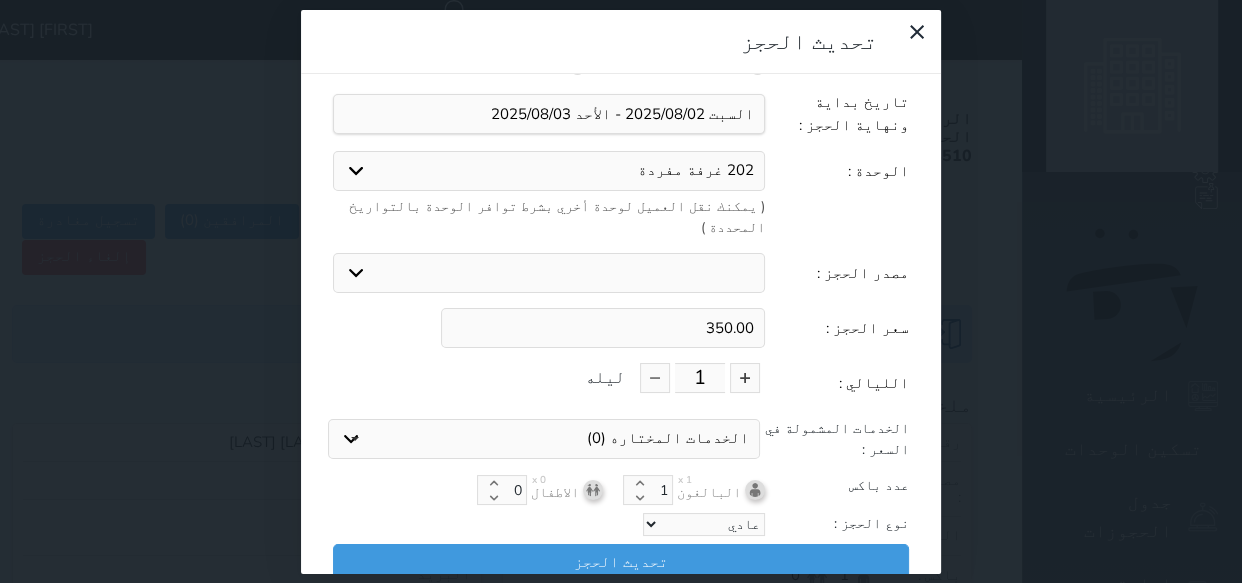 click on "202 غرفة مفردة   101 غرفة مفردة 104 غرفة مفردة 201 غرفة مفردة 207 غرفتين 208 غرفة مفردة 209 غرفتين 210 غرفة مفردة 301 غرفة مفردة 302 غرفتين 303 غرفتين 306 غرفتين 308 غرفة مفردة 309 غرفتين 310 غرفة مفردة" at bounding box center [549, 171] 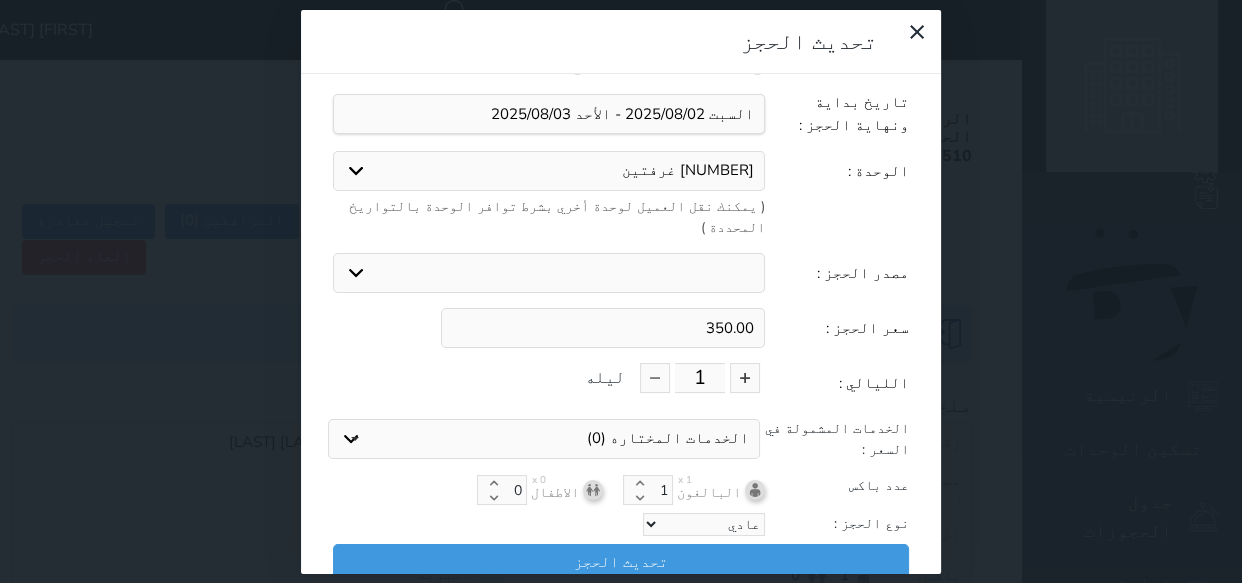 click on "202 غرفة مفردة   101 غرفة مفردة 104 غرفة مفردة 201 غرفة مفردة 207 غرفتين 208 غرفة مفردة 209 غرفتين 210 غرفة مفردة 301 غرفة مفردة 302 غرفتين 303 غرفتين 306 غرفتين 308 غرفة مفردة 309 غرفتين 310 غرفة مفردة" at bounding box center [549, 171] 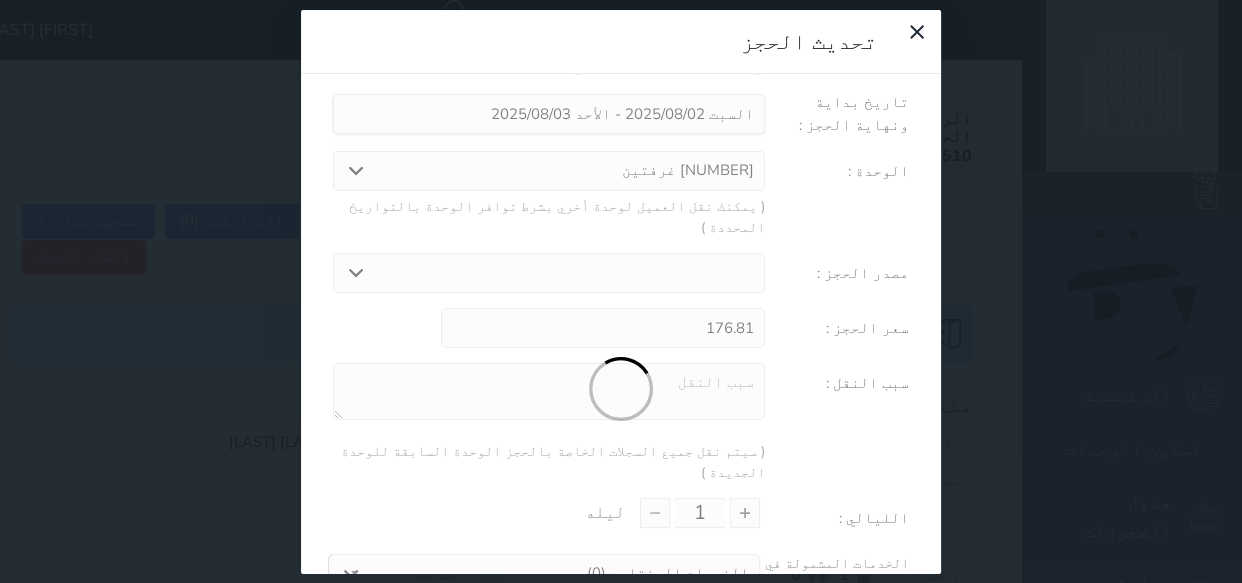 scroll, scrollTop: 104, scrollLeft: 0, axis: vertical 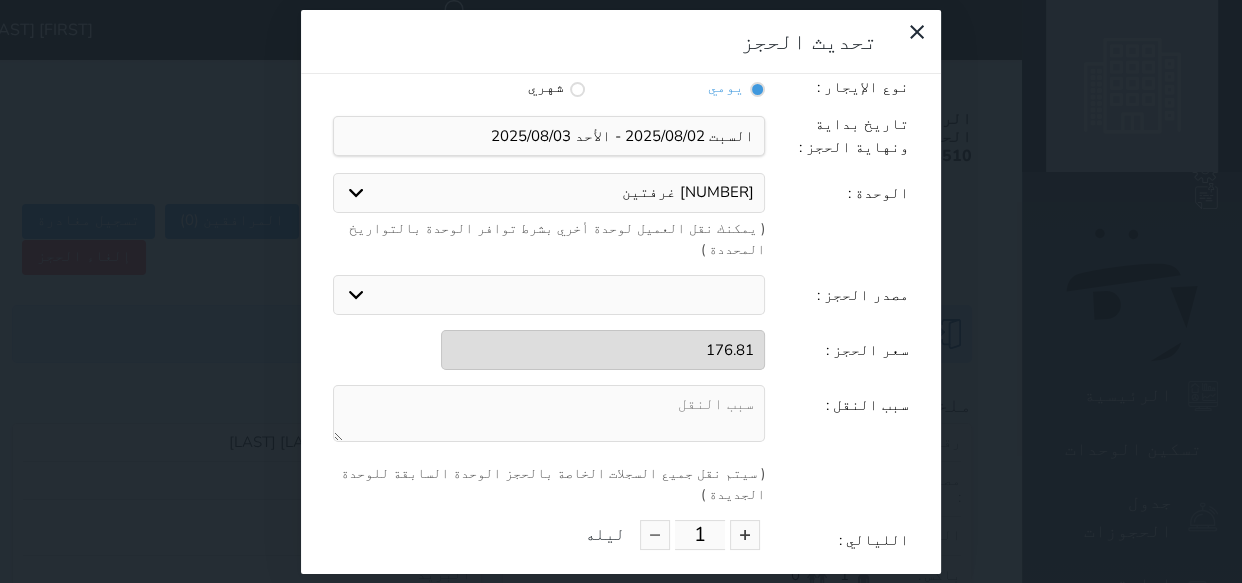 click at bounding box center [549, 413] 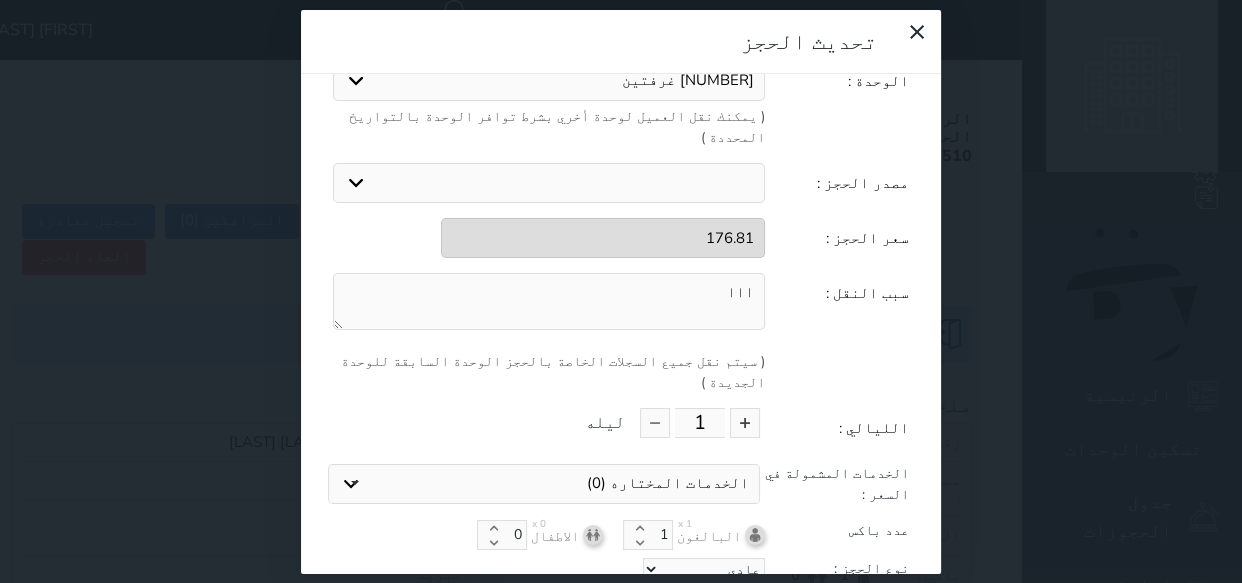 scroll, scrollTop: 218, scrollLeft: 0, axis: vertical 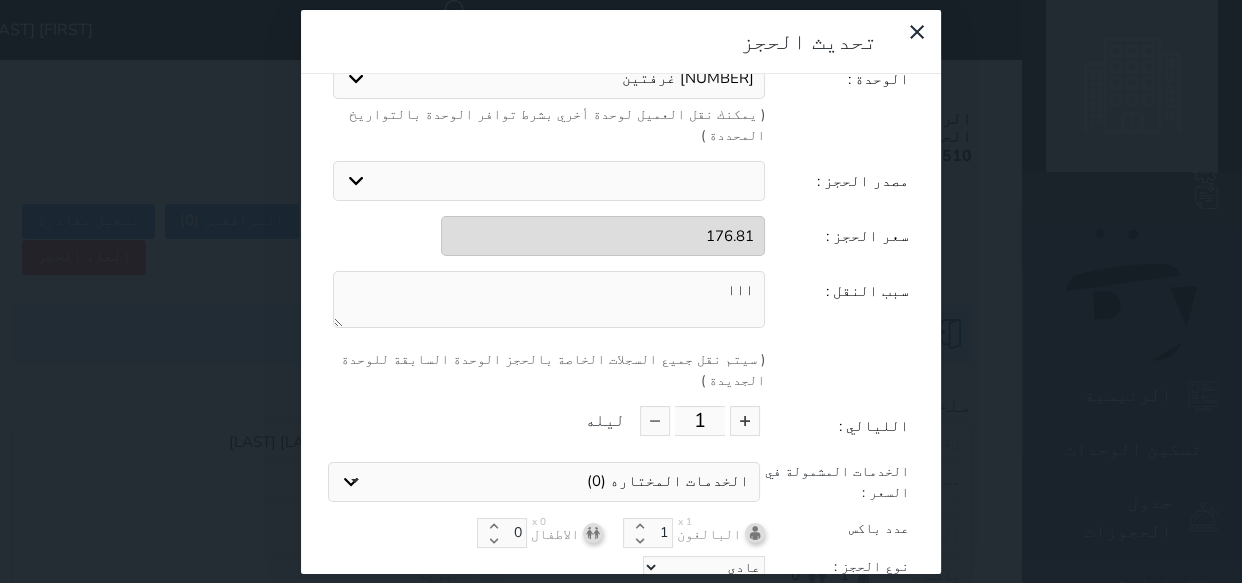 click on "تحديث الحجز" at bounding box center [621, 604] 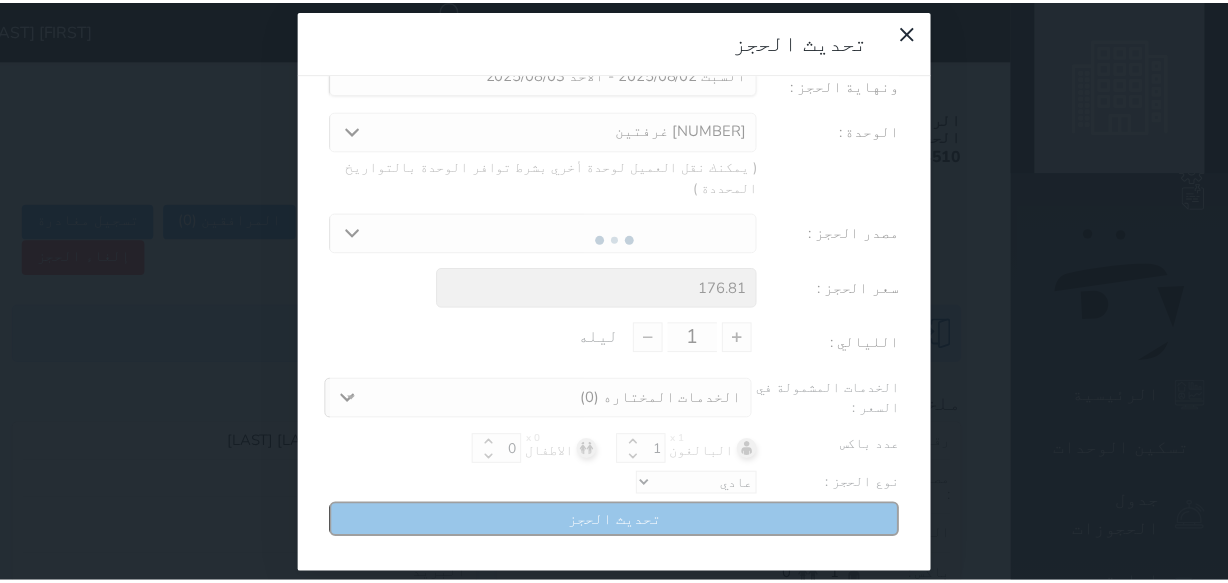 scroll, scrollTop: 103, scrollLeft: 0, axis: vertical 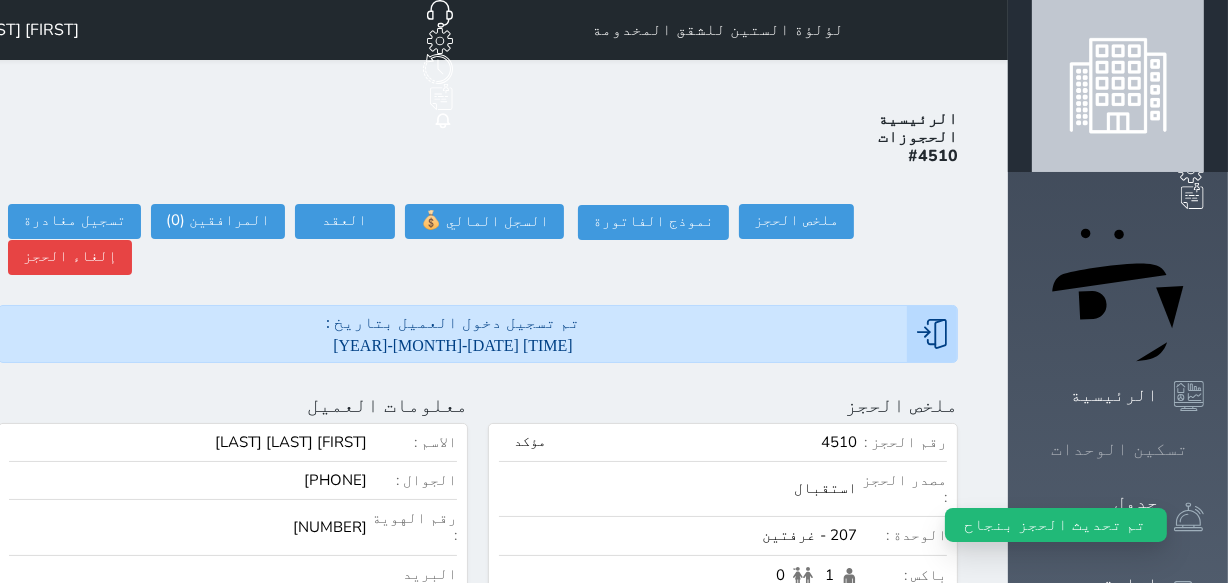 click 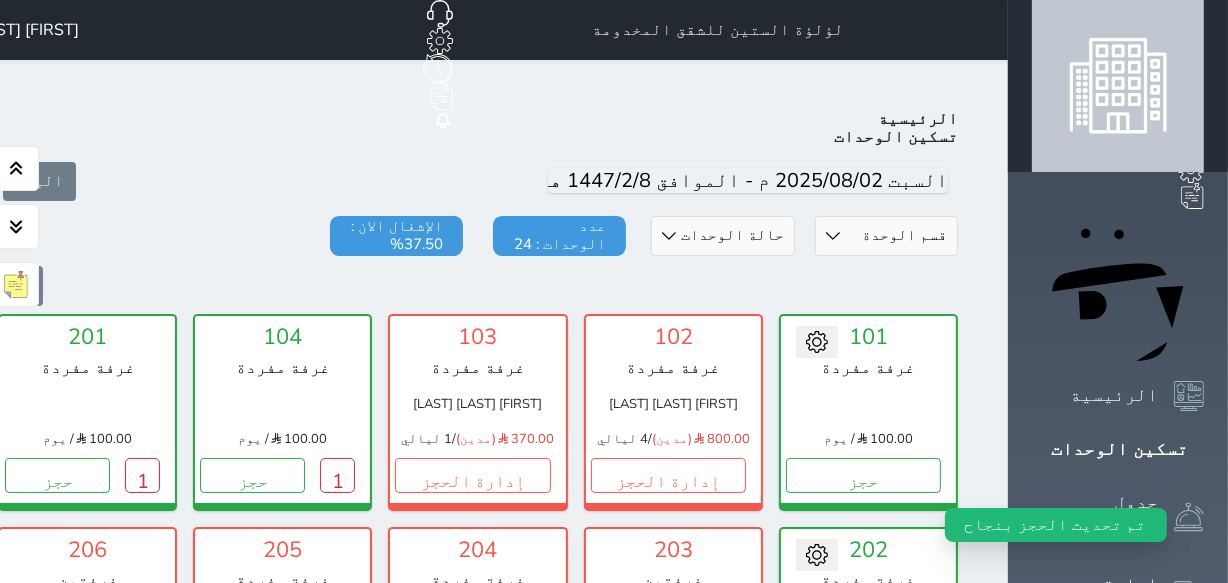 scroll, scrollTop: 363, scrollLeft: 0, axis: vertical 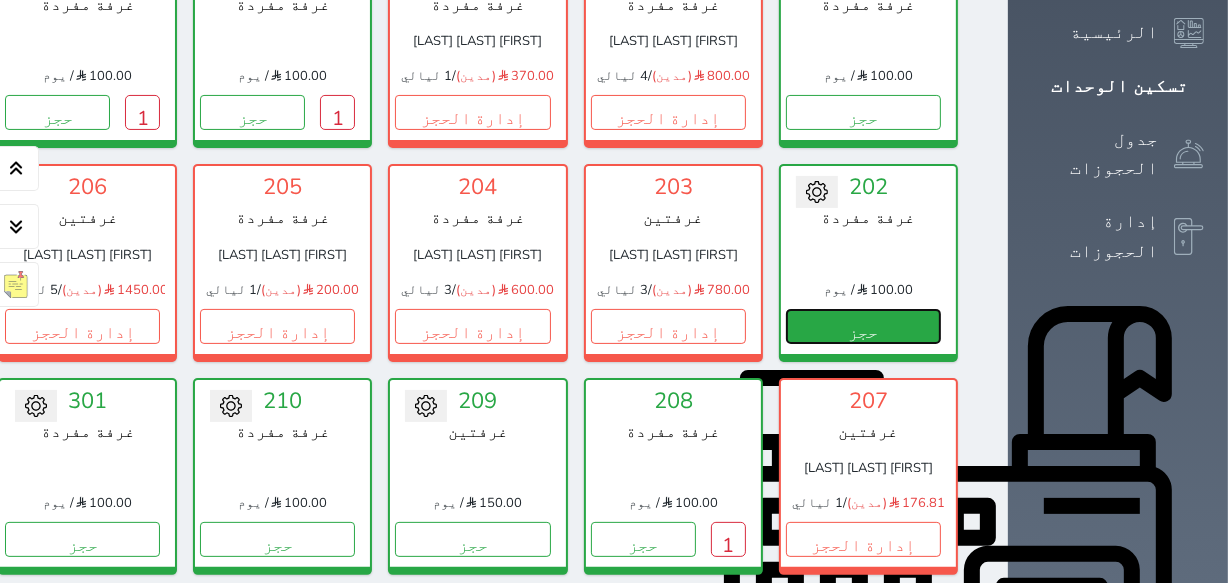 click on "حجز" at bounding box center [863, 326] 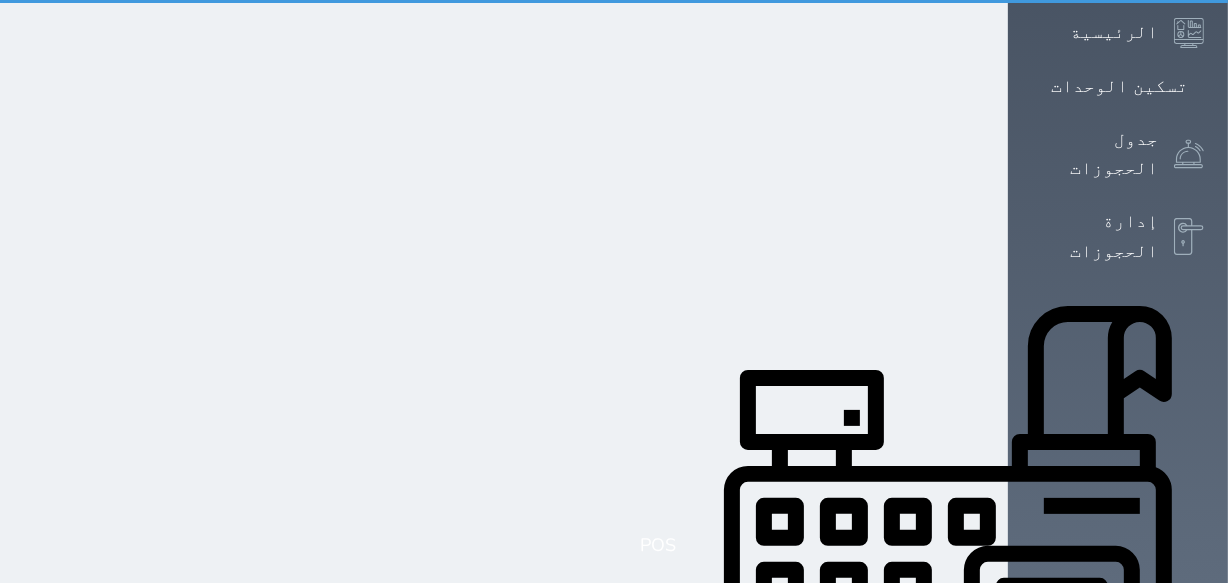 scroll, scrollTop: 0, scrollLeft: 0, axis: both 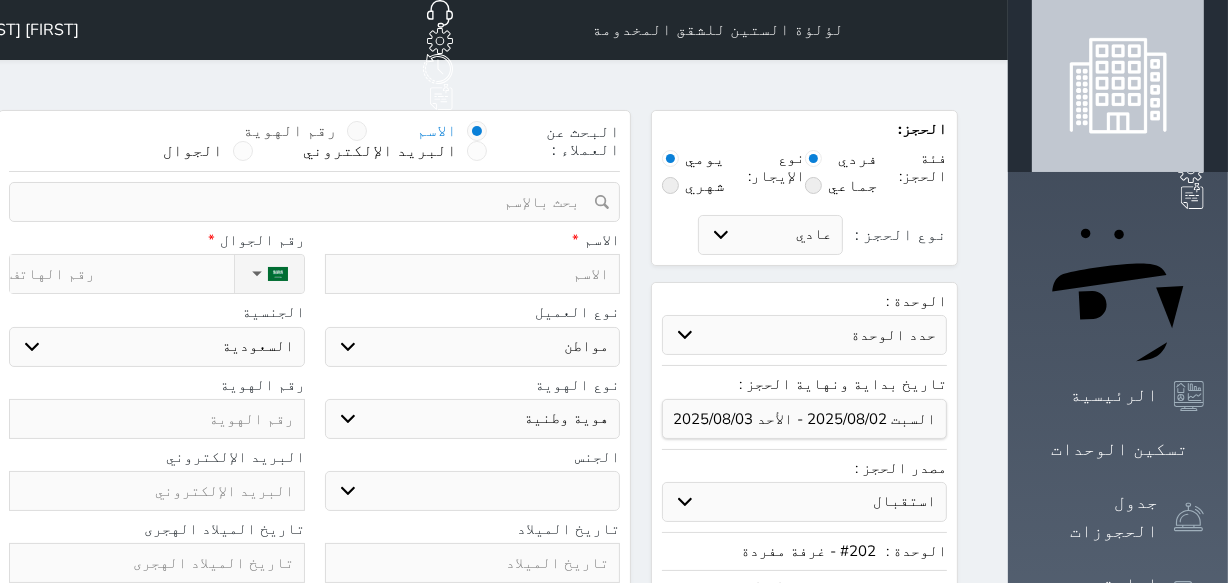 click at bounding box center [357, 131] 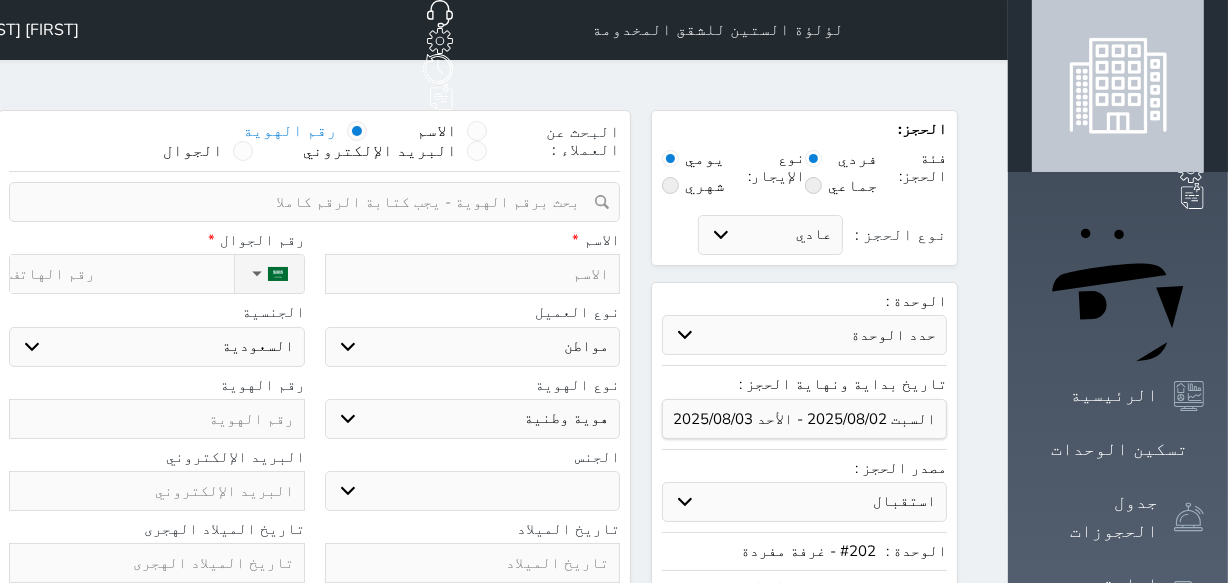 click at bounding box center (473, 274) 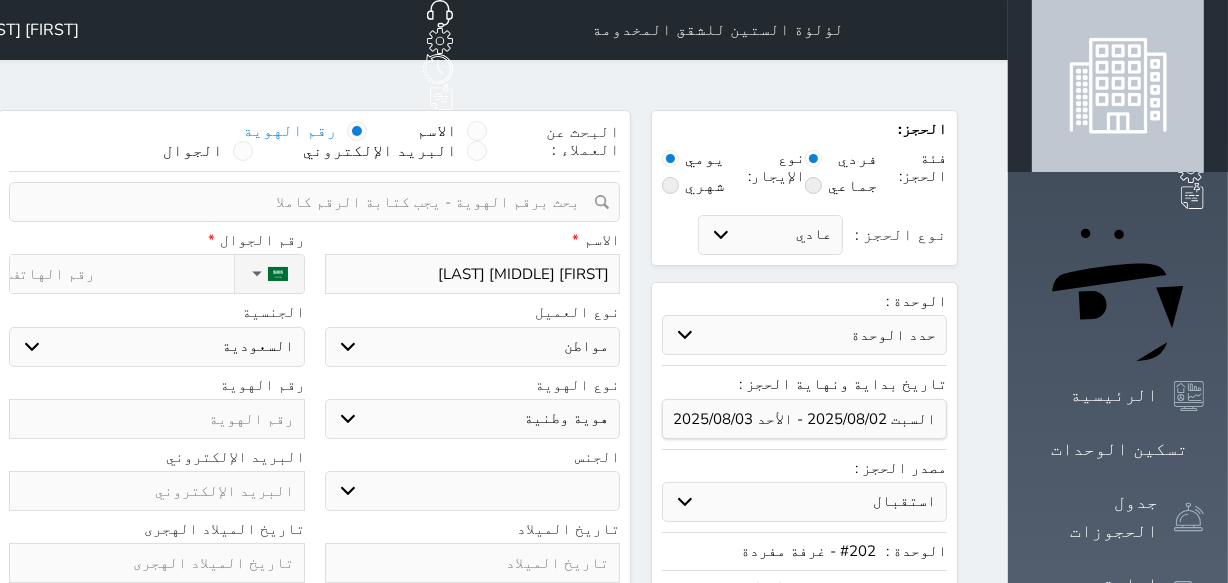 click on "نوع الحجز :" at bounding box center (121, 274) 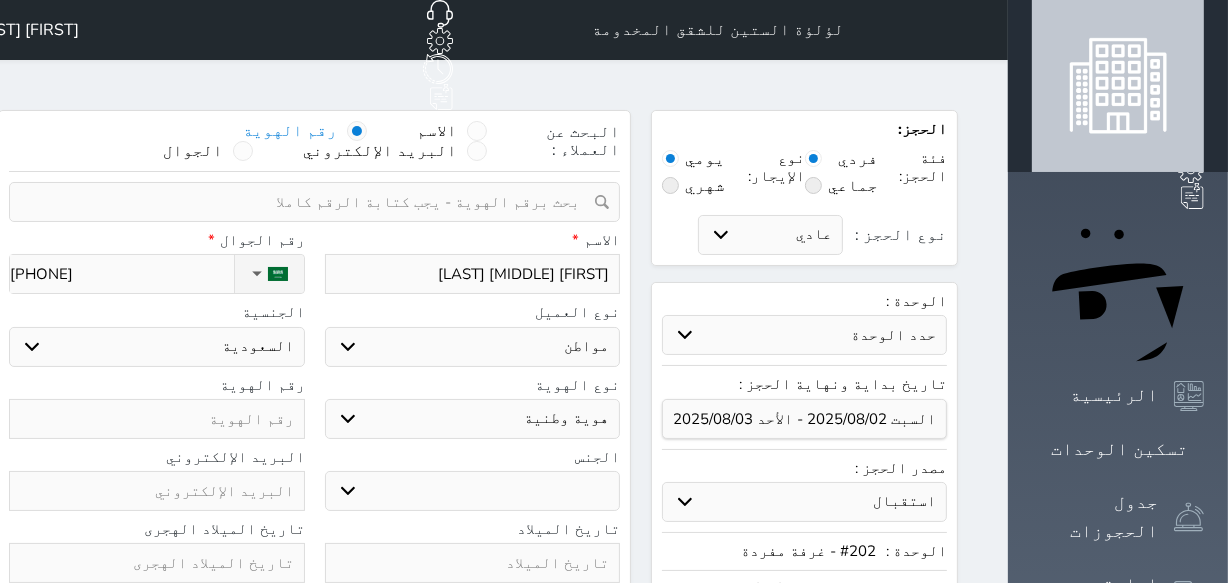 click at bounding box center [307, 202] 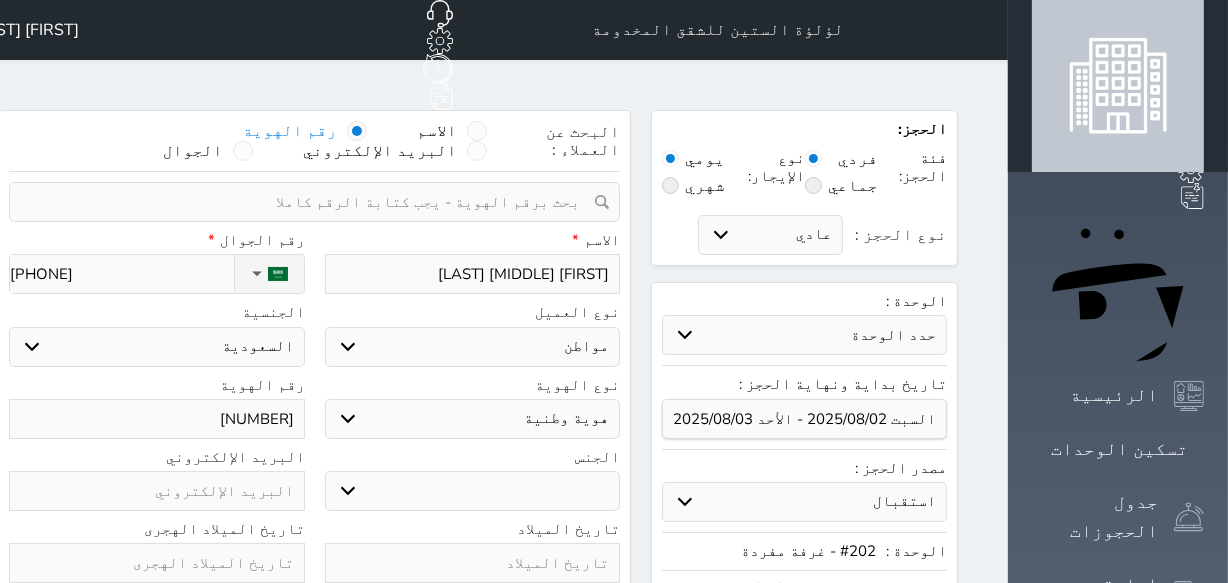 click on "ذكر   انثى" at bounding box center (473, 491) 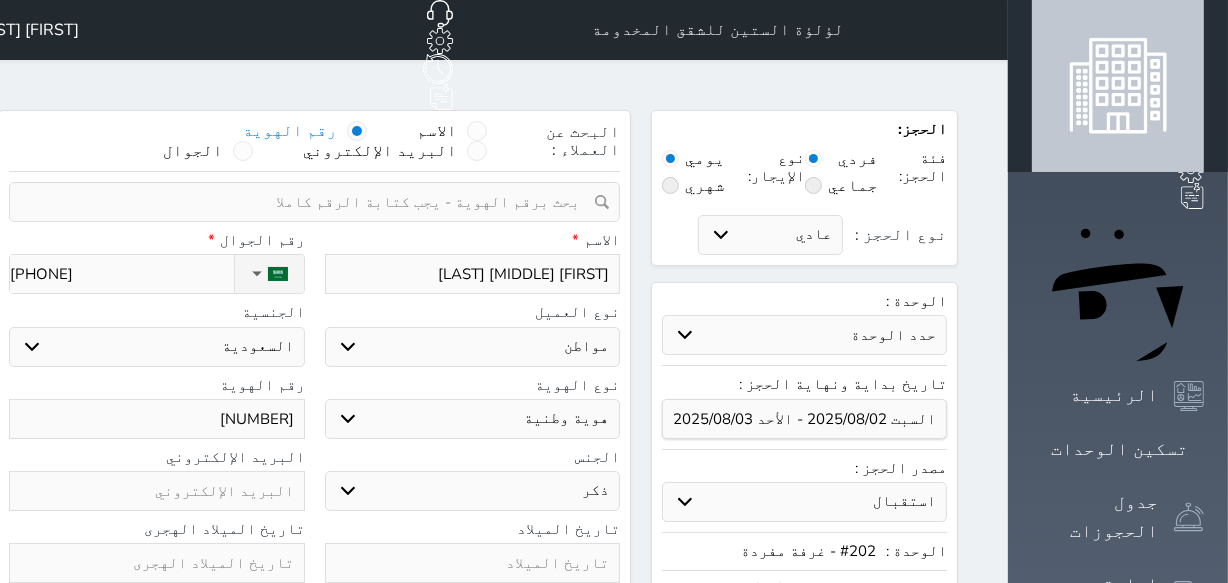 click on "ذكر   انثى" at bounding box center [473, 491] 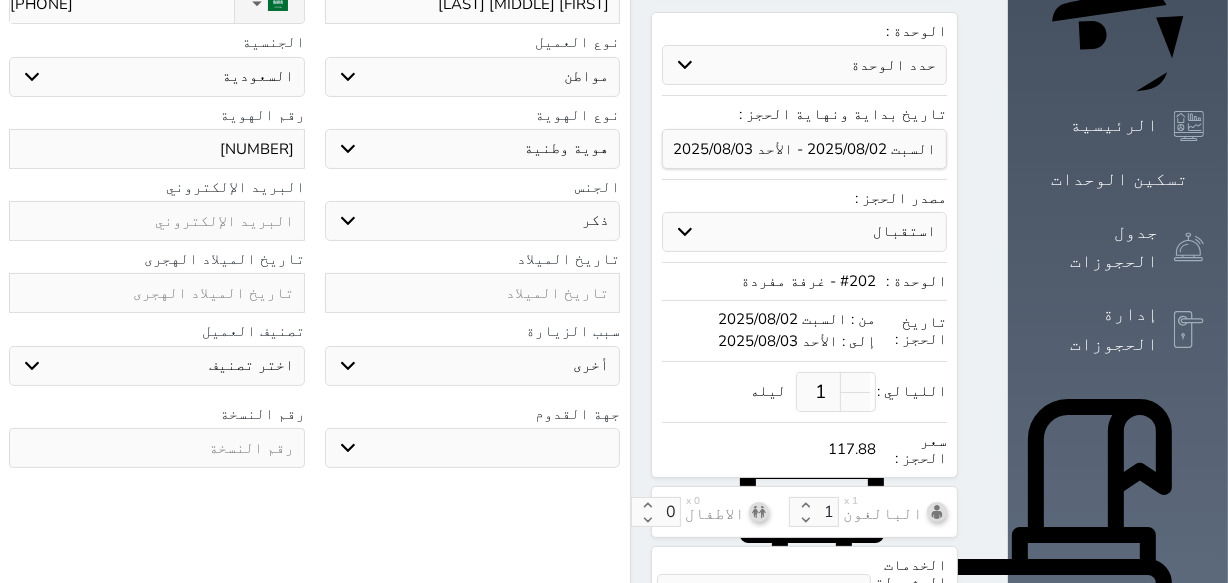 scroll, scrollTop: 272, scrollLeft: 0, axis: vertical 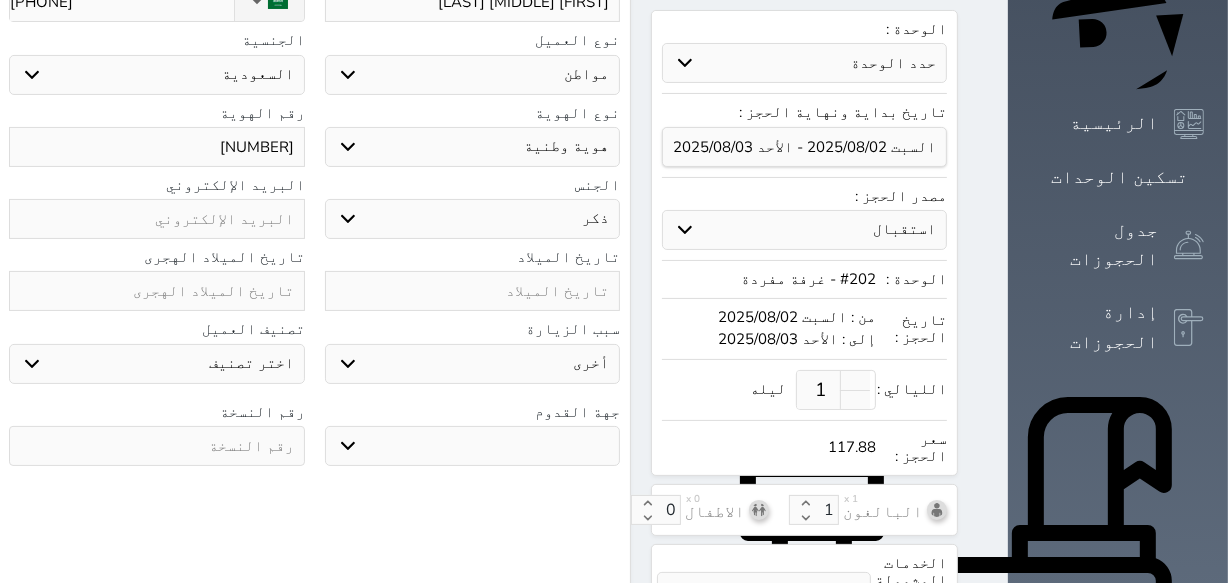 click at bounding box center [473, 291] 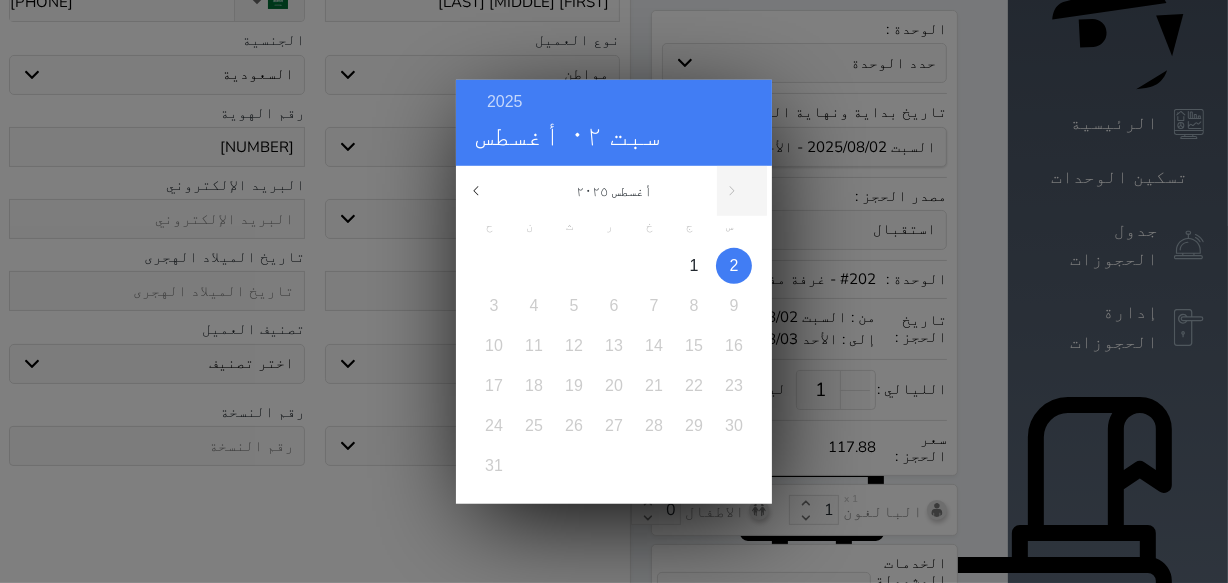 click on "2" at bounding box center [734, 264] 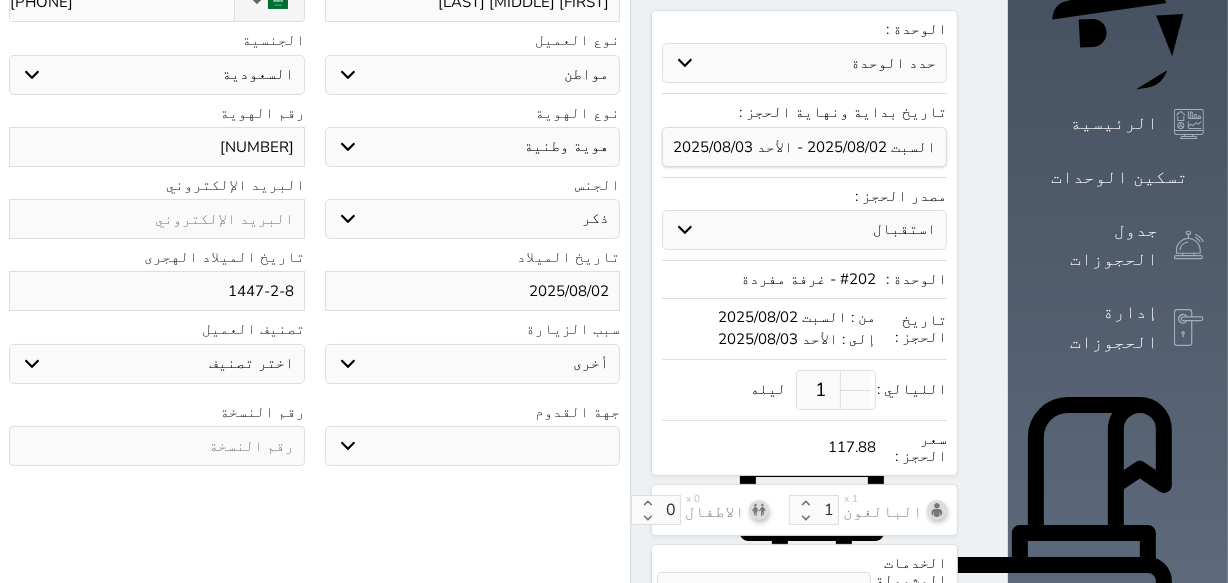 click on "جو بحر ارض" at bounding box center [473, 446] 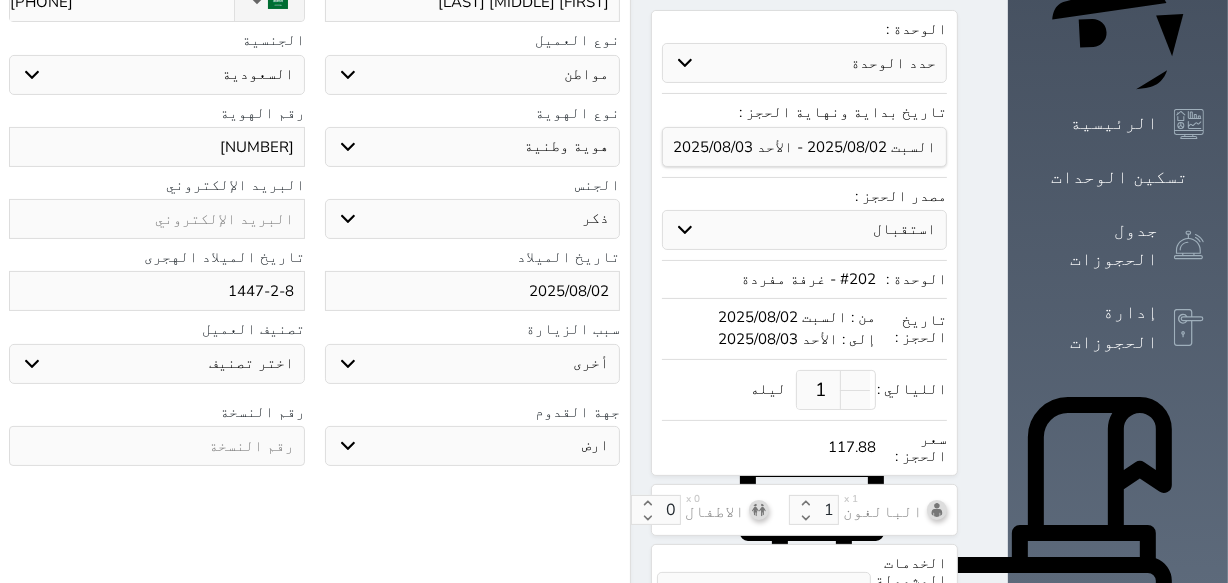 click on "جو بحر ارض" at bounding box center [473, 446] 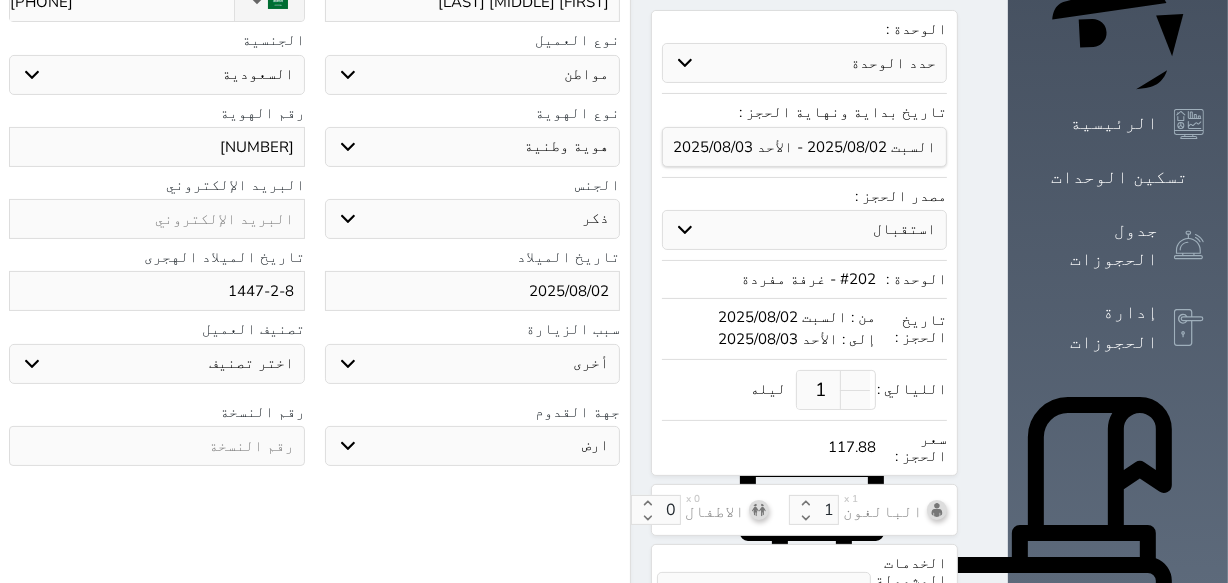 click at bounding box center (157, 446) 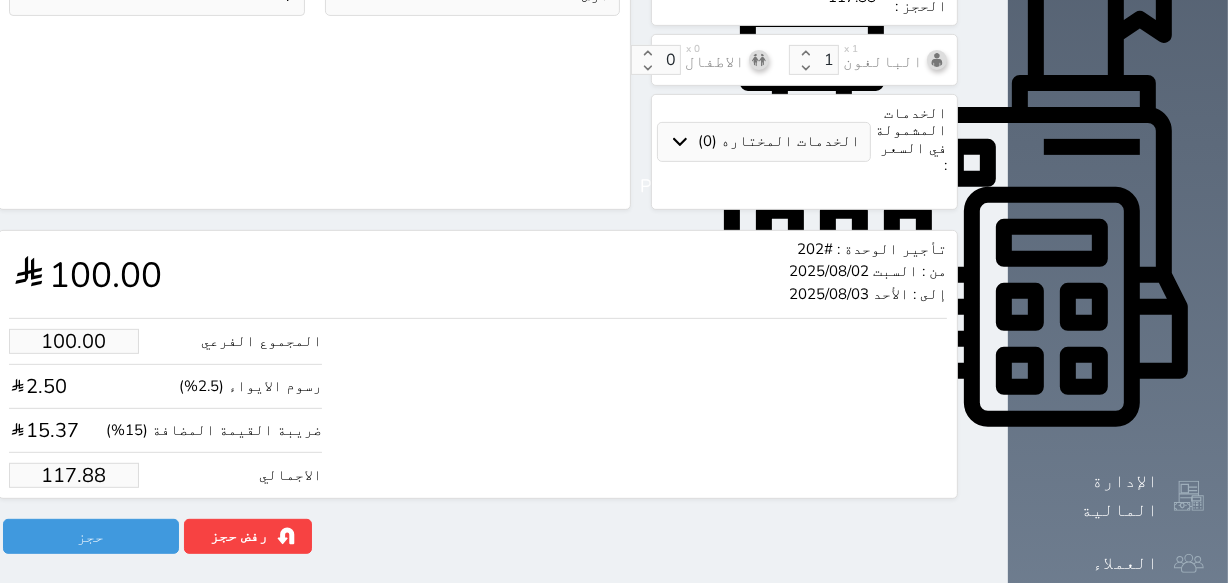 scroll, scrollTop: 726, scrollLeft: 0, axis: vertical 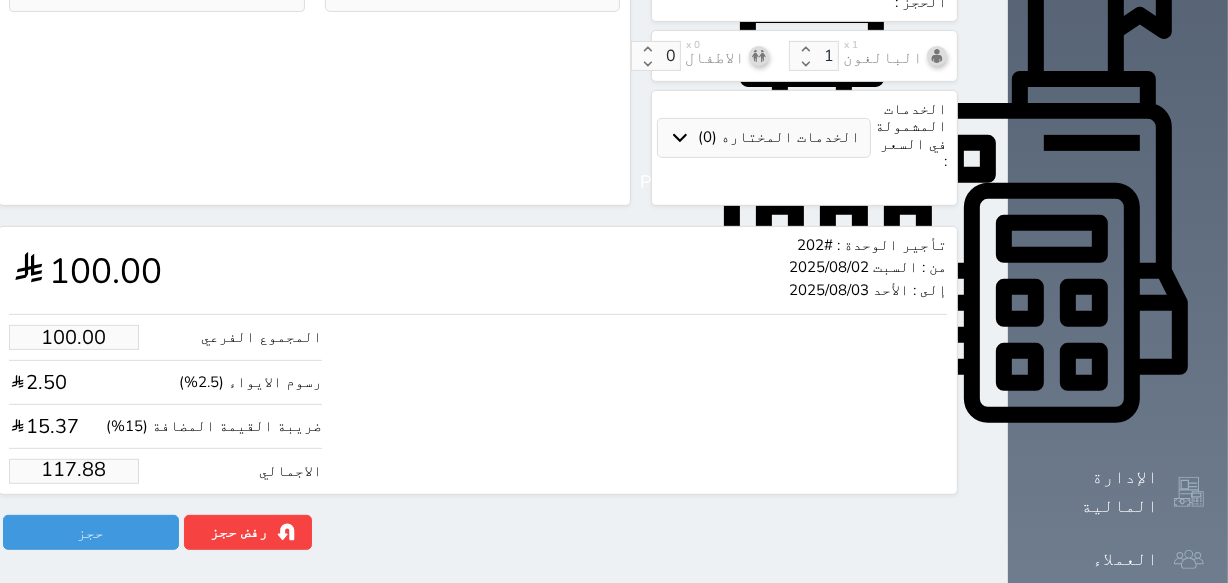 drag, startPoint x: 53, startPoint y: 403, endPoint x: 115, endPoint y: 412, distance: 62.649822 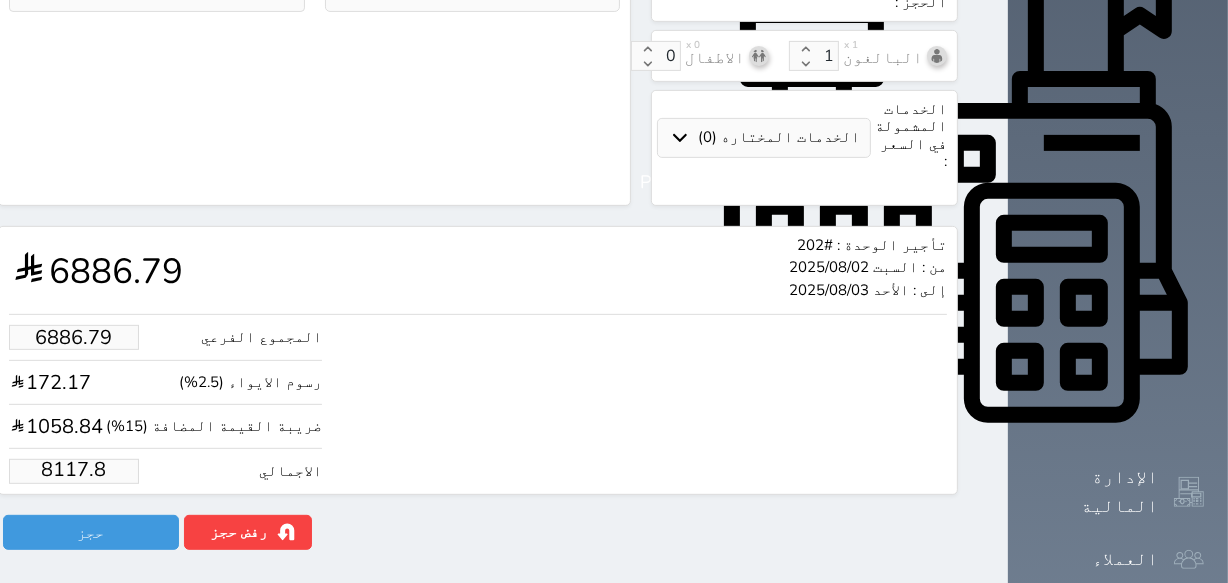 click on "8117.8" at bounding box center [74, 471] 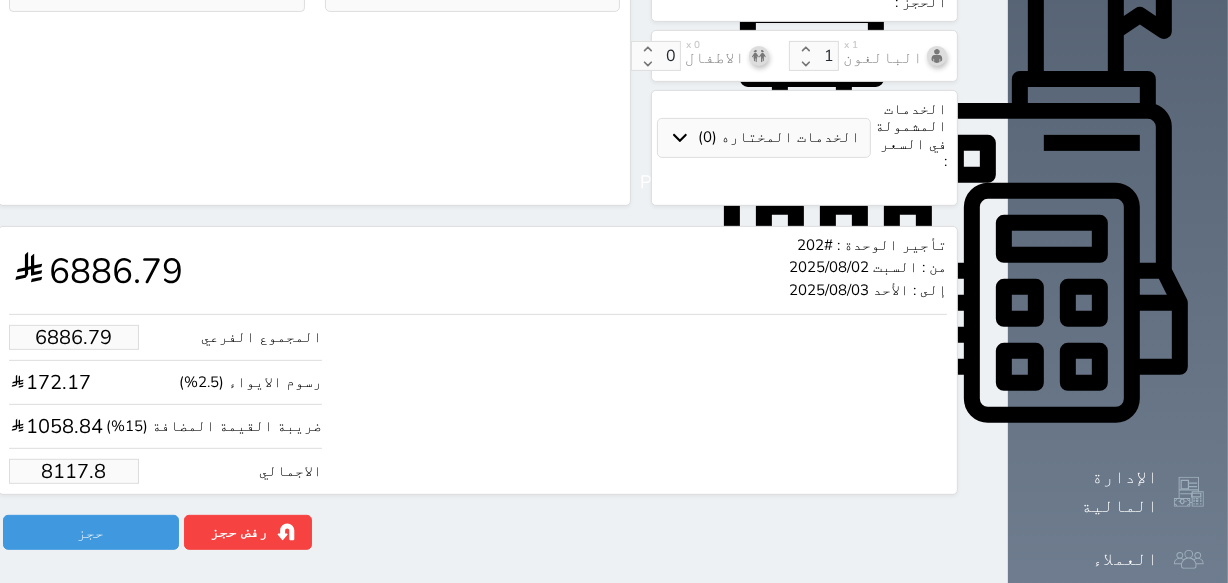 drag, startPoint x: 56, startPoint y: 405, endPoint x: 150, endPoint y: 403, distance: 94.02127 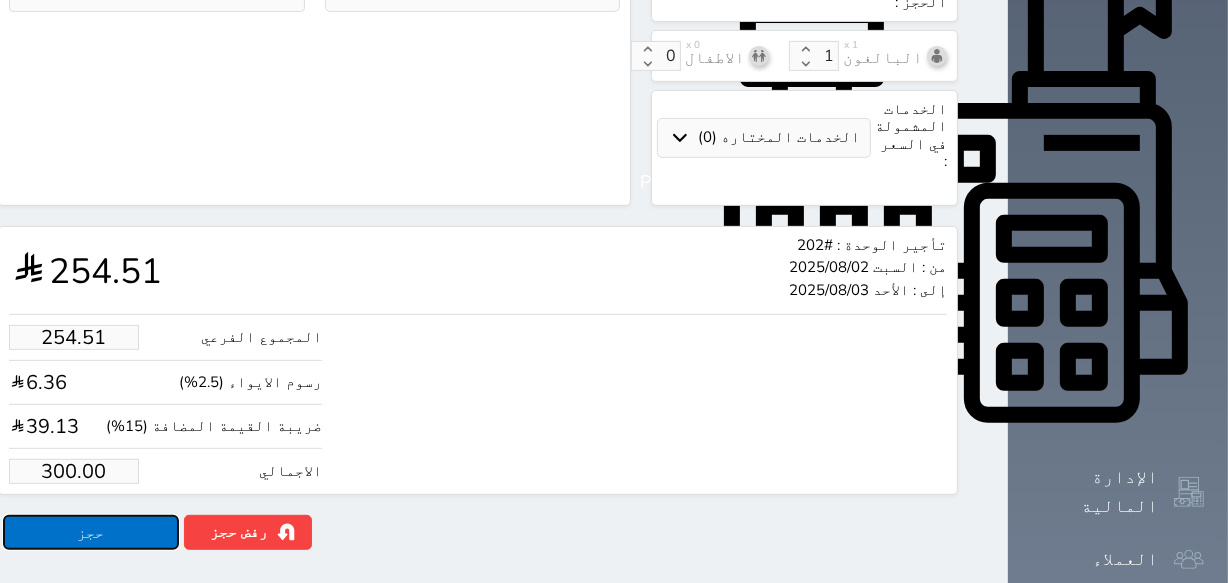 click on "حجز" at bounding box center [91, 532] 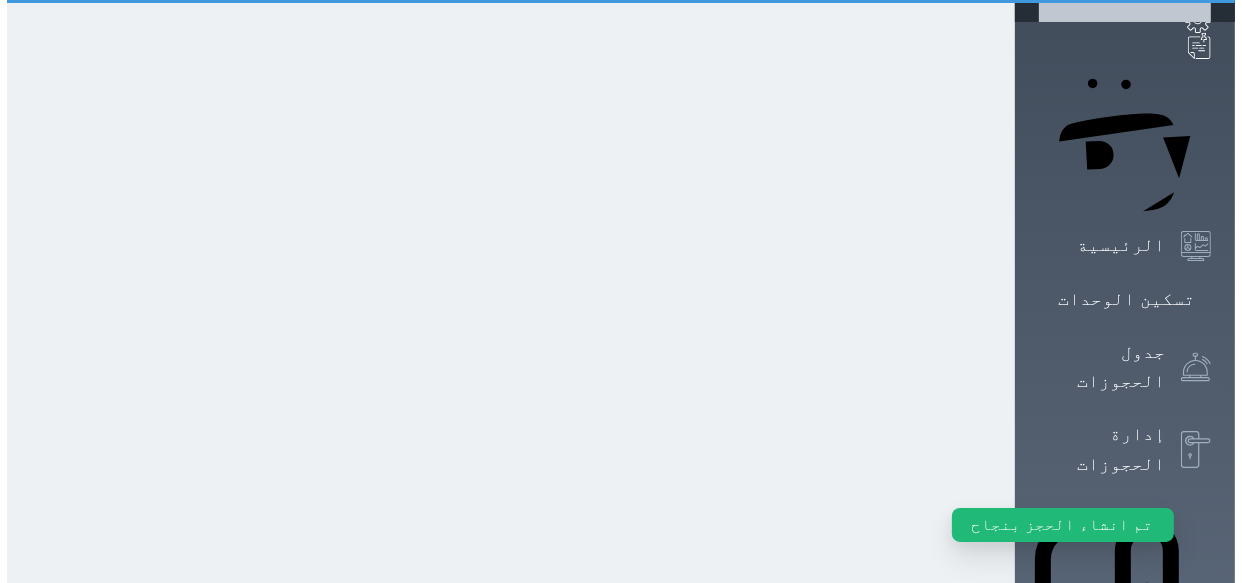 scroll, scrollTop: 0, scrollLeft: 0, axis: both 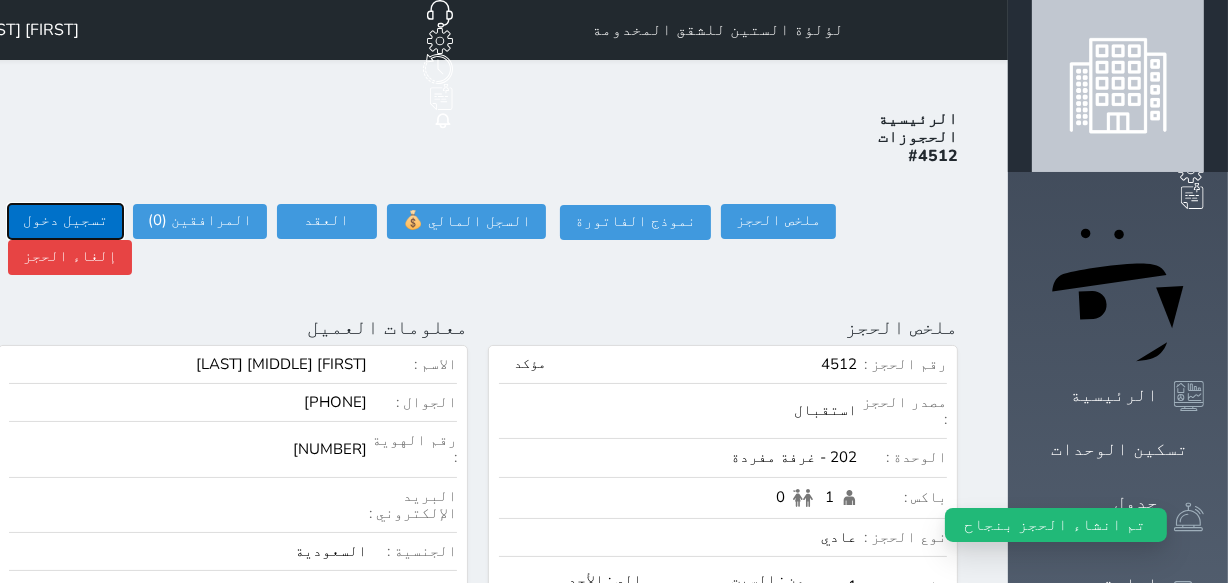 click on "تسجيل دخول" at bounding box center [65, 221] 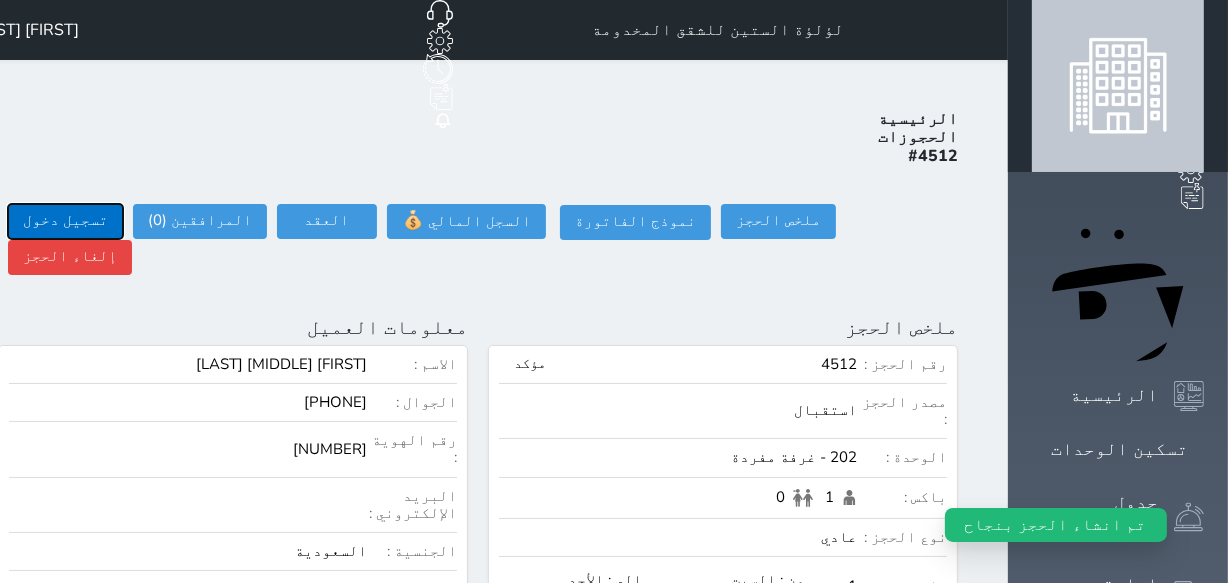 click on "تسجيل دخول" at bounding box center [65, 221] 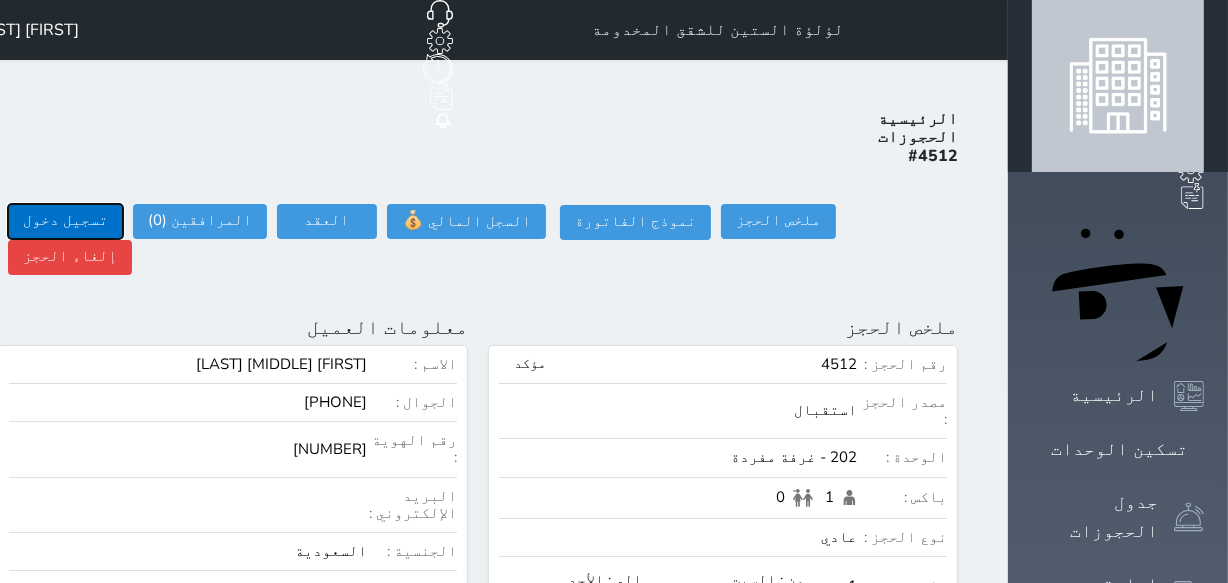 click on "تسجيل دخول" at bounding box center [65, 221] 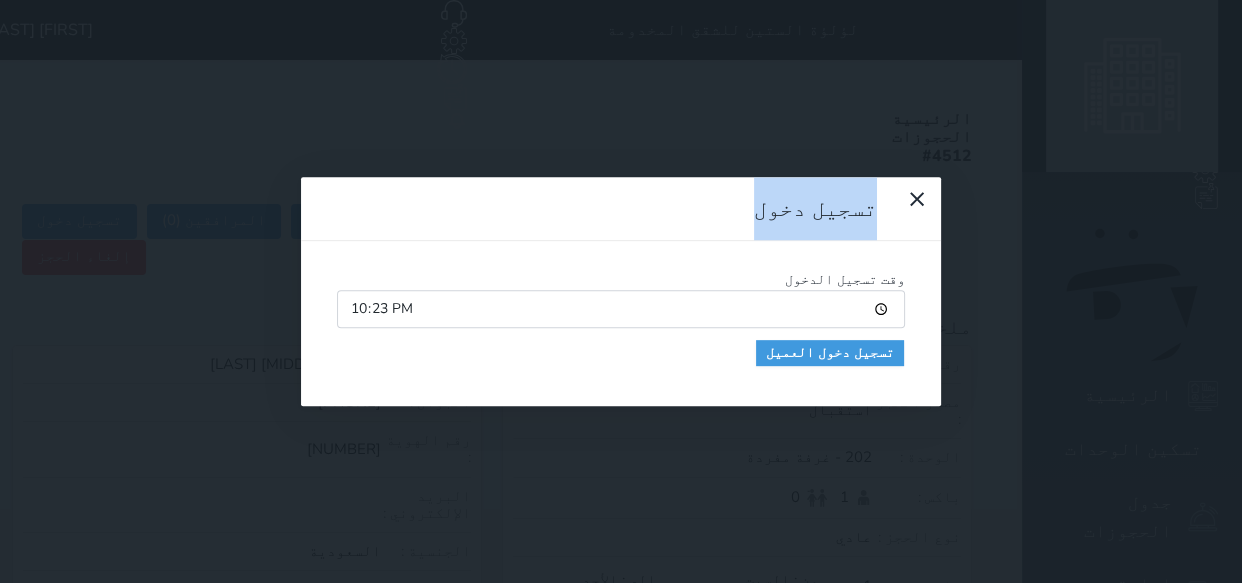 click on "تسجيل دخول                 وقت تسجيل الدخول    22:23   تسجيل دخول العميل" at bounding box center (621, 291) 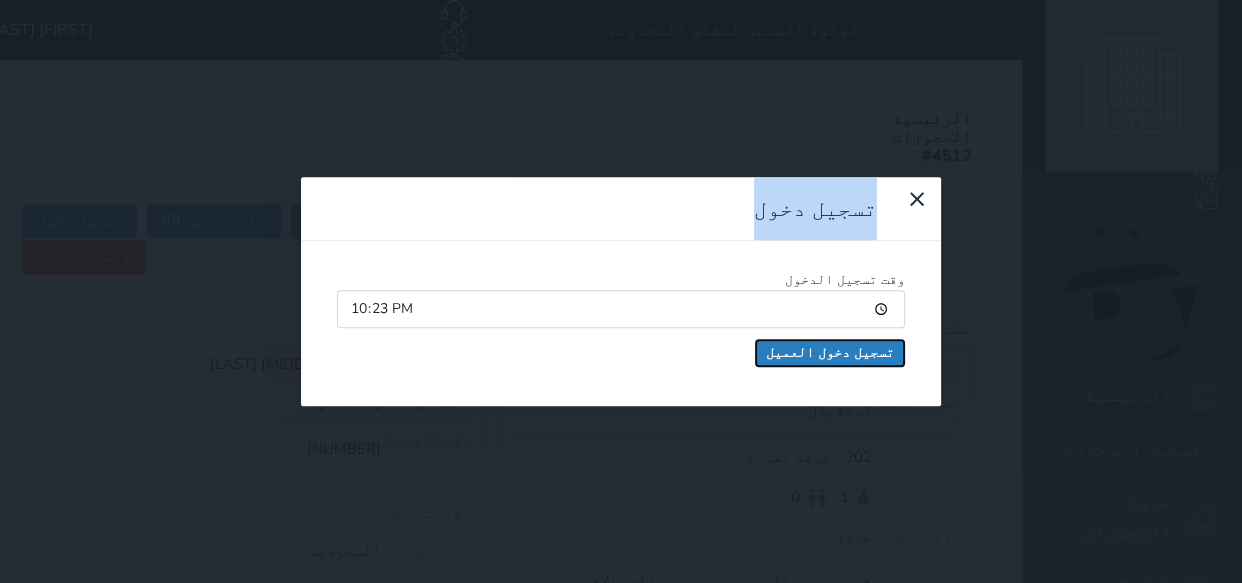 click on "تسجيل دخول العميل" at bounding box center (830, 353) 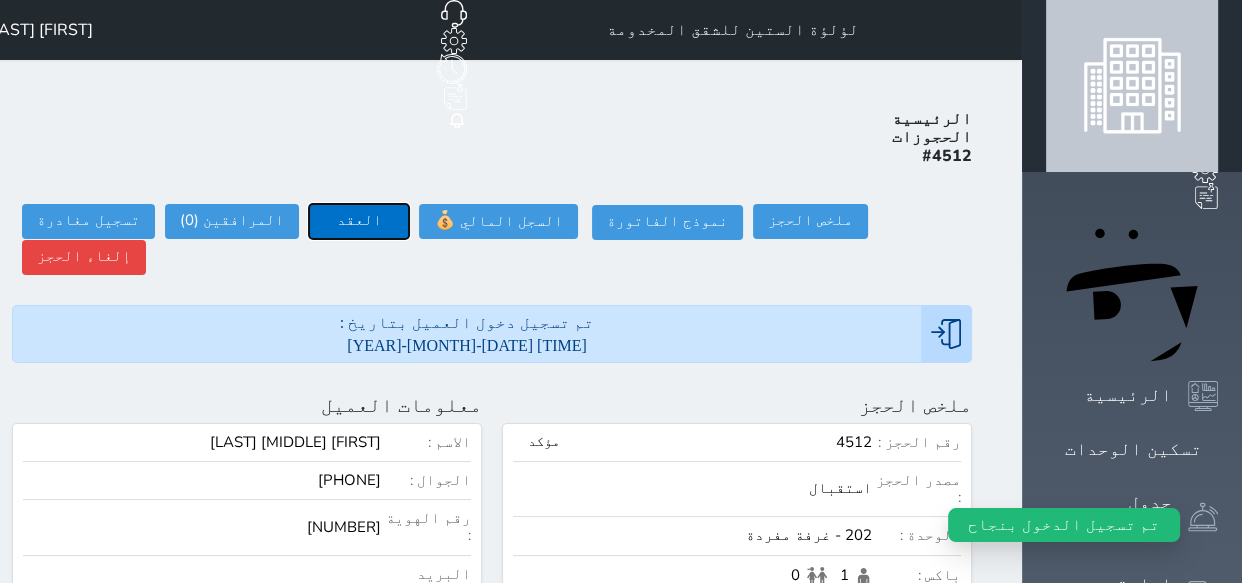 click on "العقد" at bounding box center [359, 221] 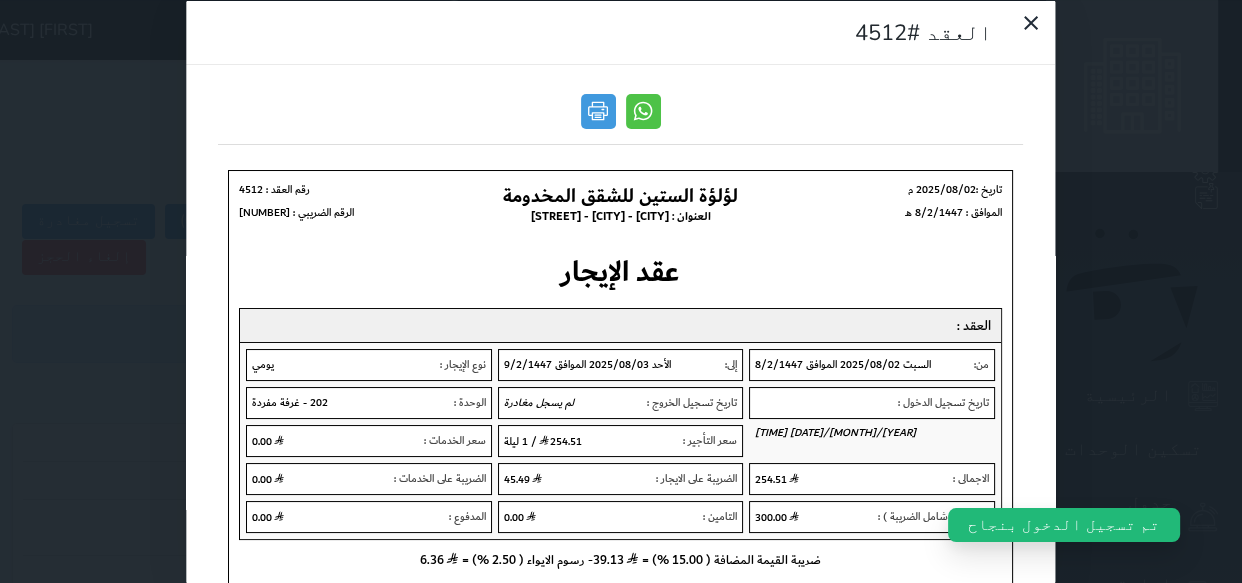 scroll, scrollTop: 0, scrollLeft: 0, axis: both 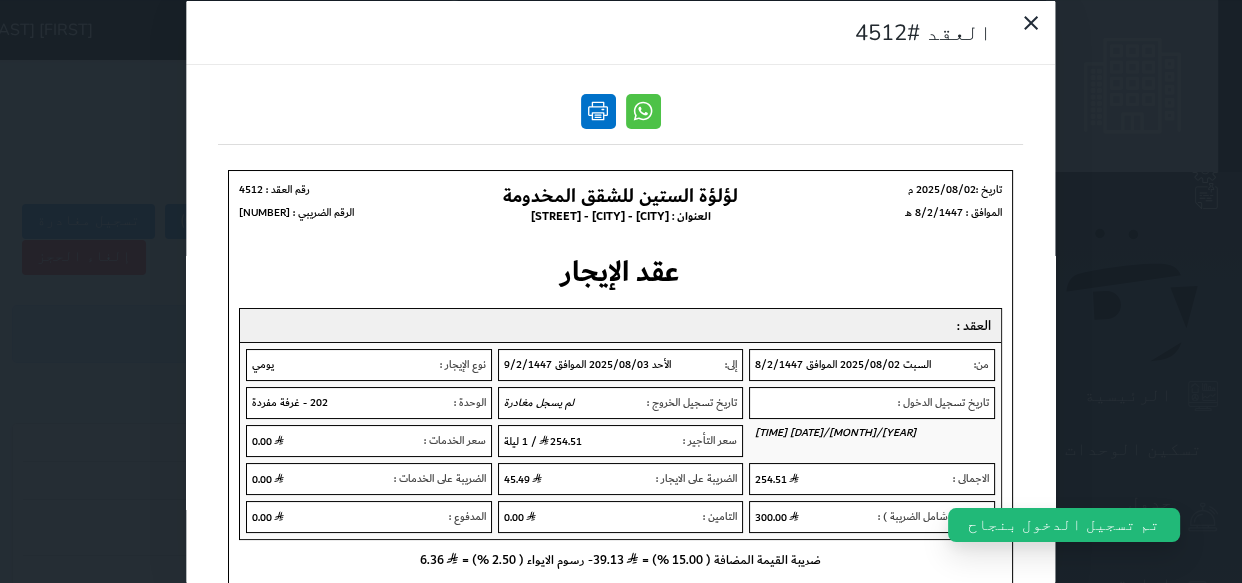 click at bounding box center [598, 110] 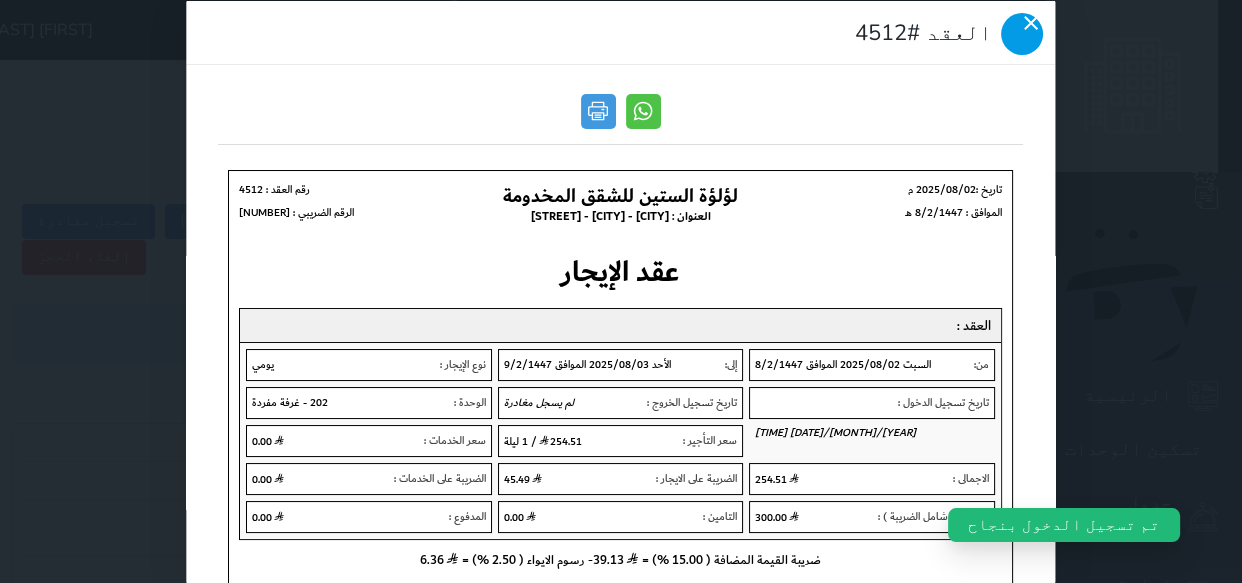 click 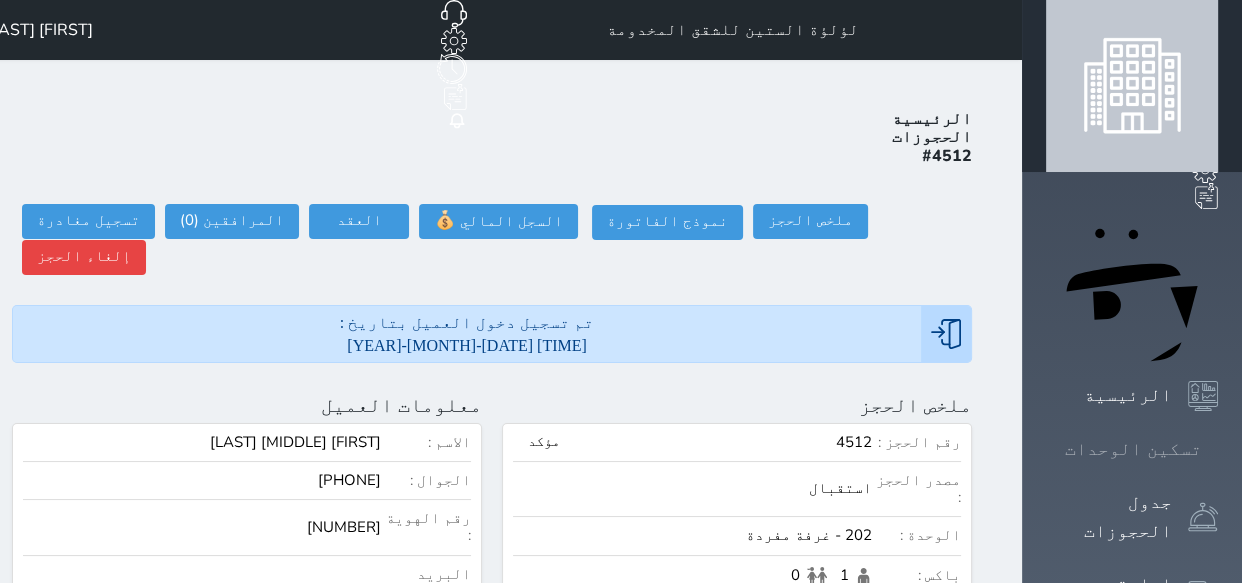 click on "تسكين الوحدات" at bounding box center [1133, 449] 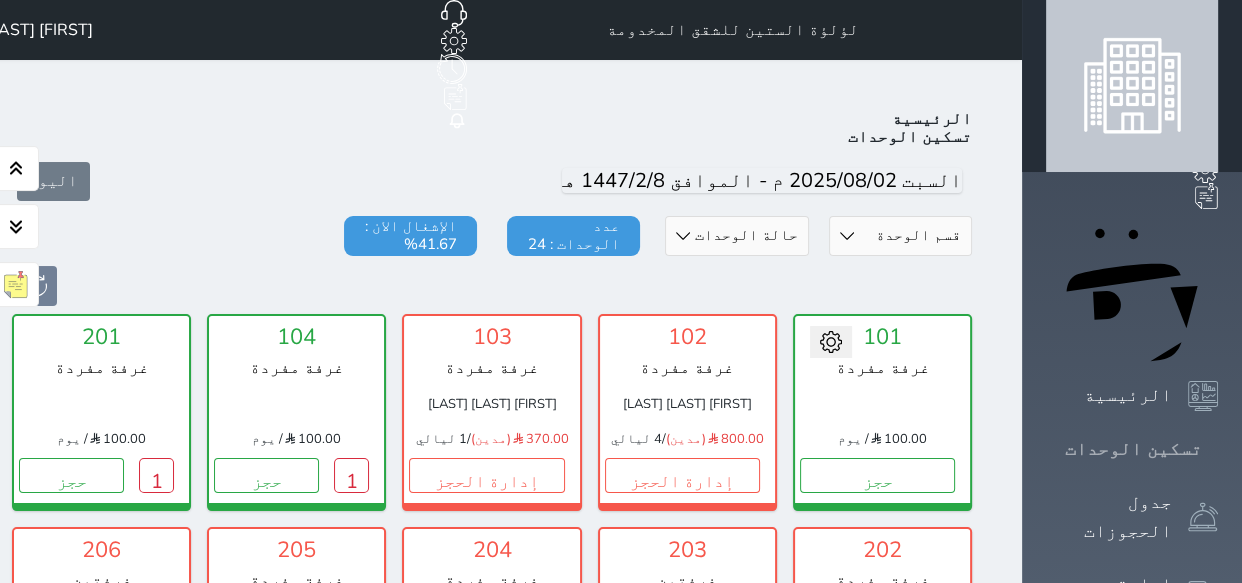 scroll, scrollTop: 78, scrollLeft: 0, axis: vertical 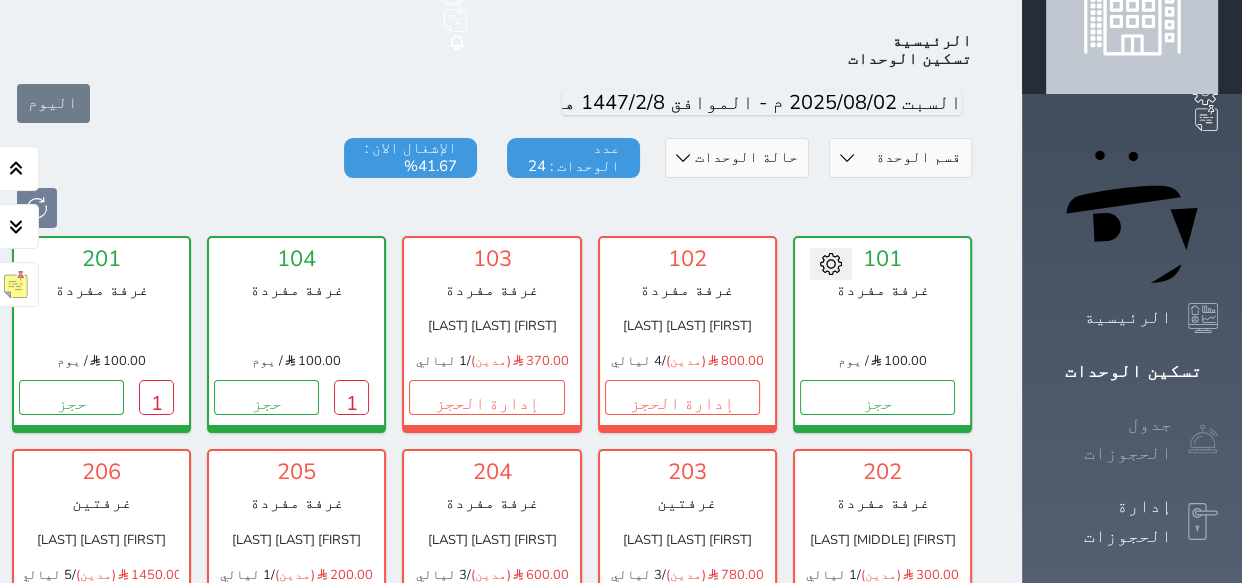 click on "تسكين الوحدات" at bounding box center [1132, 371] 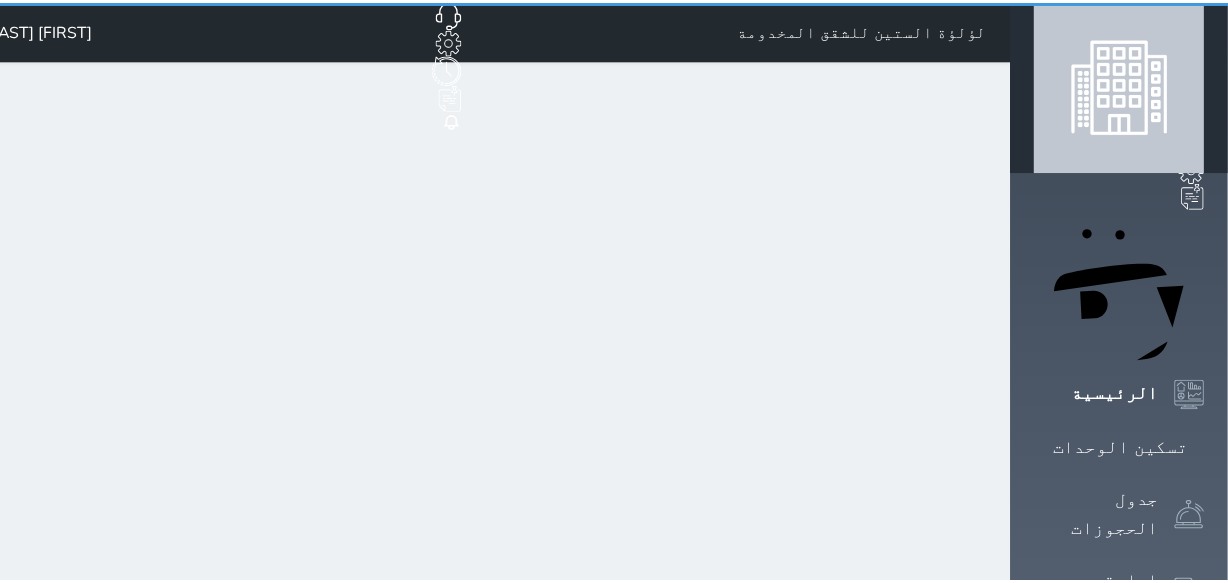scroll, scrollTop: 0, scrollLeft: 0, axis: both 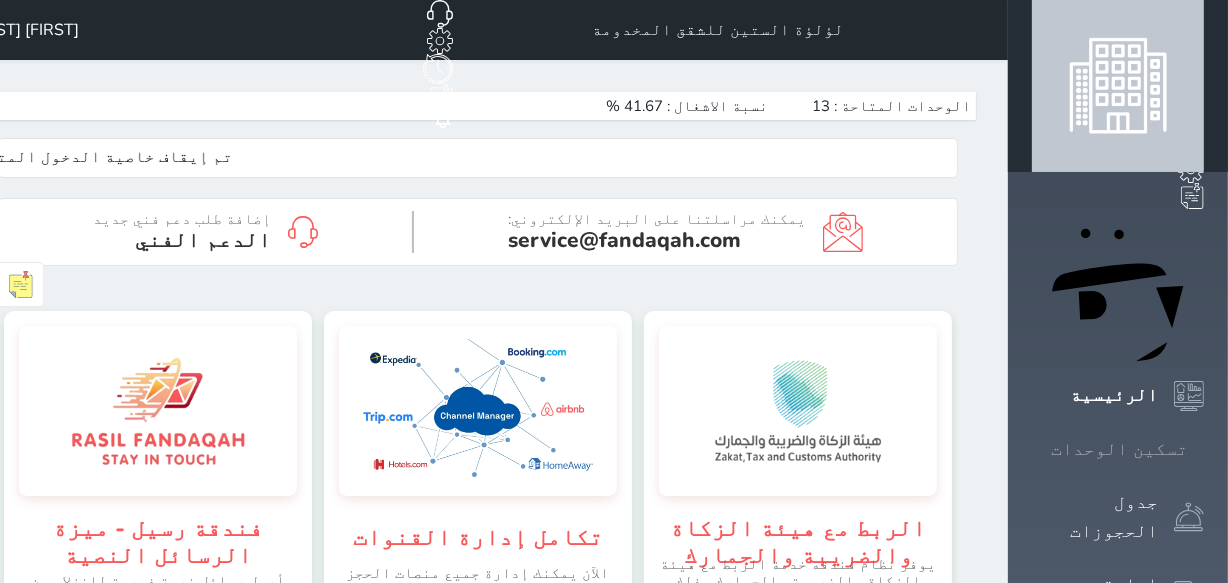 click on "تسكين الوحدات" at bounding box center (1119, 449) 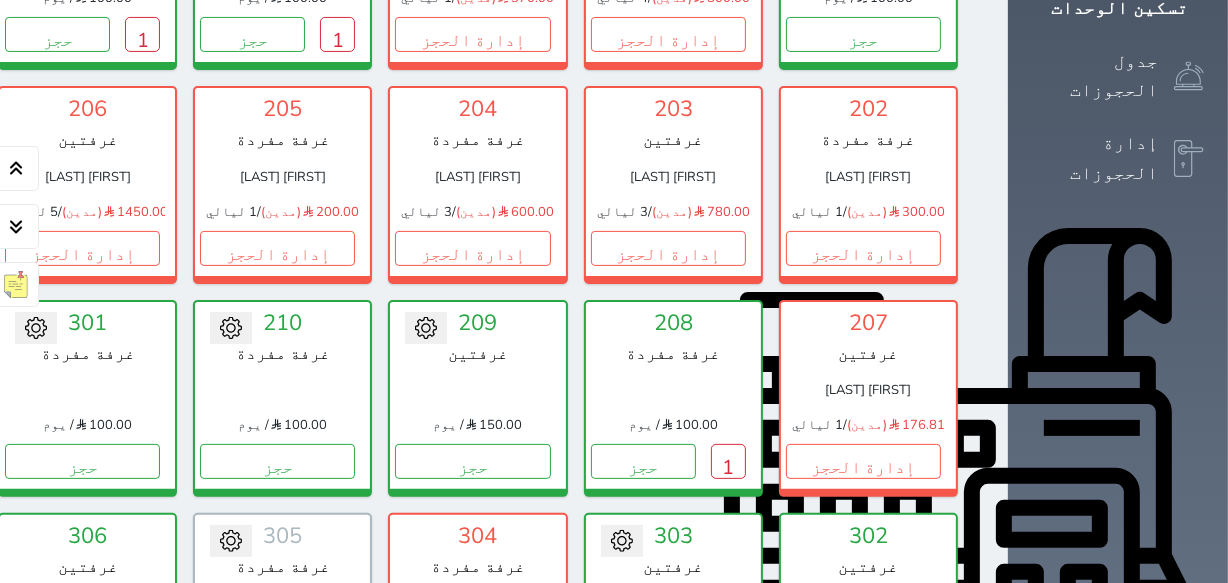 scroll, scrollTop: 623, scrollLeft: 0, axis: vertical 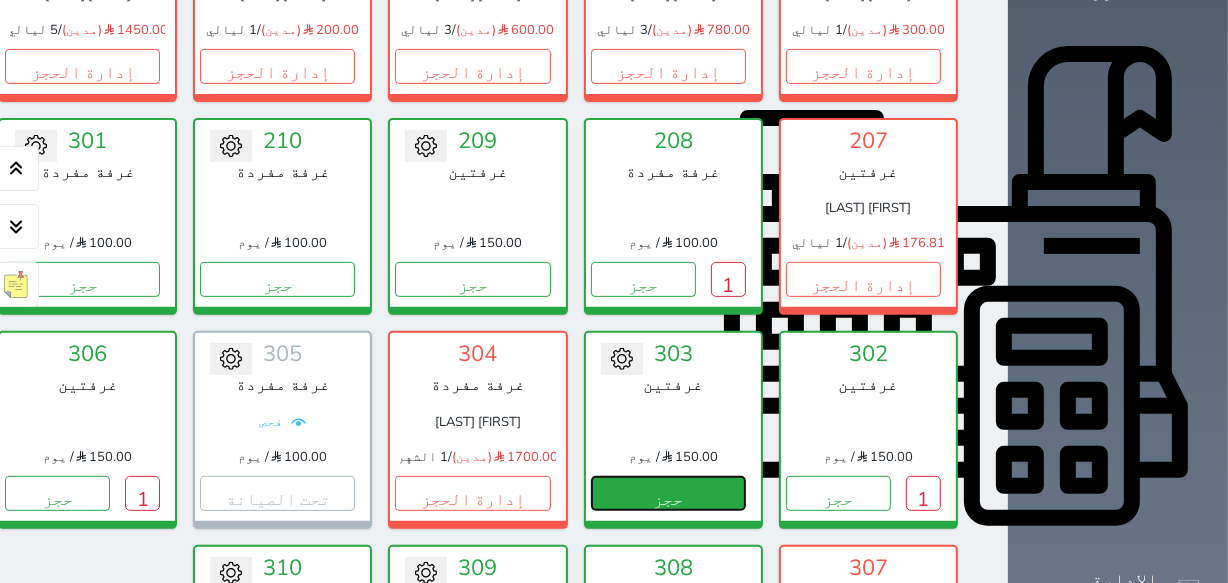 click on "حجز" at bounding box center (668, 493) 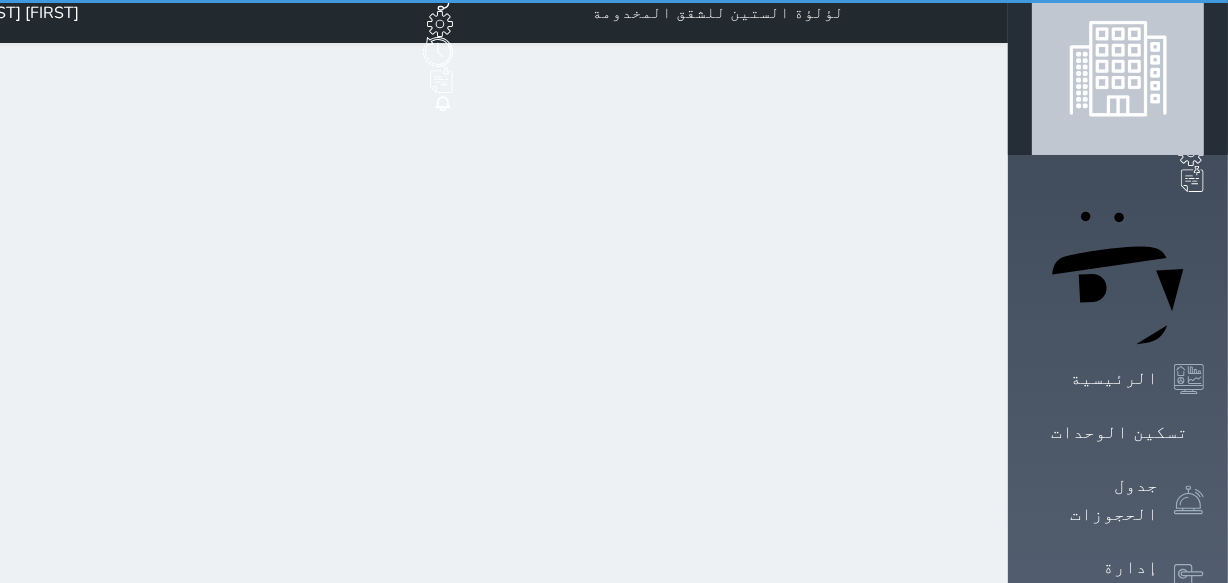 scroll, scrollTop: 0, scrollLeft: 0, axis: both 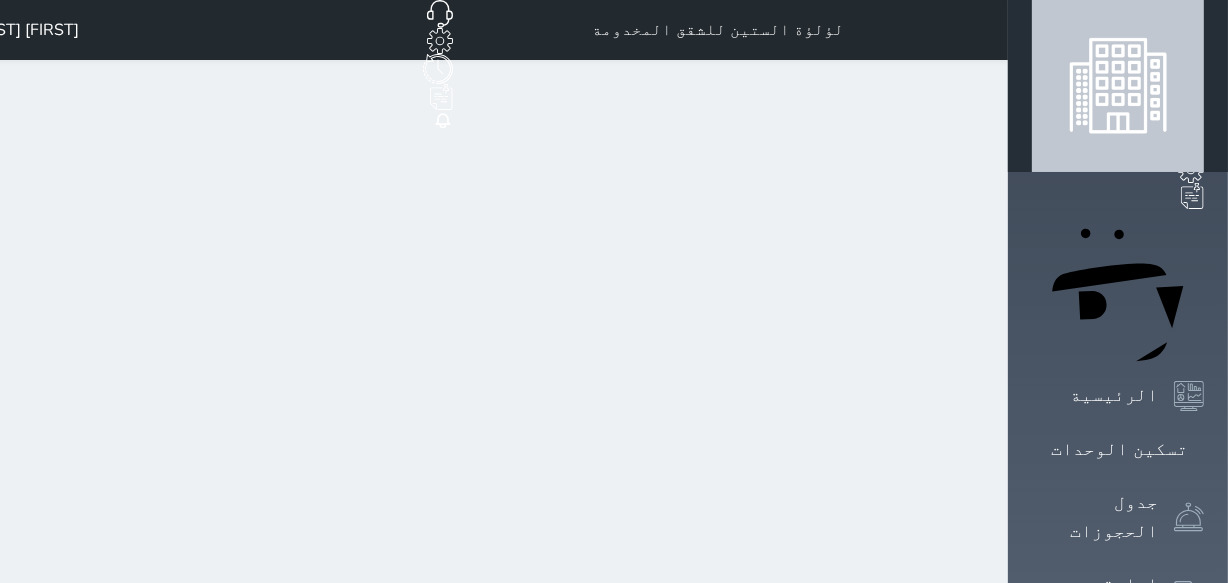 select on "1" 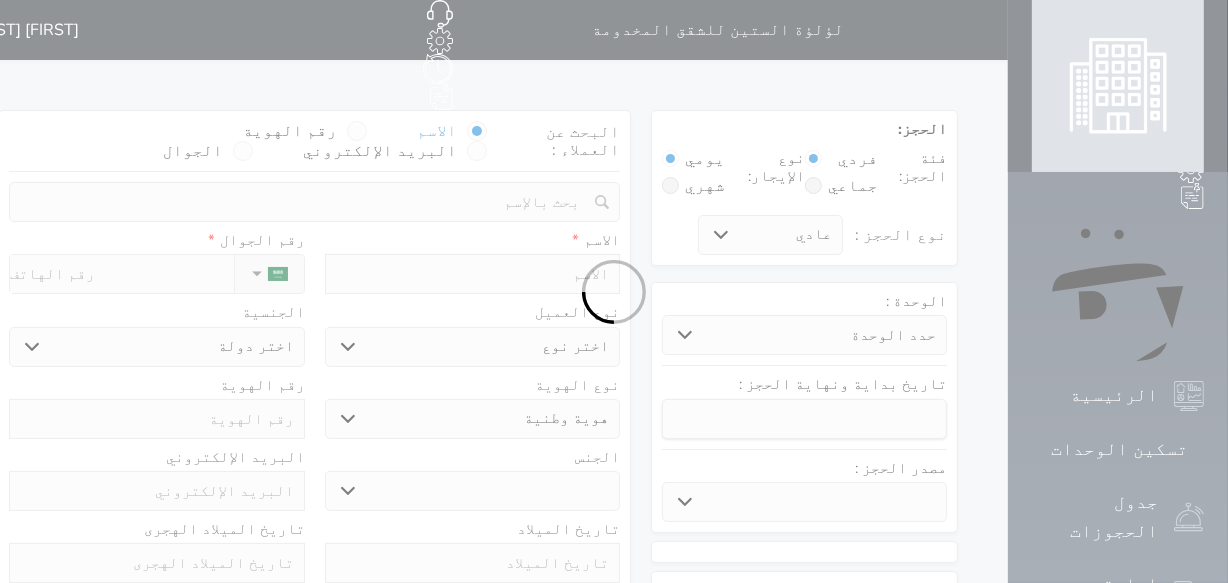 select 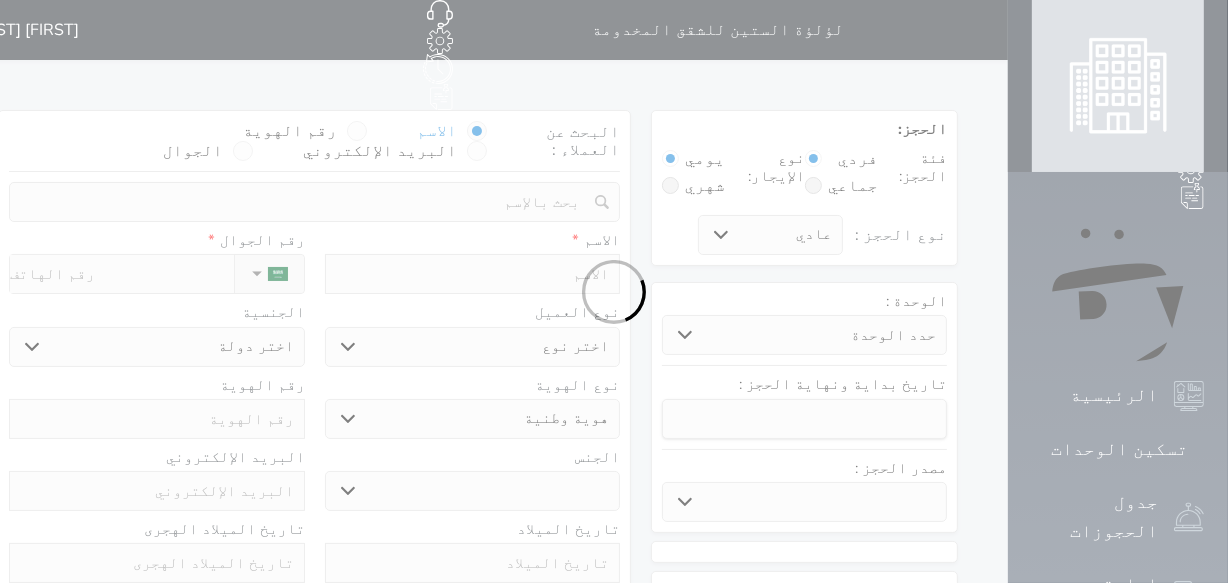 select 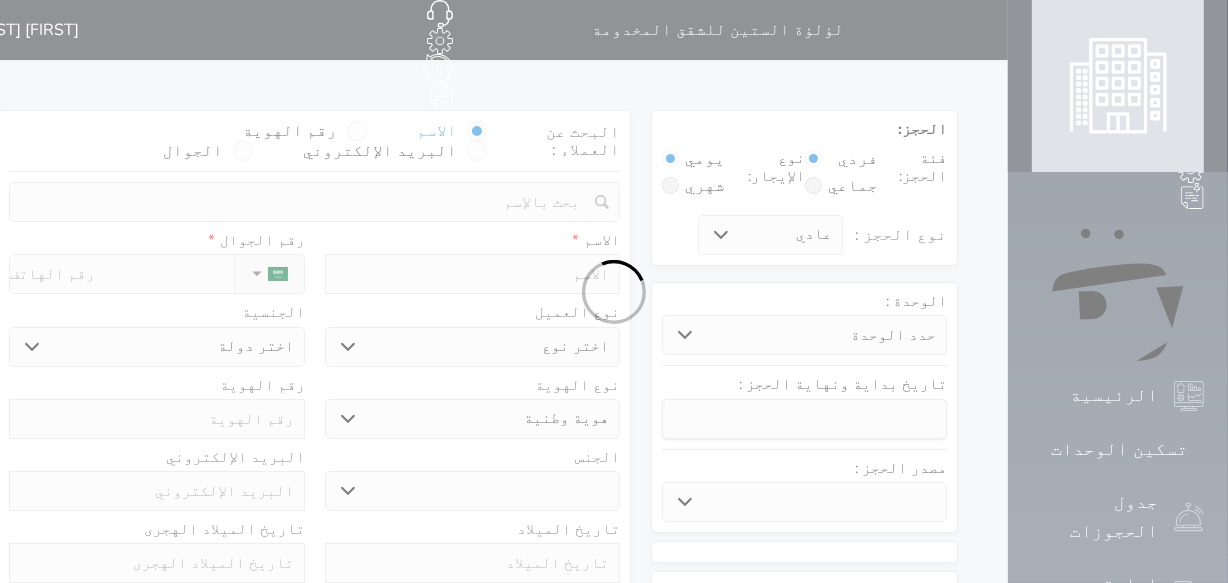 select 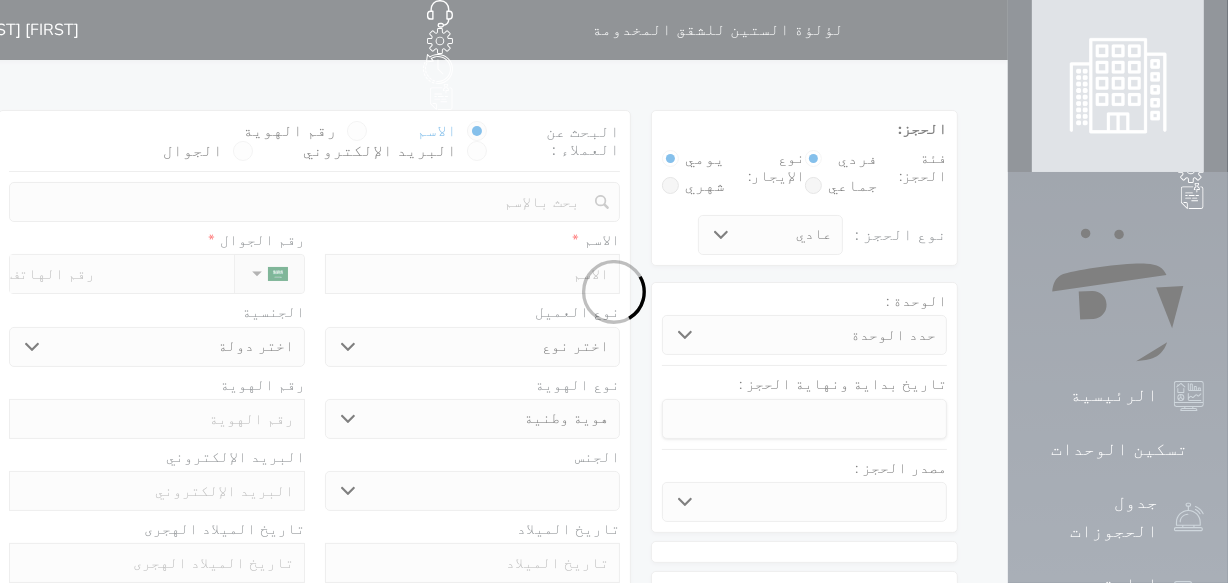 select 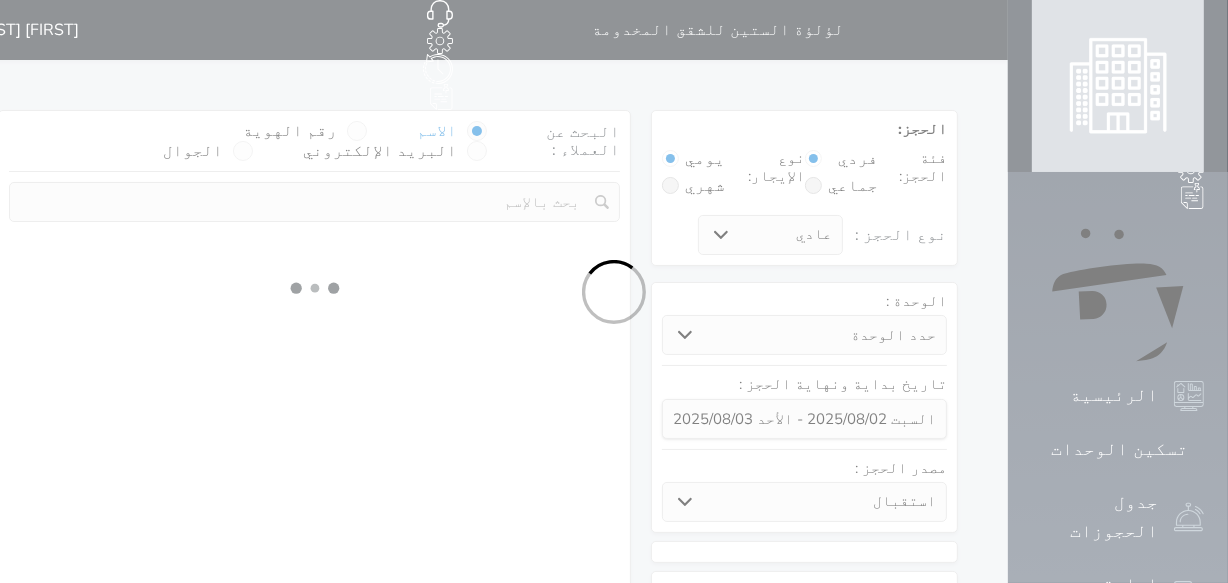 select 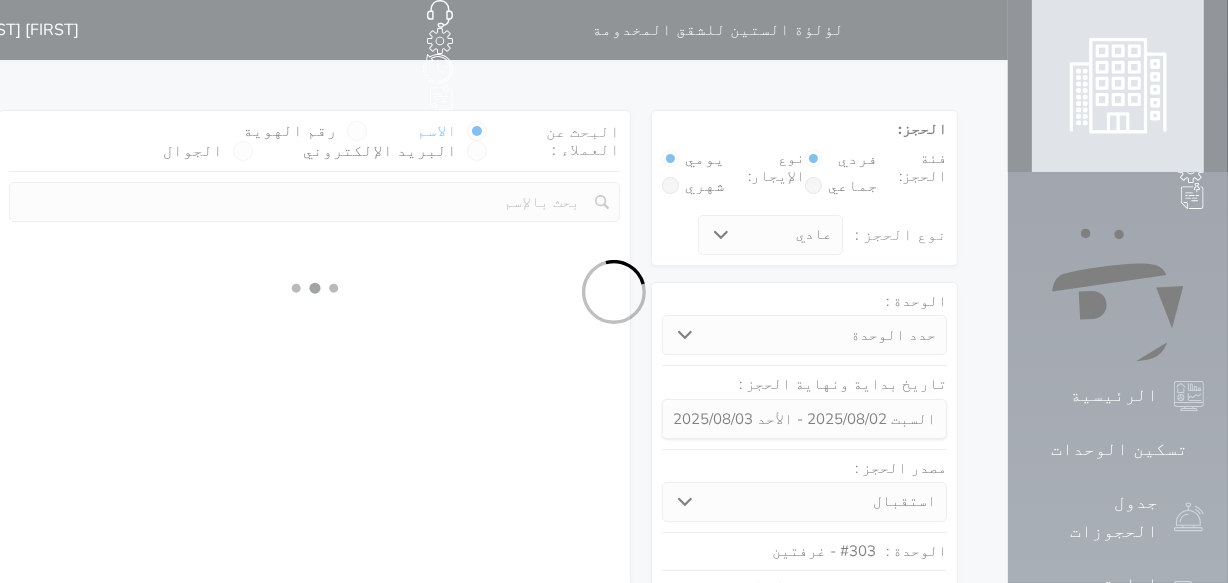 select on "1" 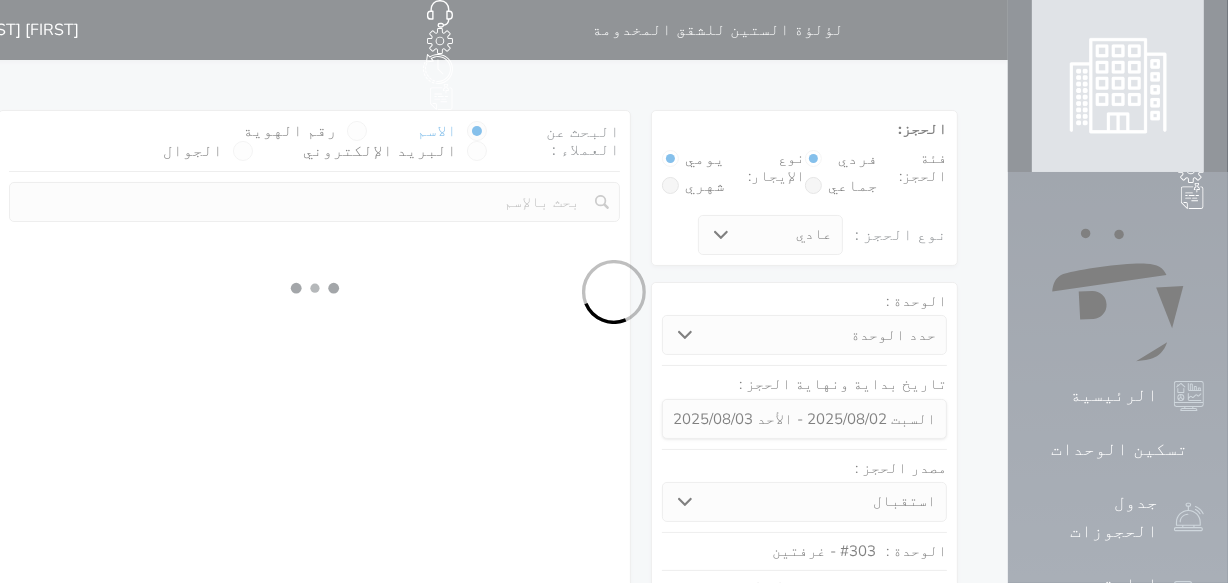 select on "113" 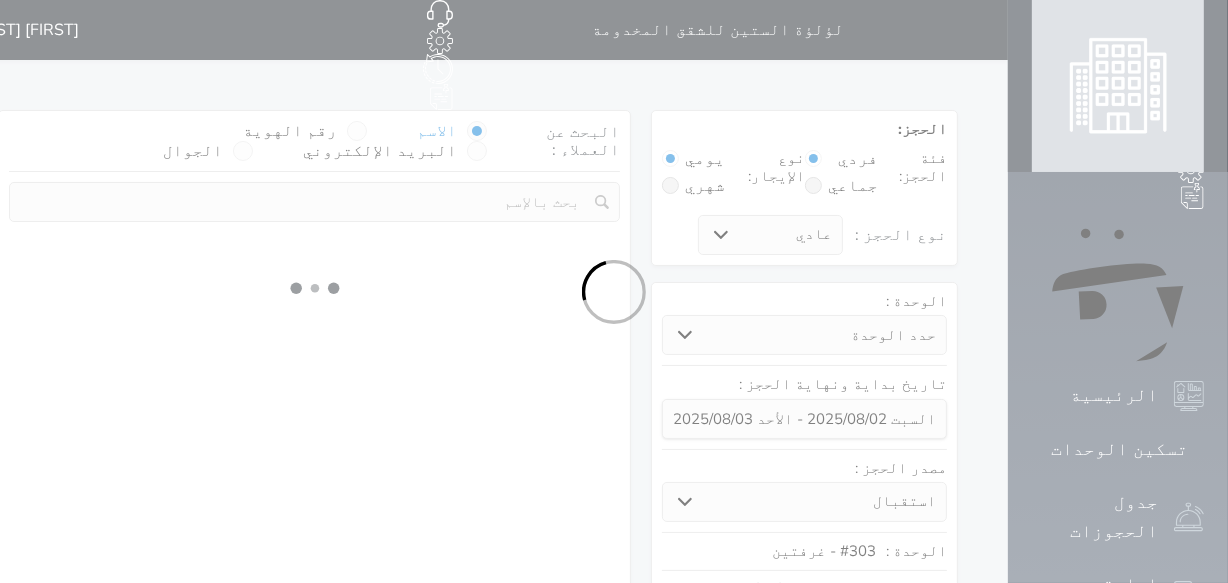 select on "1" 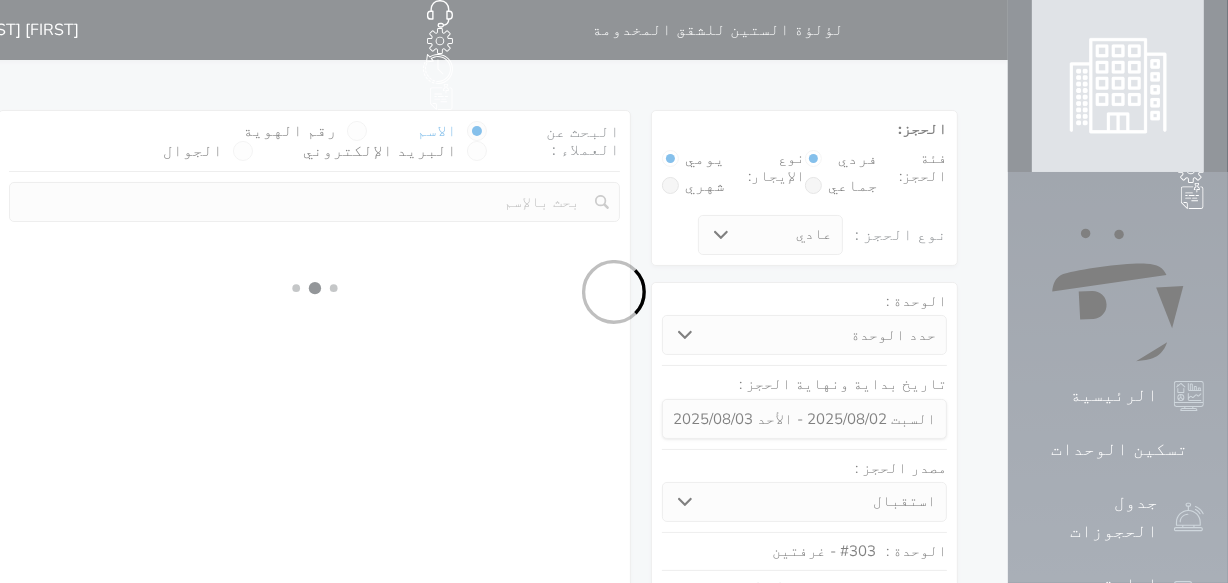 select 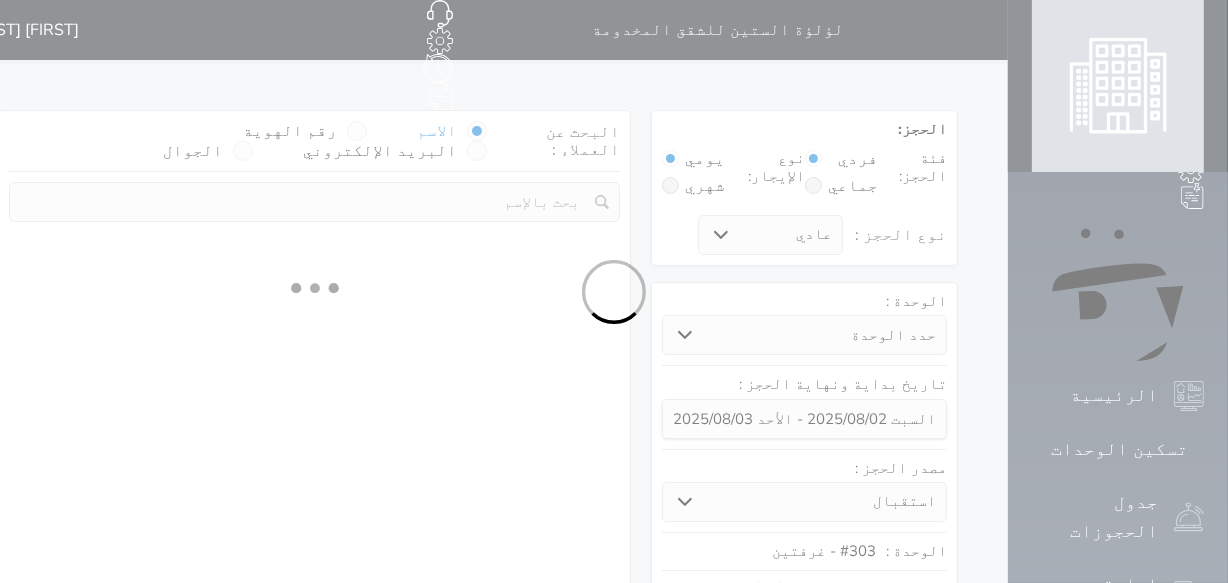 select on "7" 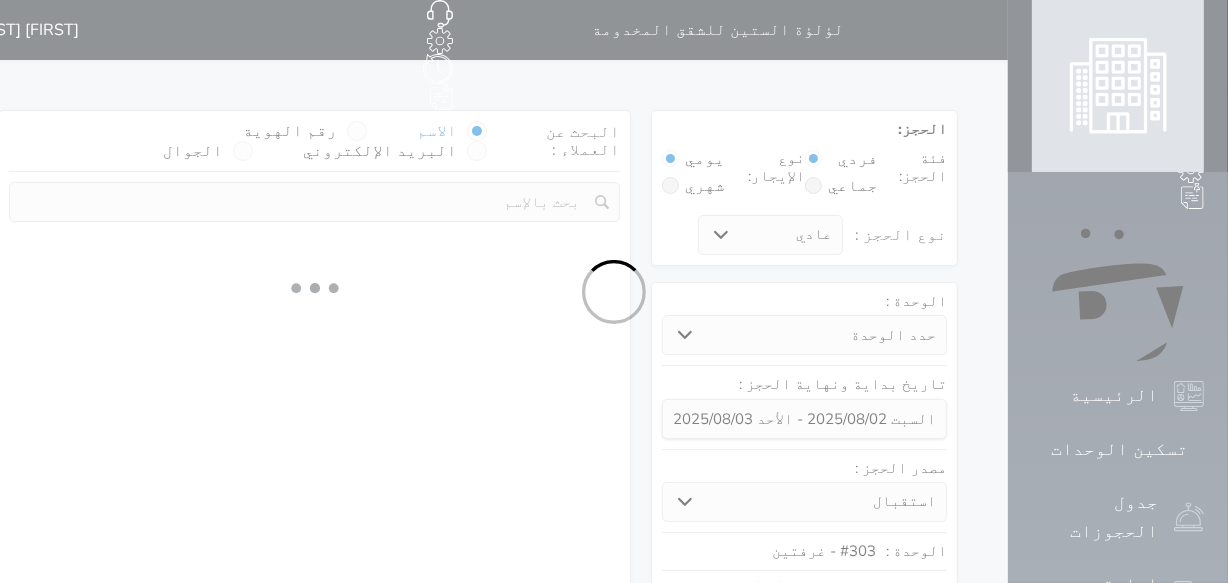 select 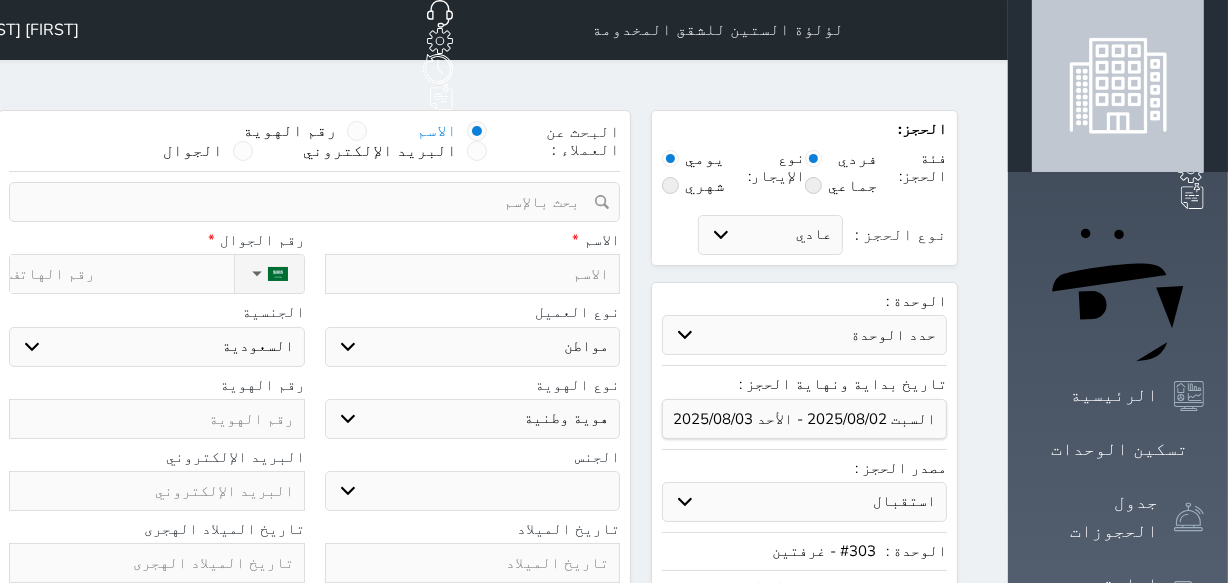 select 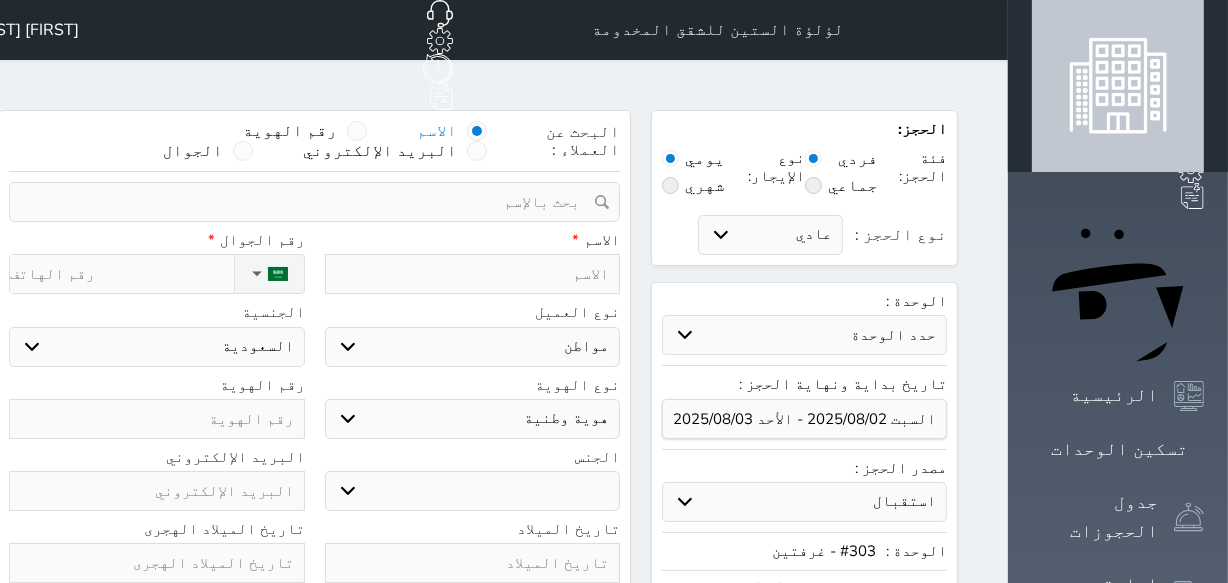 select 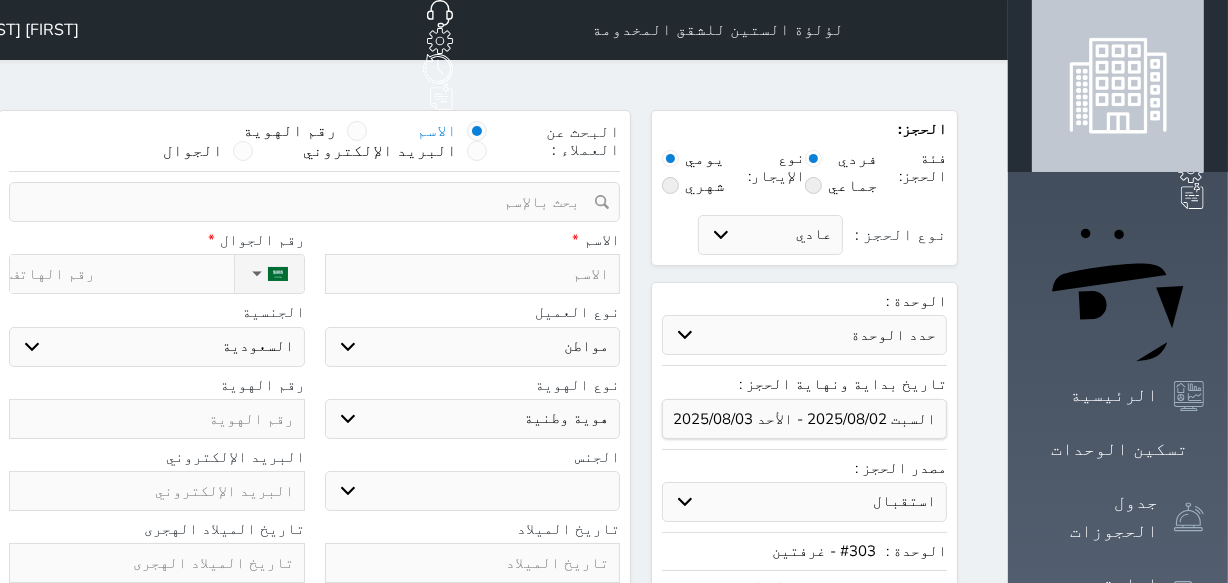 select 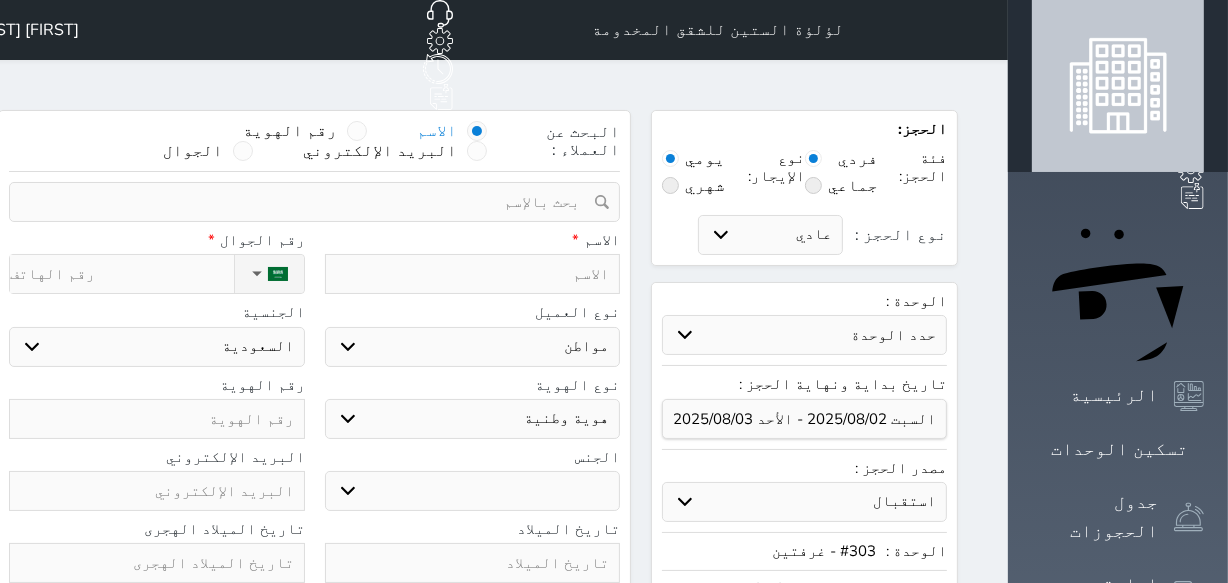 select 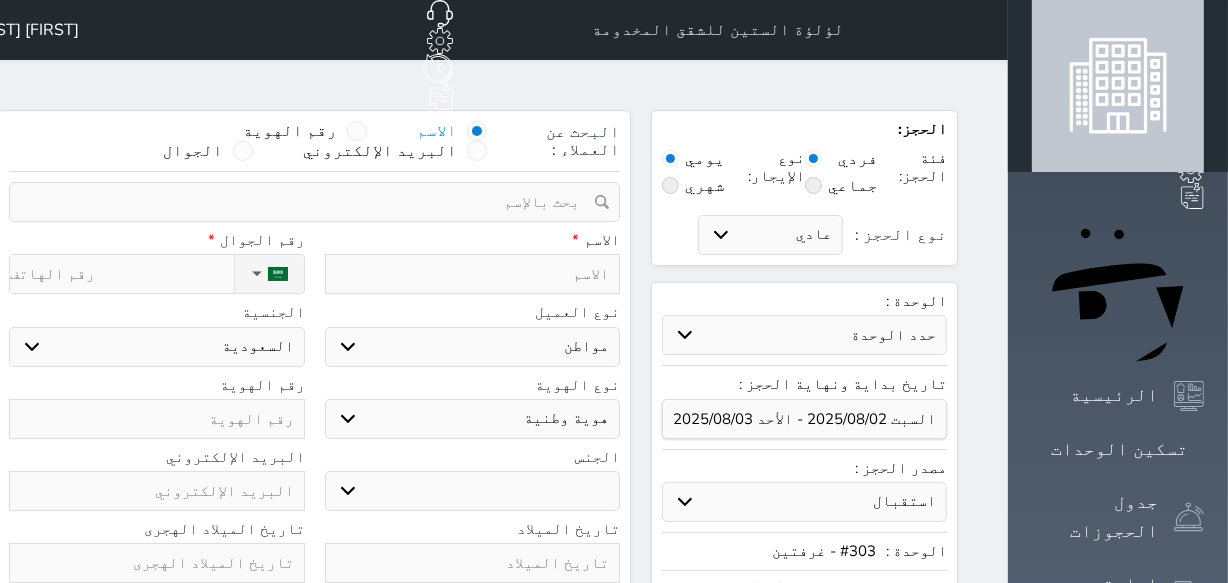 select 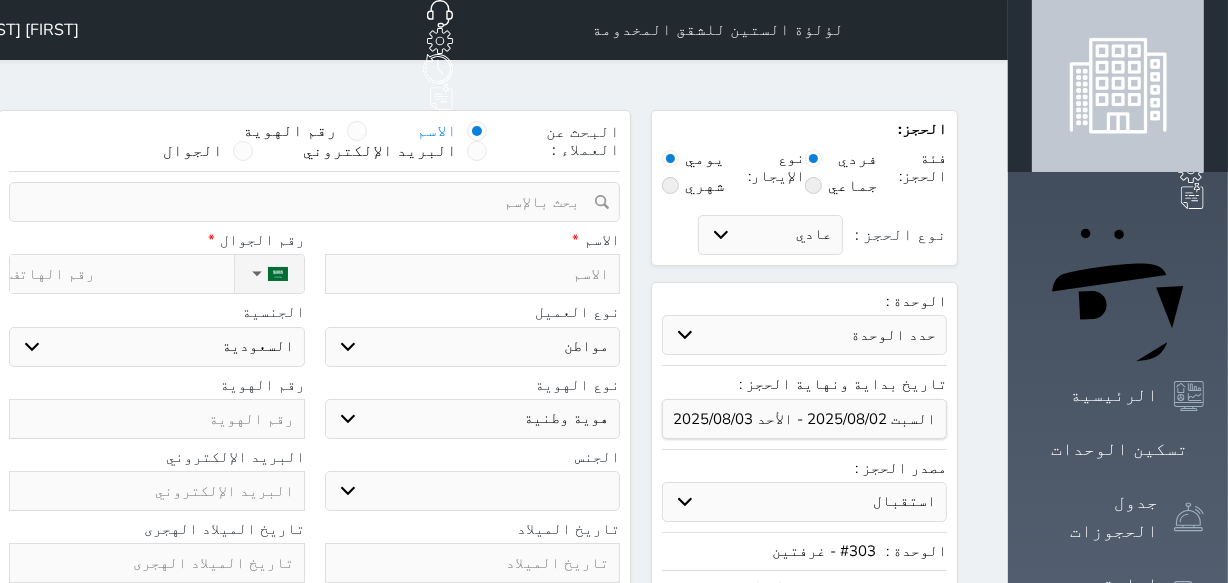 select 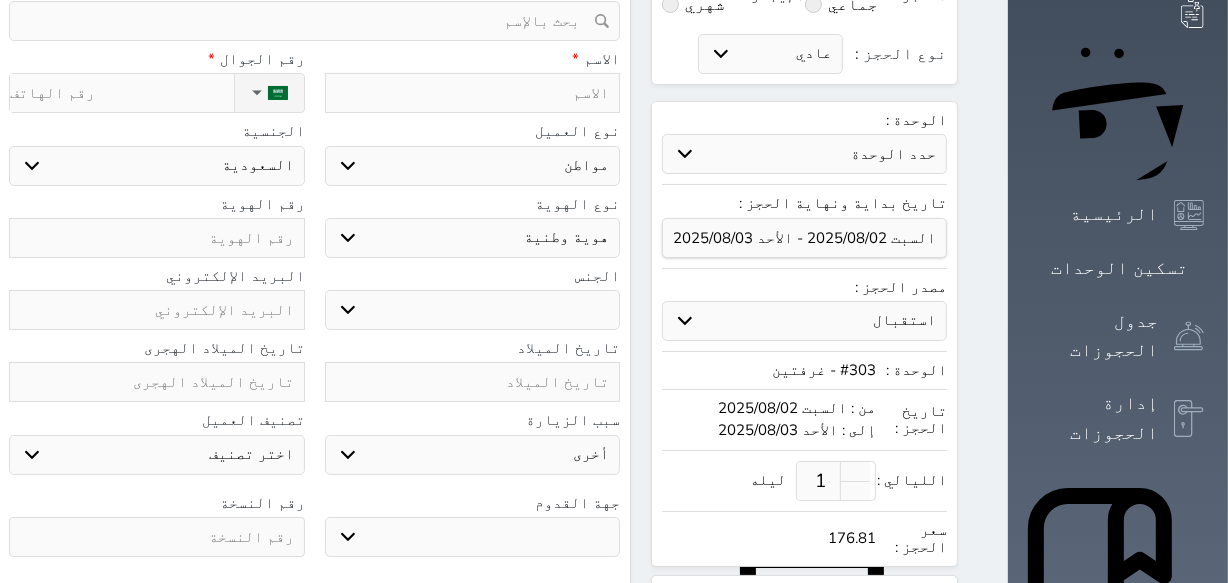 scroll, scrollTop: 0, scrollLeft: 0, axis: both 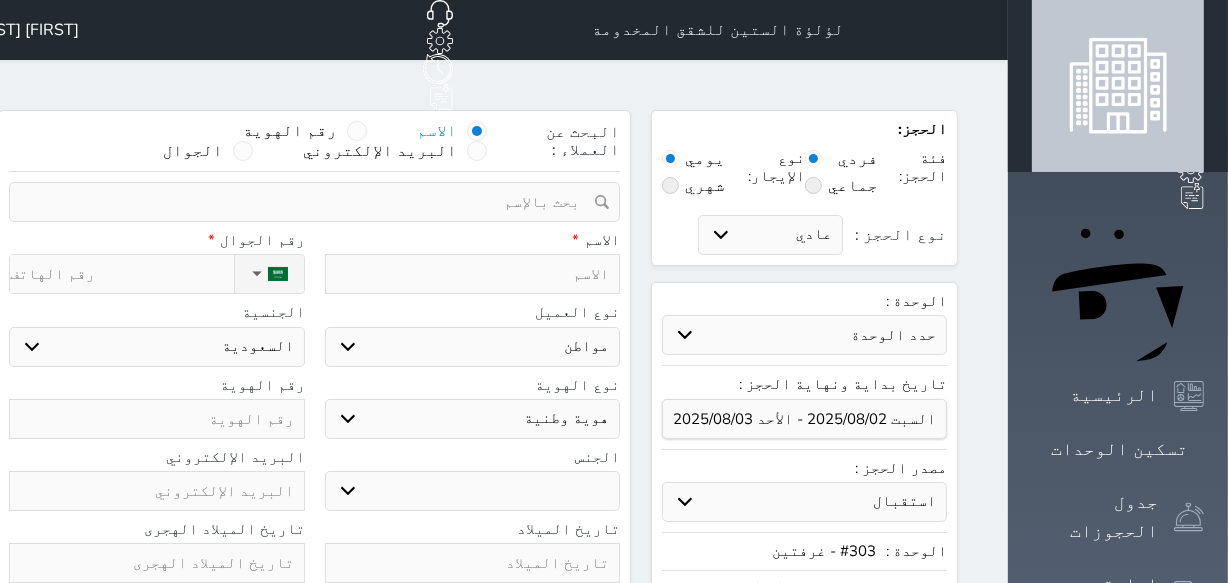 click at bounding box center (473, 274) 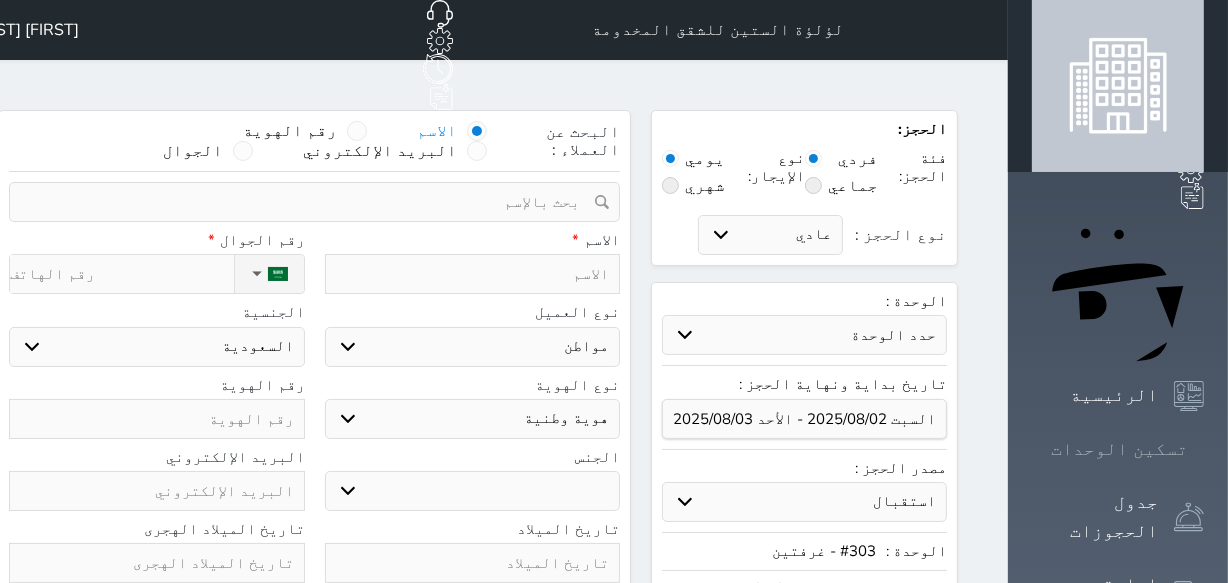 click 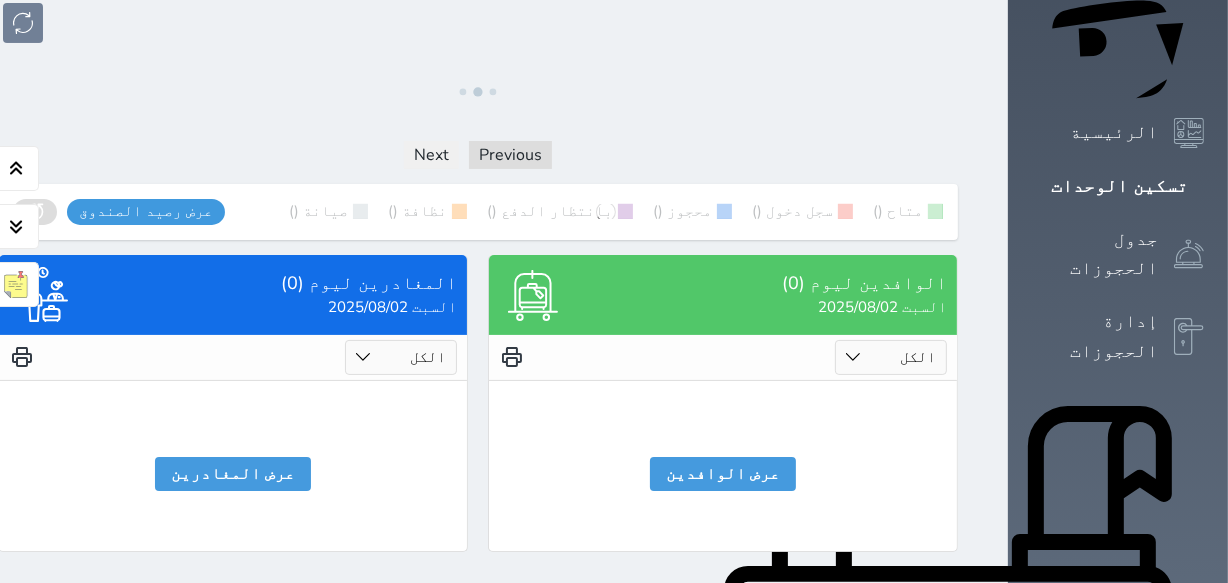 scroll, scrollTop: 0, scrollLeft: 0, axis: both 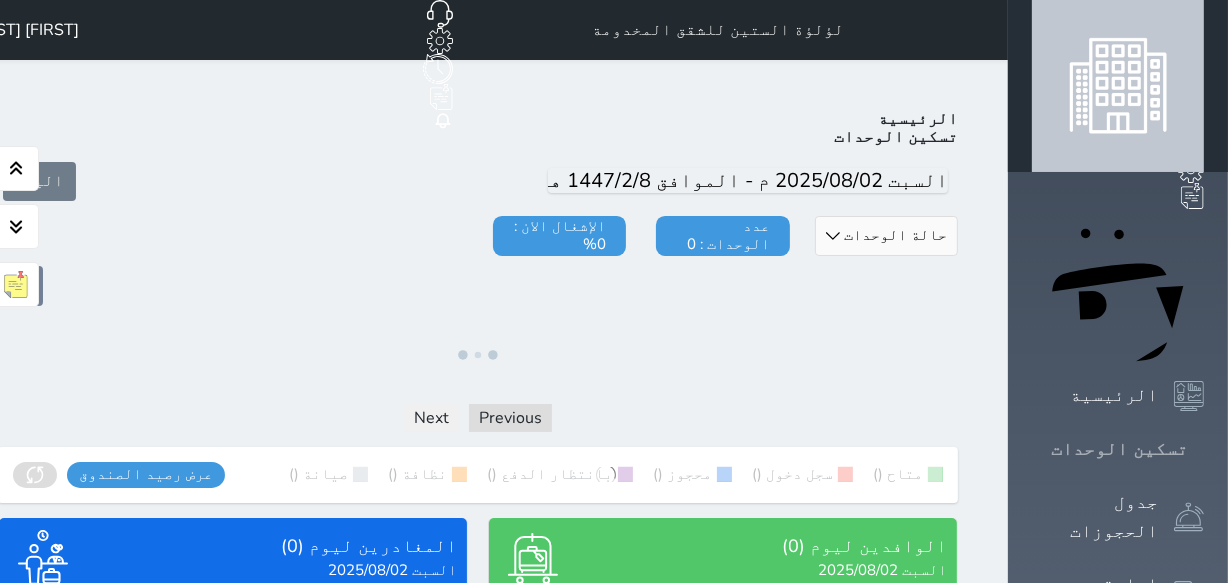 click on "تسكين الوحدات" at bounding box center [1118, 449] 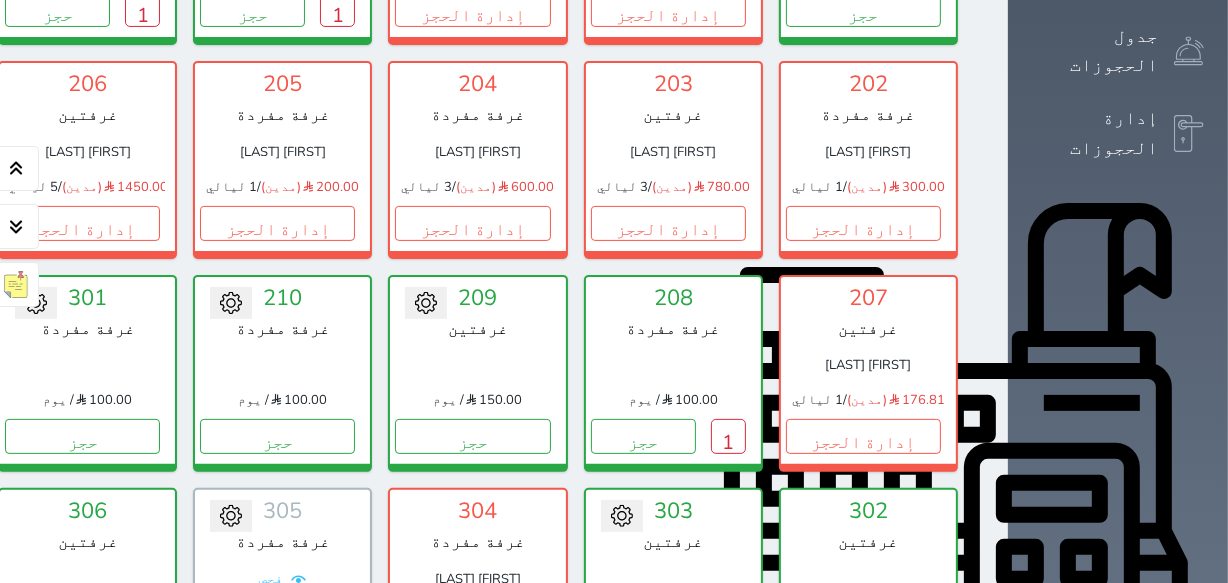 scroll, scrollTop: 623, scrollLeft: 0, axis: vertical 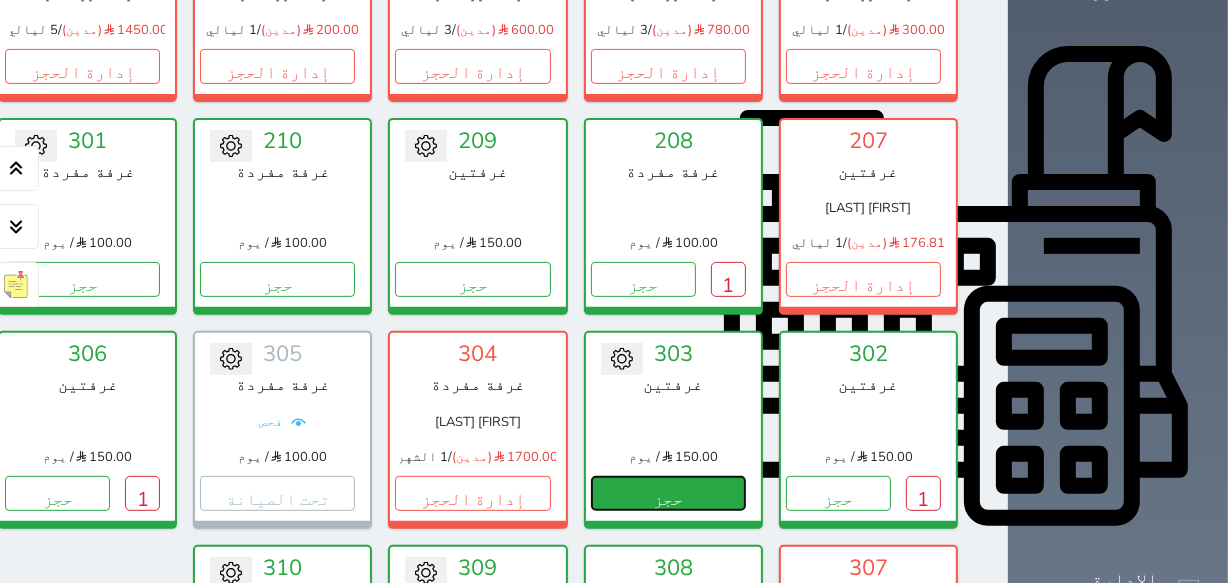 click on "حجز" at bounding box center (668, 493) 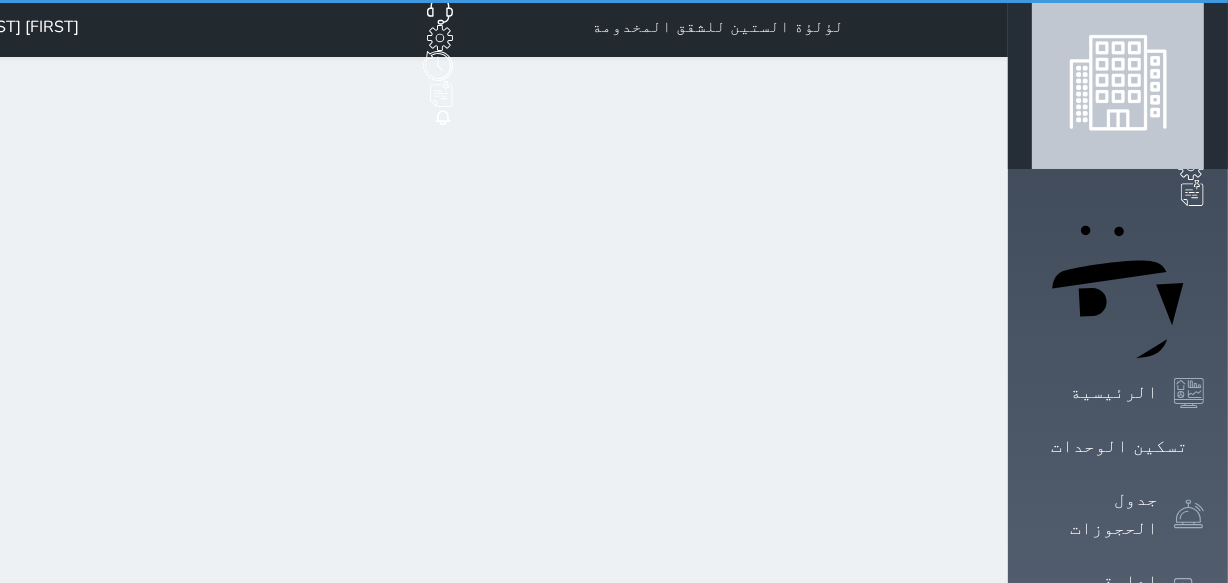 scroll, scrollTop: 0, scrollLeft: 0, axis: both 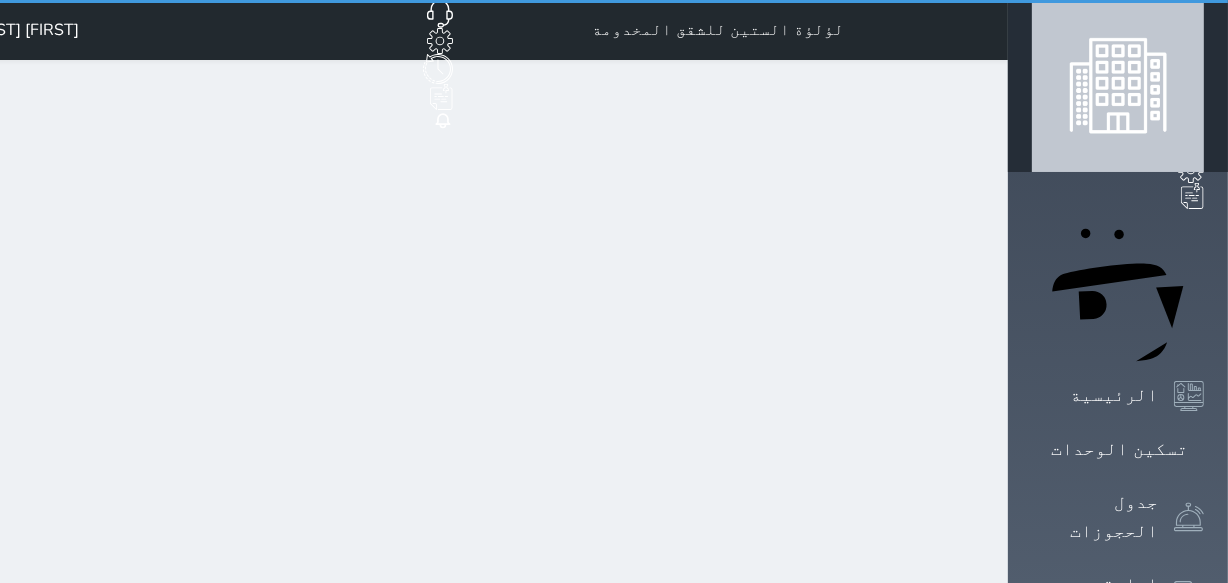 select on "1" 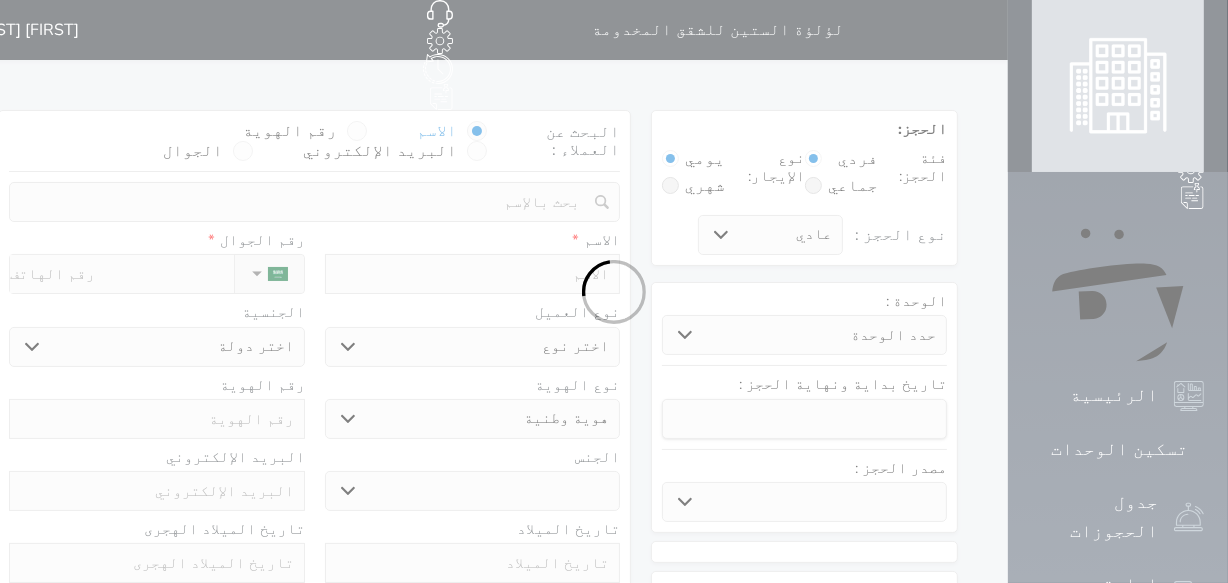 click at bounding box center (614, 291) 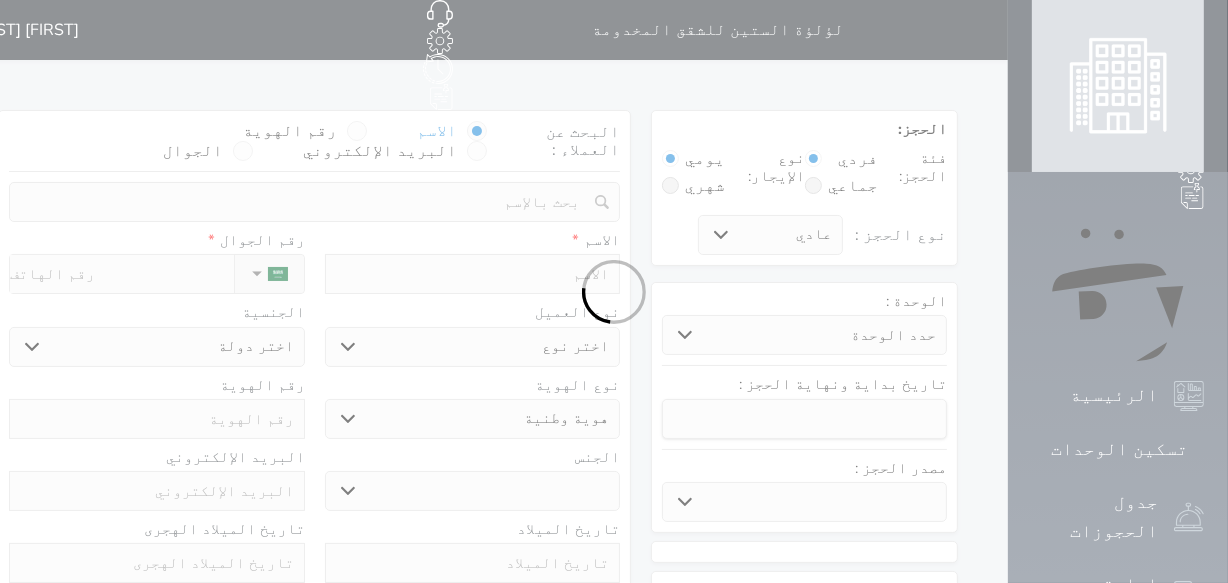 click at bounding box center [614, 291] 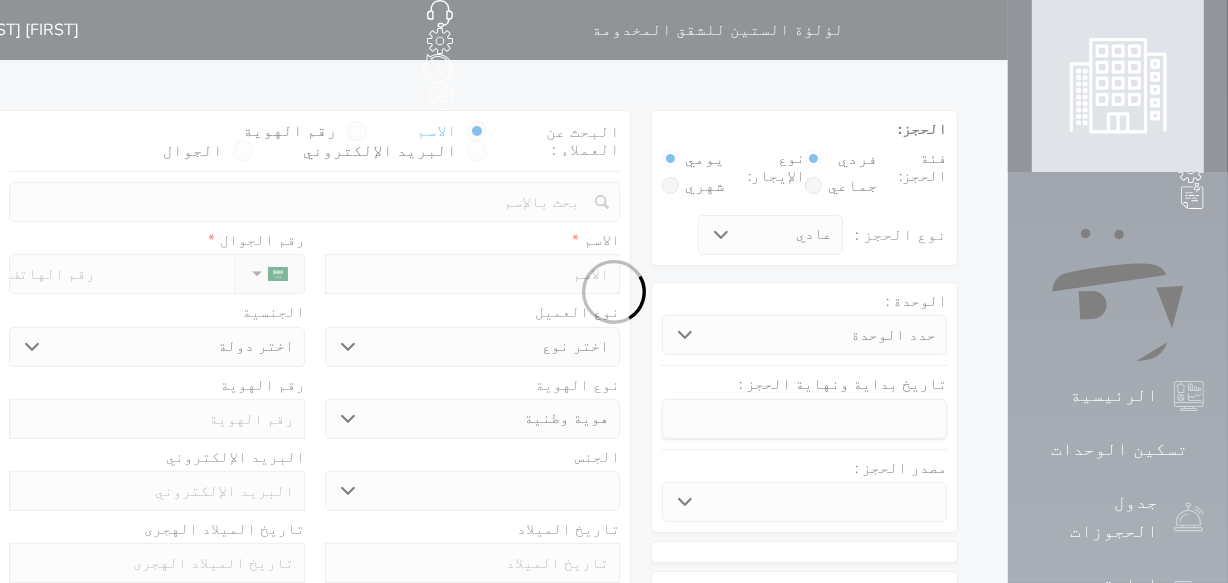 drag, startPoint x: 500, startPoint y: 175, endPoint x: 500, endPoint y: 187, distance: 12 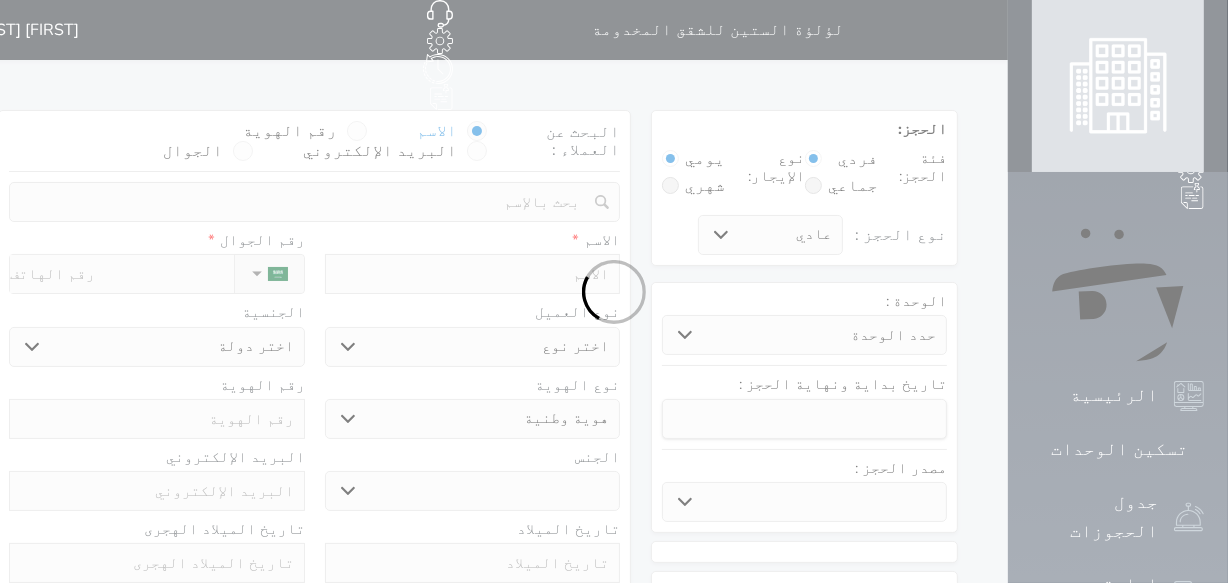 click at bounding box center [614, 291] 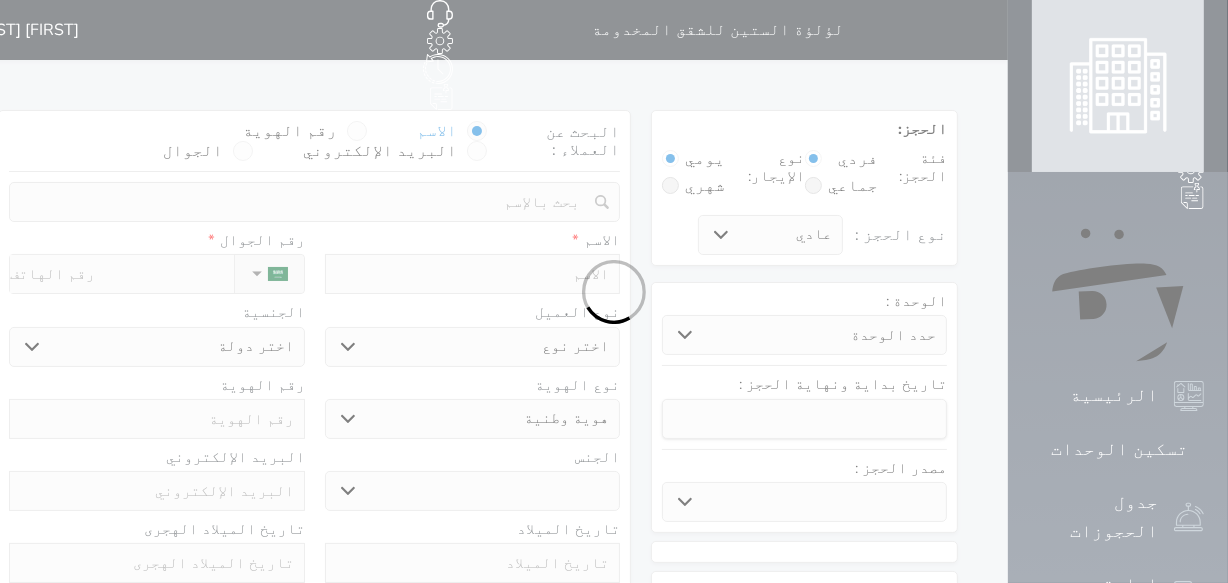 click at bounding box center (614, 291) 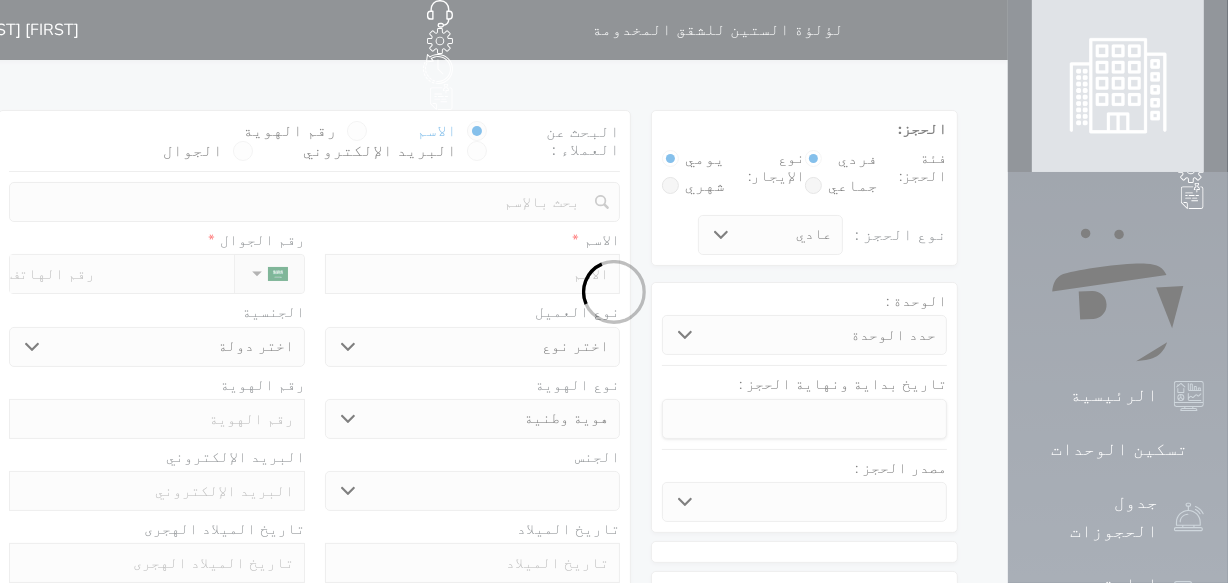 click at bounding box center (614, 291) 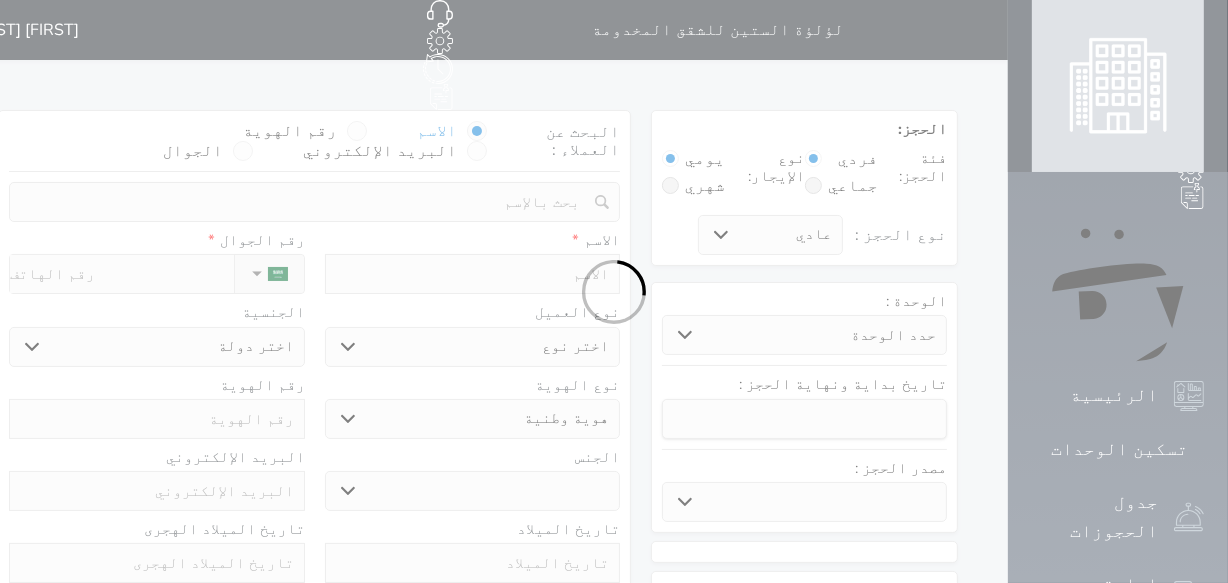 select 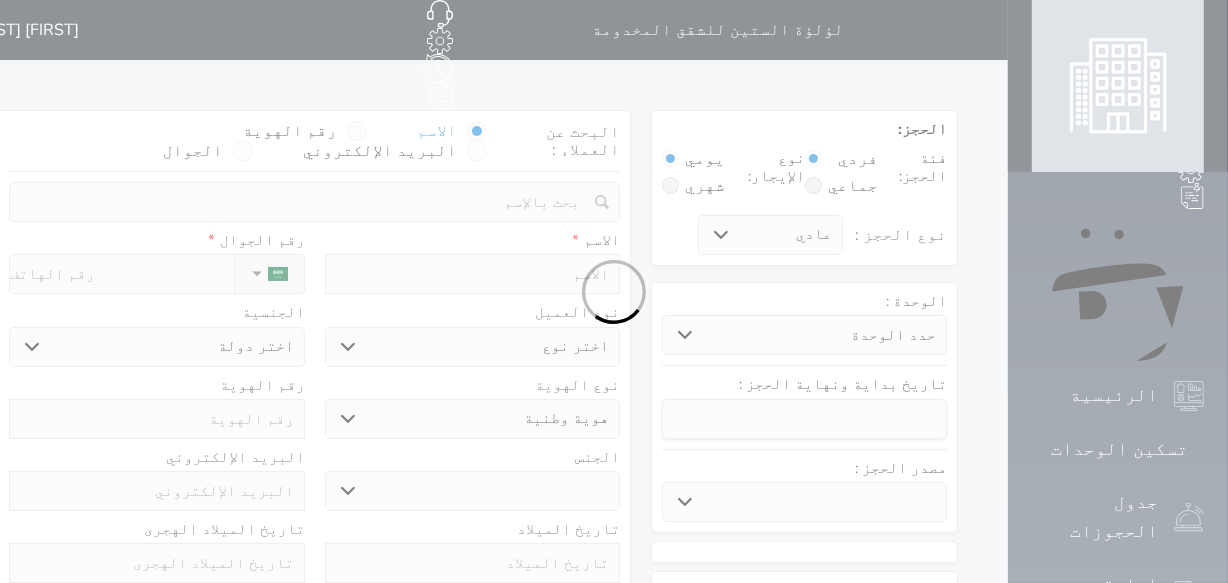 select 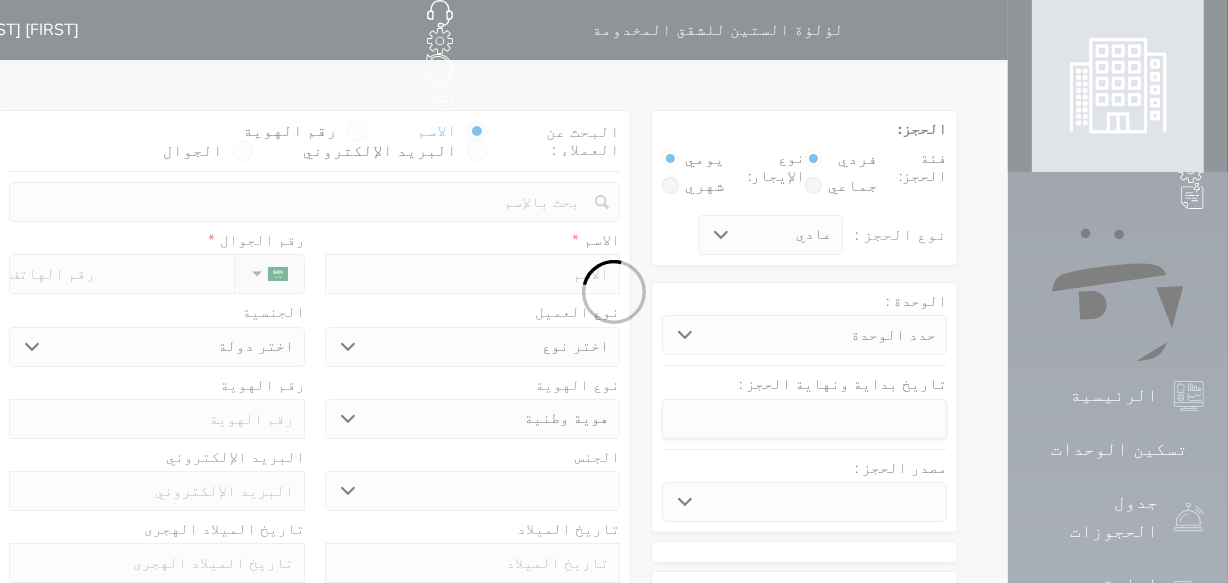select 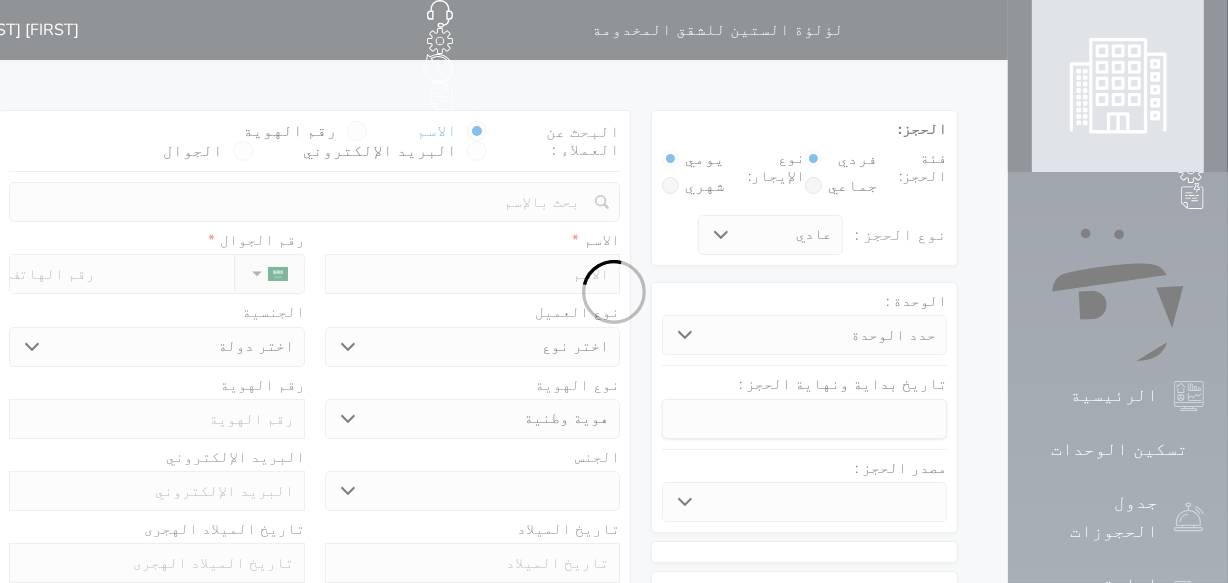 select 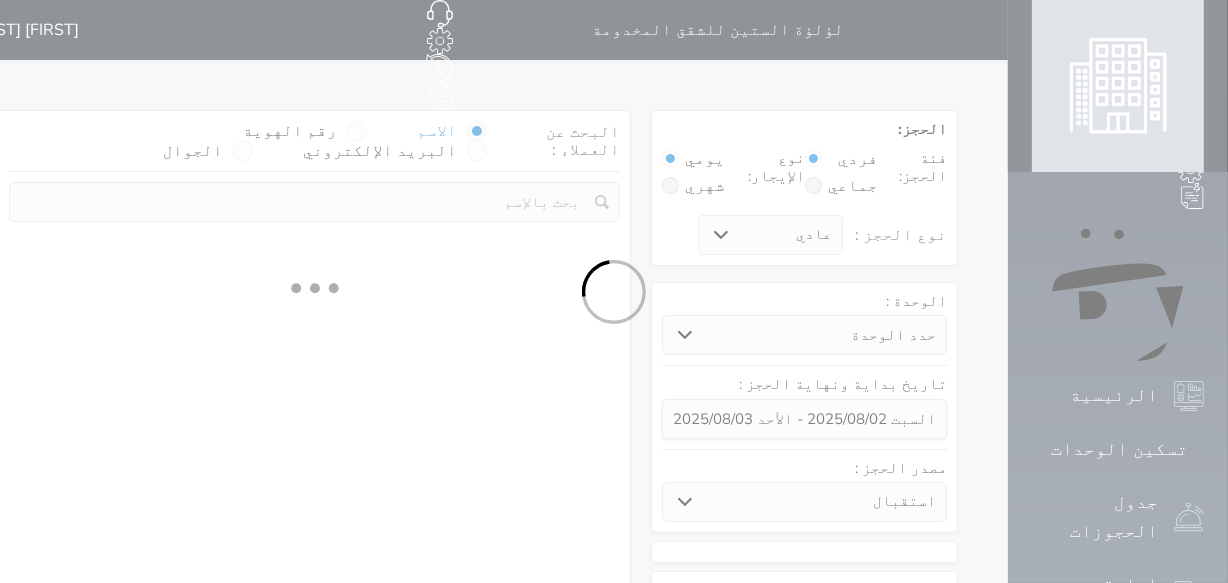 select 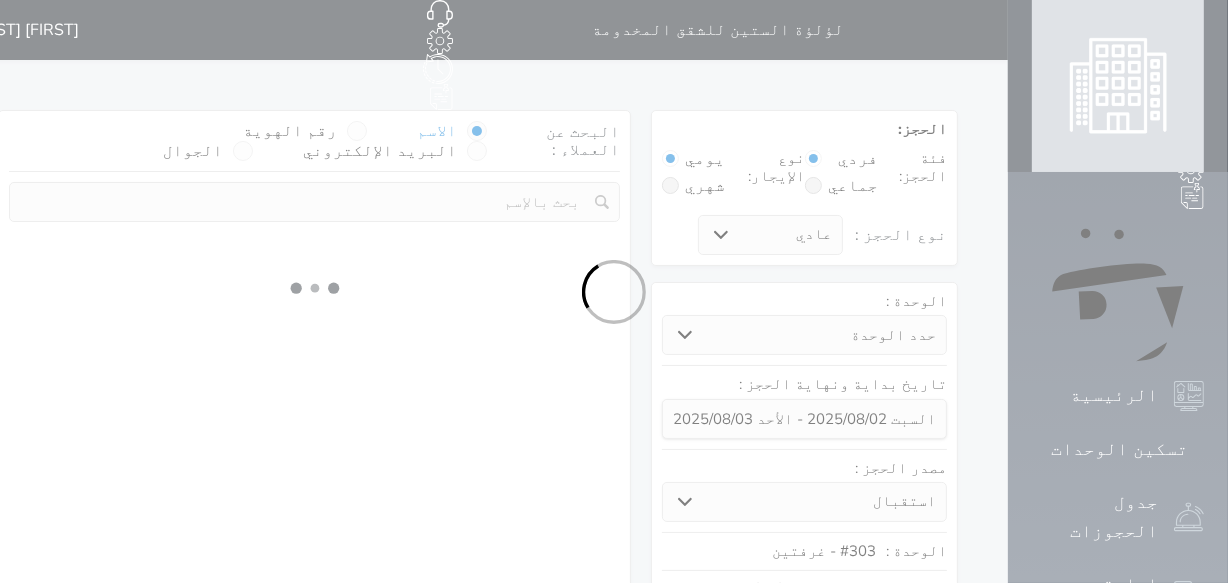 select on "1" 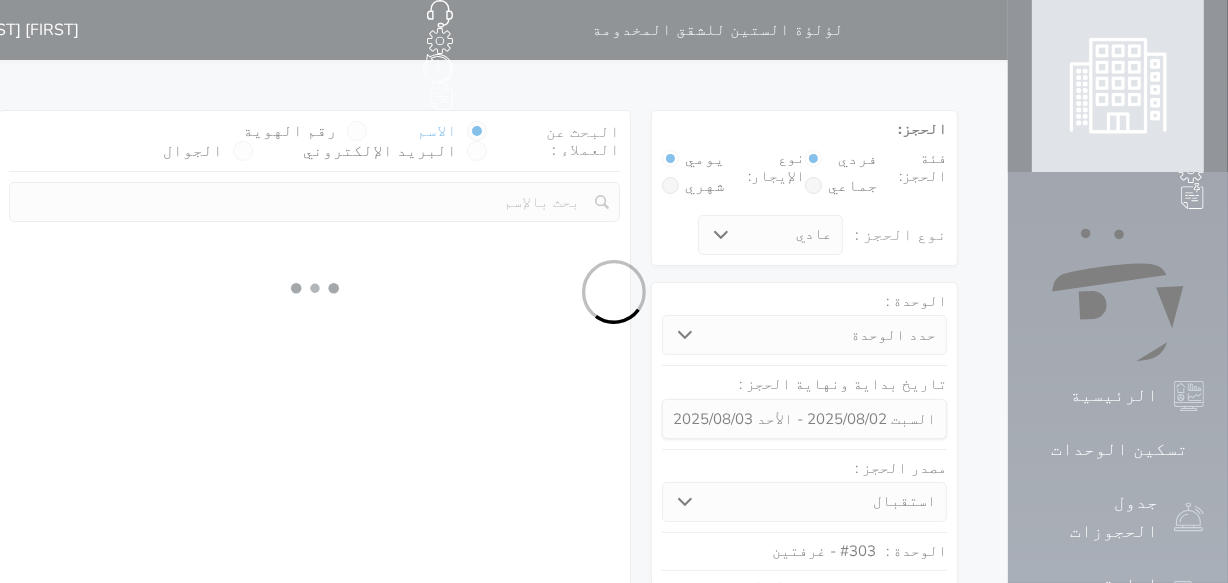 select on "113" 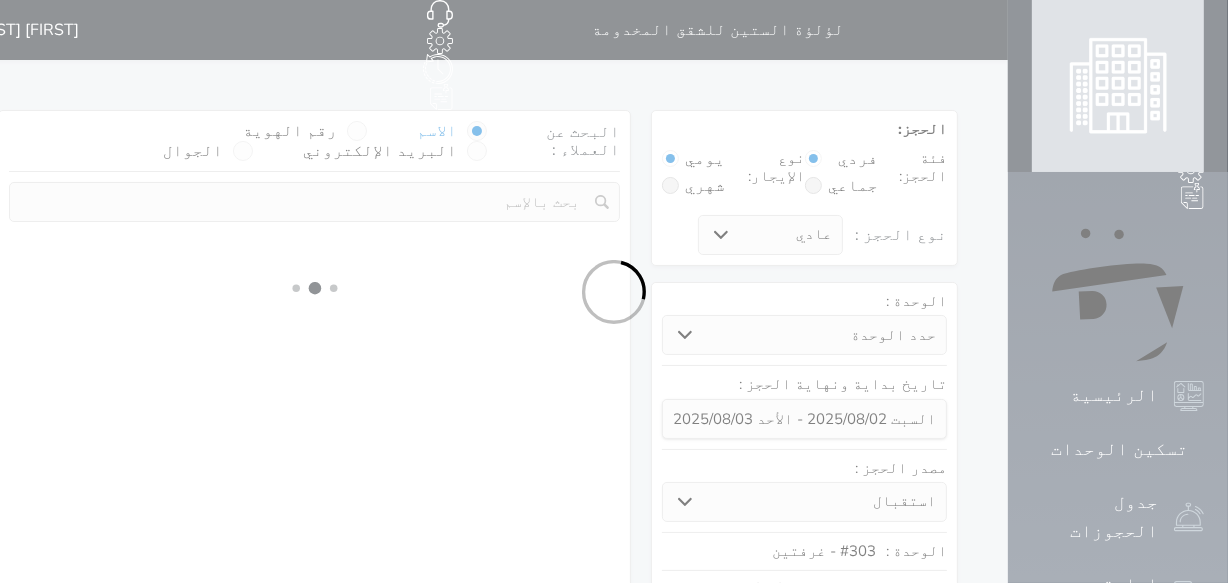 select on "1" 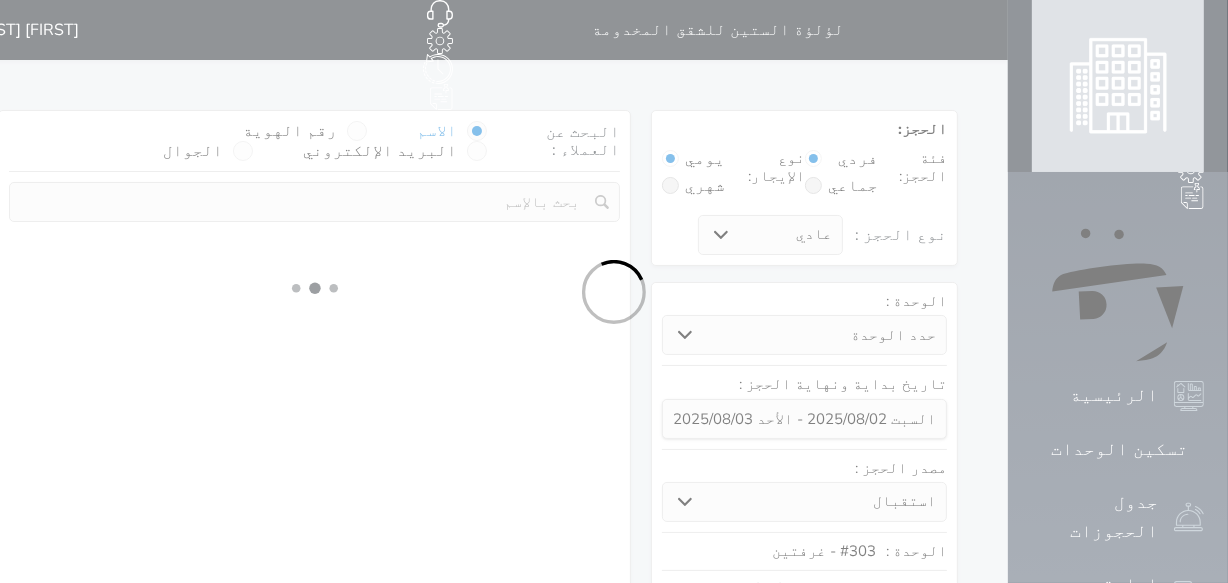 select 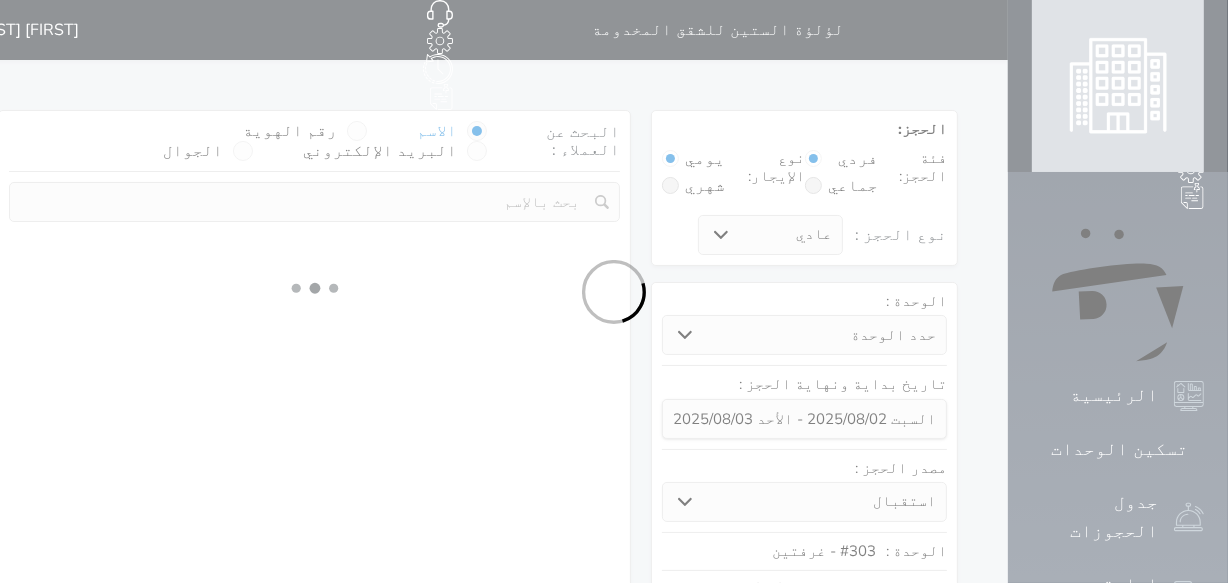 select on "7" 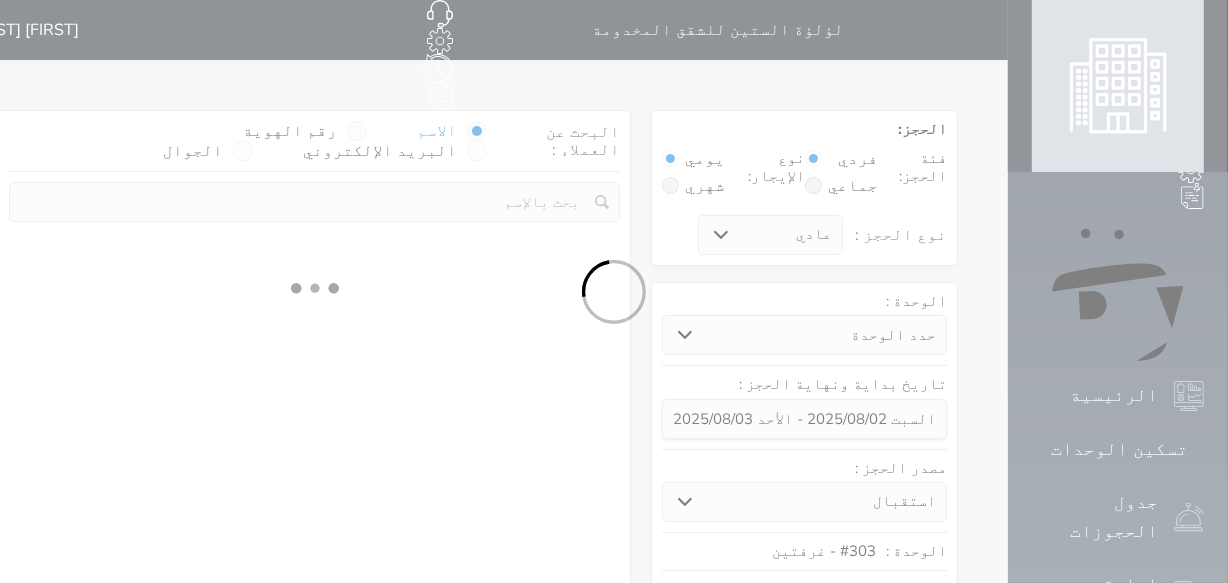 select 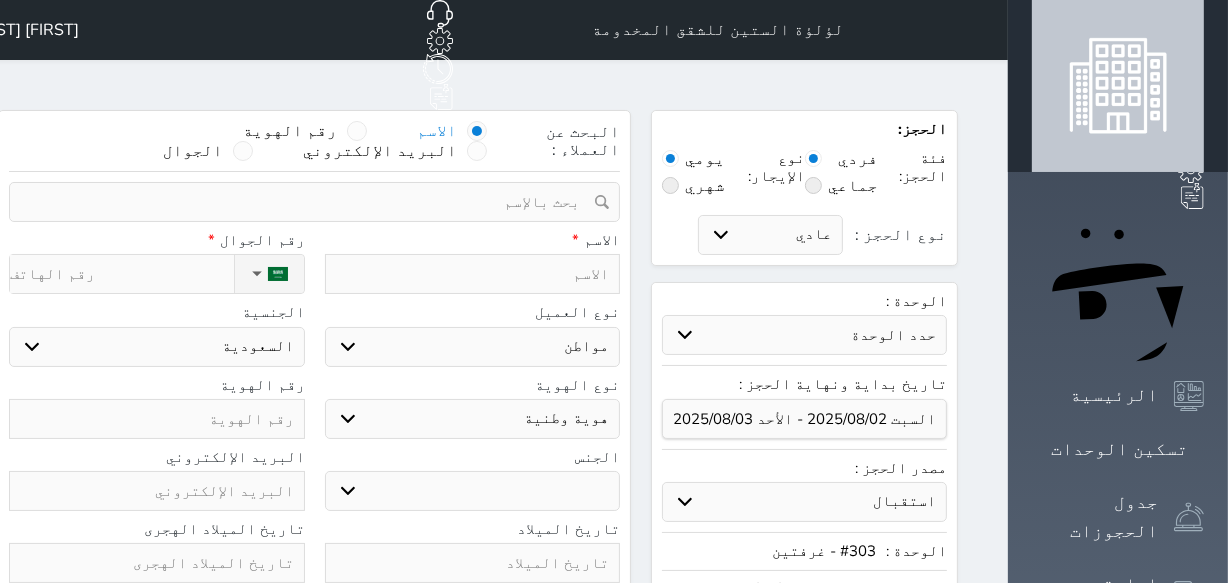 select 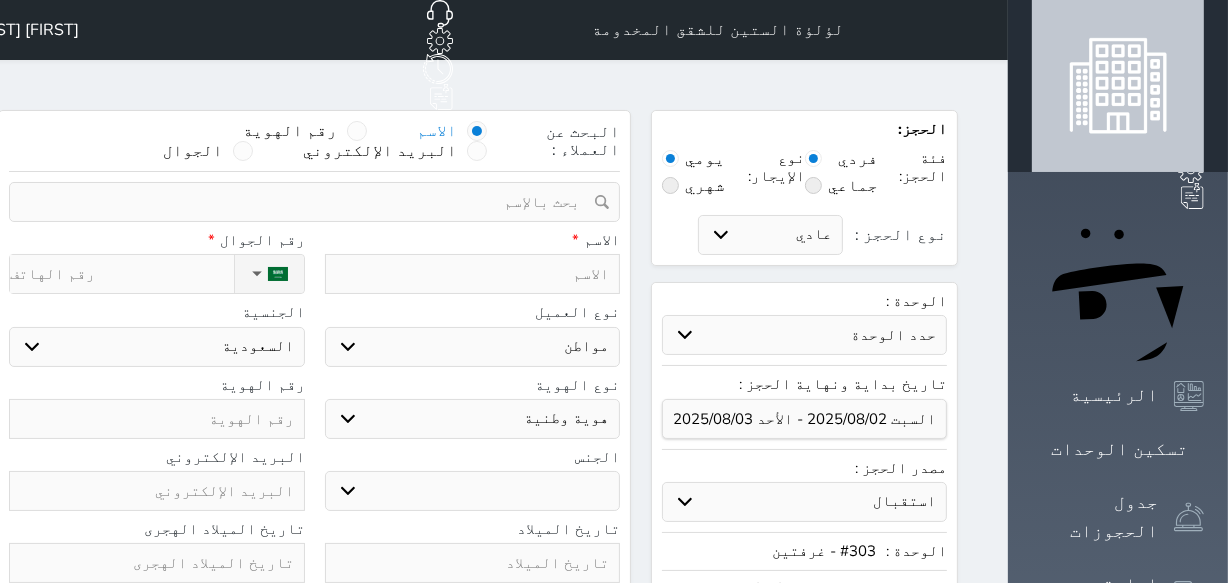select 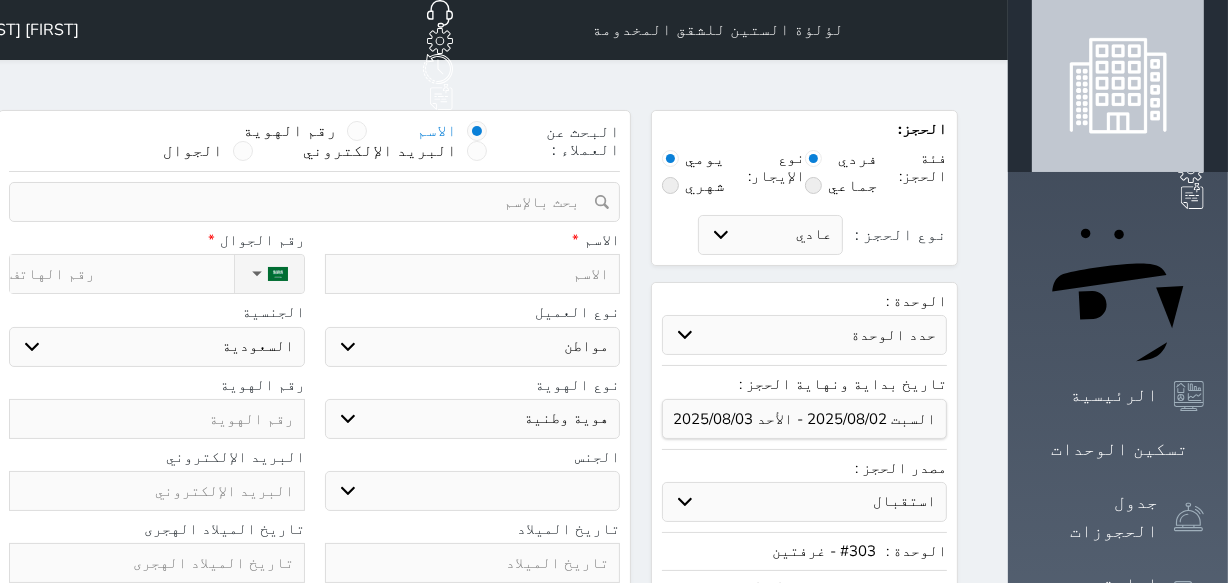 select 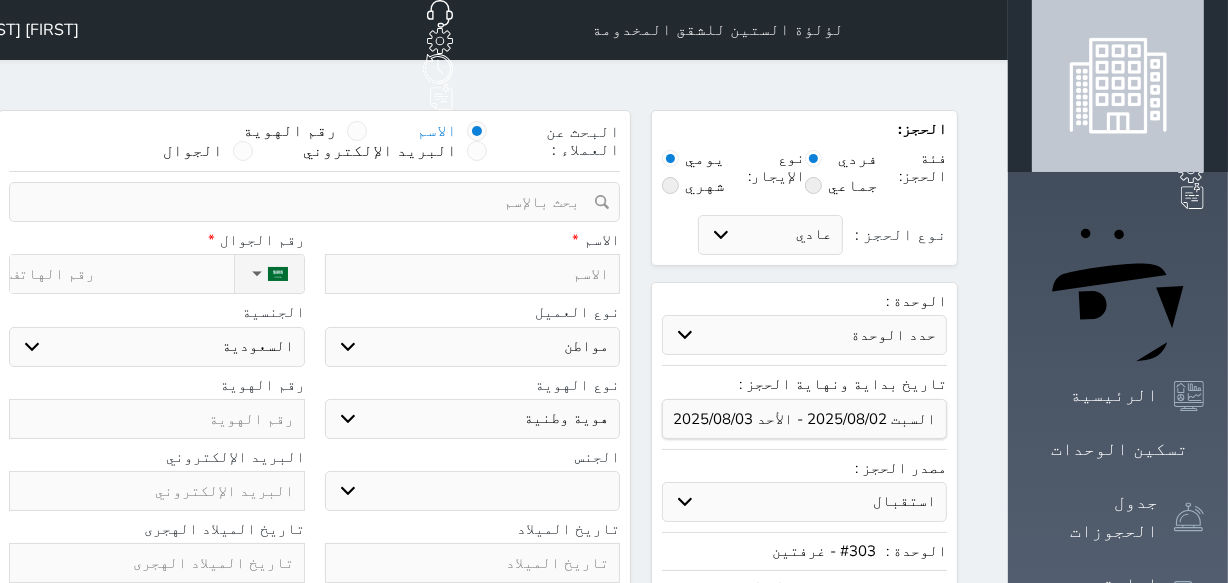 select 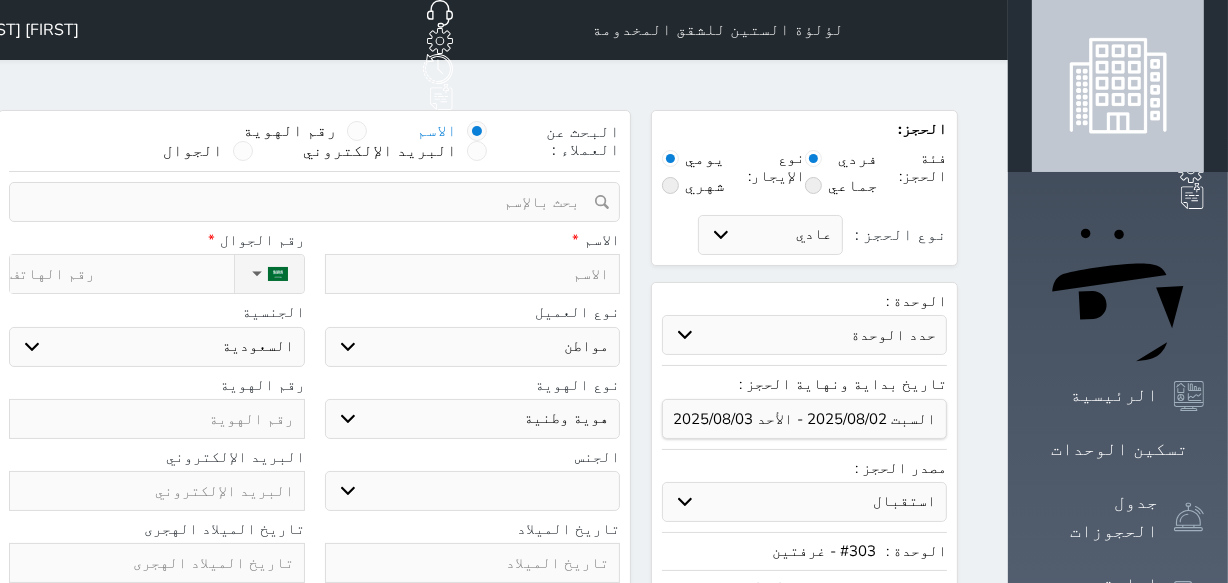 type on "ف" 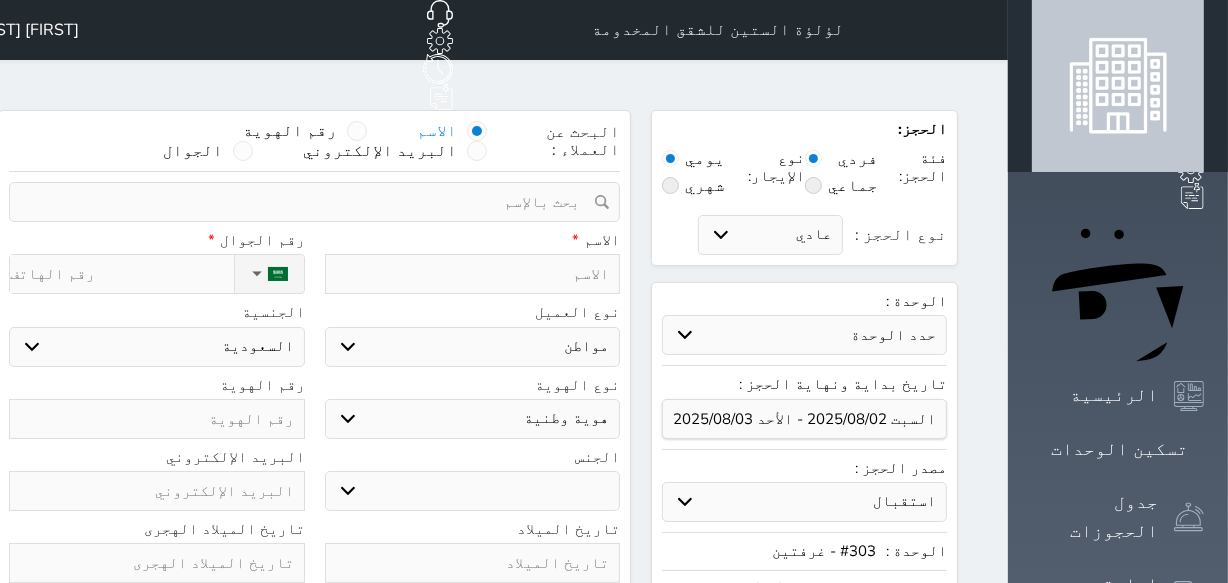 select 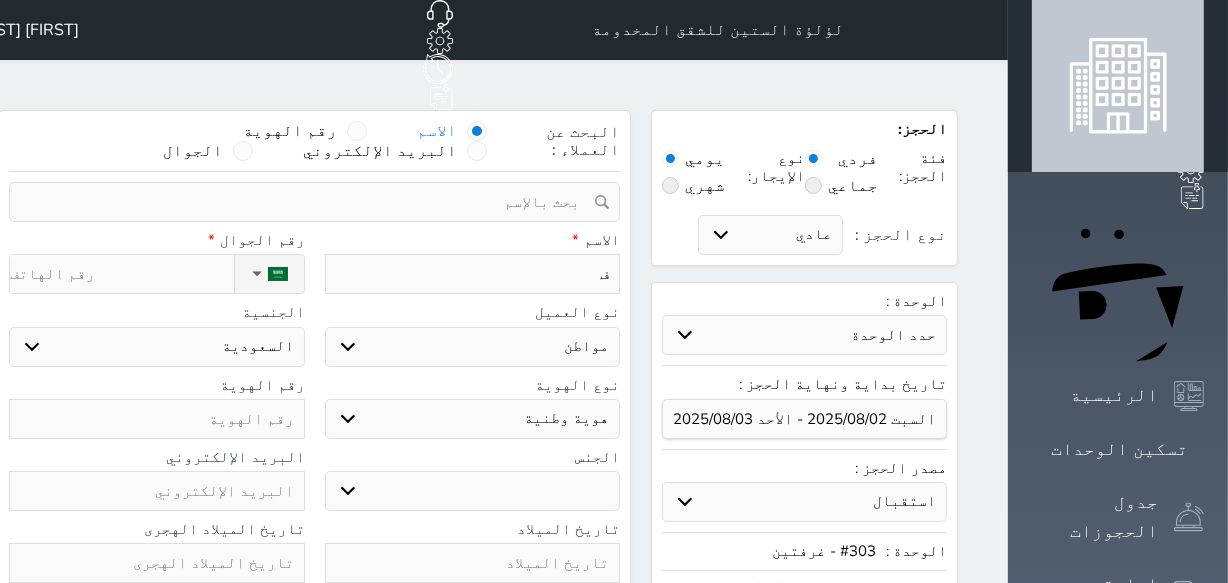 type on "في" 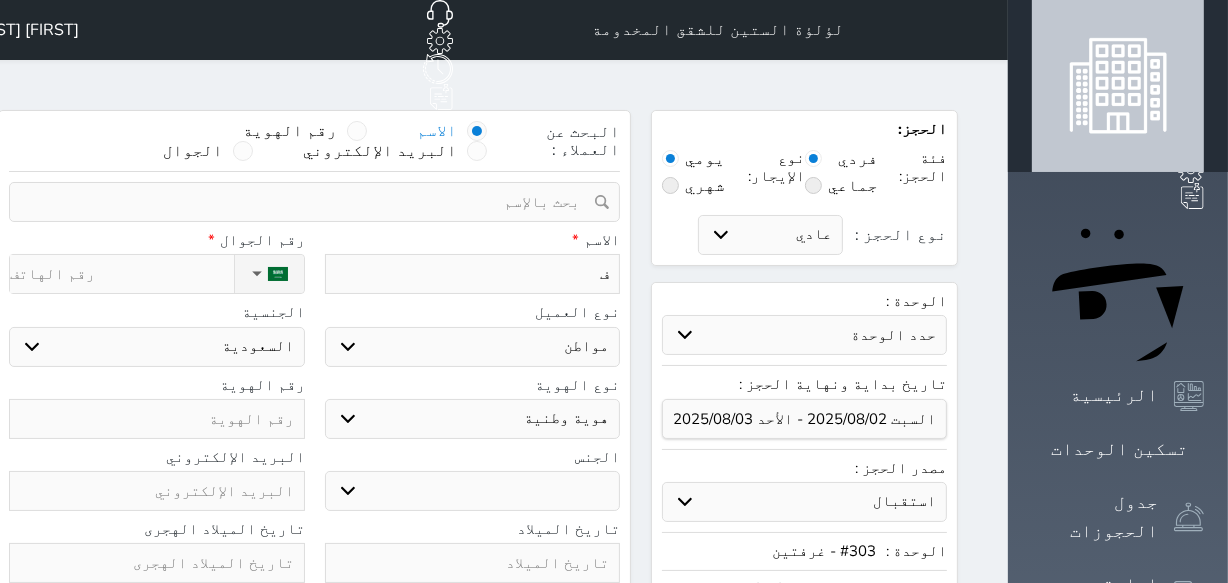 select 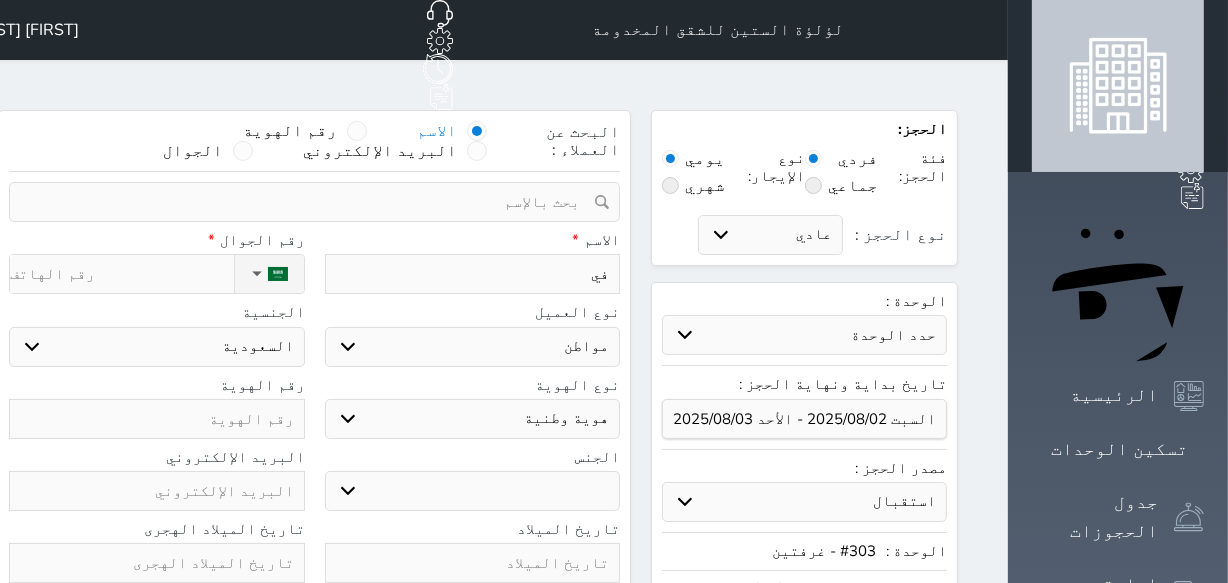 type on "[FIRST]" 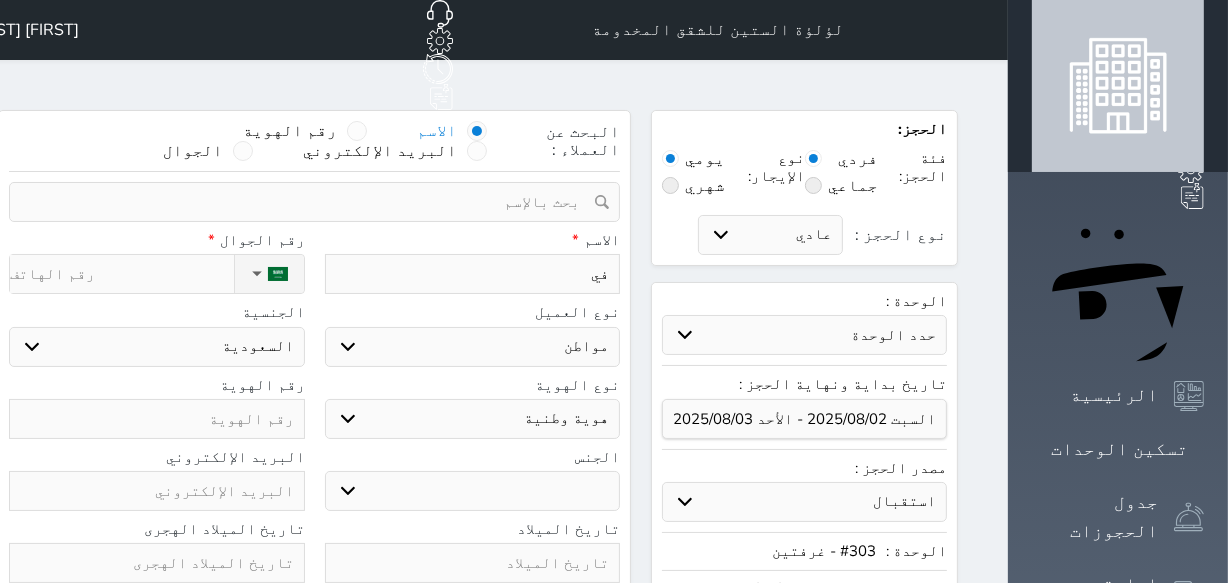 select 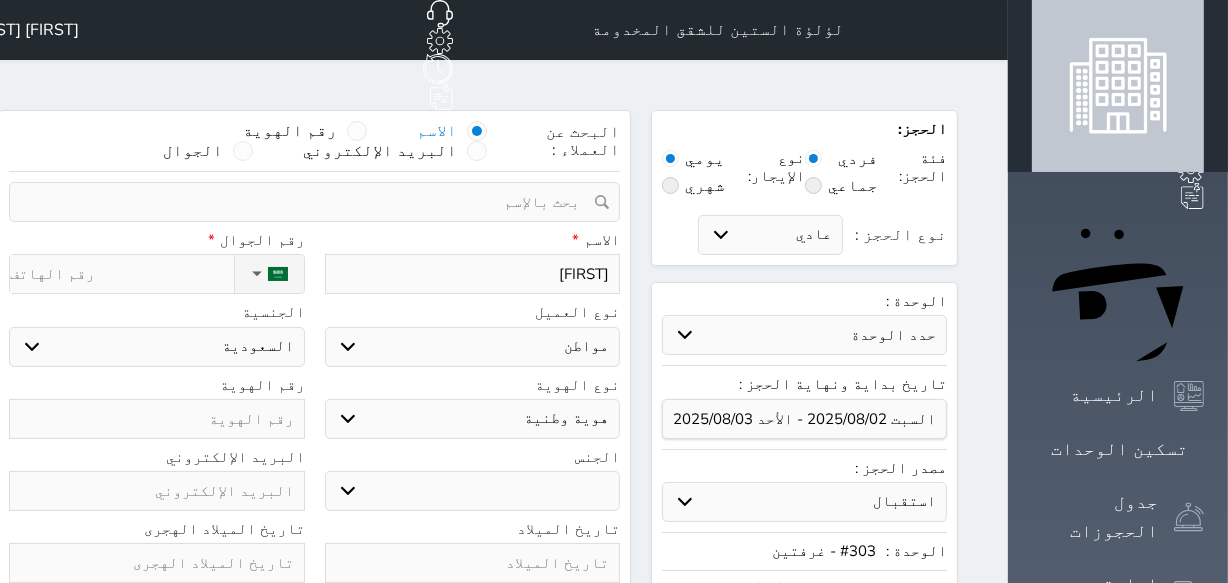 type on "[FIRST]" 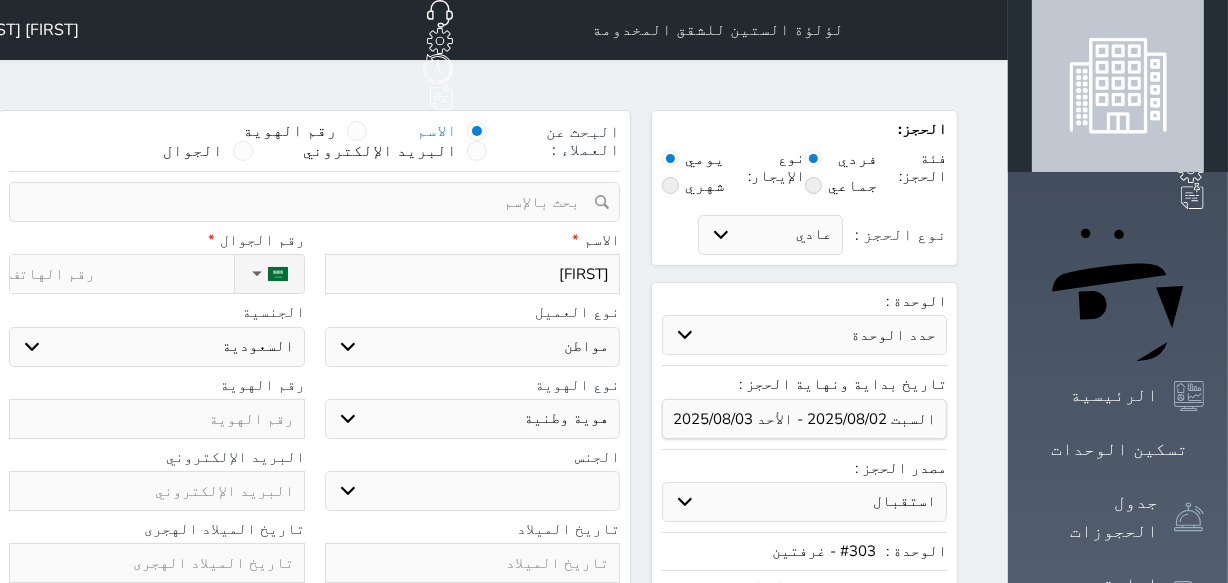 select 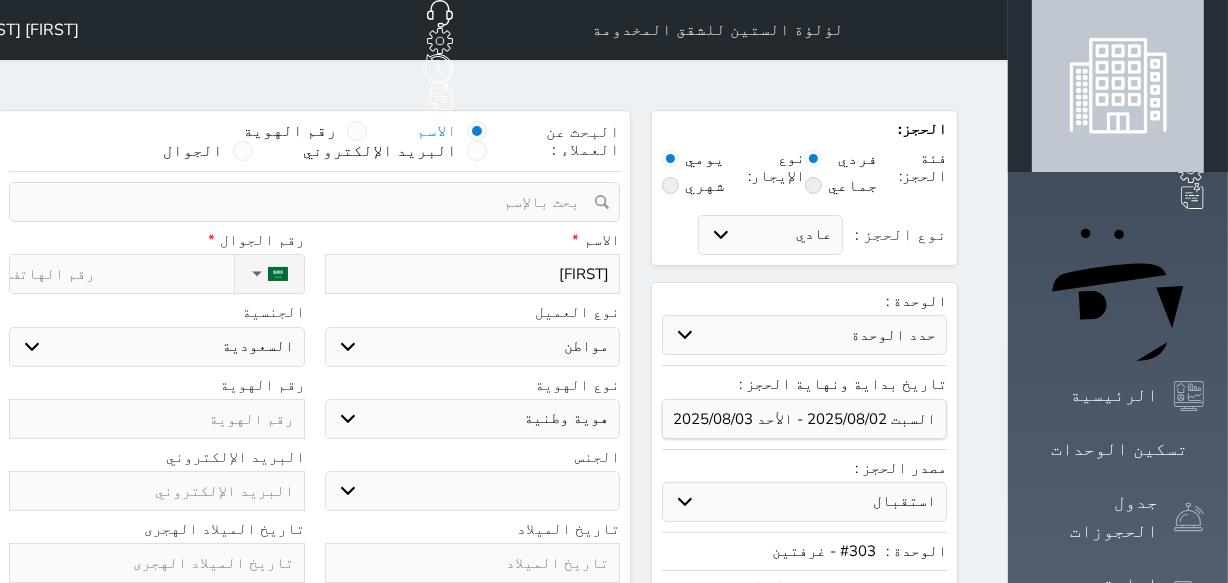type on "[FIRST]" 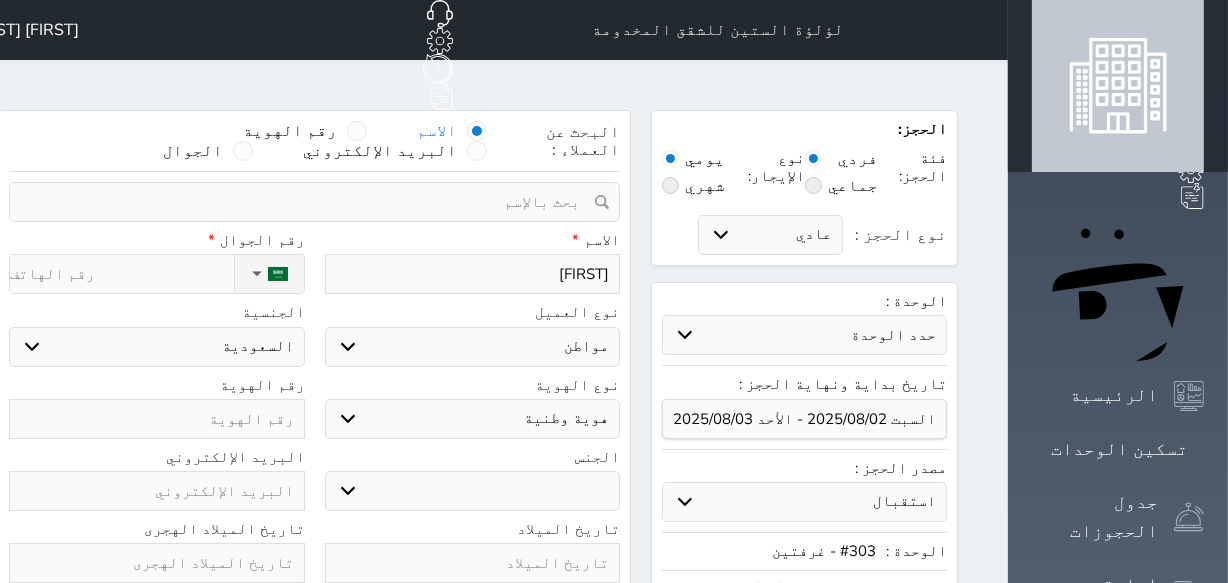 select 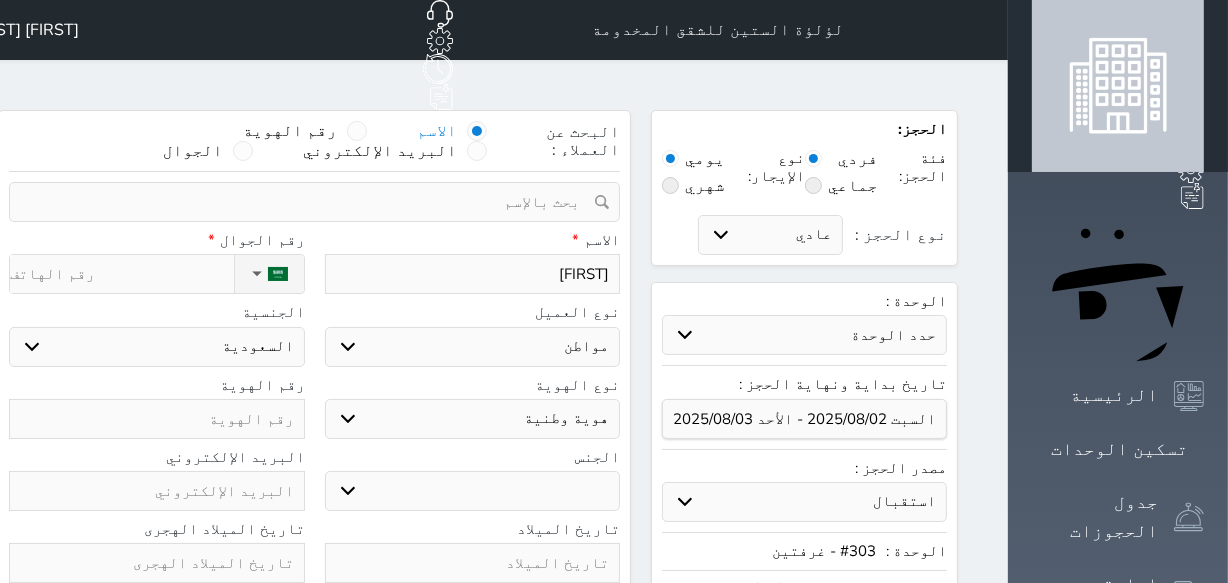 type on "[FIRST] [LAST]" 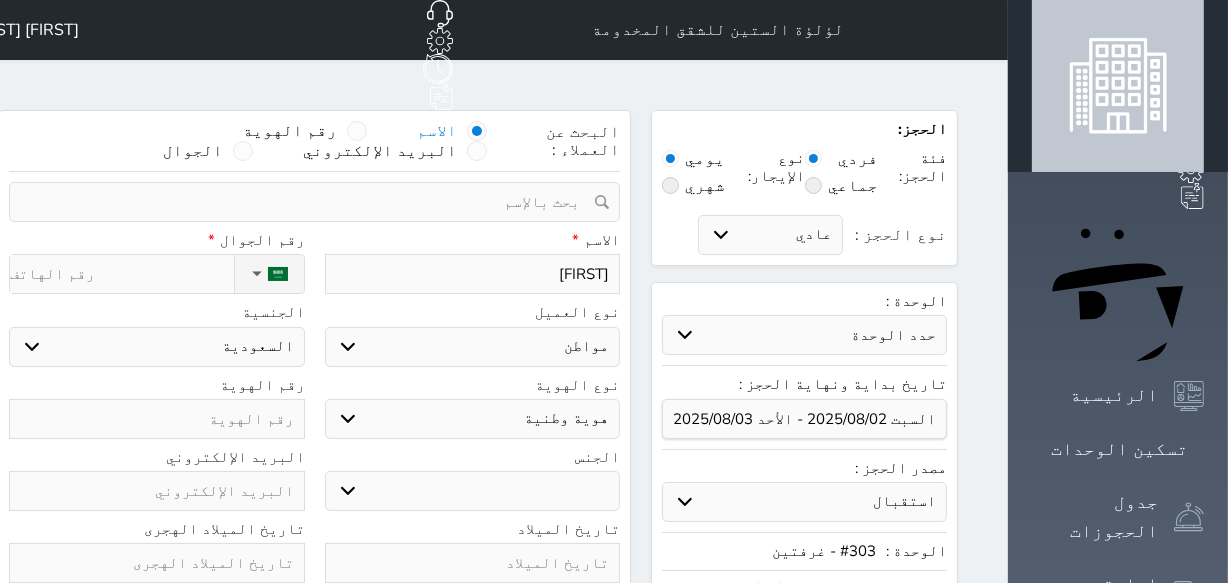 select 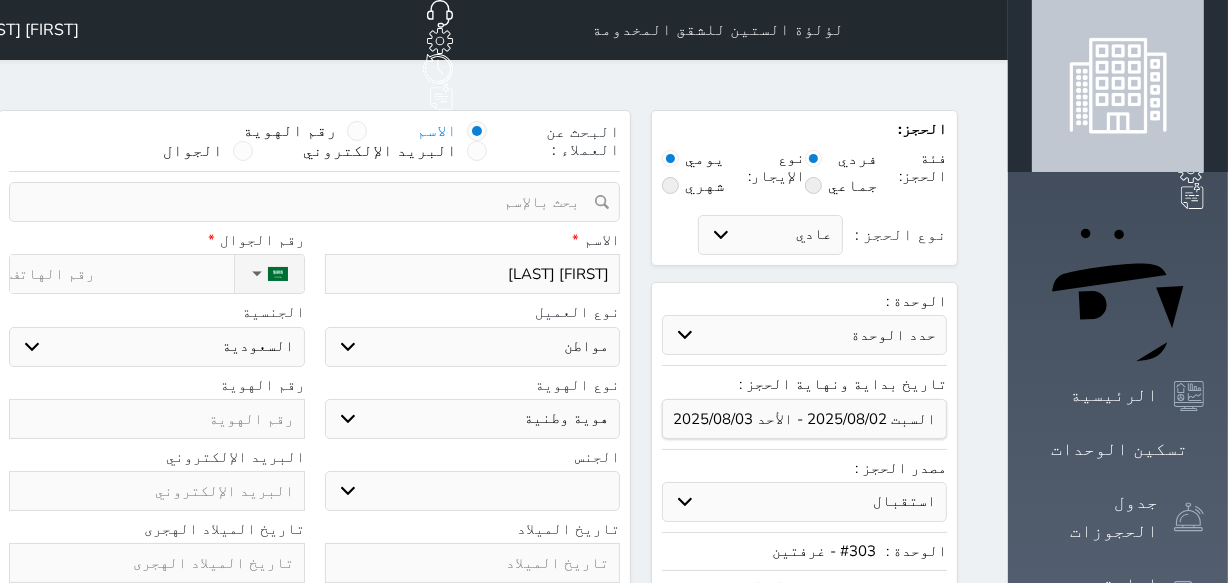 type on "[FIRST] [LAST]" 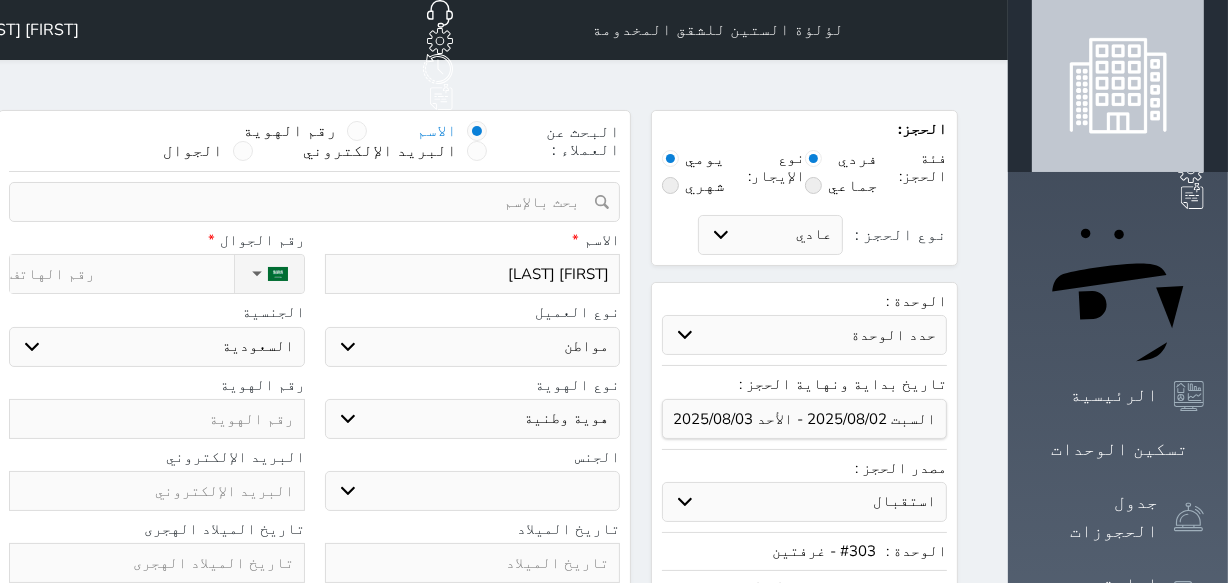 select 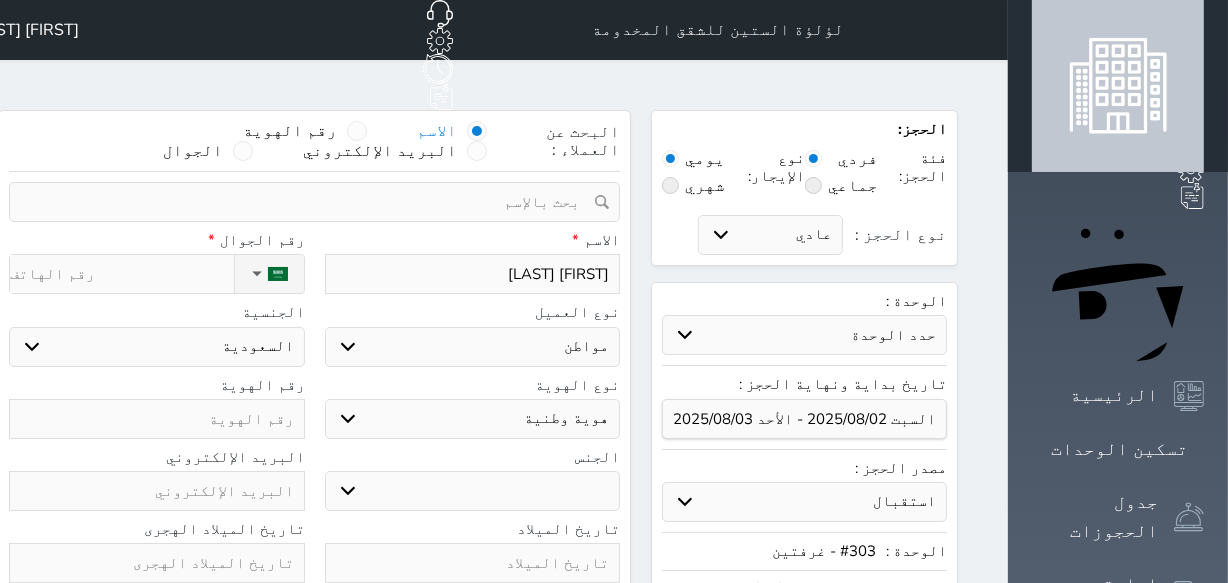 type on "[FIRST] [LAST]" 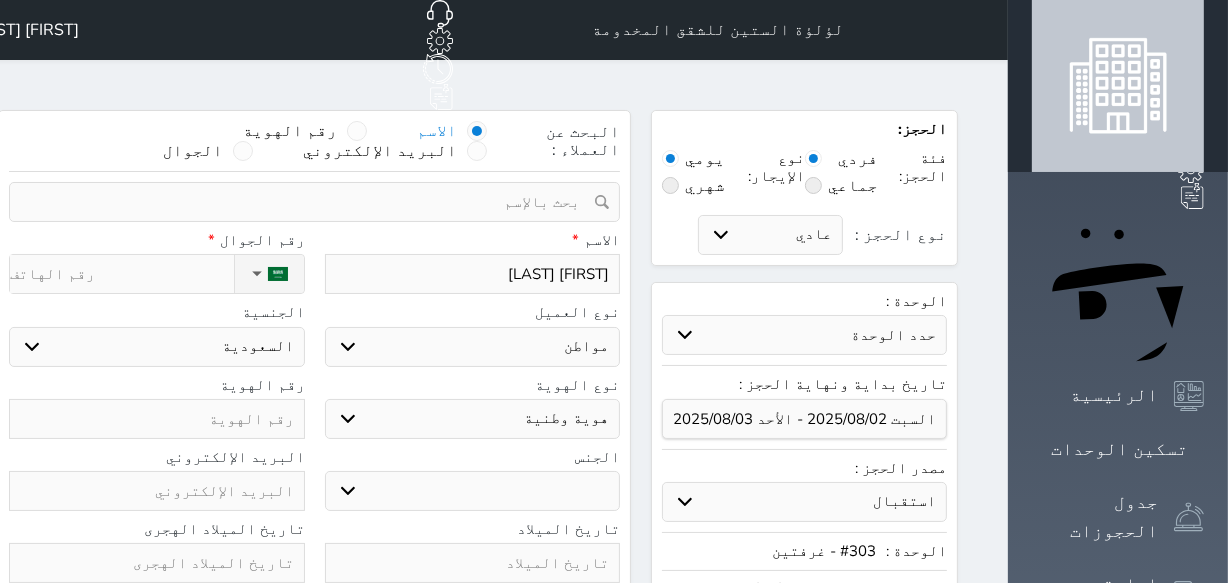 select 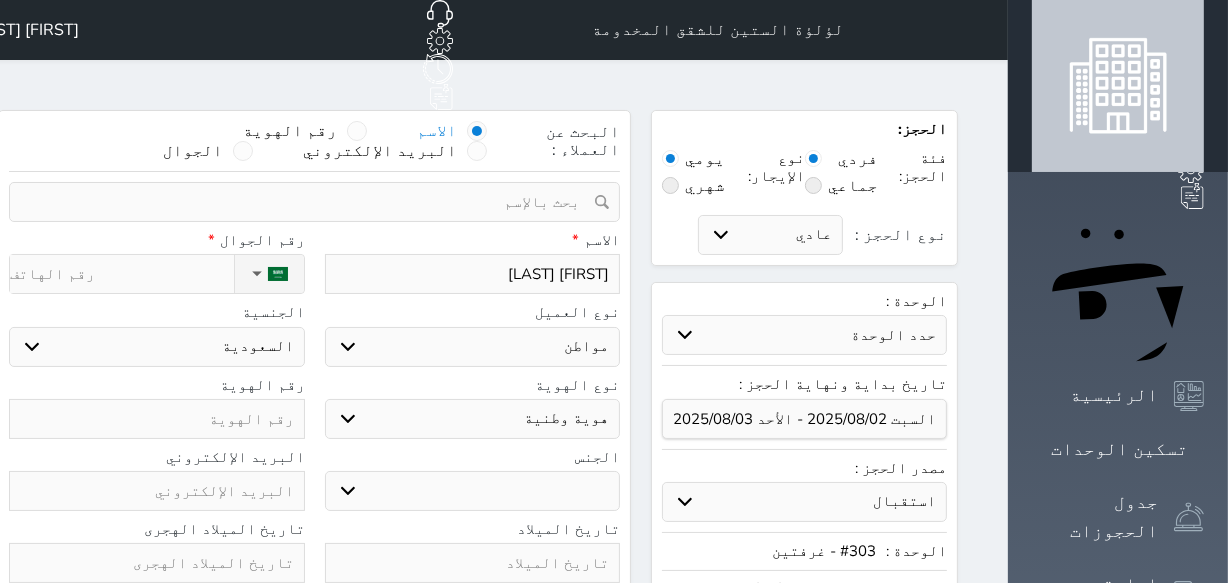 type on "[FIRST] [LAST]" 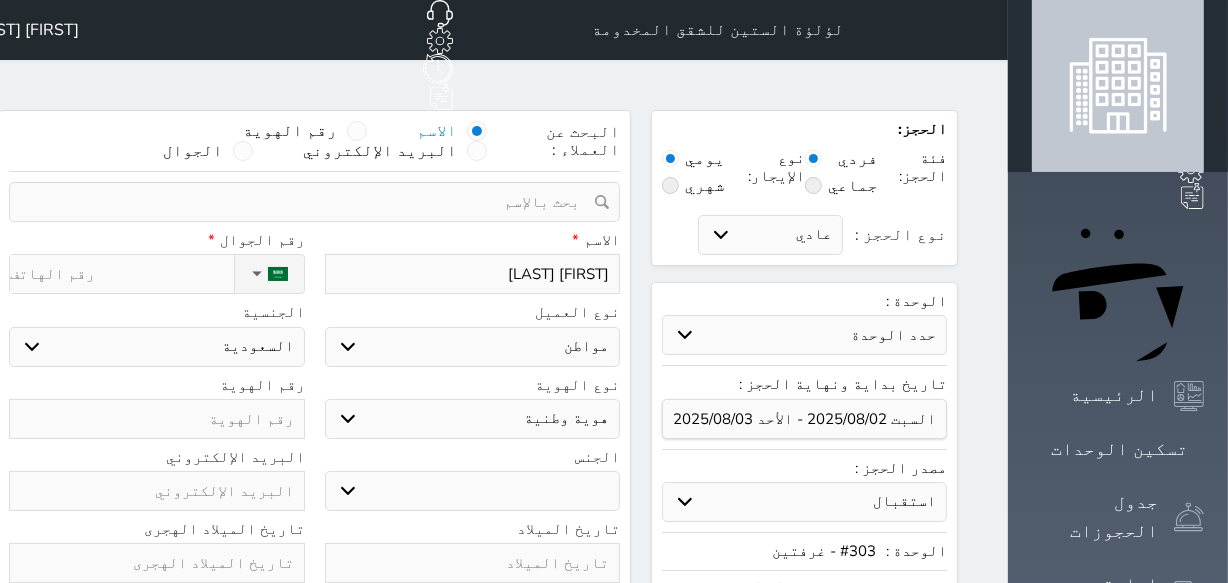 select 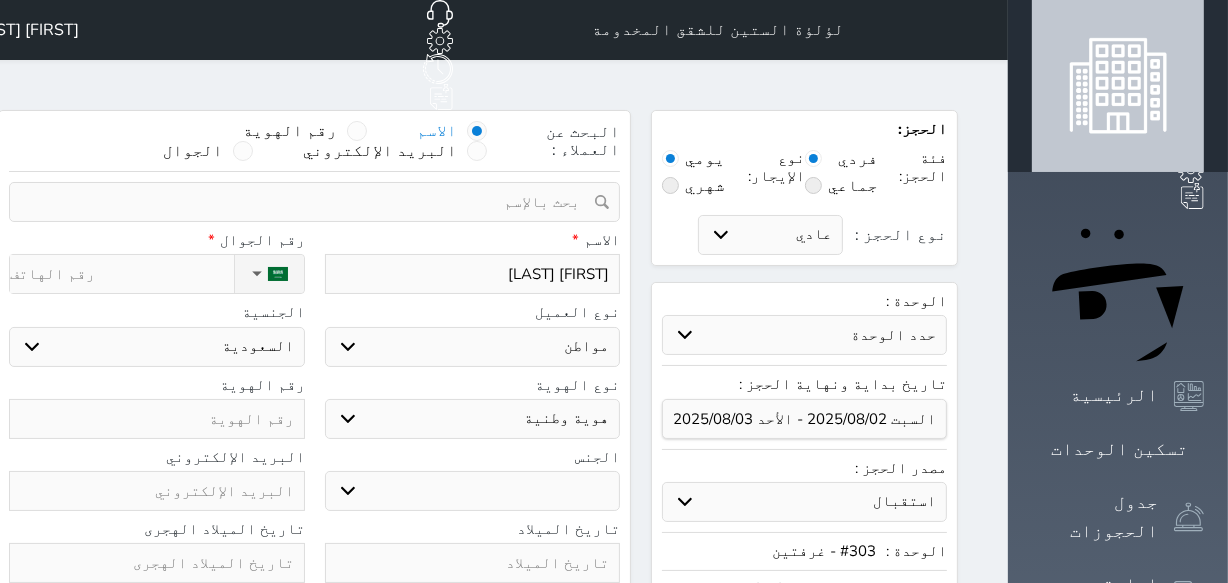 type on "[FIRST] [LAST]" 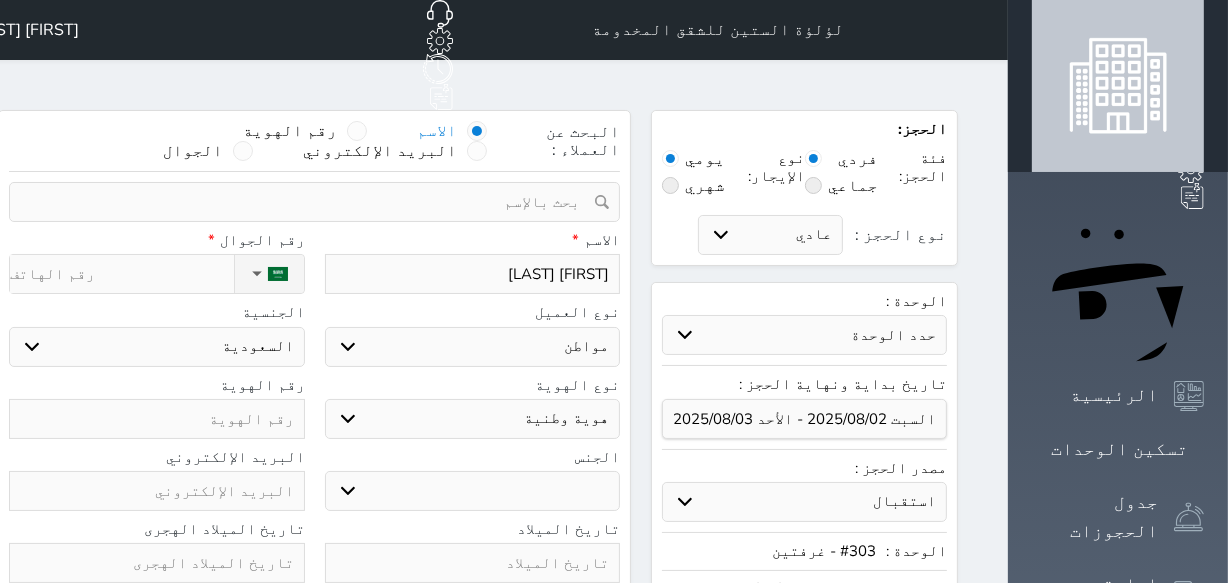 select 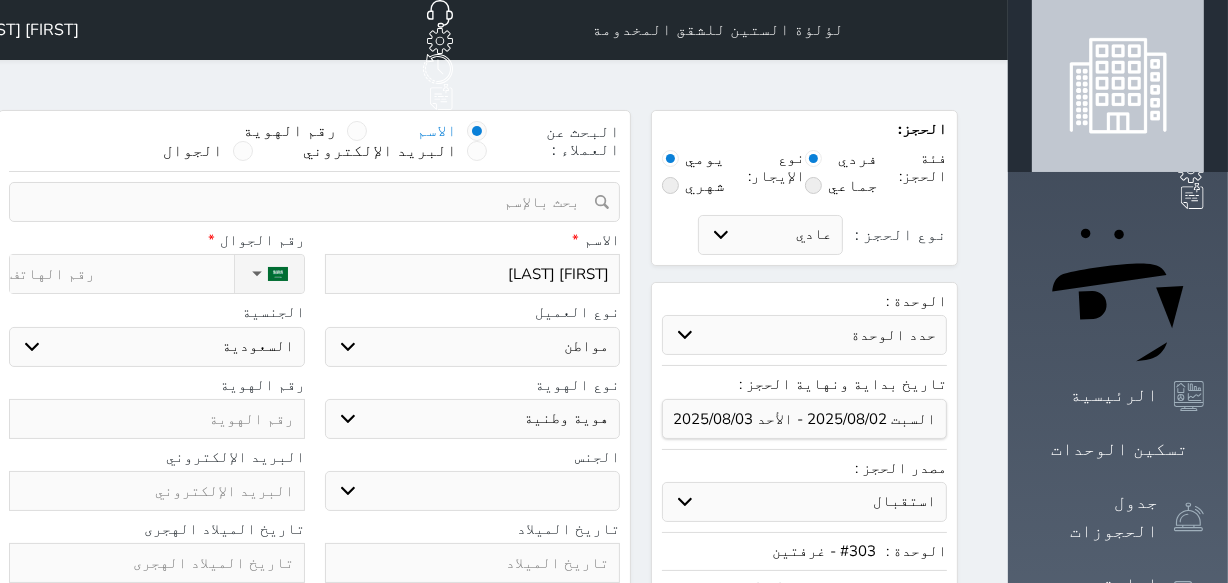 type on "[FIRST] [LAST]" 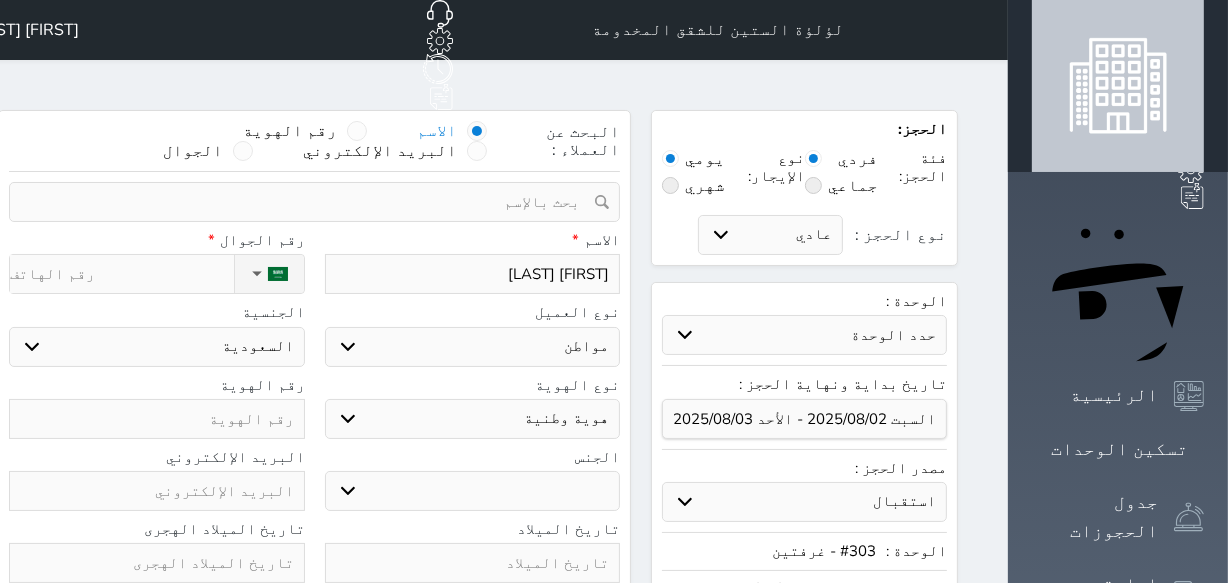select 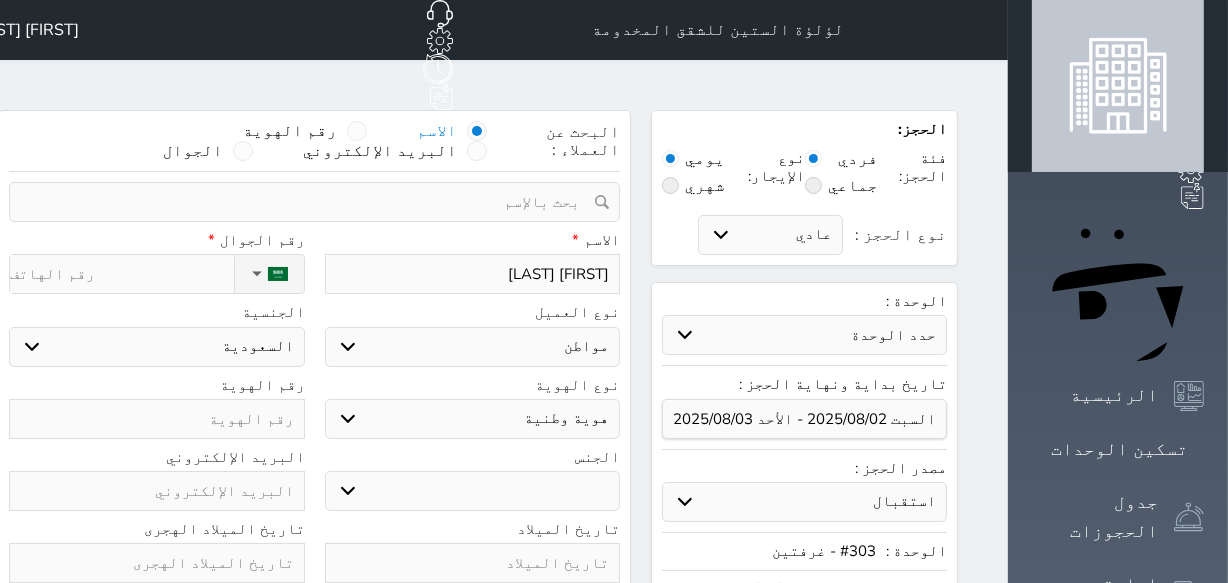 type on "[FIRST] [LAST]" 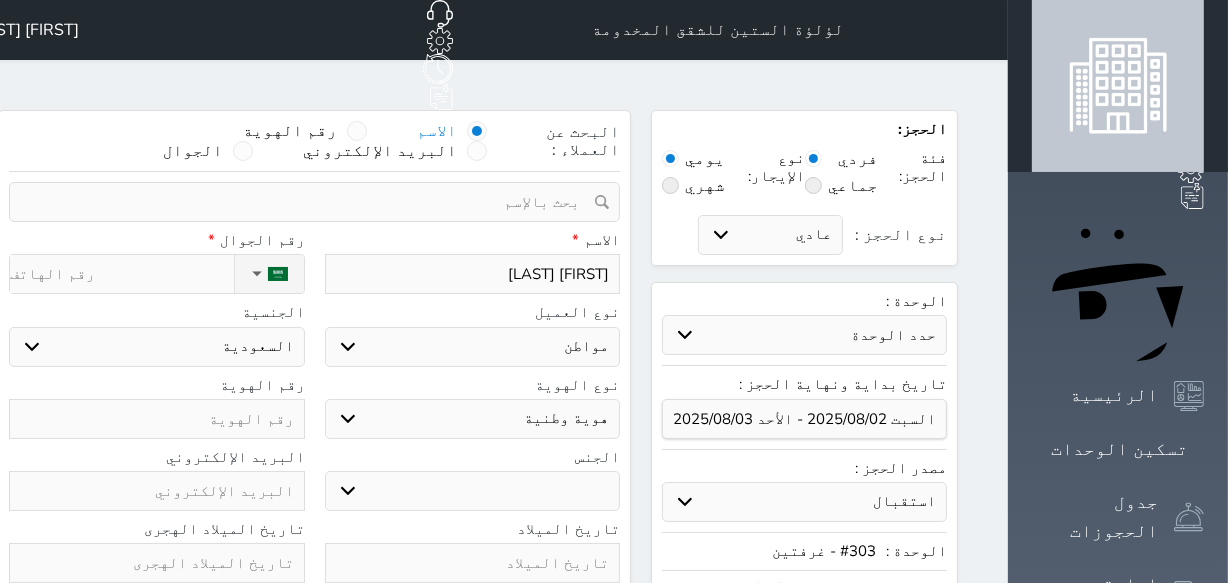 select 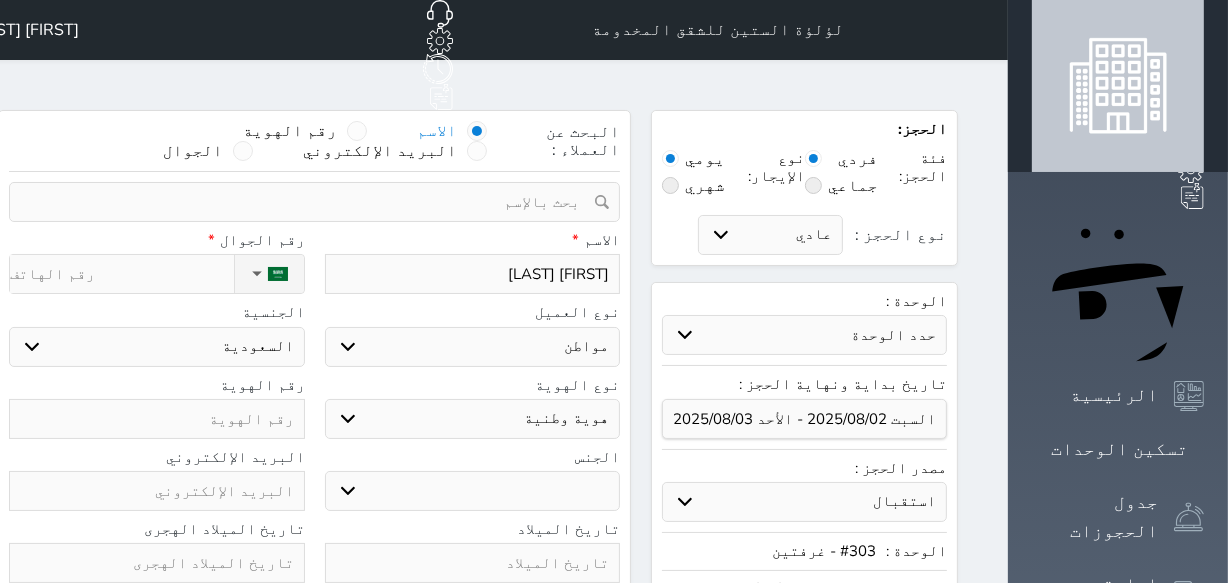 type on "[FIRST] [LAST]" 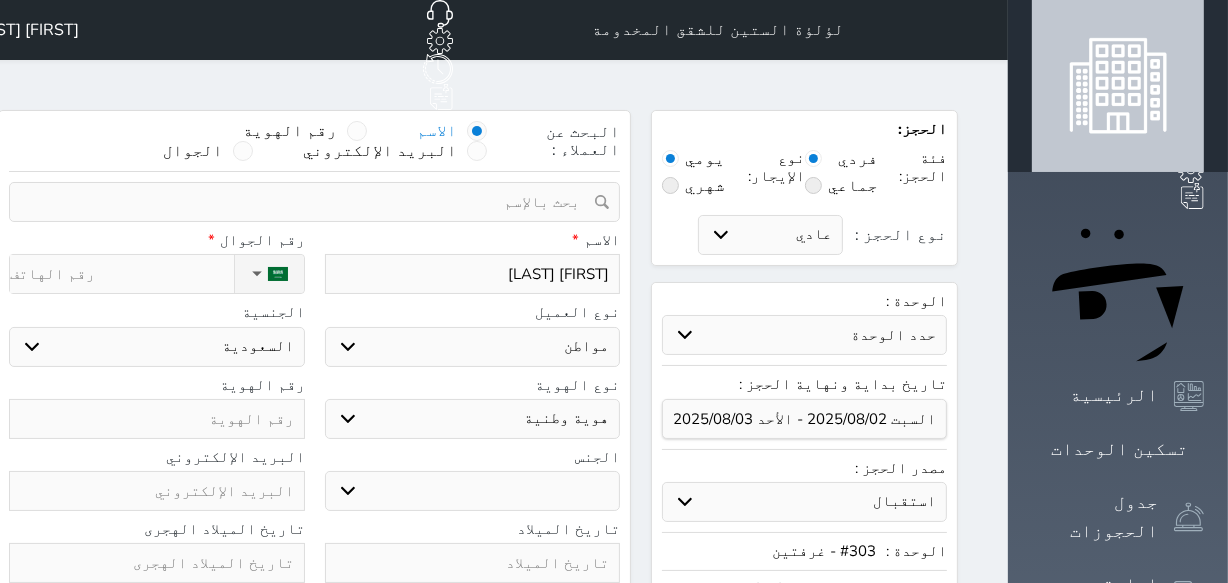 select 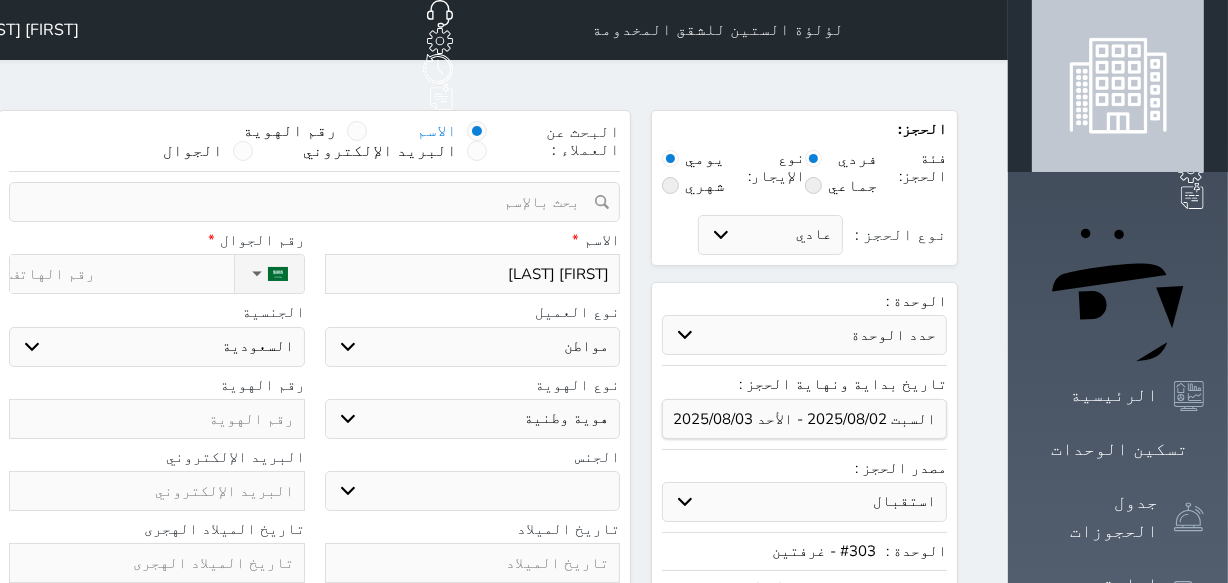 select 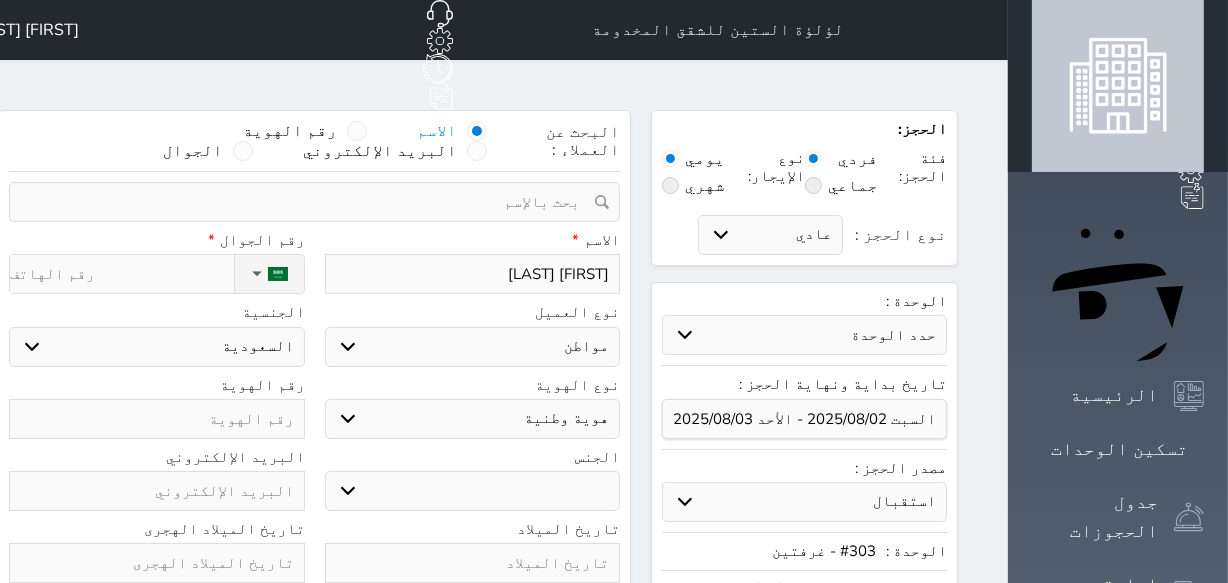 type on "[FIRST] [LAST]" 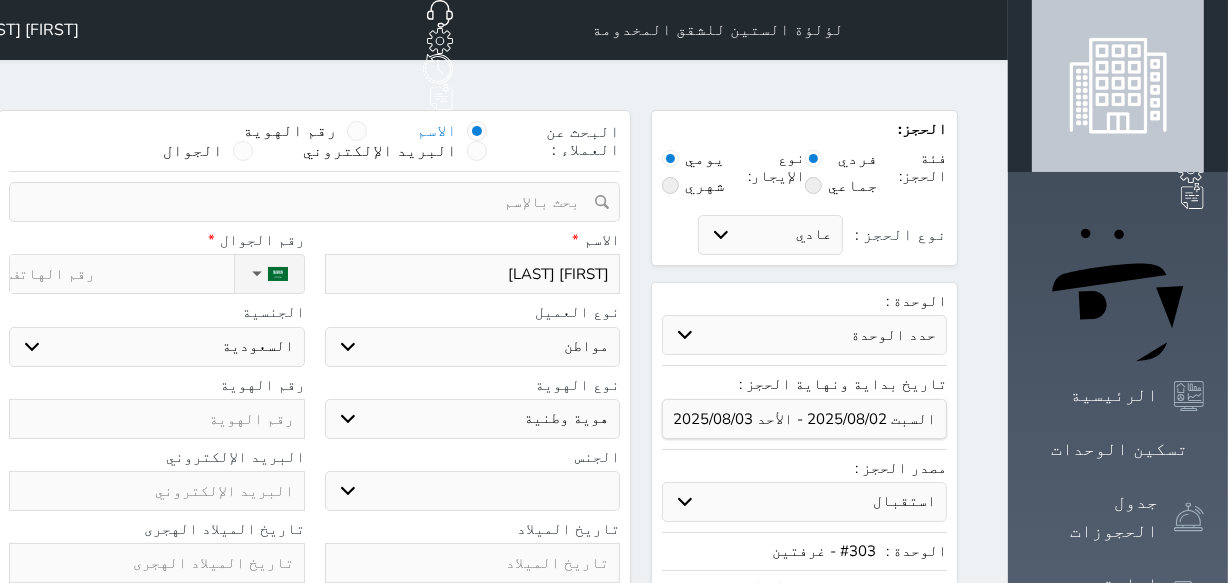 select 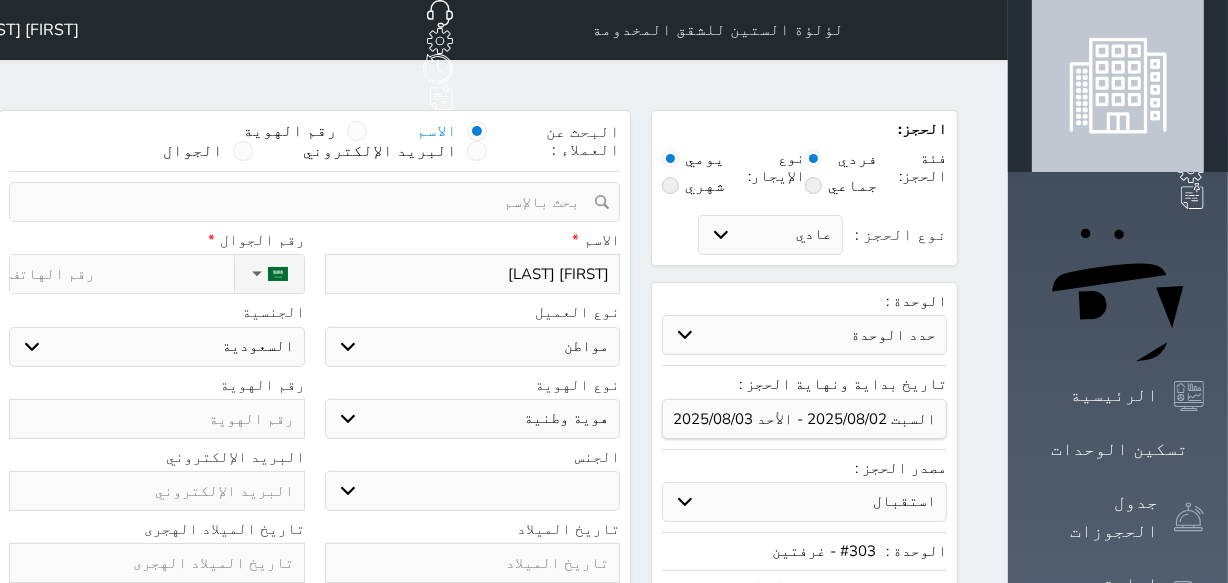 type on "[FIRST] [LAST]" 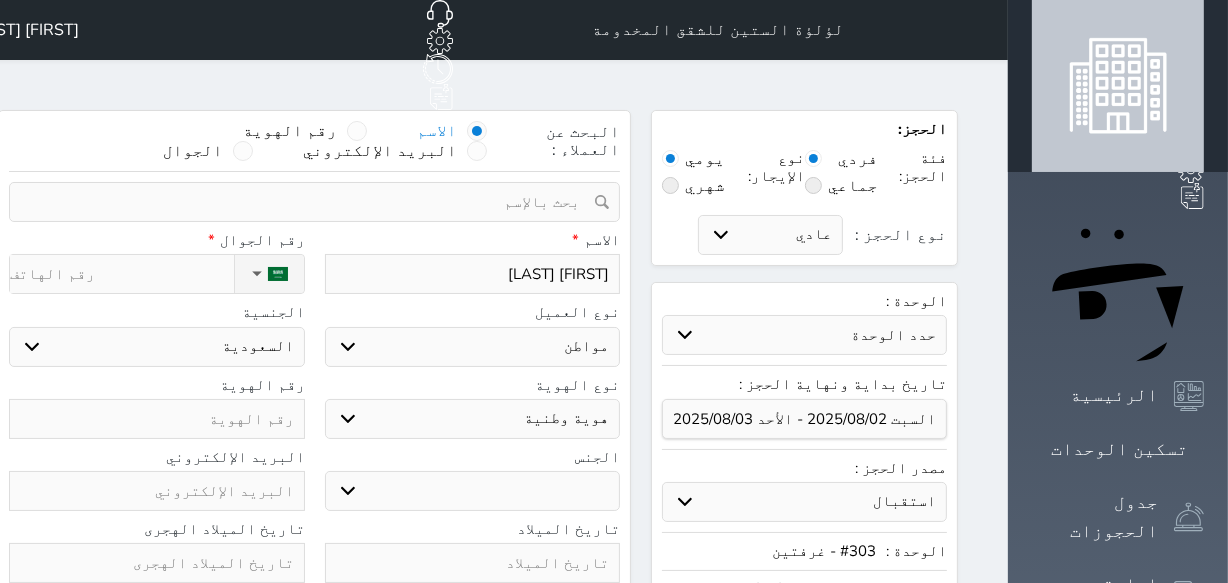 select 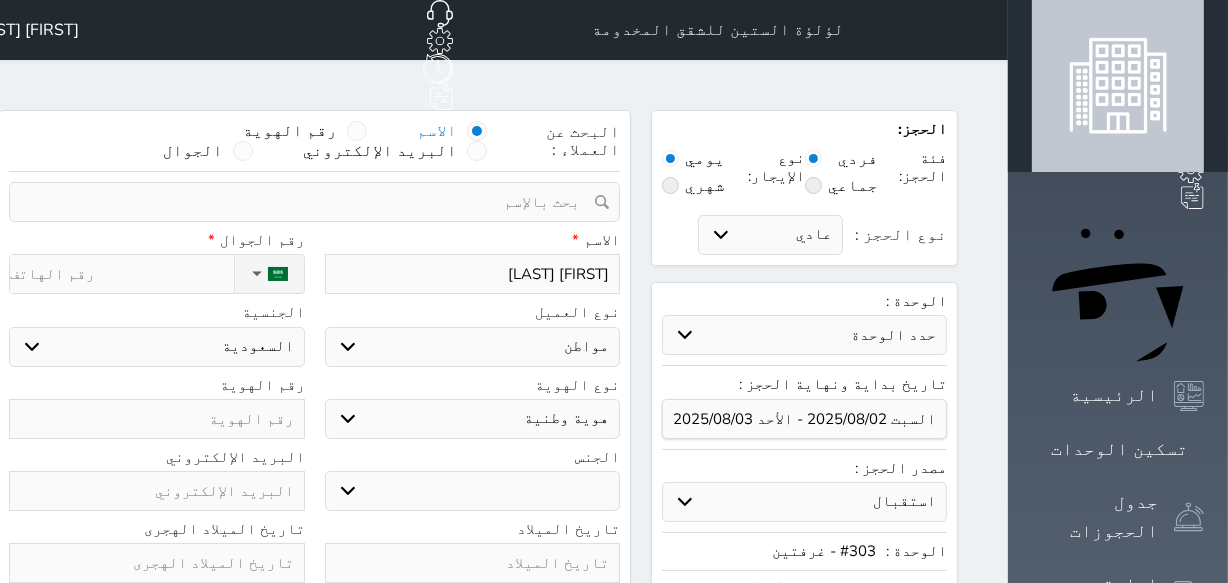 type on "[FIRST] [LAST] [LAST]" 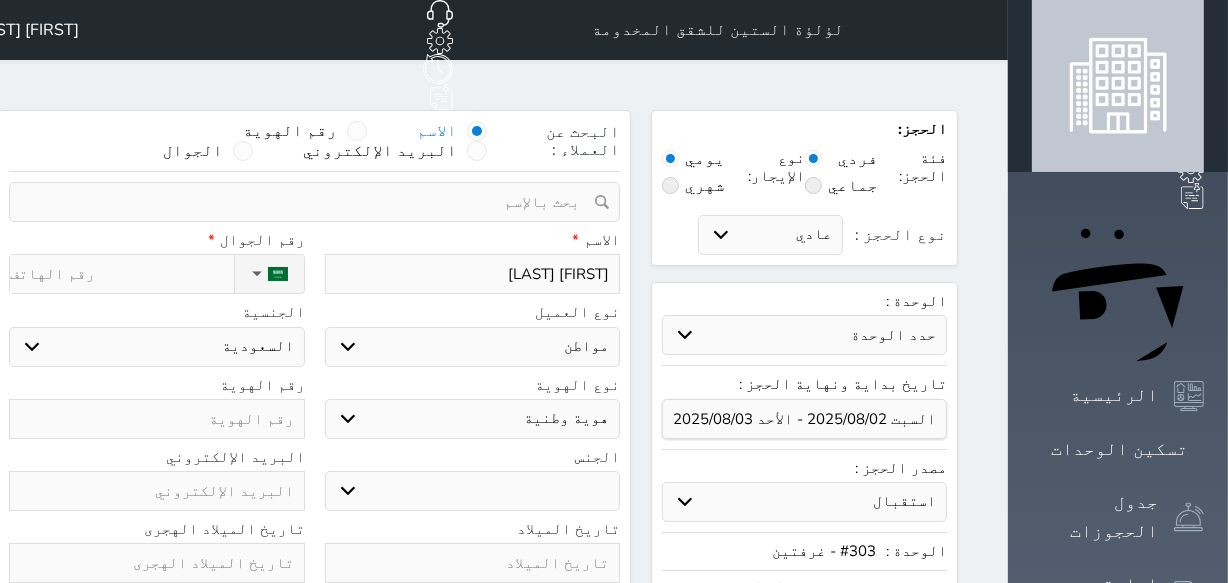 select 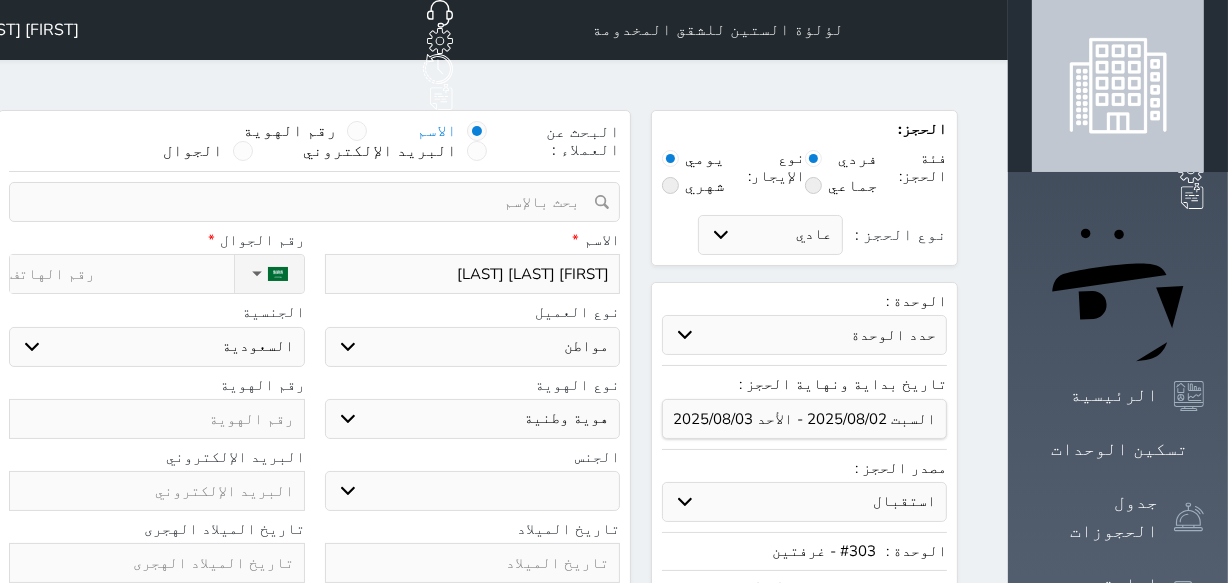 type on "[FIRST] [LAST] [LAST]" 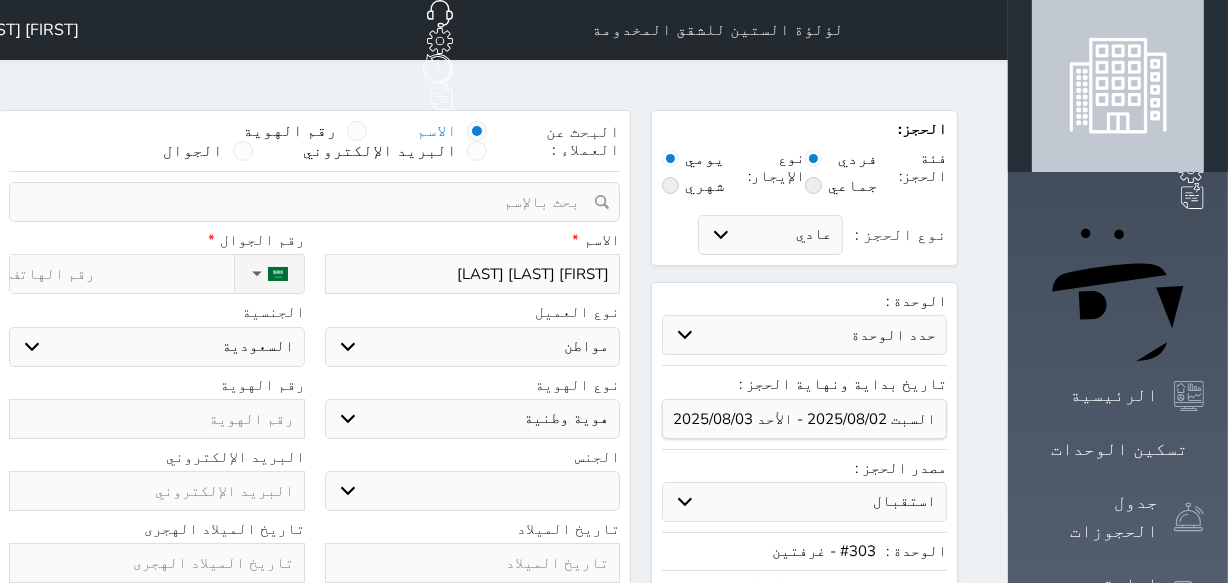 select 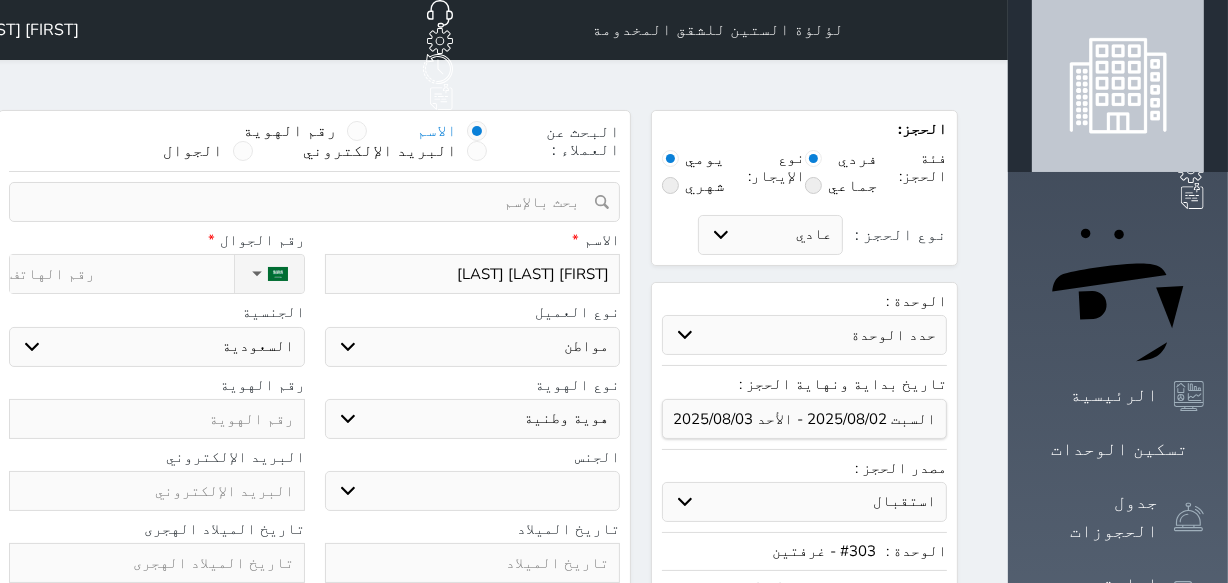 type on "[FIRST] [LAST] [LAST]" 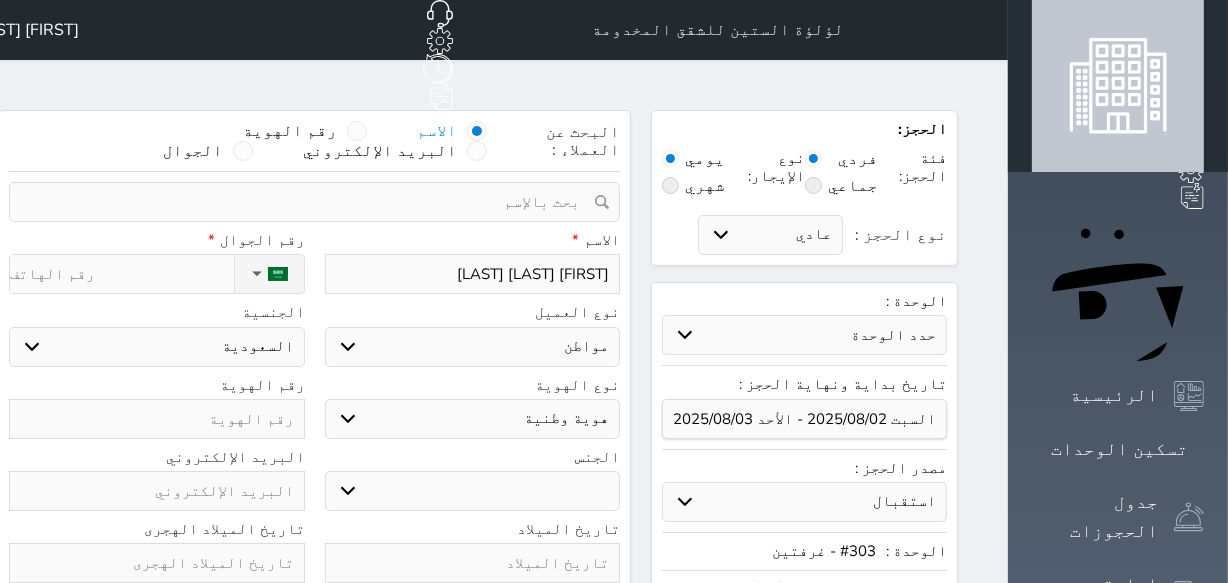 type on "0" 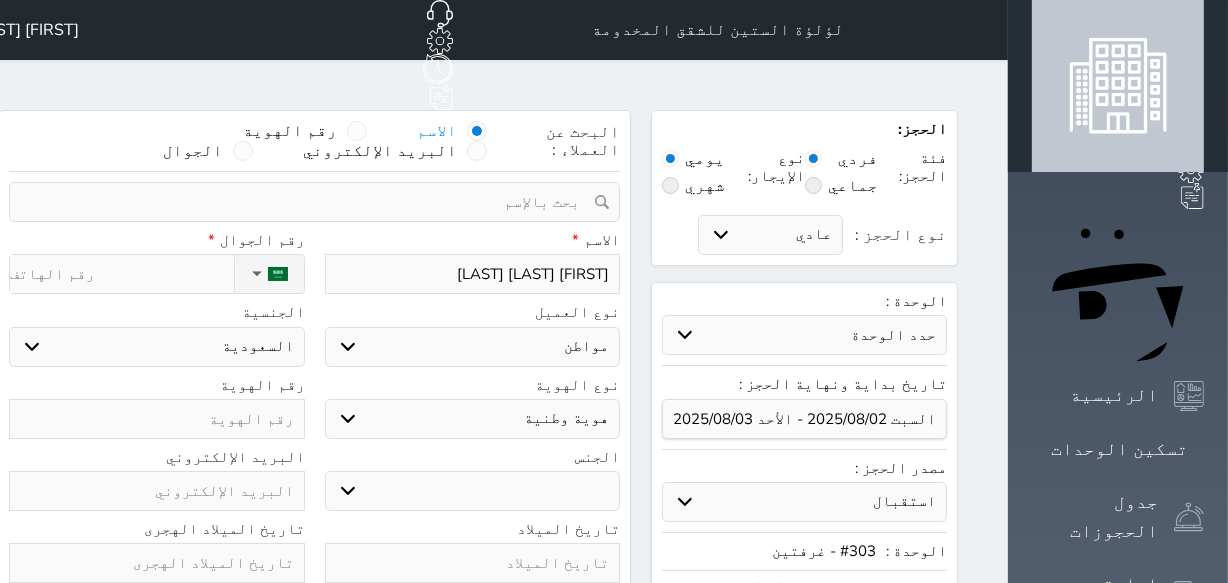 select 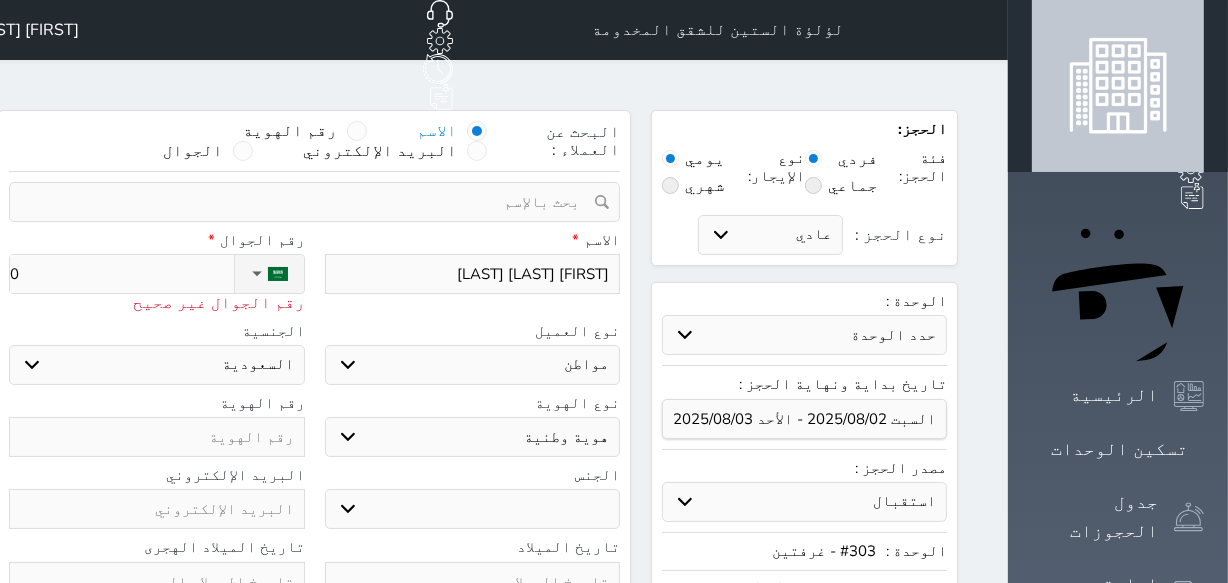 type on "05" 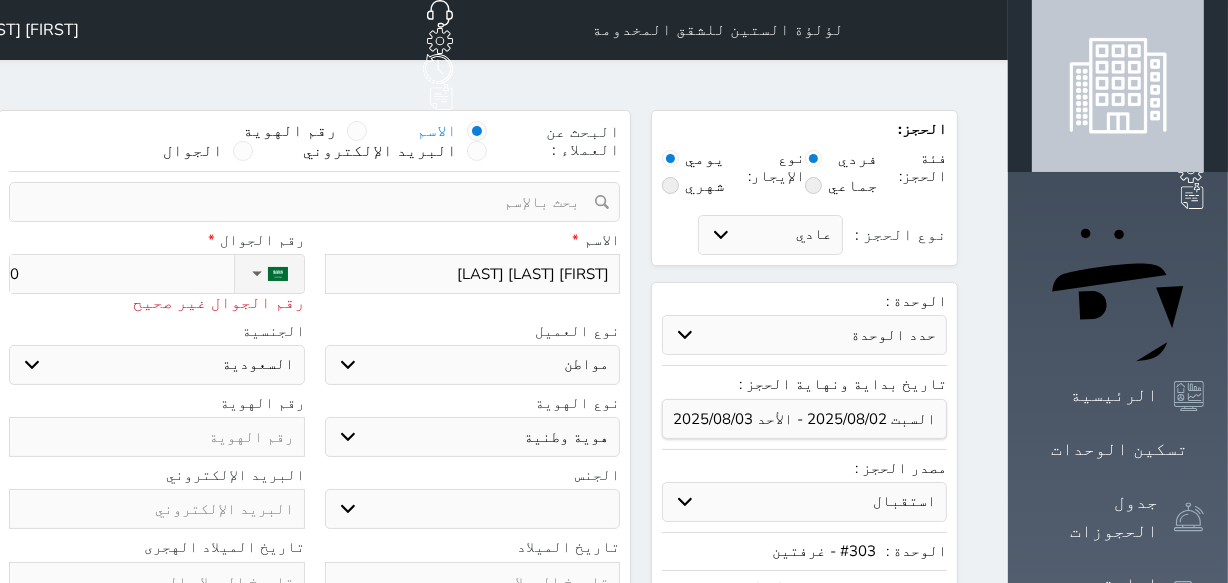 select 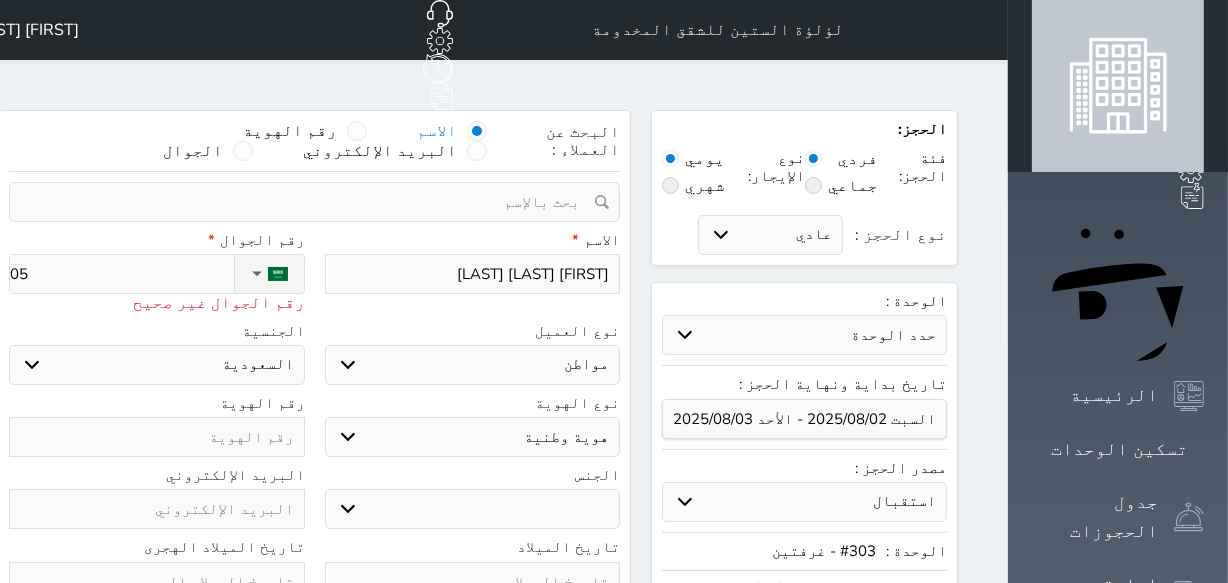 type on "055" 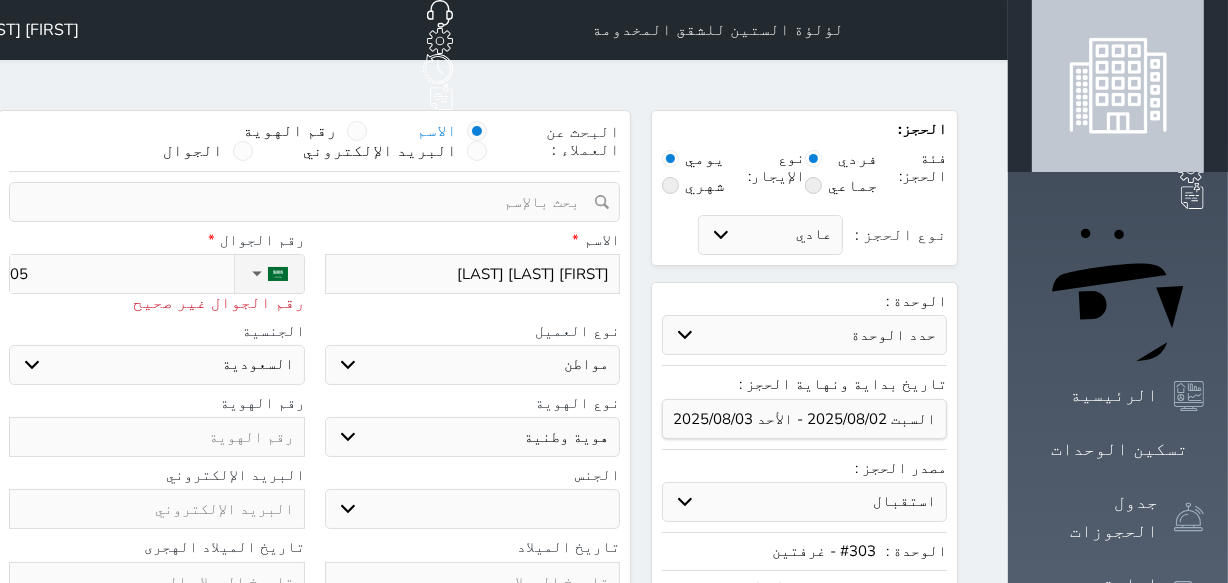 select 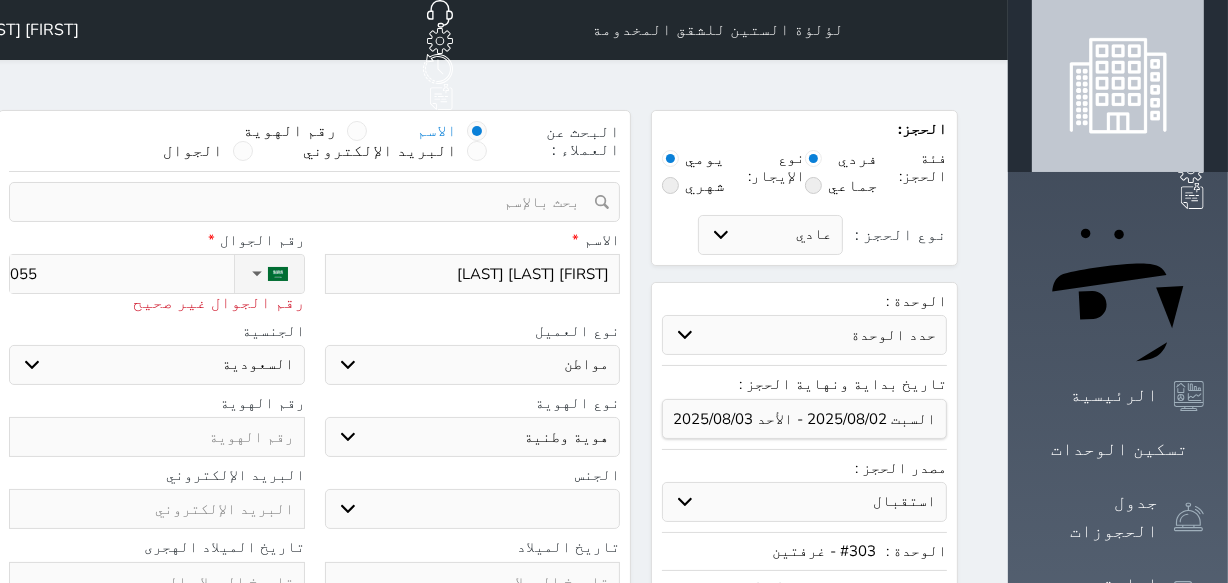 type on "0558" 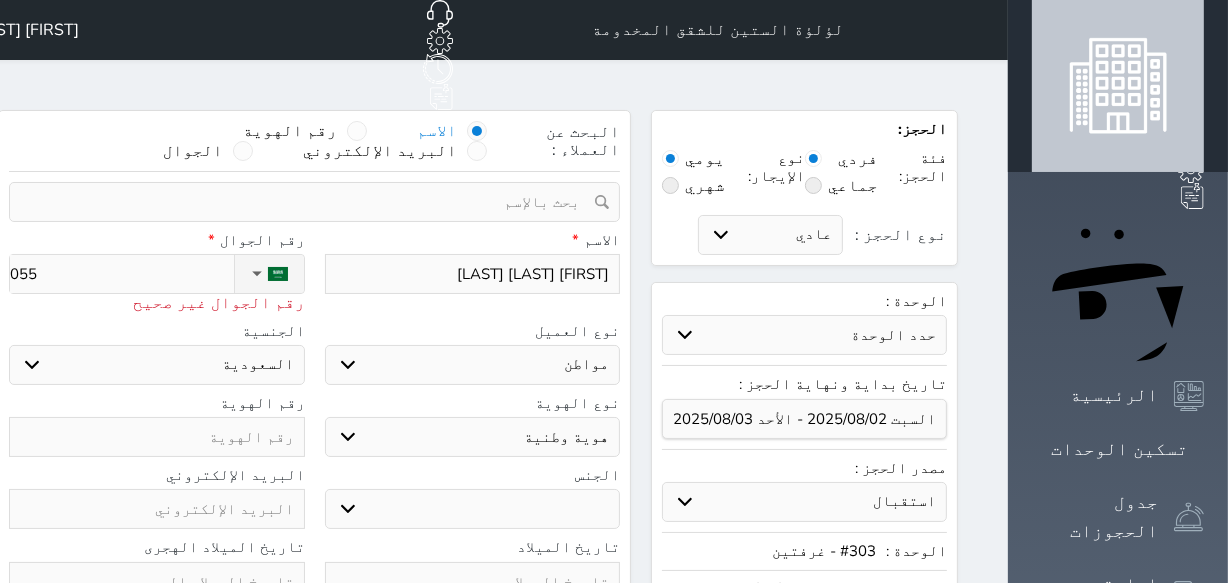 select 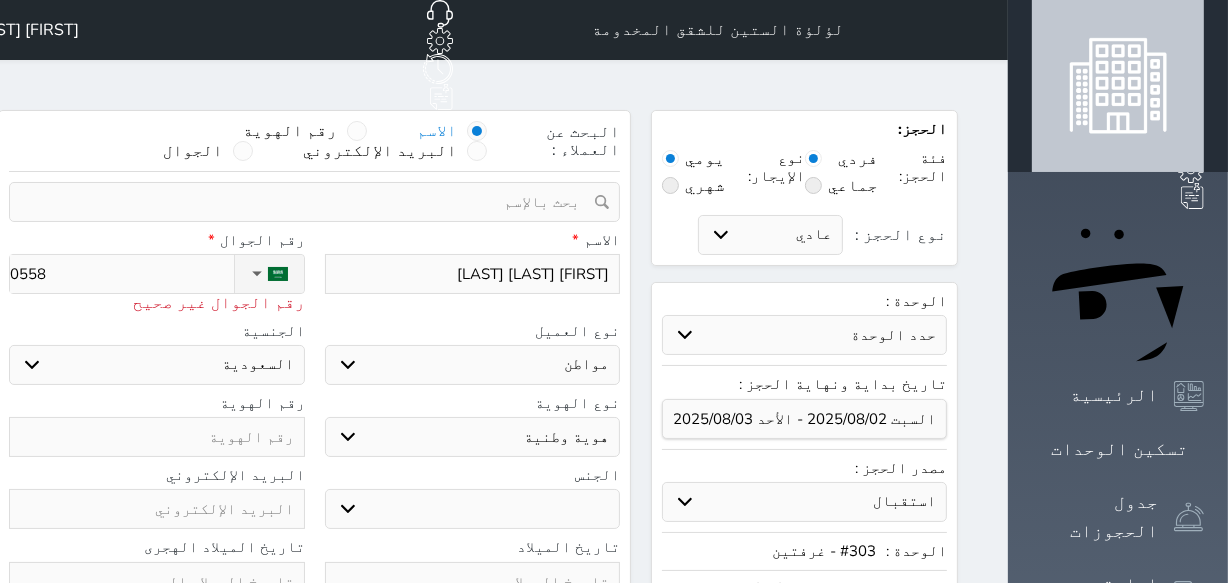 type on "[PHONE]" 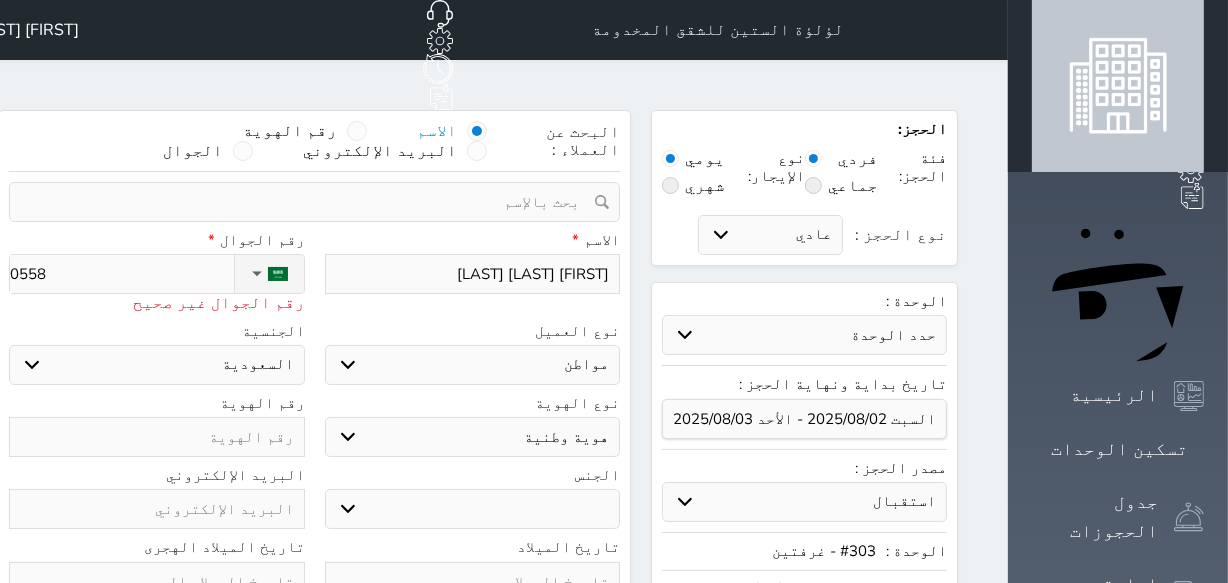 select 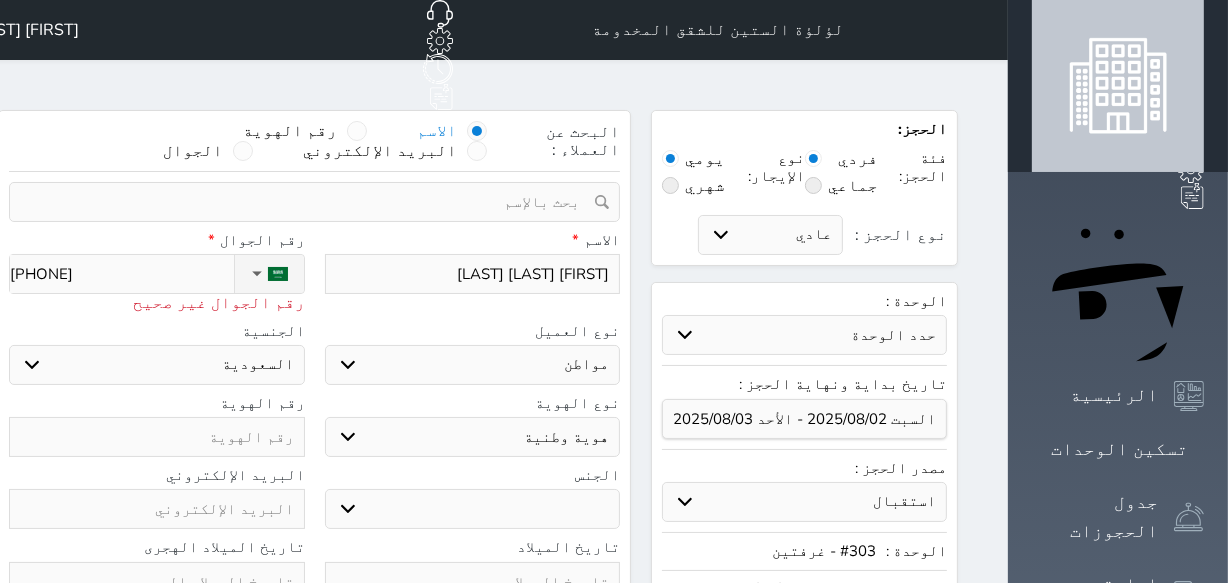 type on "055848" 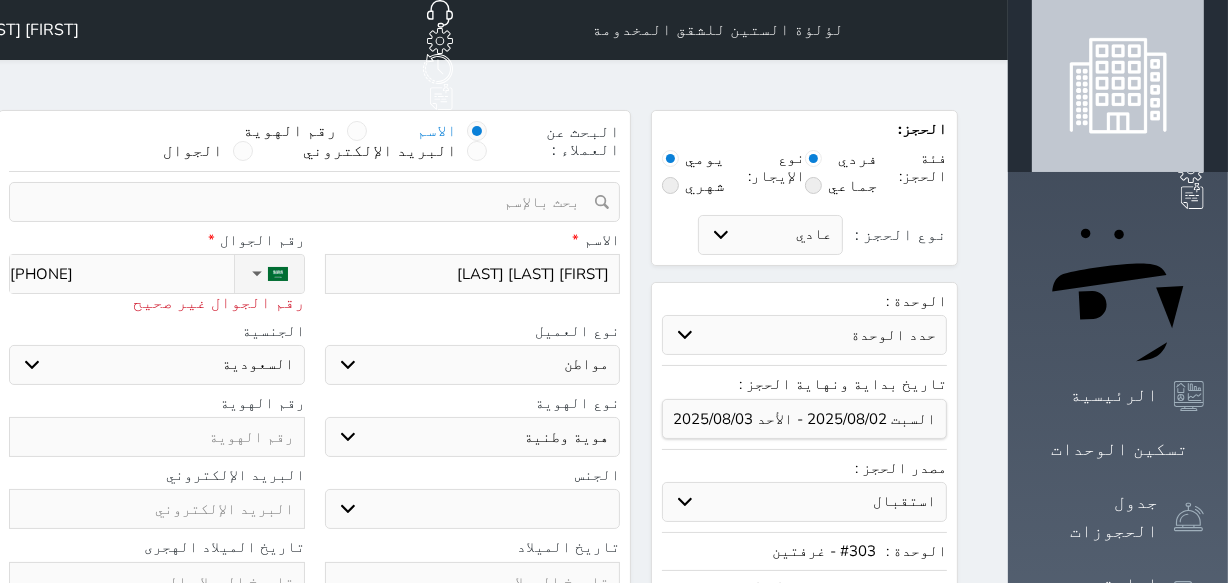 select 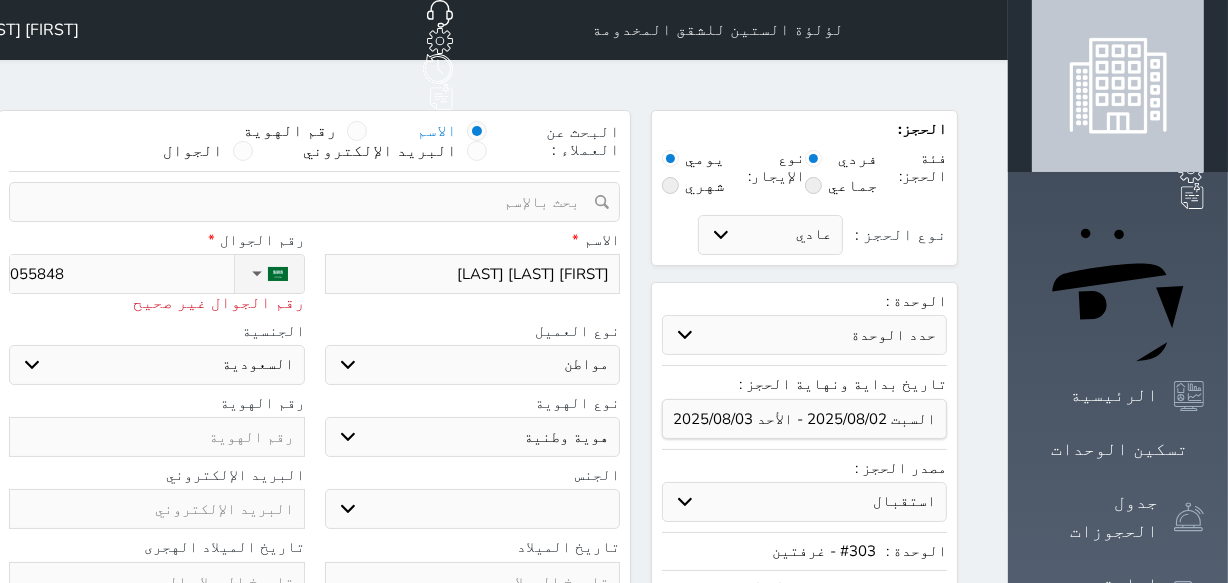 type on "[PHONE]" 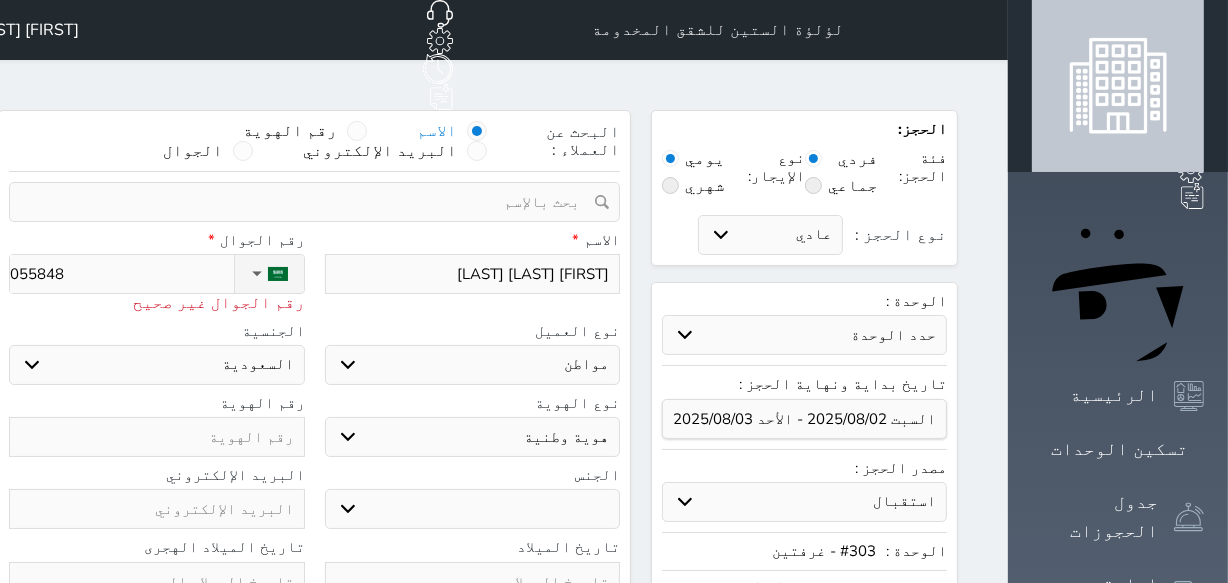 select 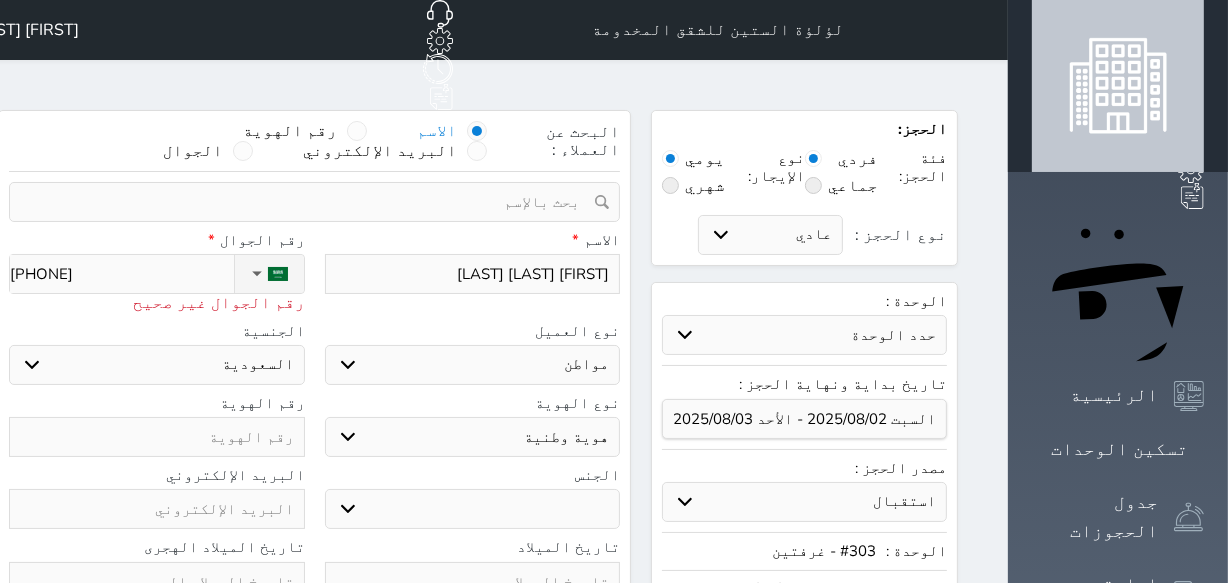 type on "05584808" 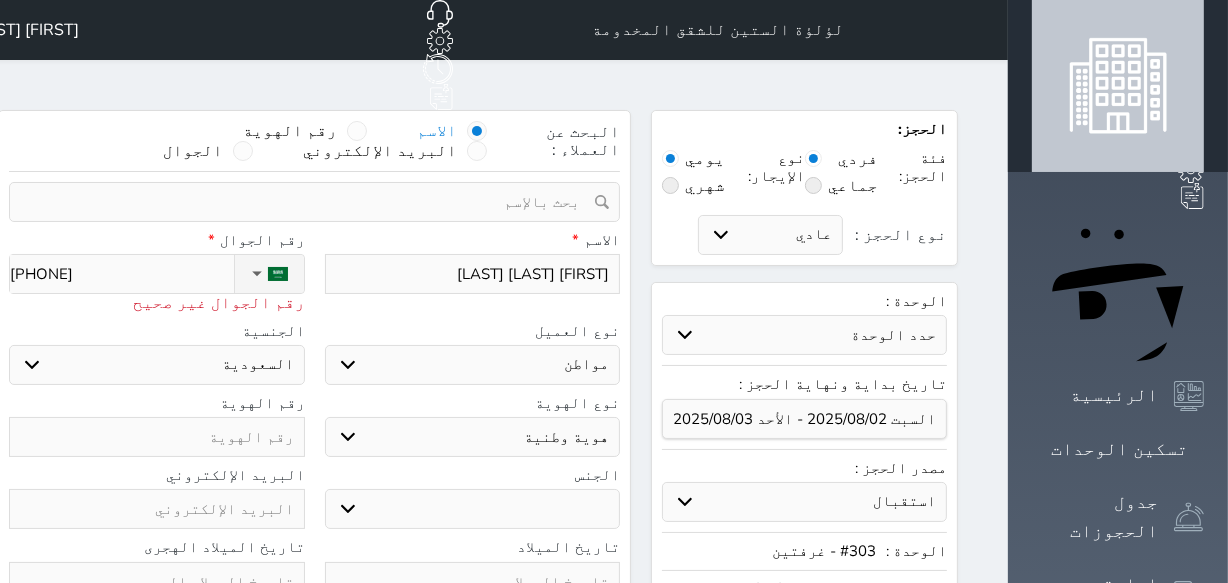 select 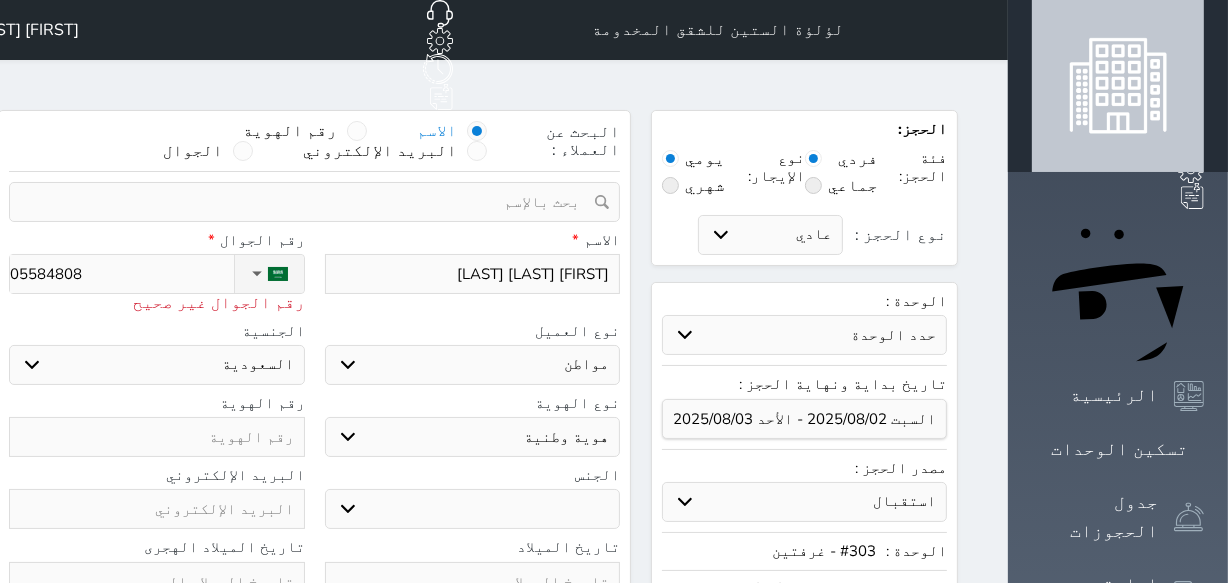 type on "[PHONE]" 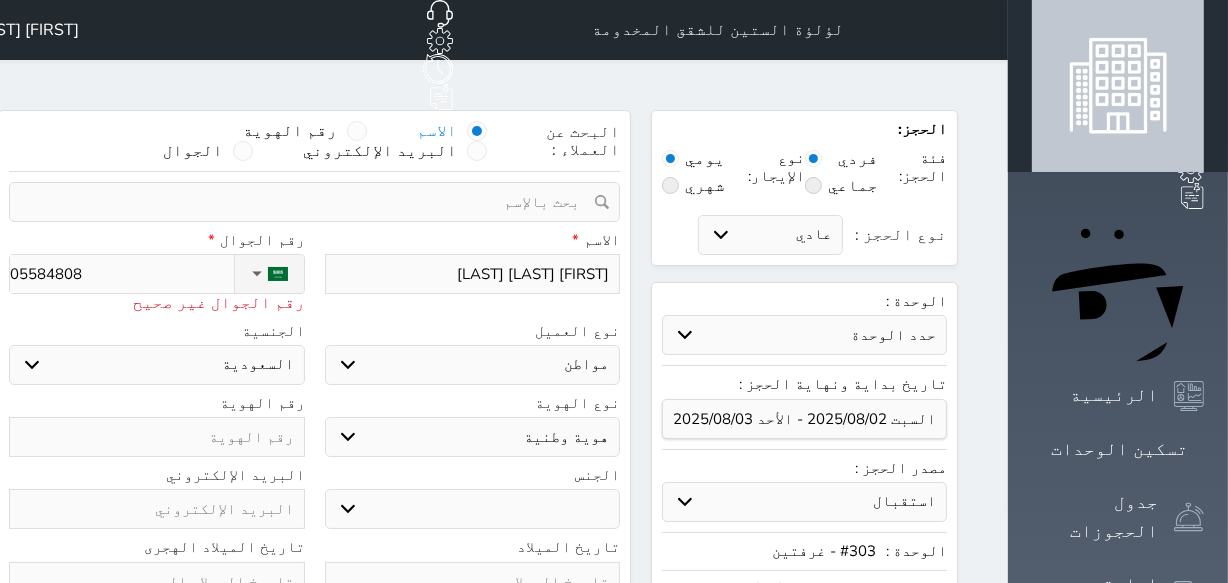 select 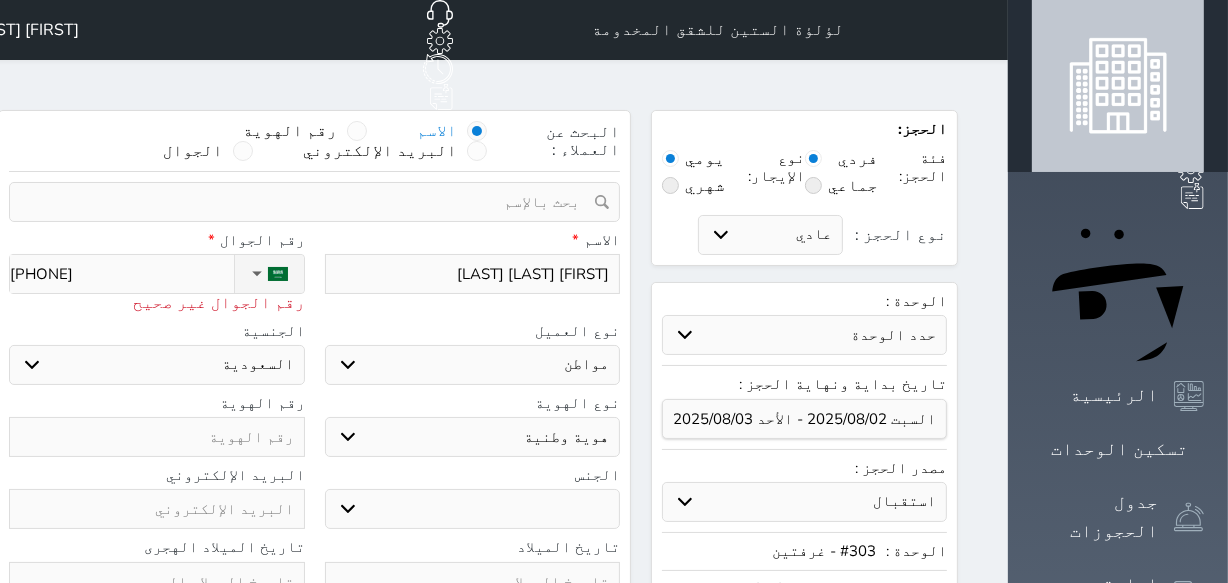 type on "[PHONE]" 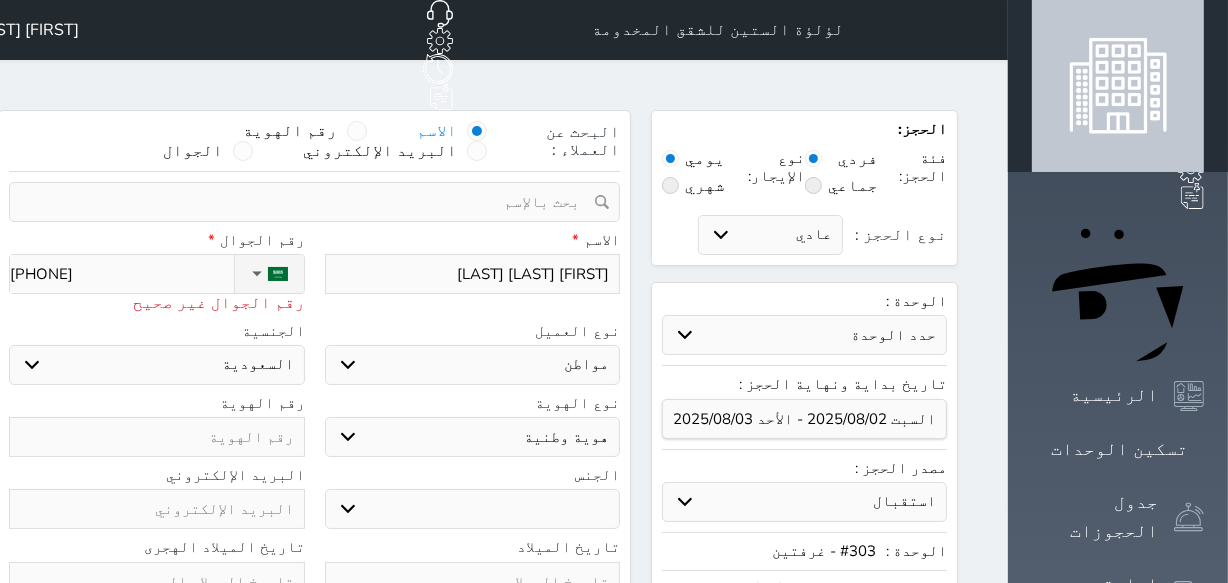 drag, startPoint x: 188, startPoint y: 227, endPoint x: 303, endPoint y: 229, distance: 115.01739 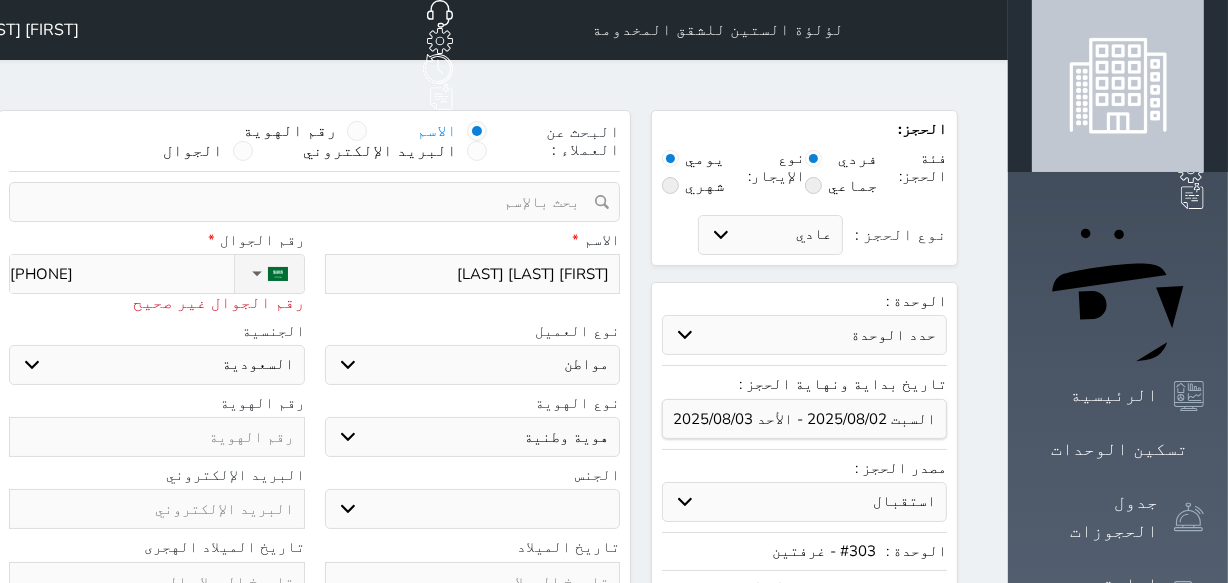 type 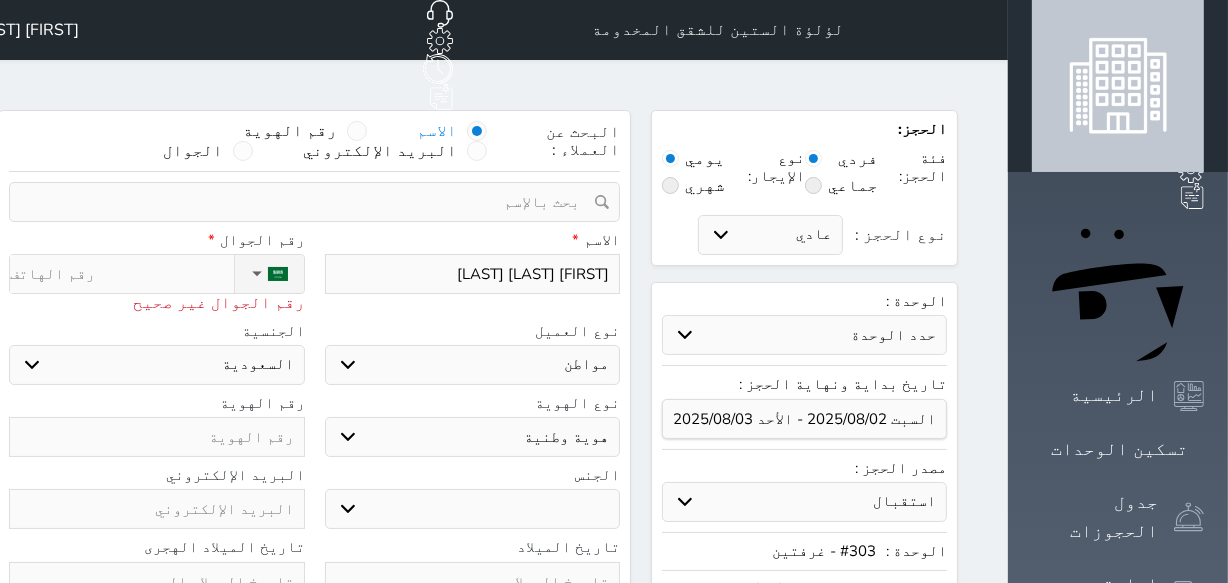 select 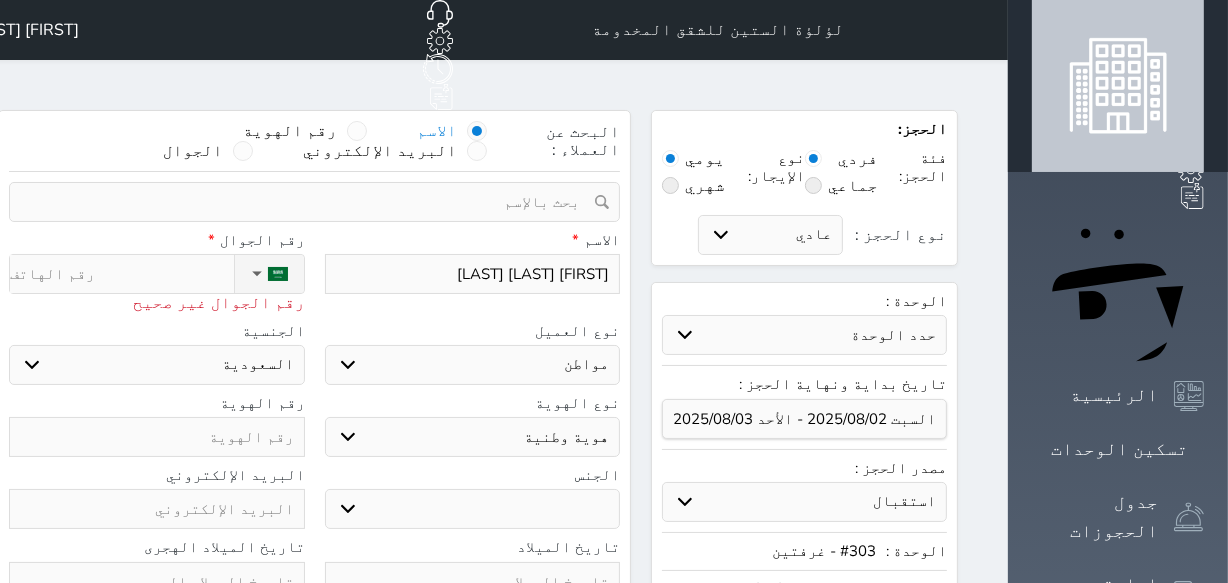 type on "0" 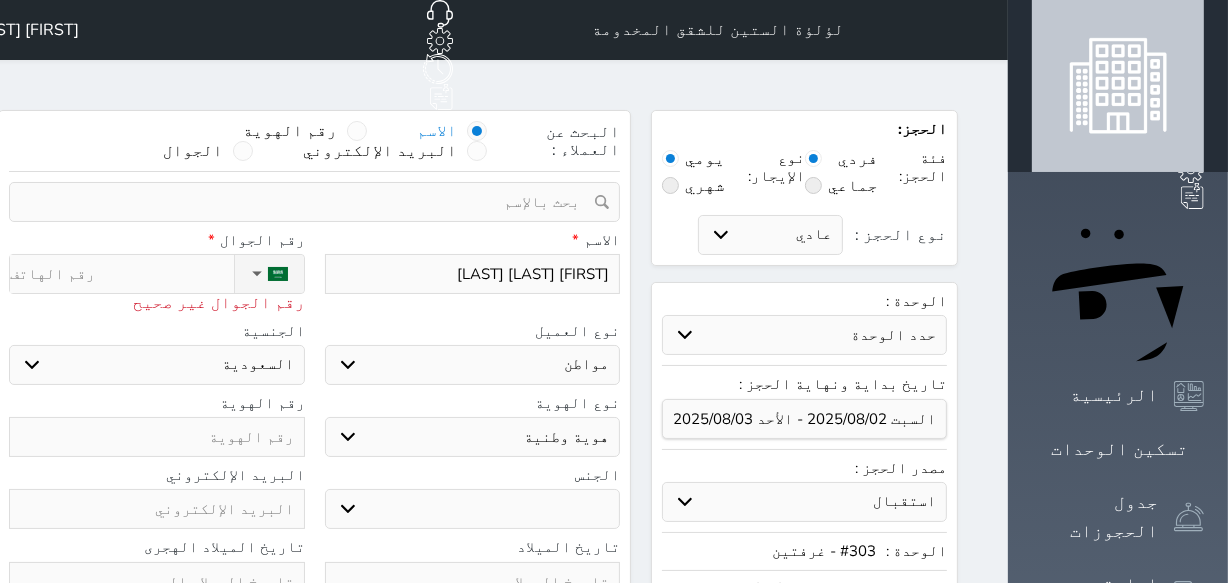 select 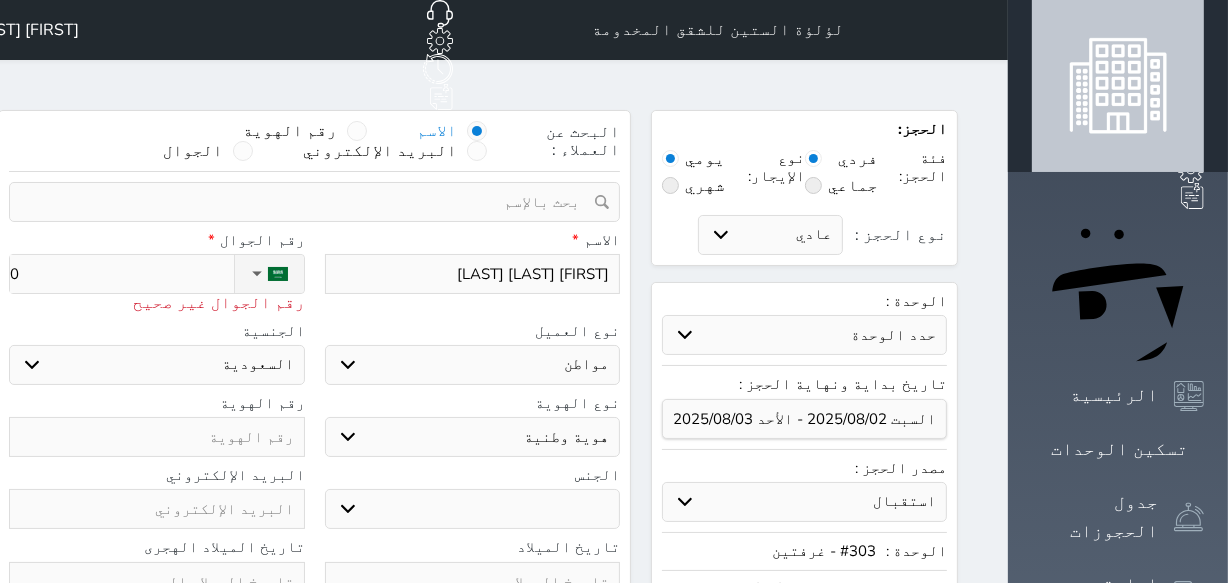 type on "05" 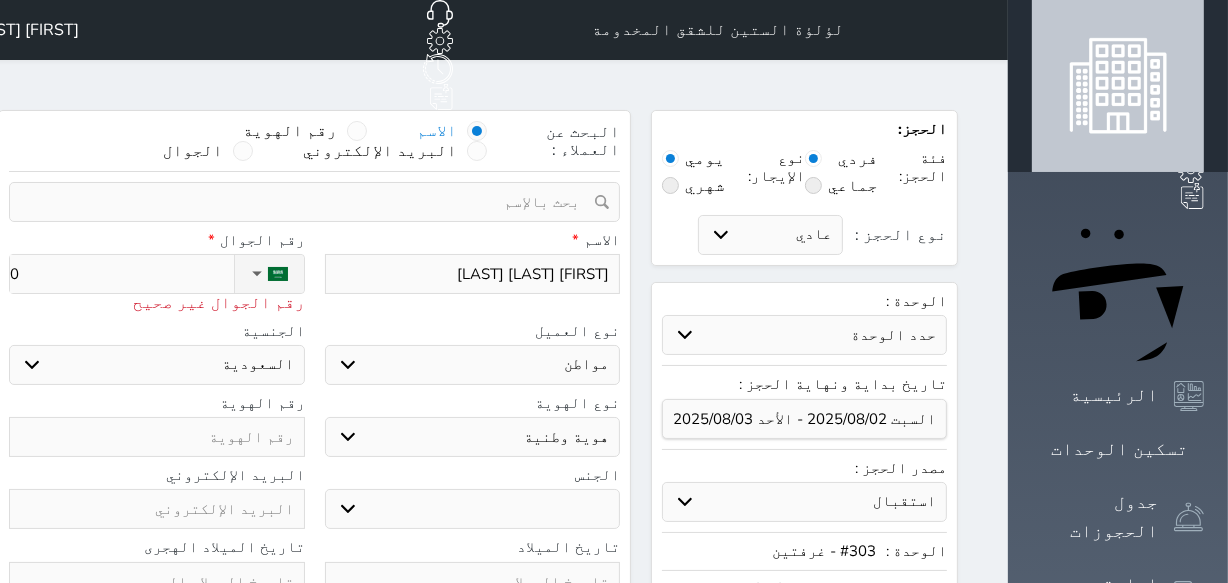 select 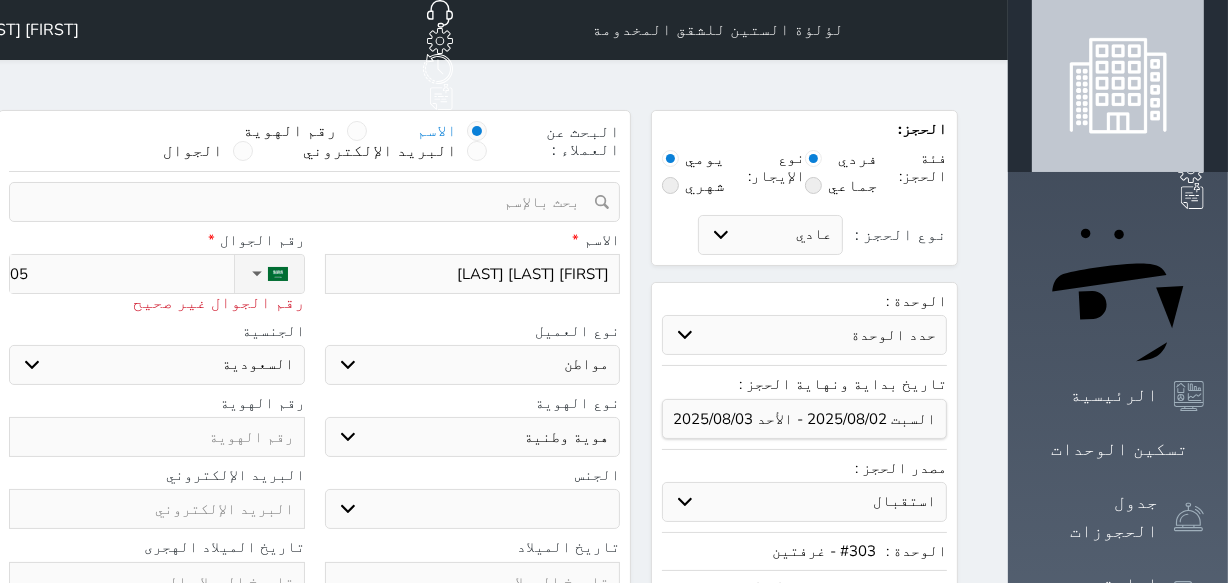 type on "055" 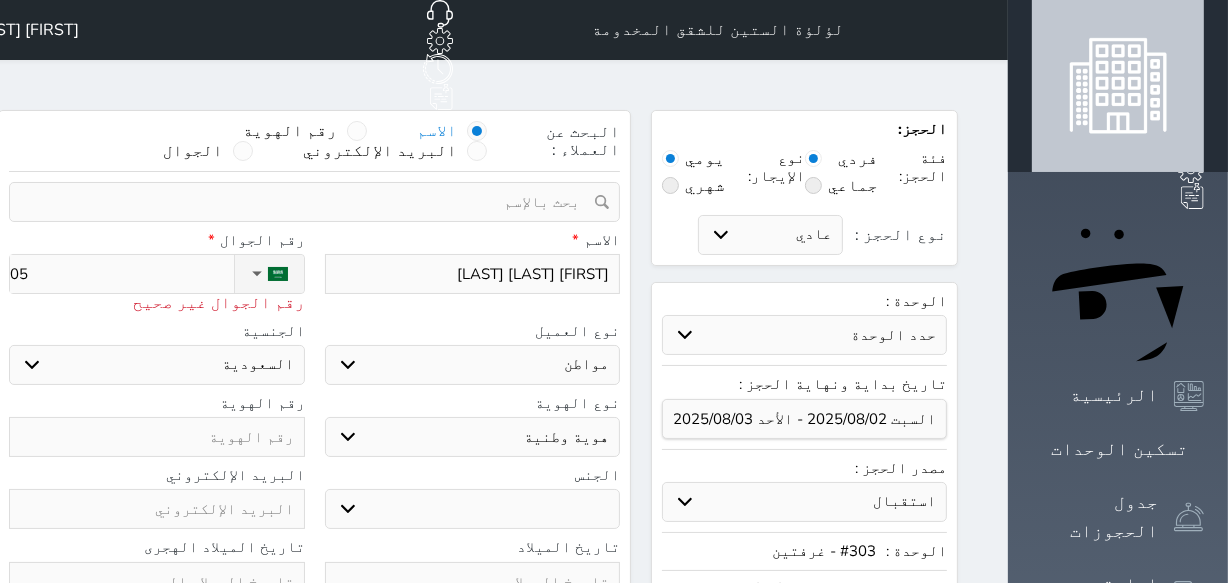 select 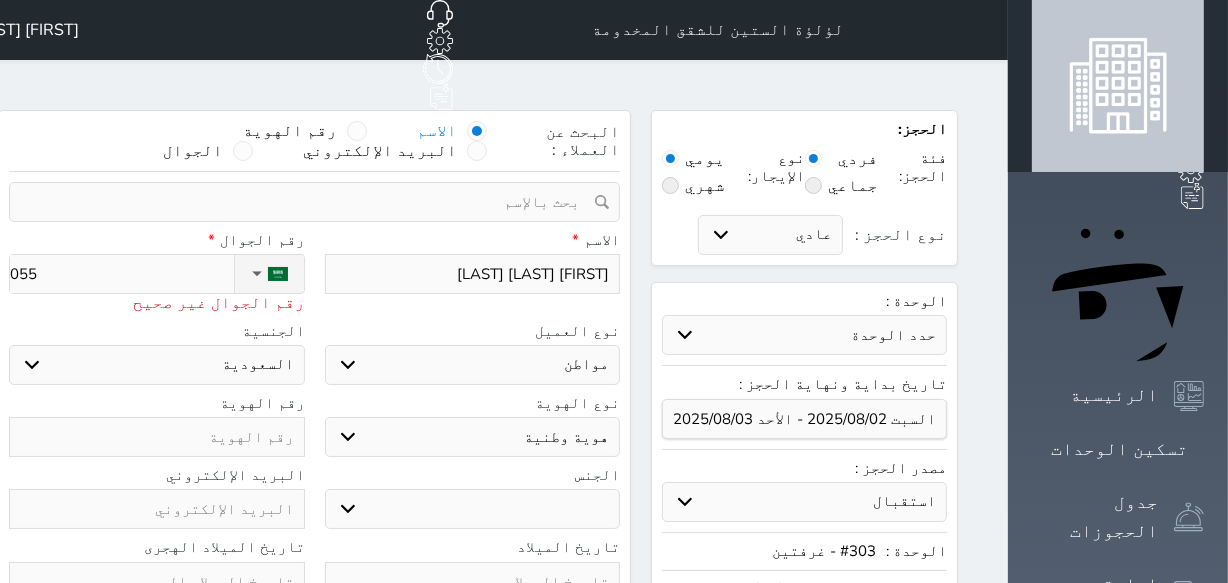 type on "0558" 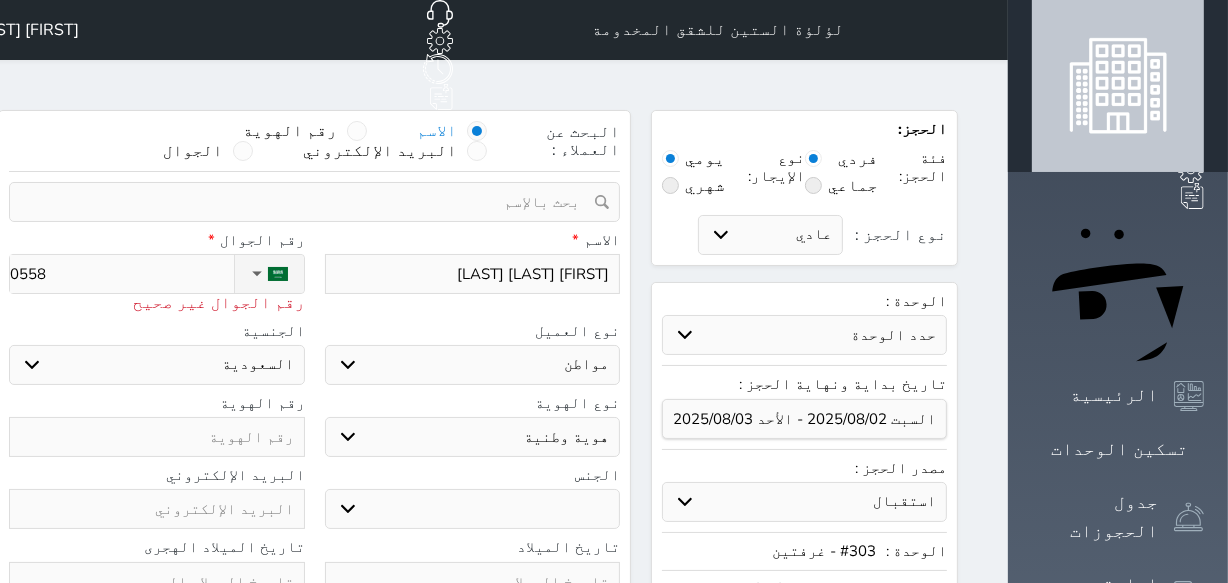 select 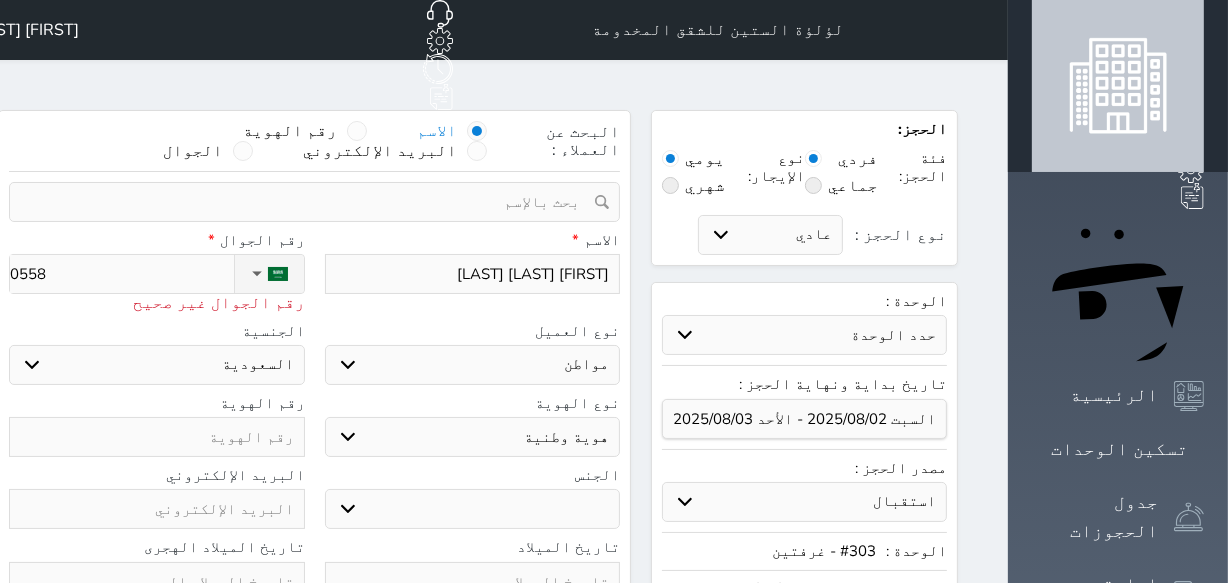 type on "[PHONE]" 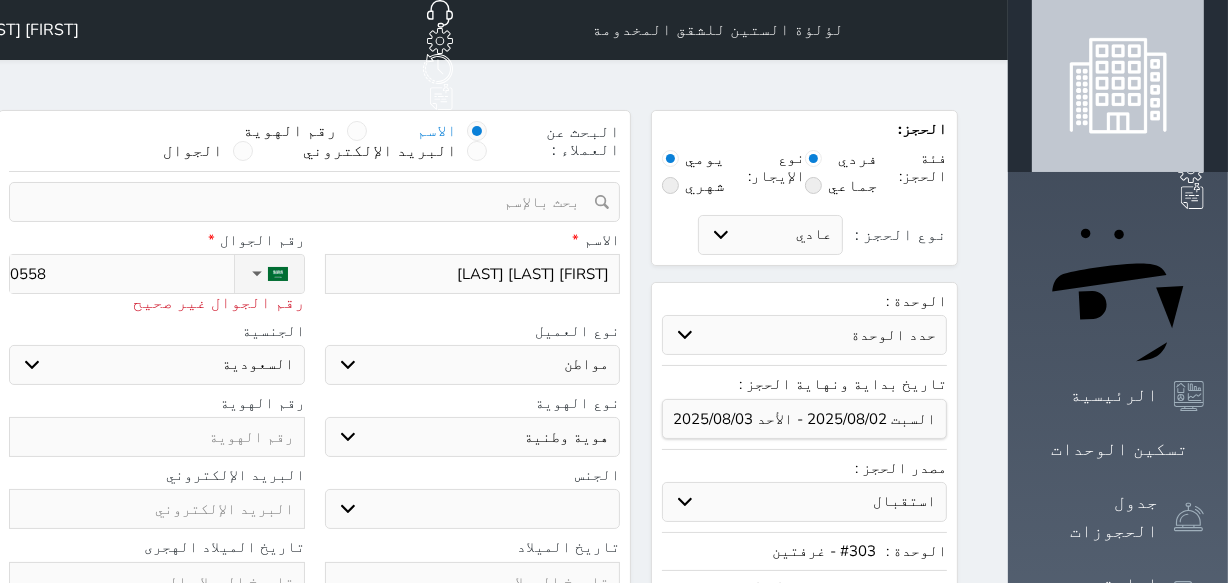 select 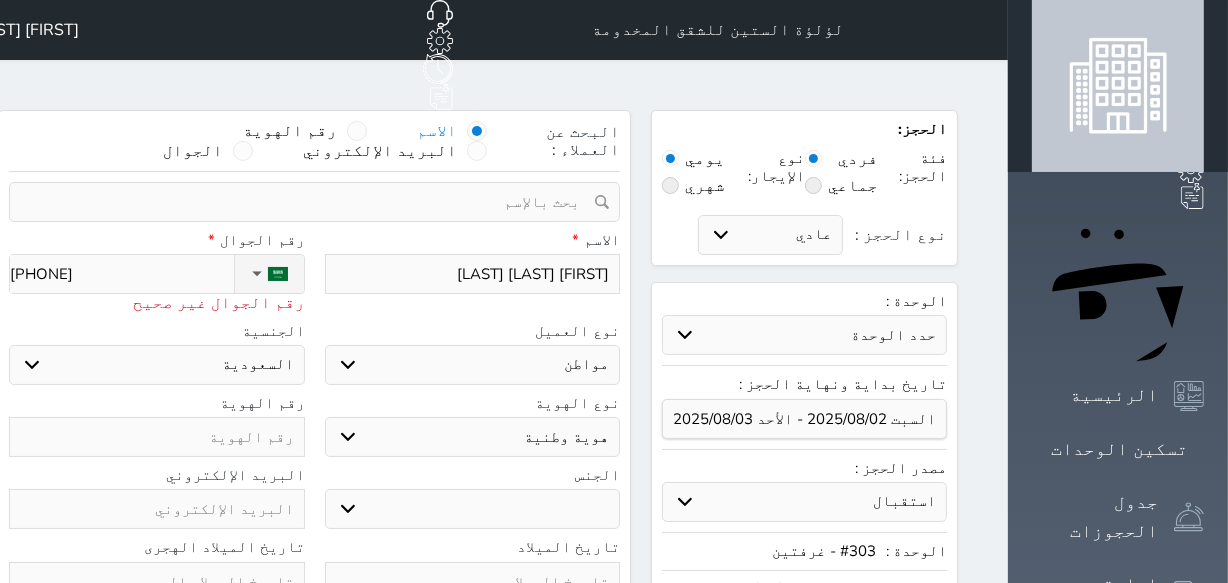 type on "055848" 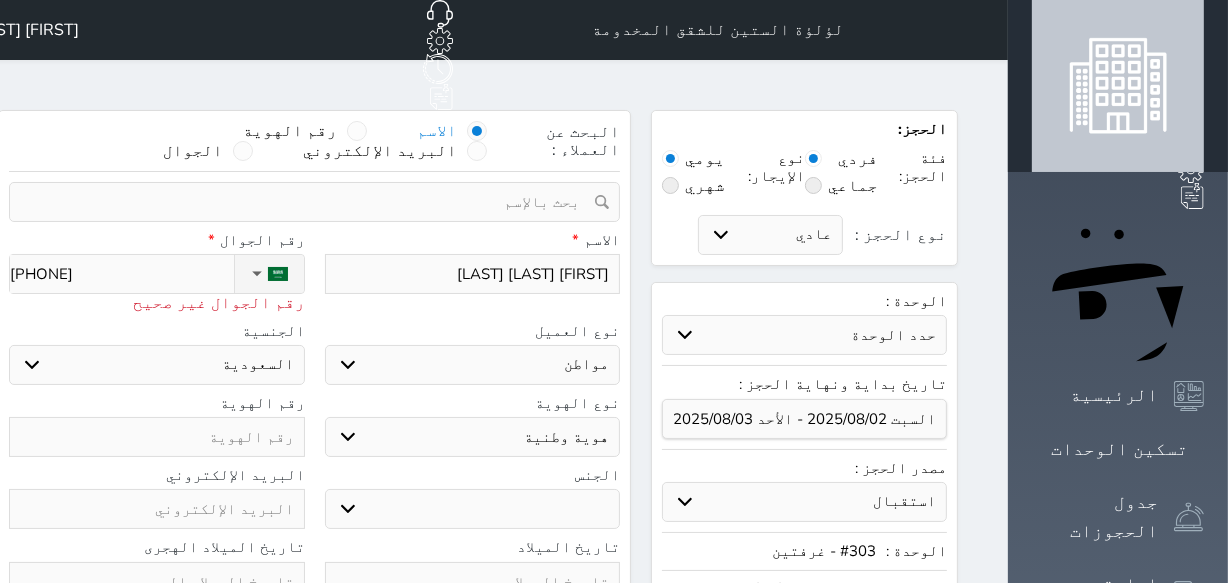 select 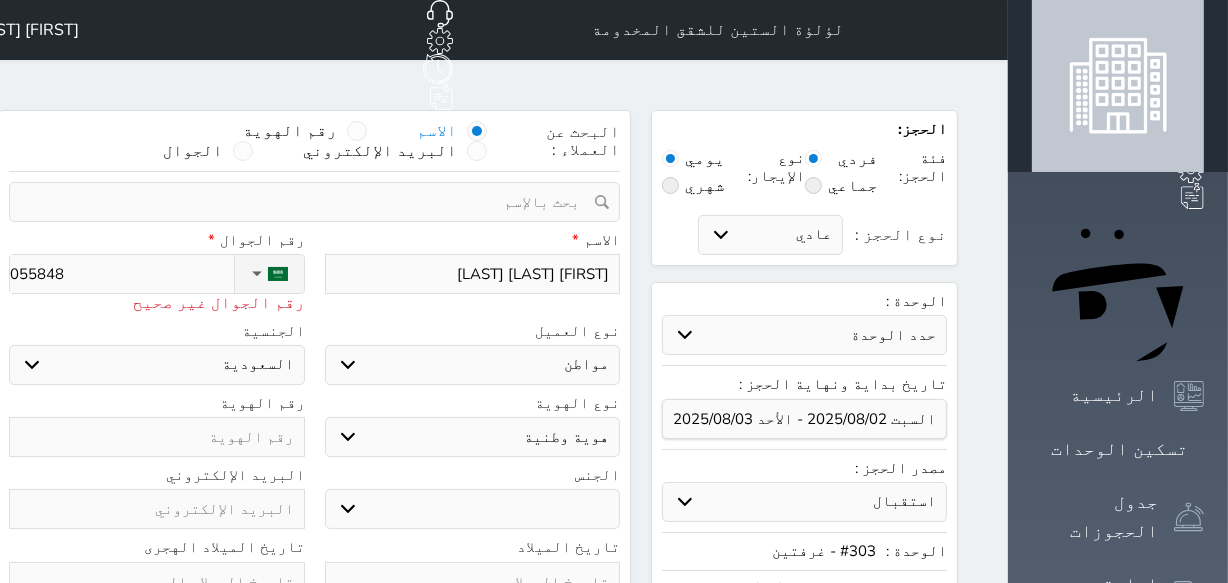 type on "[PHONE]" 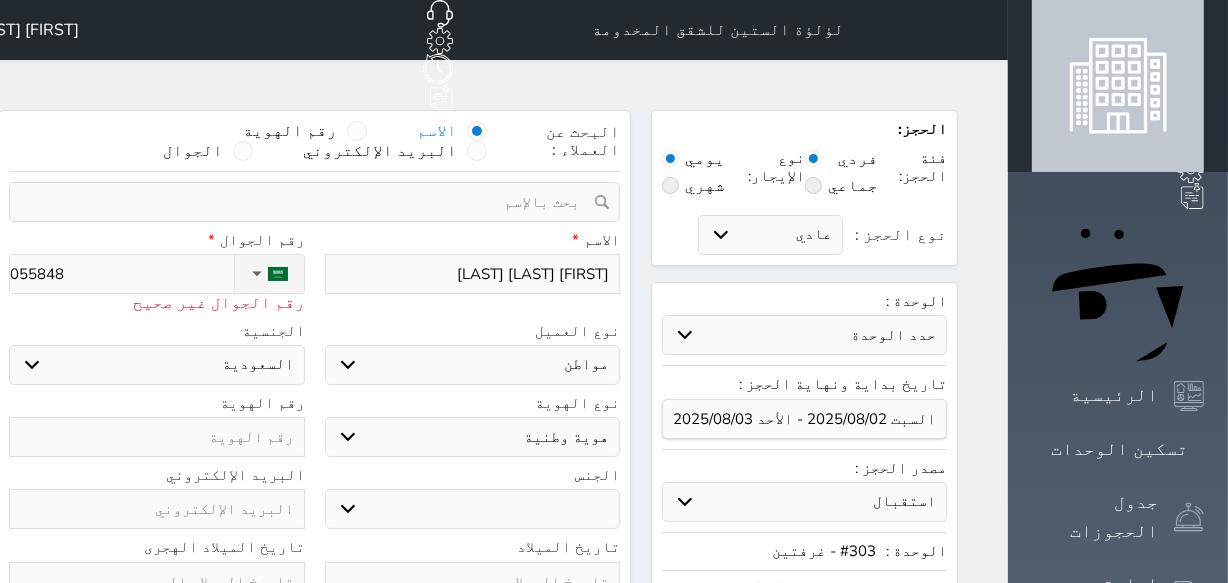 select 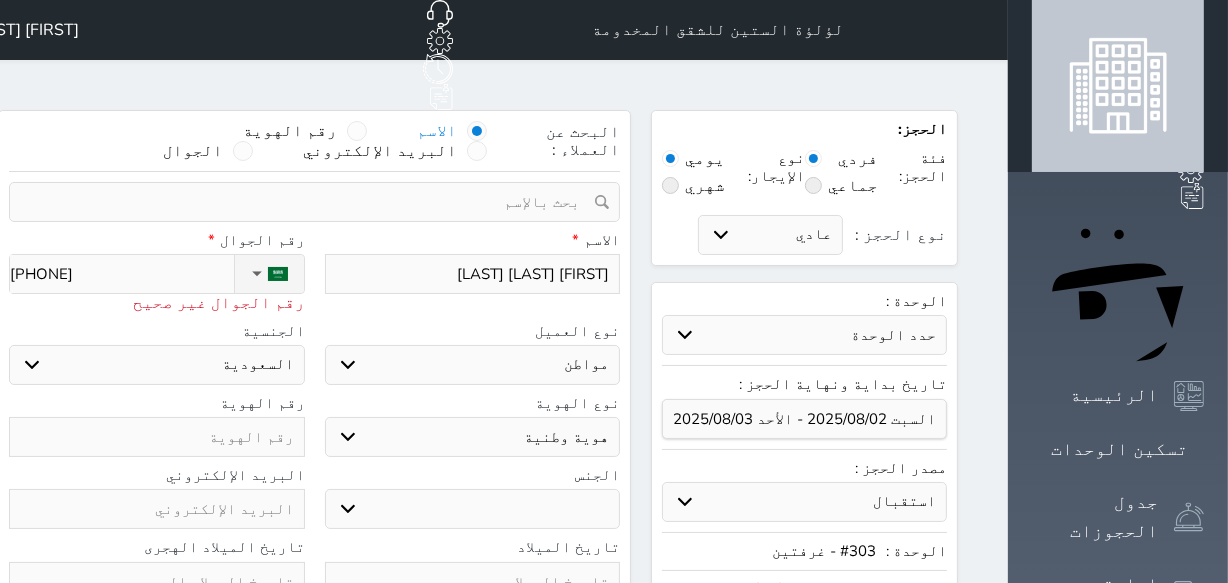 type on "05584808" 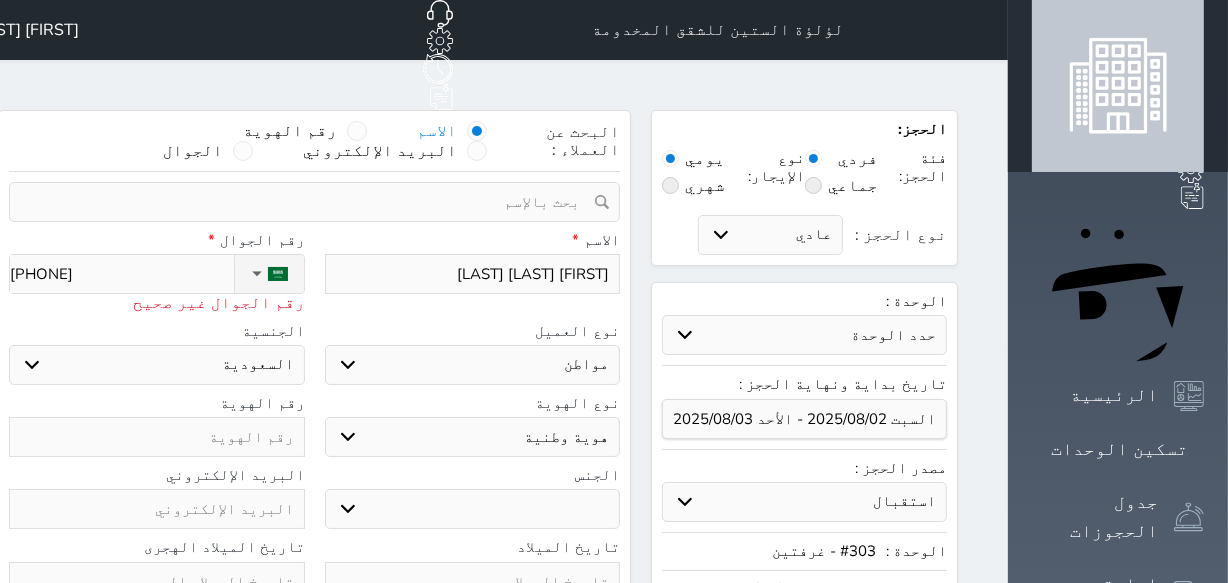 select 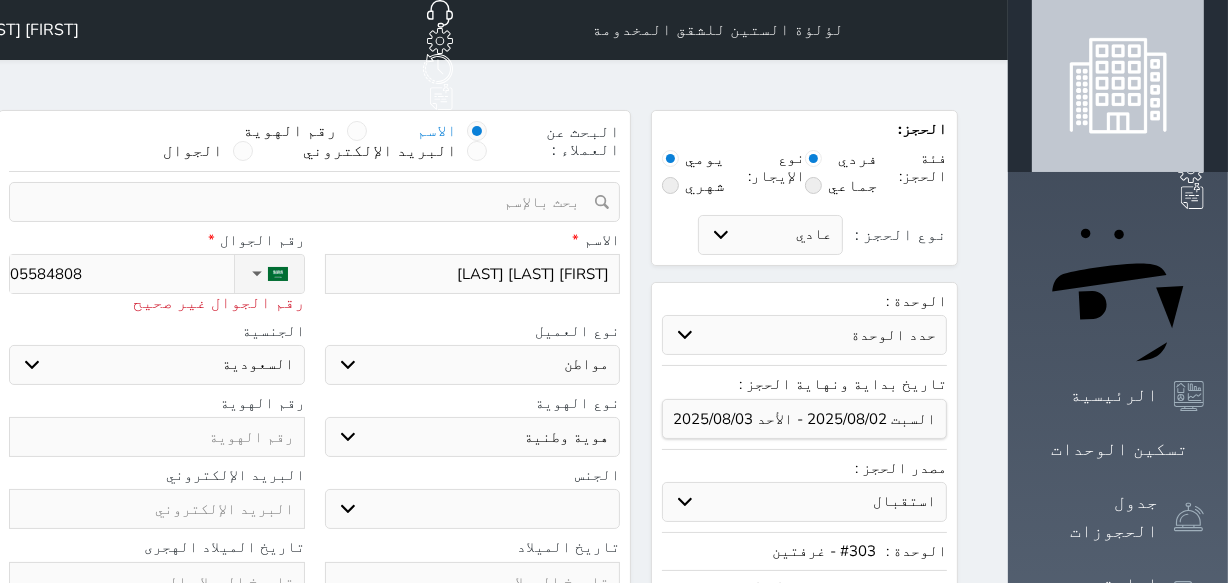 type on "[PHONE]" 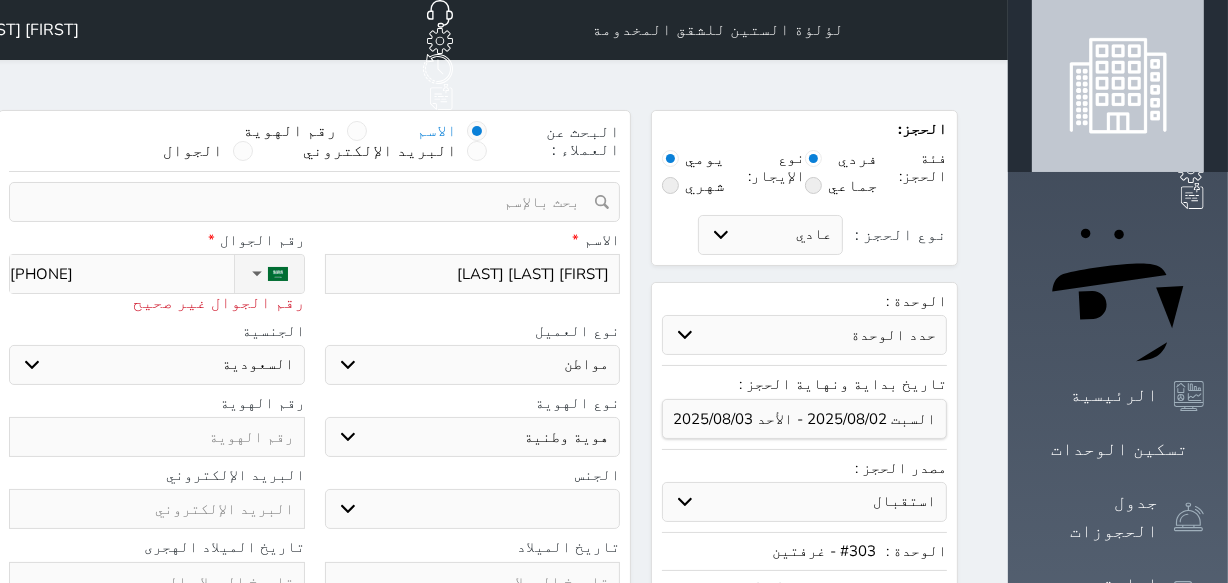 select 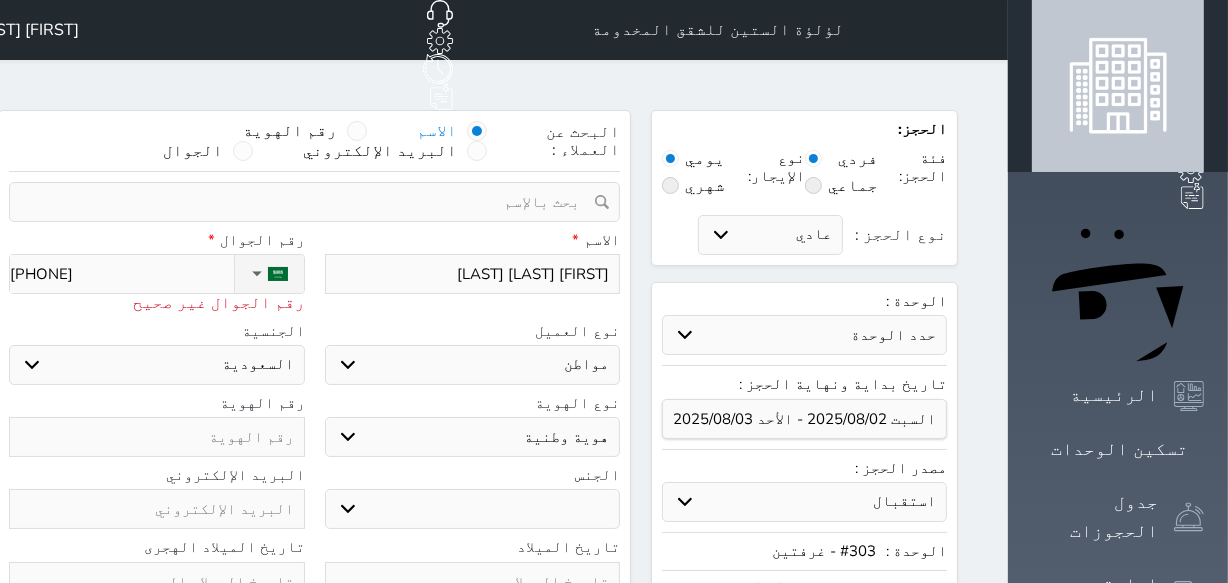 type on "+966 [PHONE]" 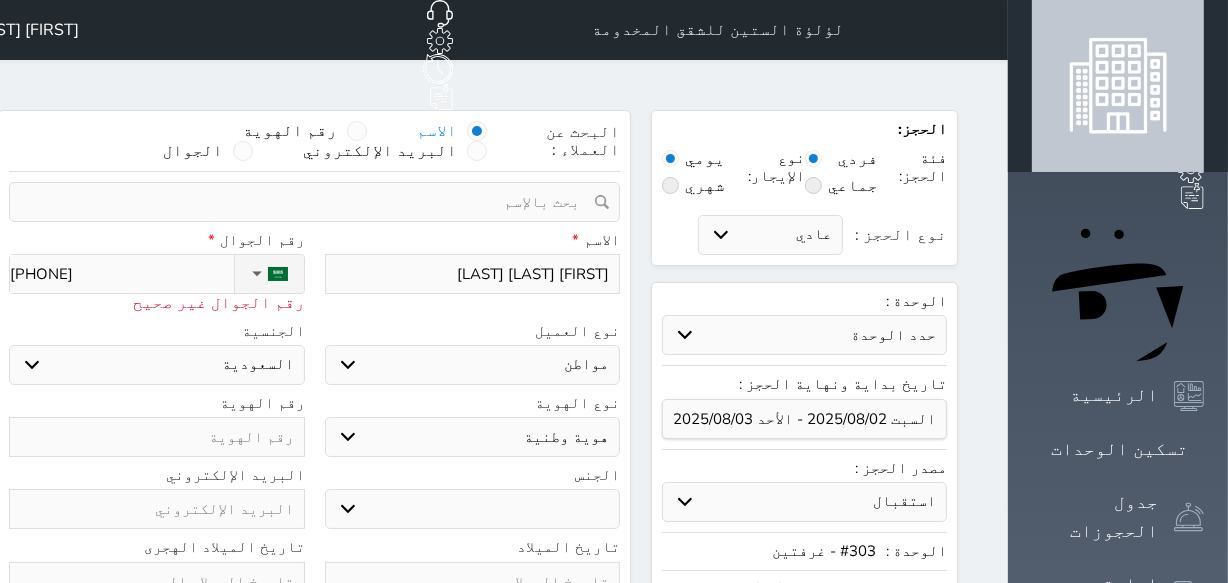 select 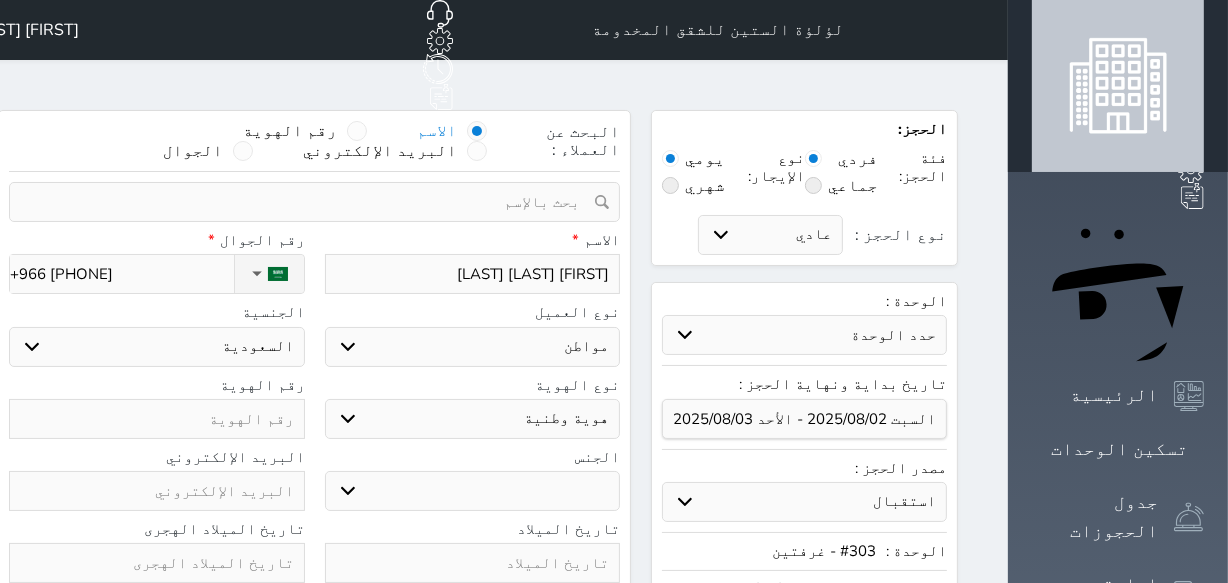 type on "+966 [PHONE]" 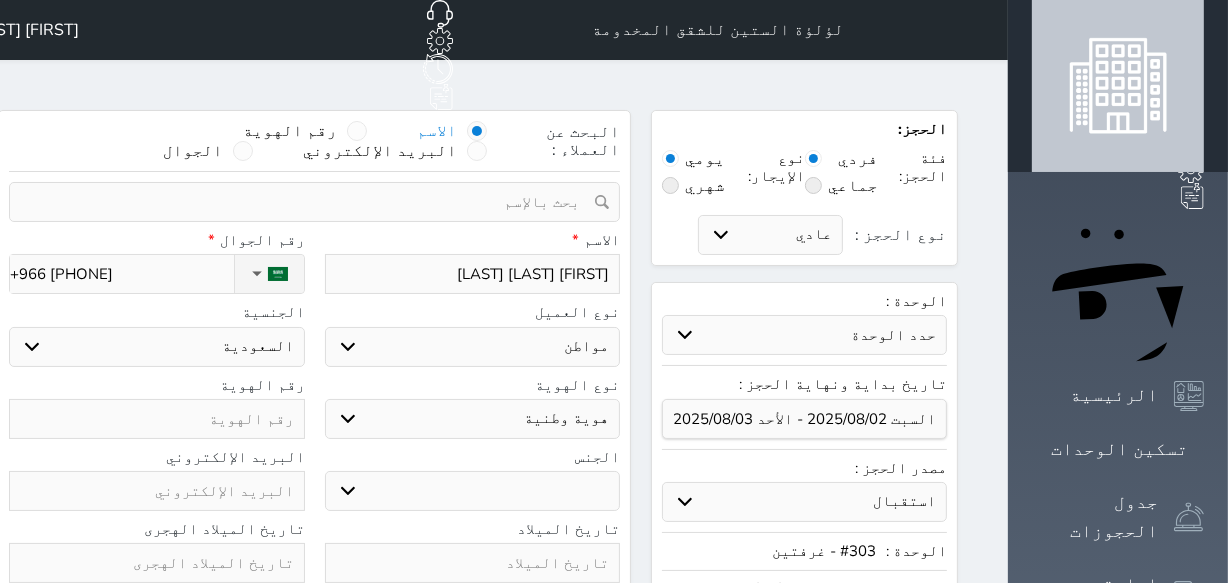 click on "ذكر   انثى" at bounding box center (473, 491) 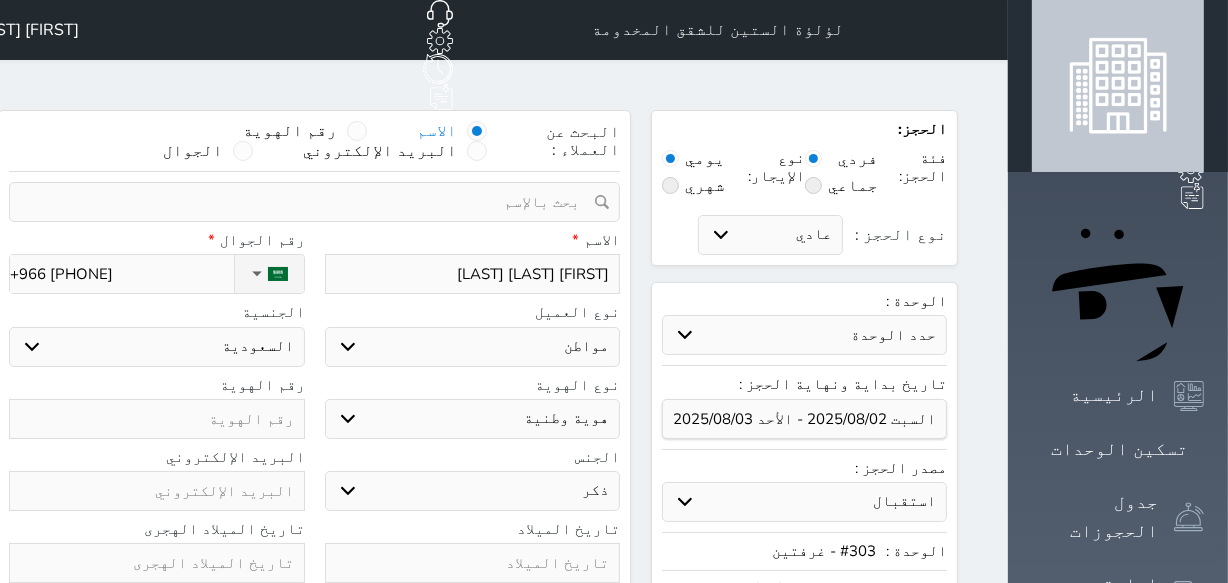 click on "ذكر   انثى" at bounding box center [473, 491] 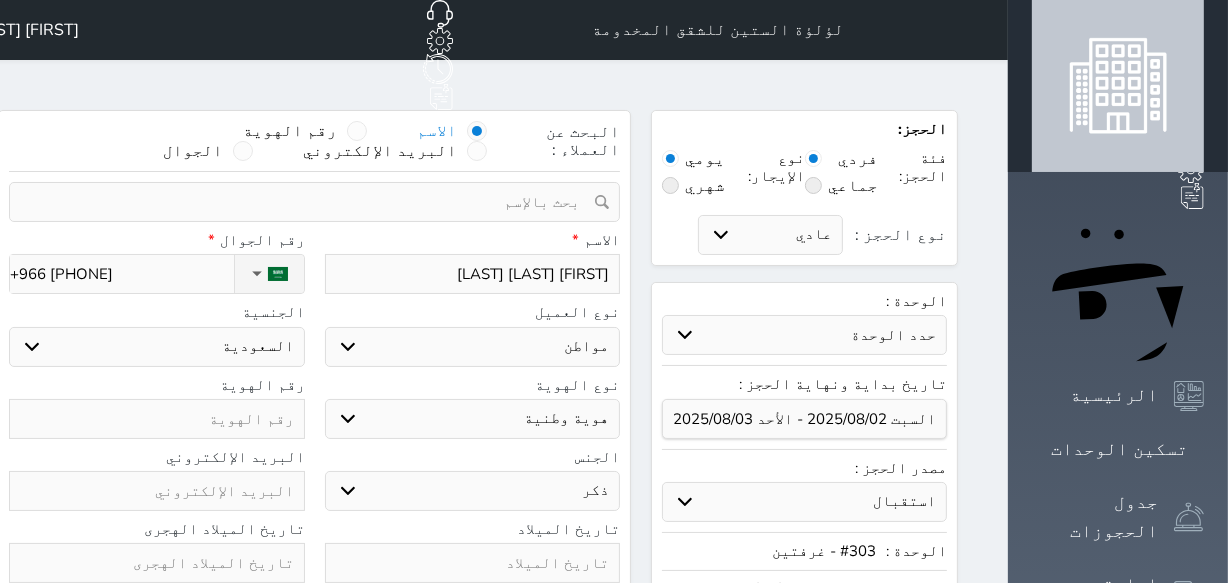 type on "1" 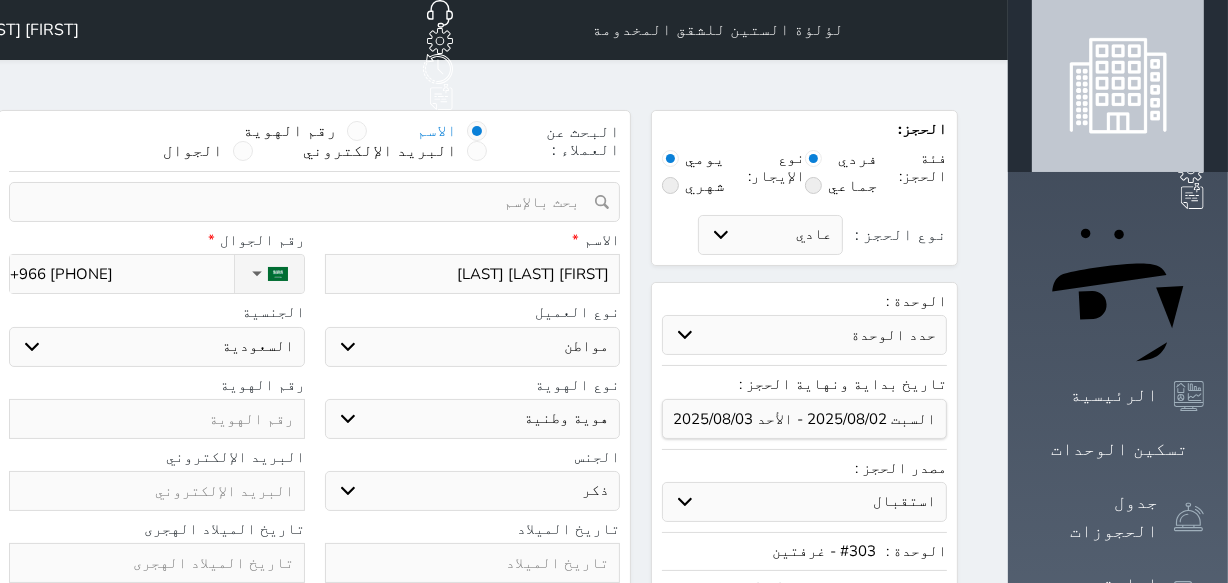 select 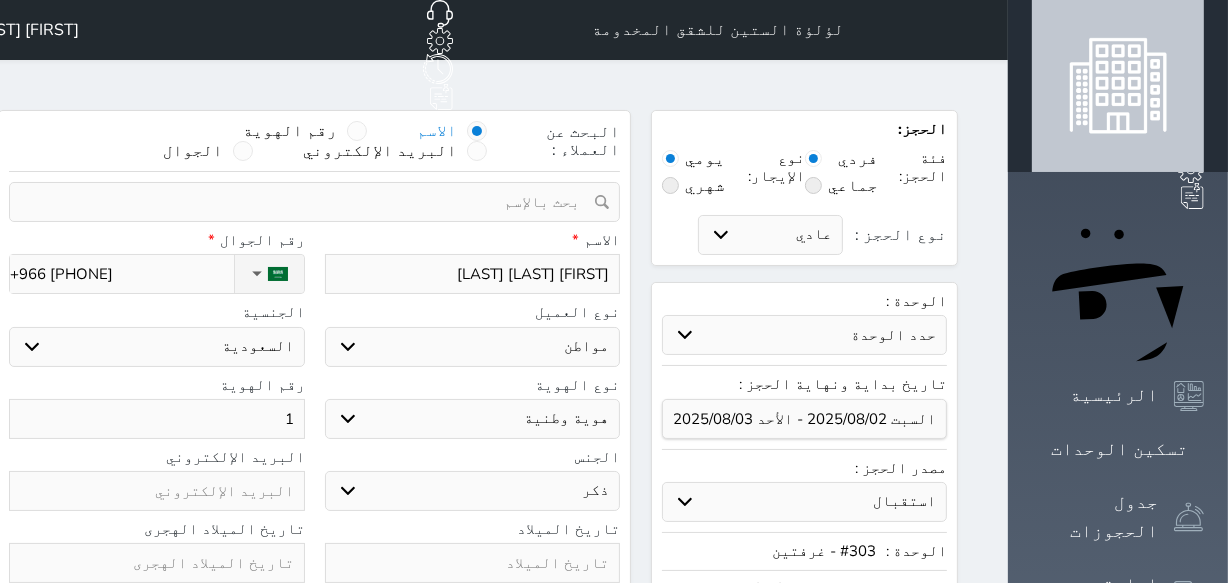 type on "11" 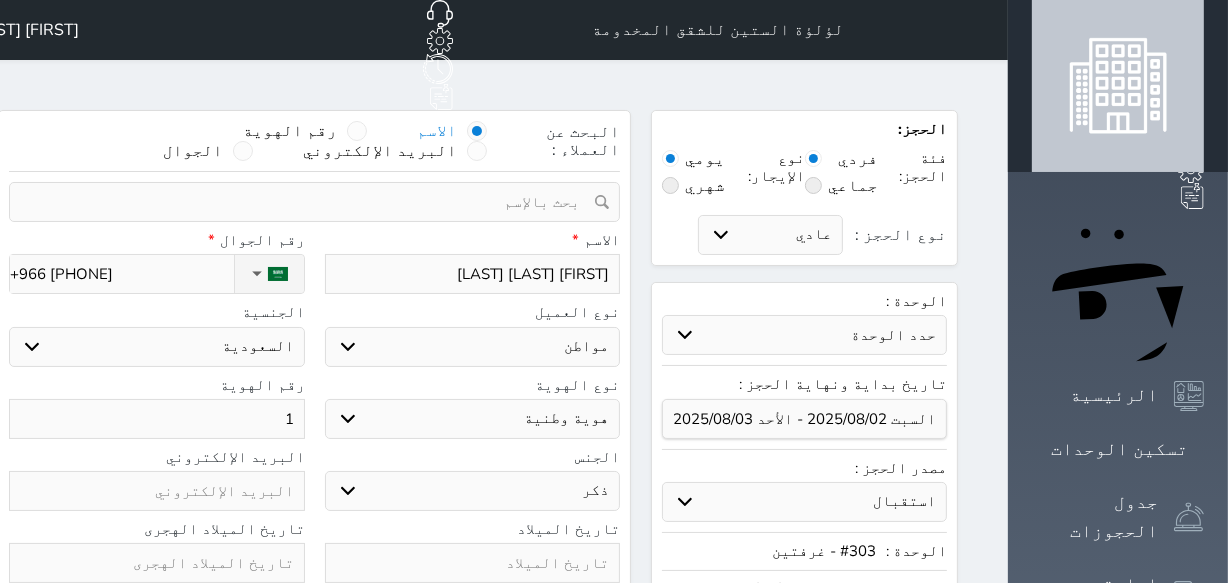select 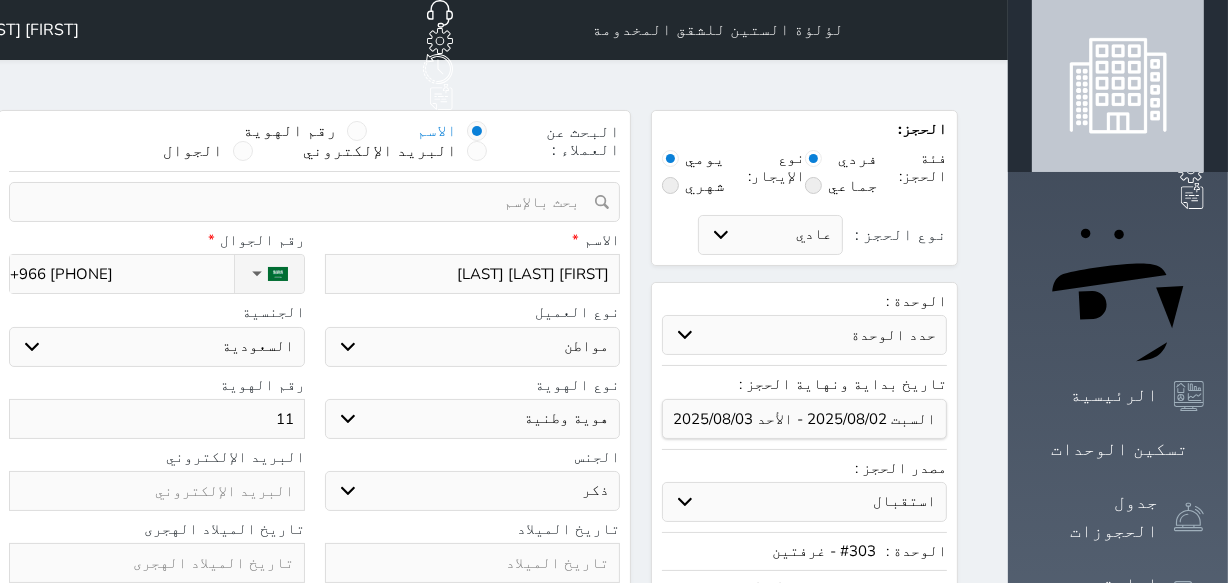 type on "112" 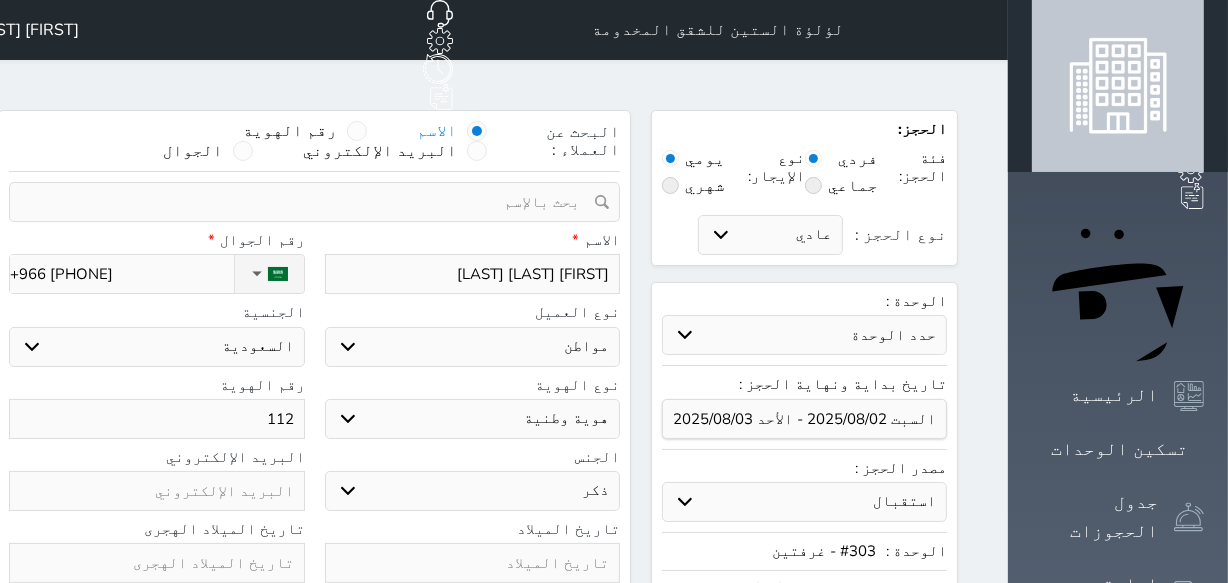 select 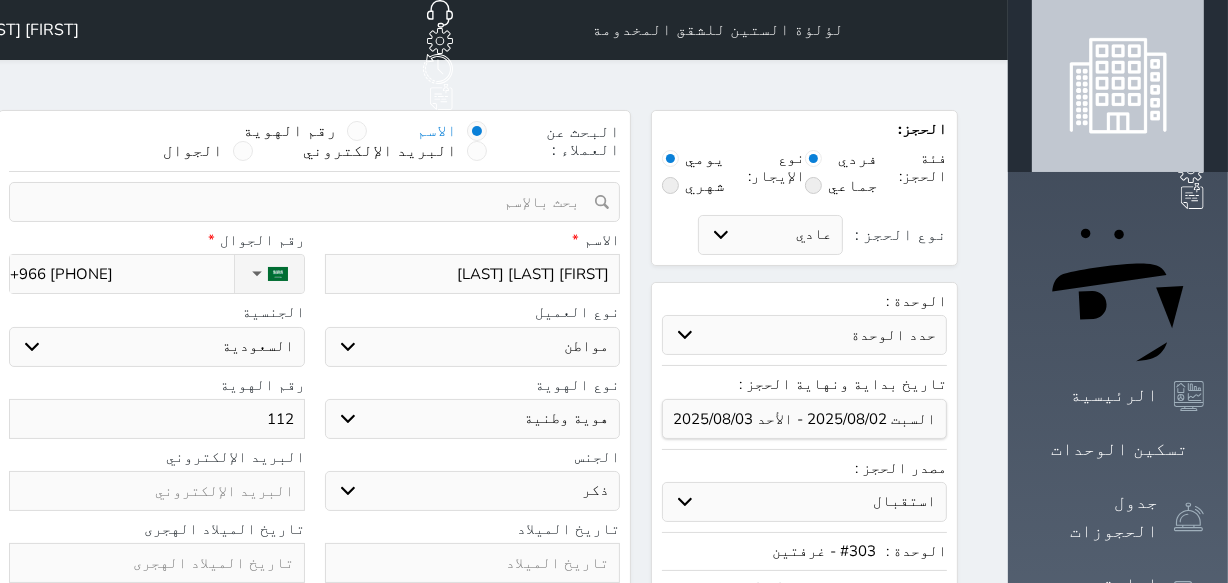 type on "1123" 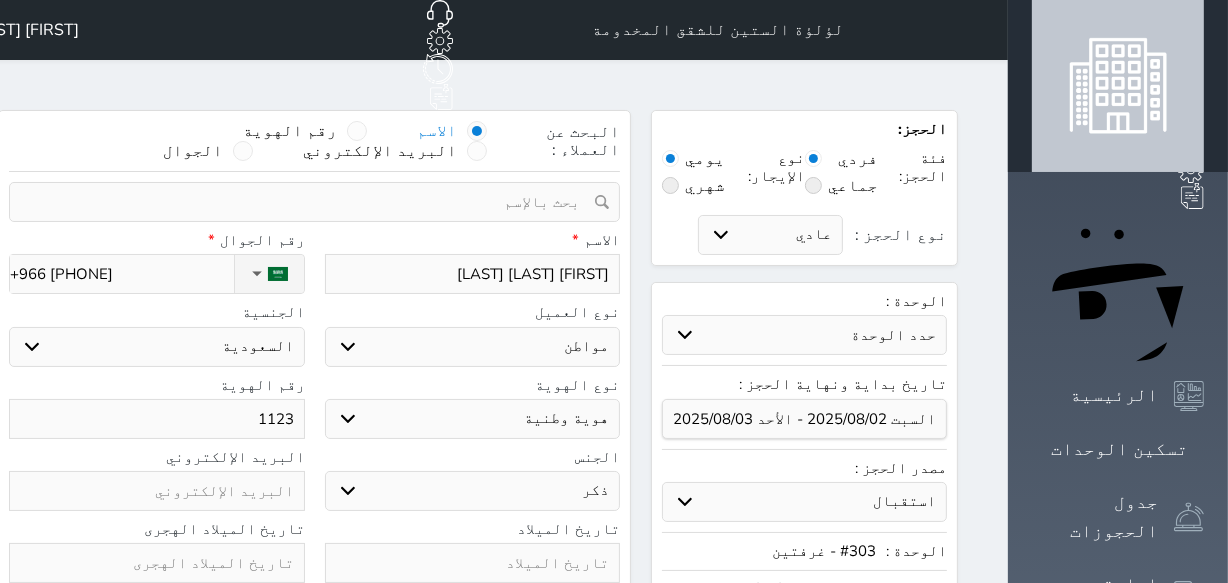 select 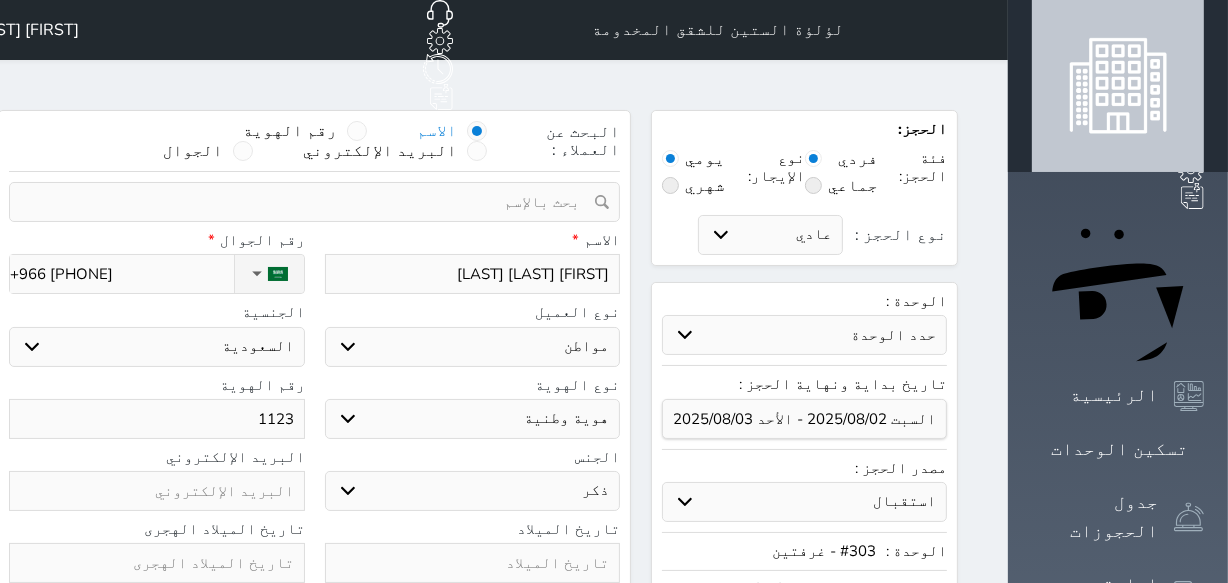 type on "11238" 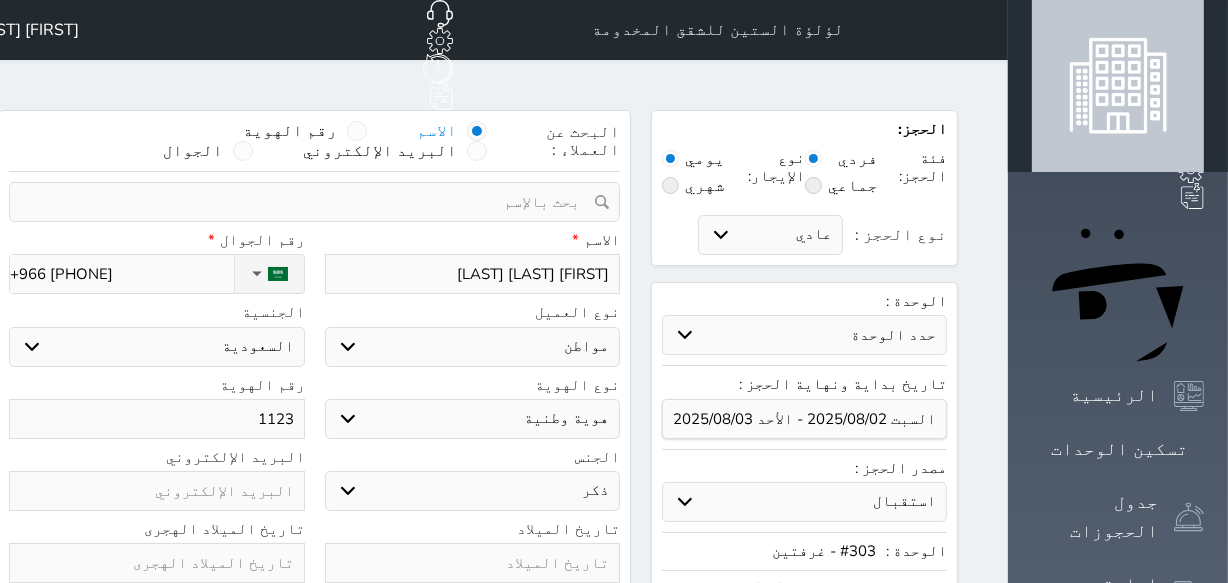select 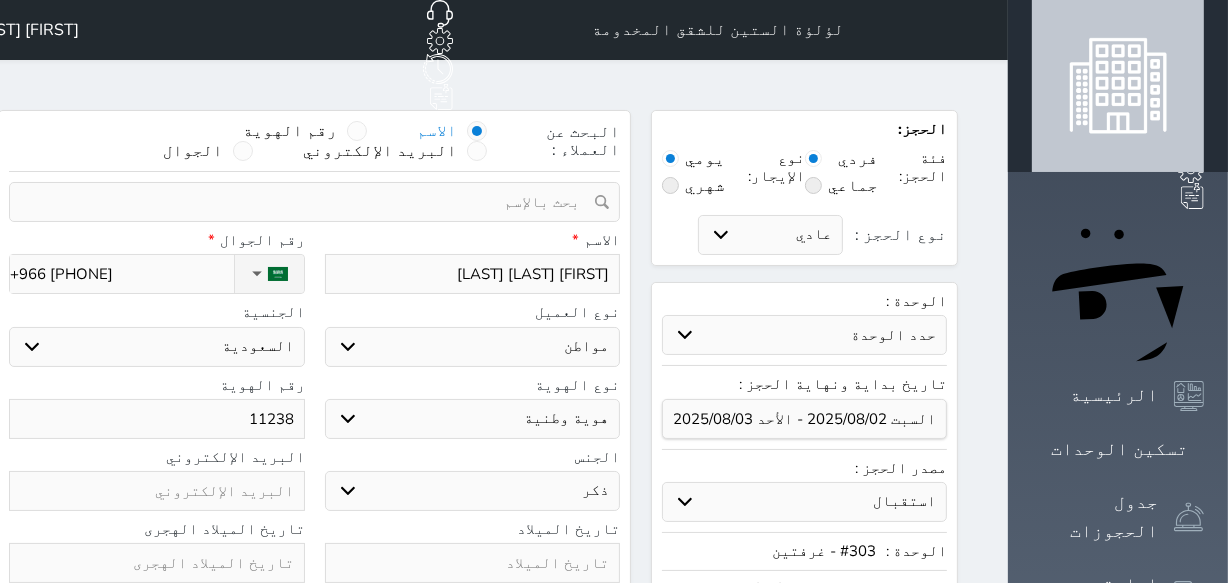 type on "112381" 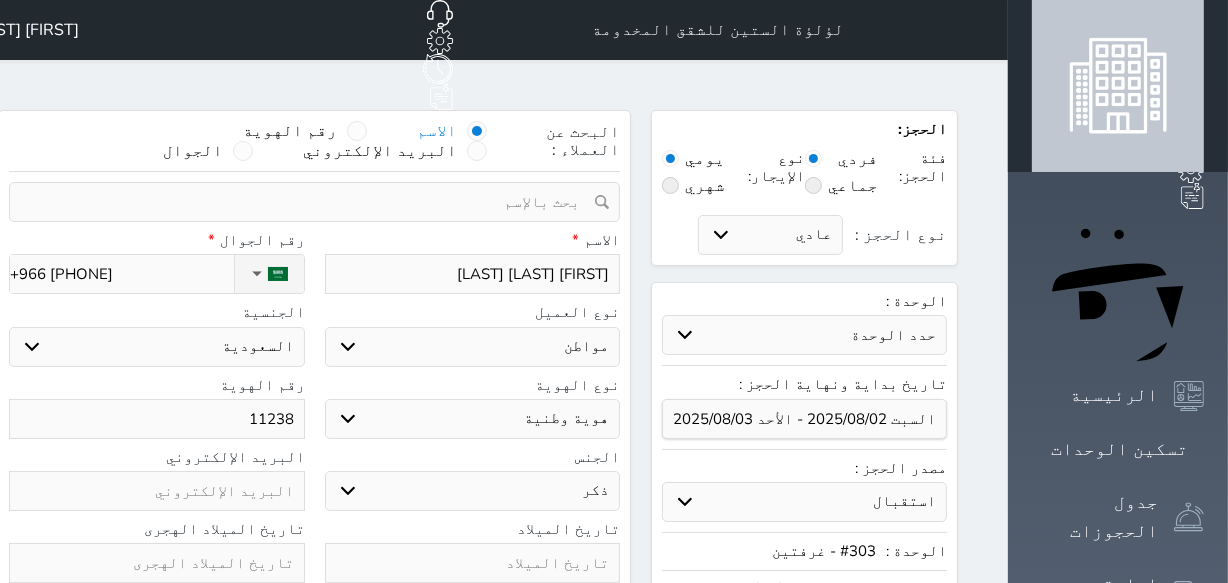 select 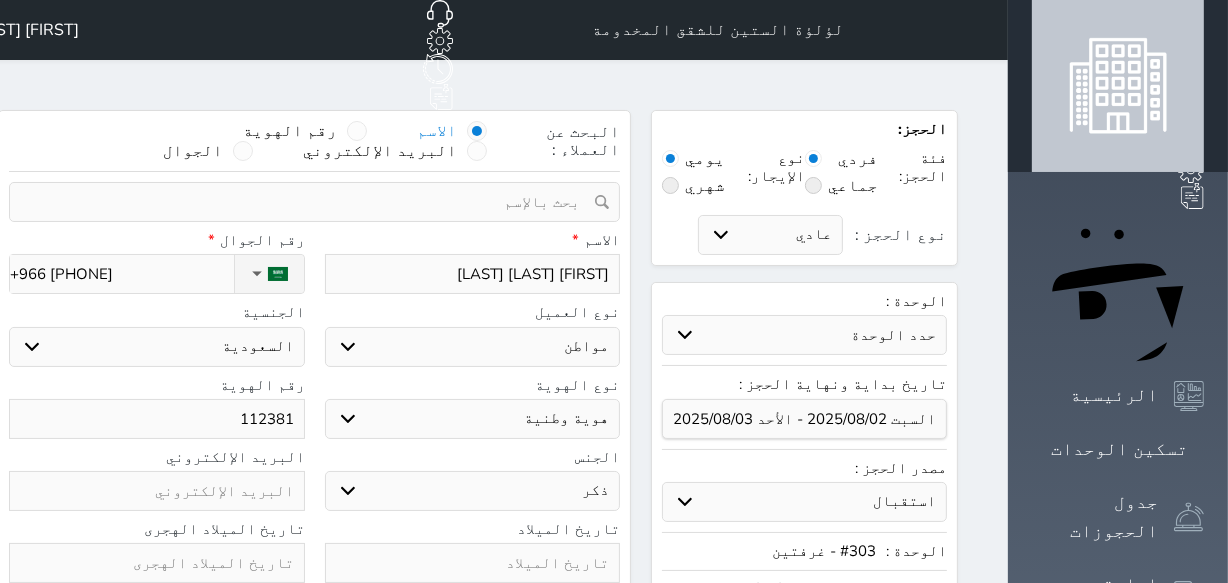type on "1123814" 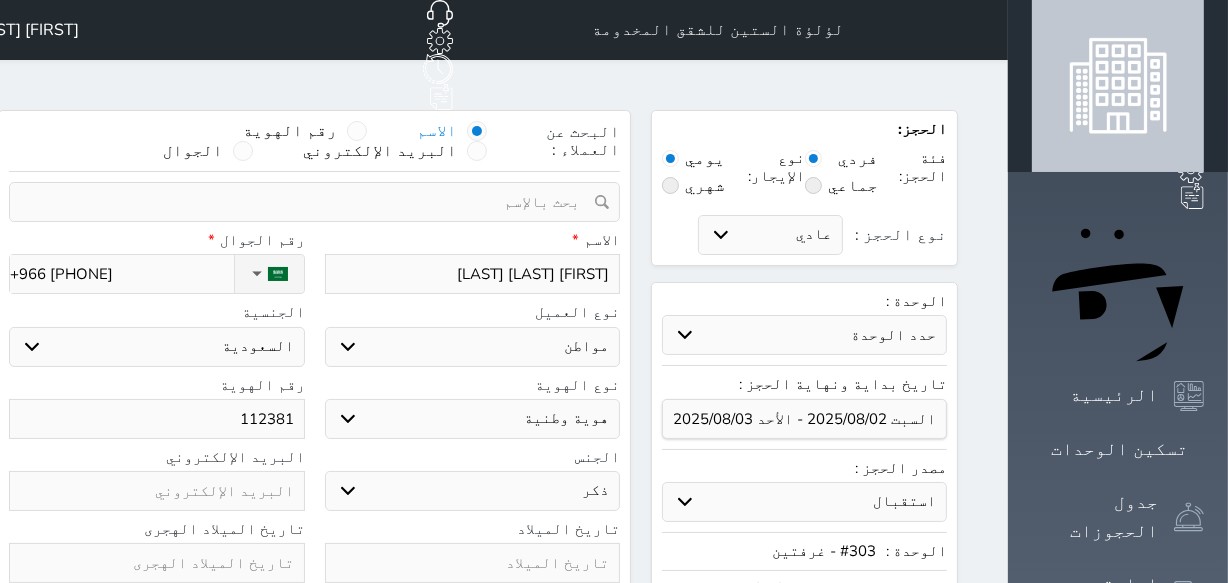 select 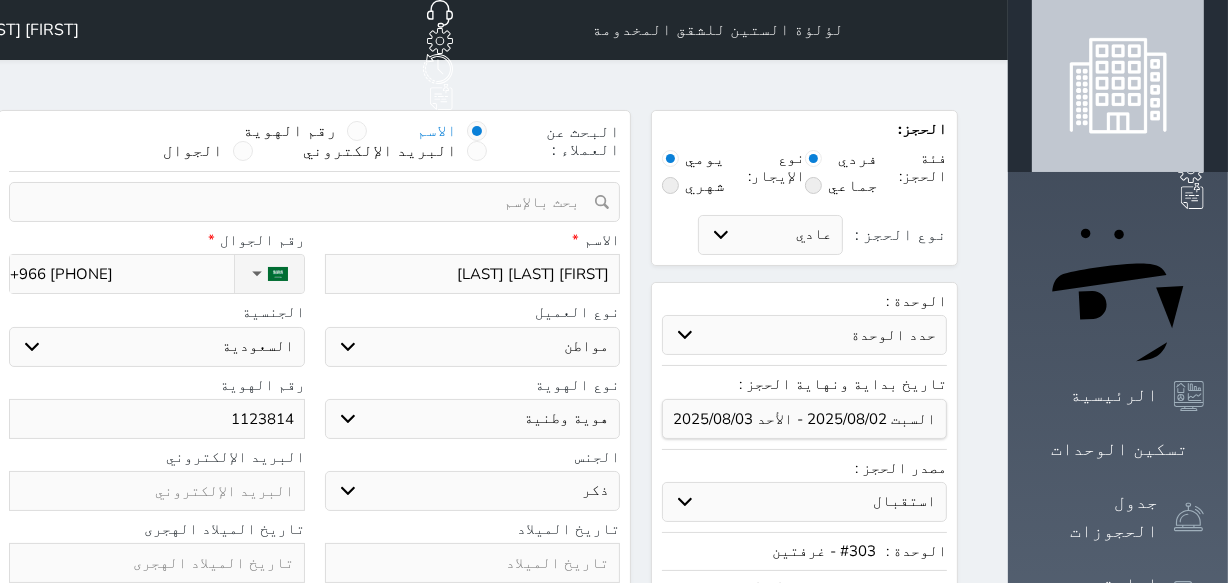 type on "11238149" 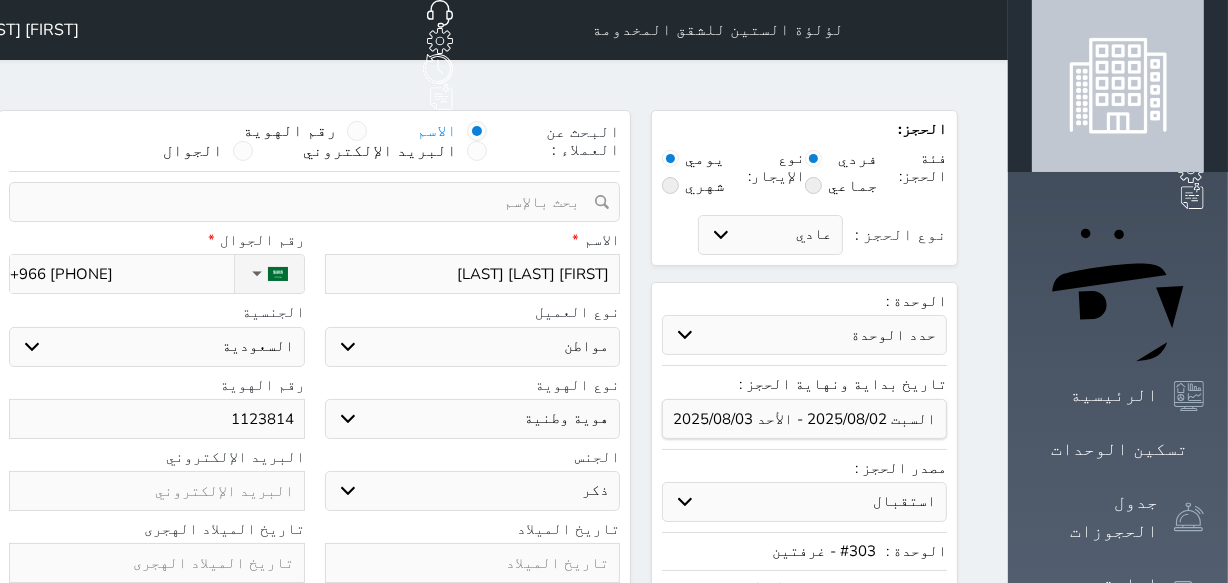 select 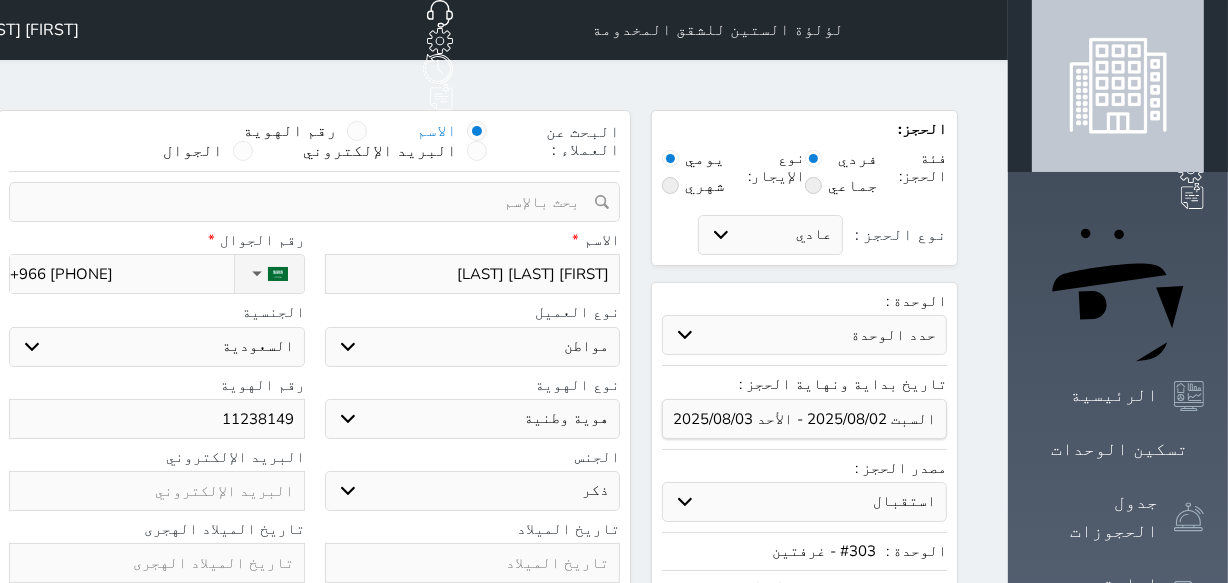 type on "112381494" 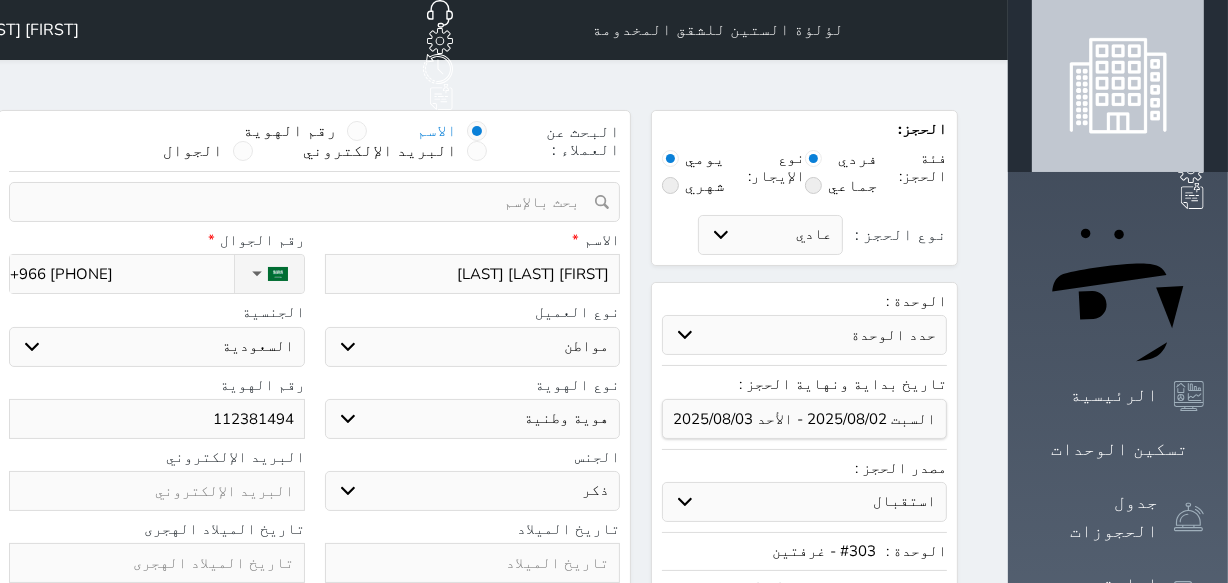 select 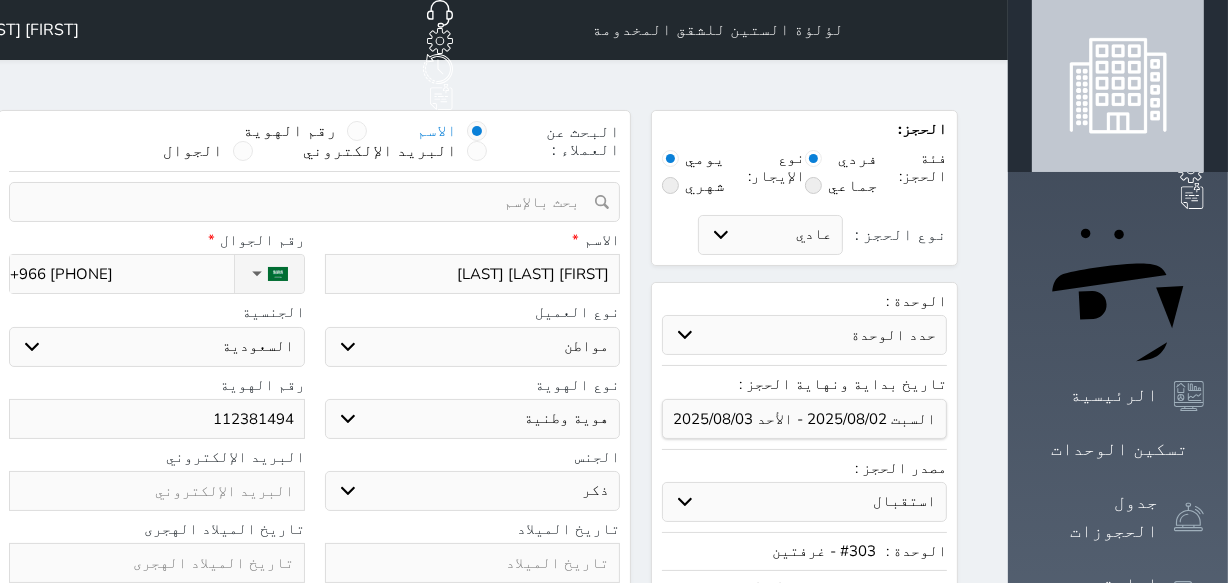 select 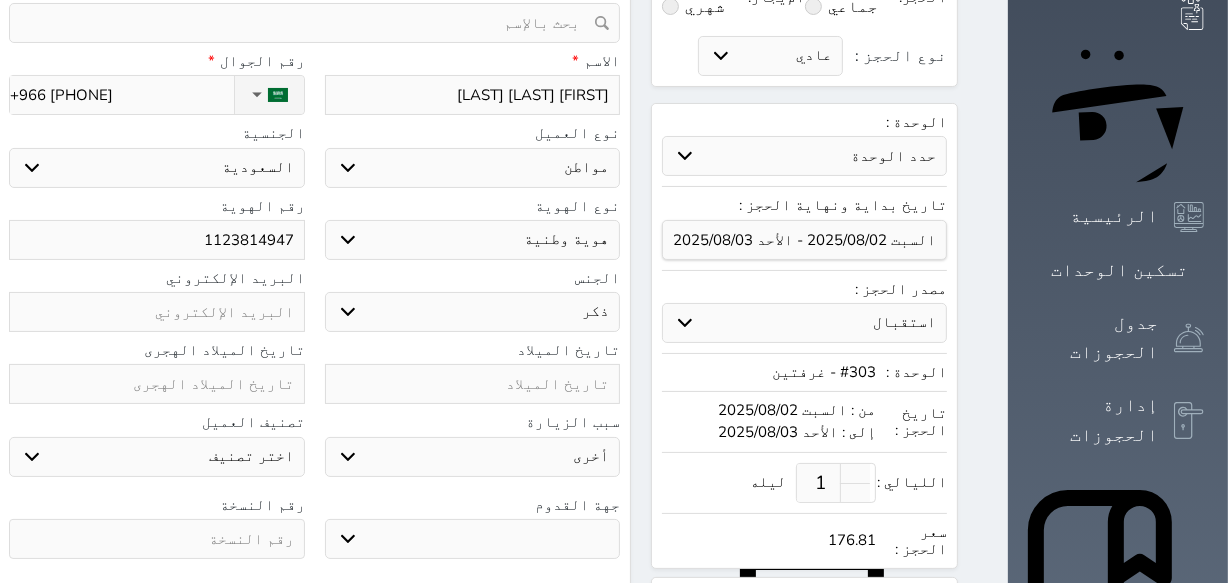 scroll, scrollTop: 181, scrollLeft: 0, axis: vertical 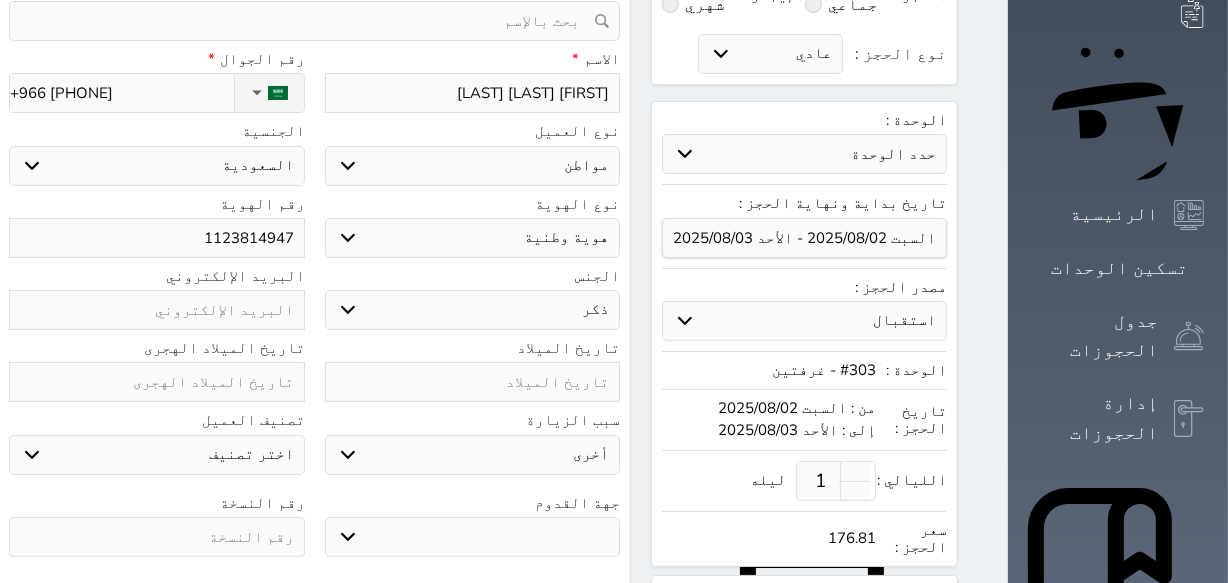 type on "1123814947" 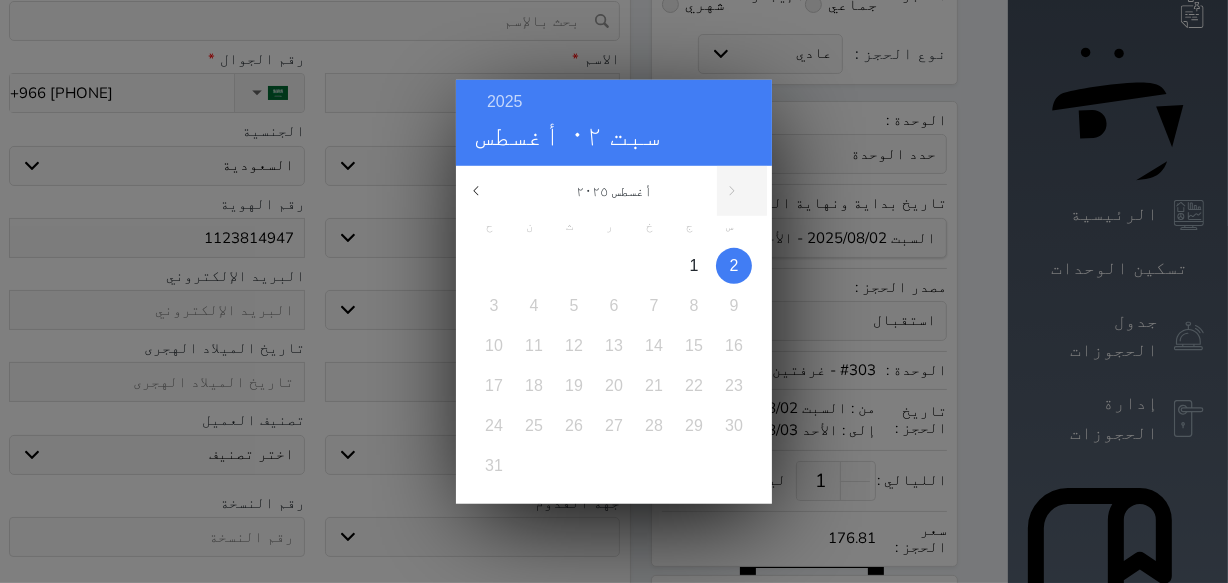 click on "2" at bounding box center [734, 264] 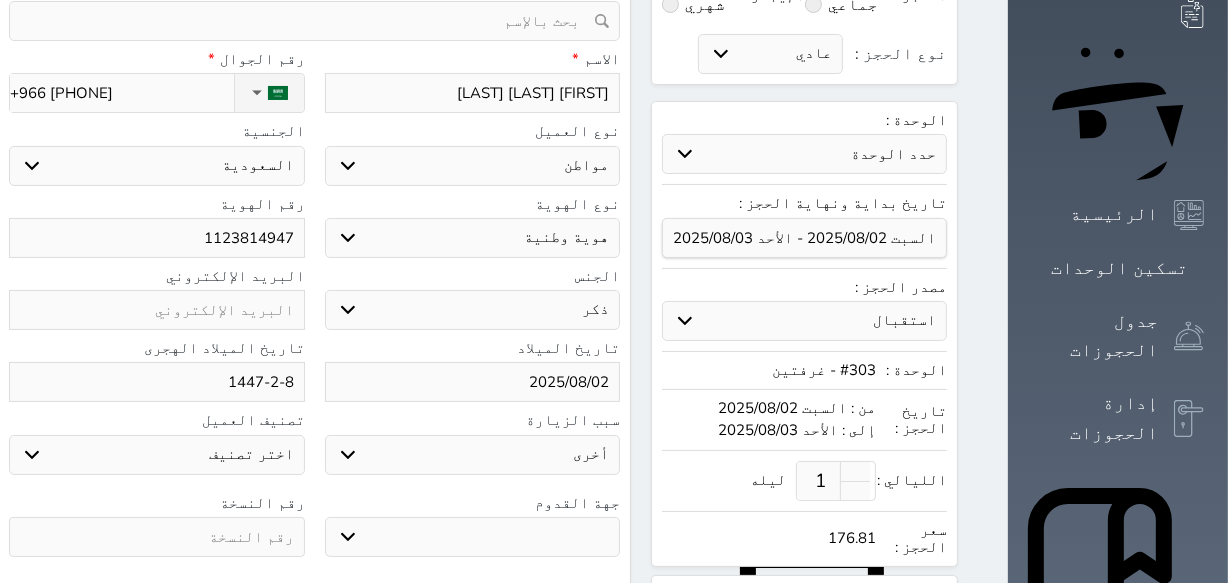 click at bounding box center [157, 537] 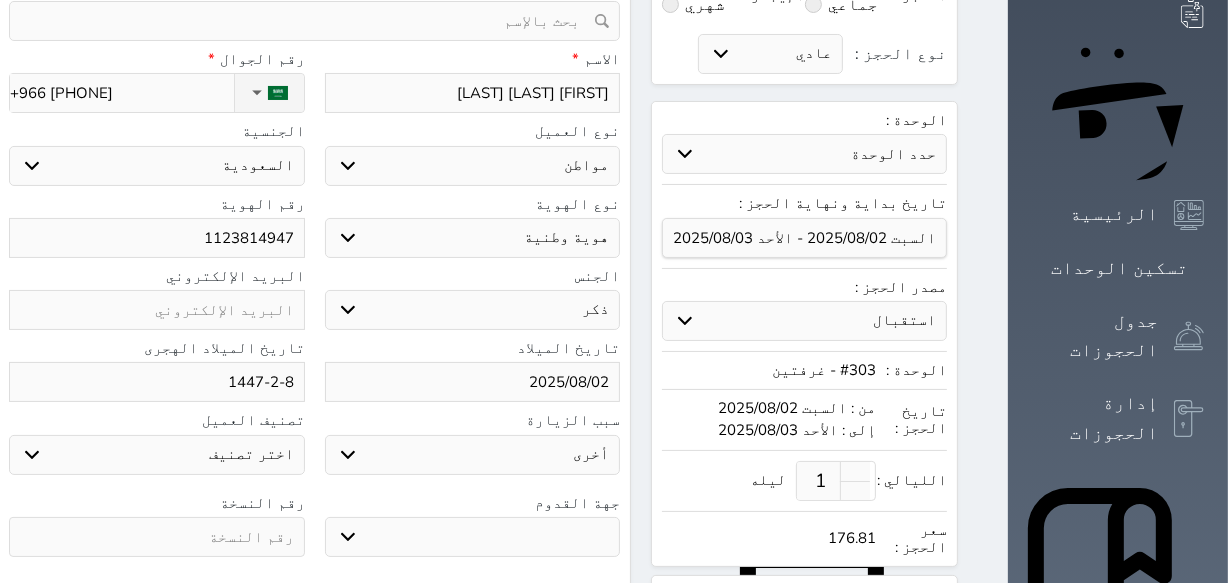 select 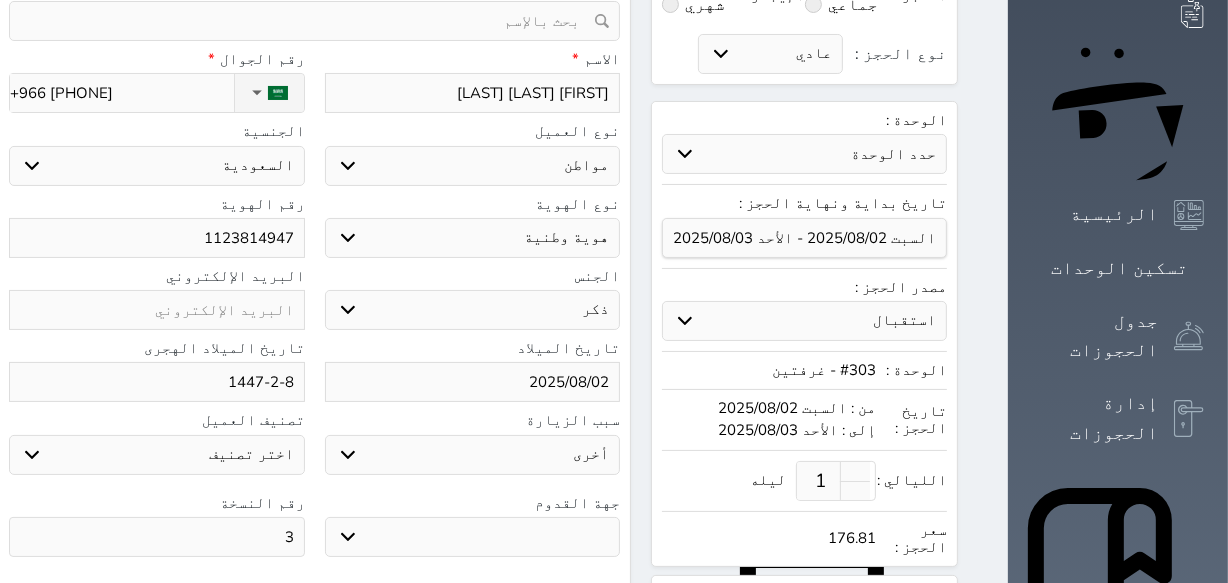 type on "3" 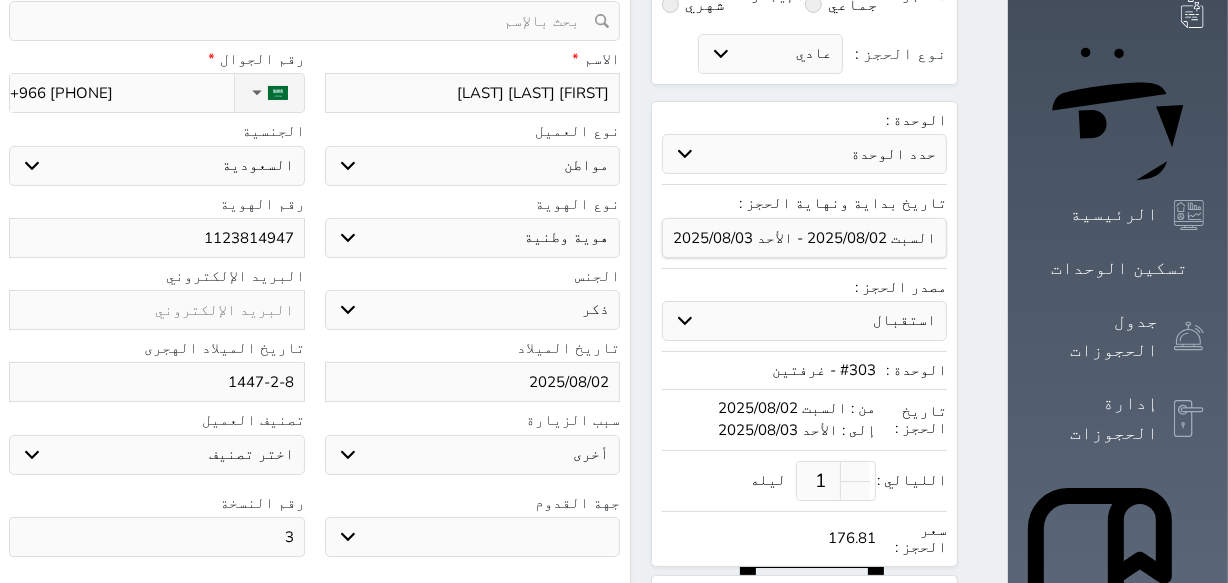 drag, startPoint x: 596, startPoint y: 492, endPoint x: 598, endPoint y: 482, distance: 10.198039 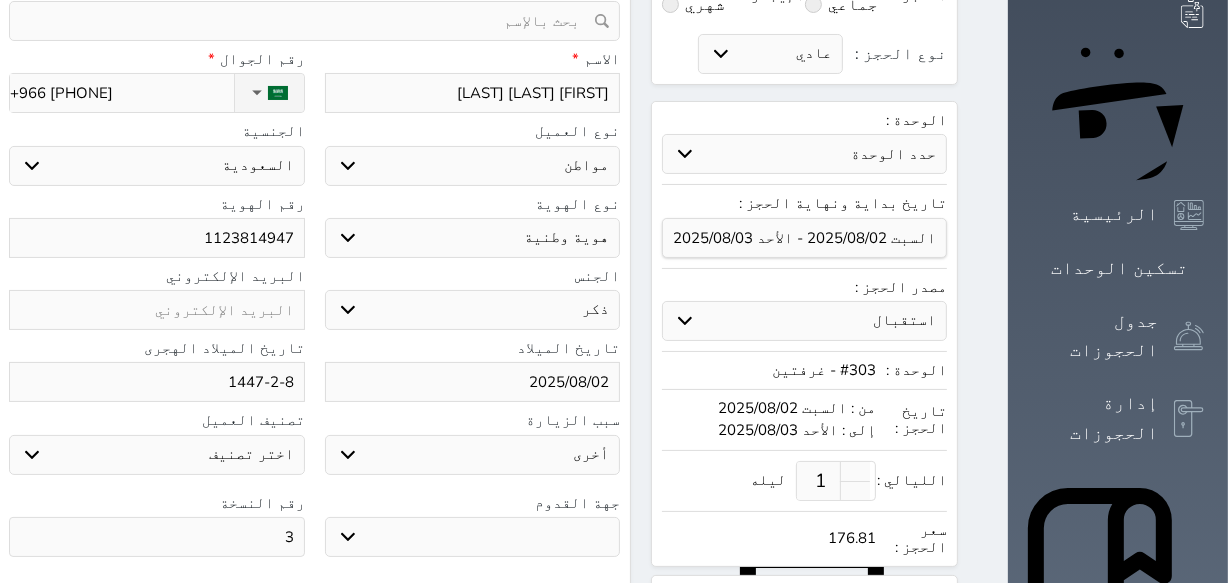 select on "9" 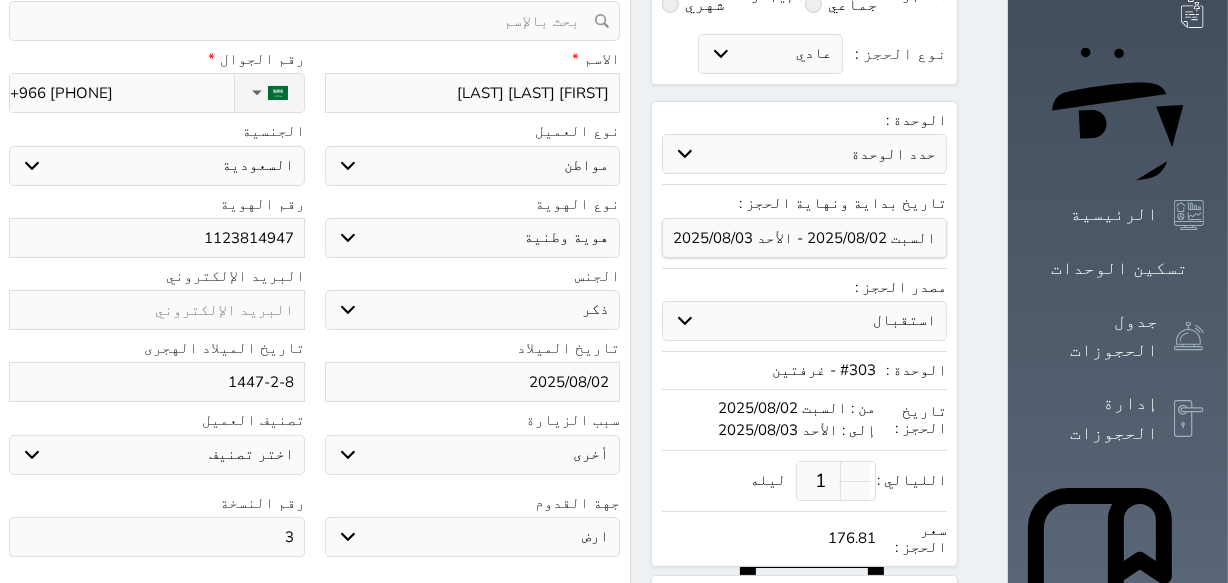 click on "جو بحر ارض" at bounding box center [473, 537] 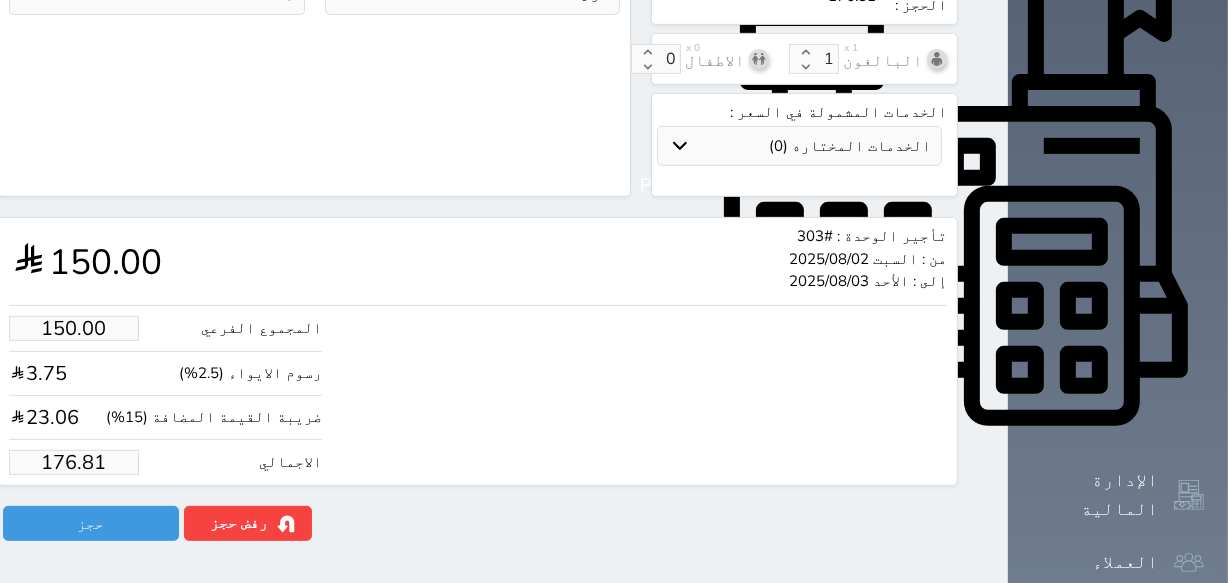 scroll, scrollTop: 726, scrollLeft: 0, axis: vertical 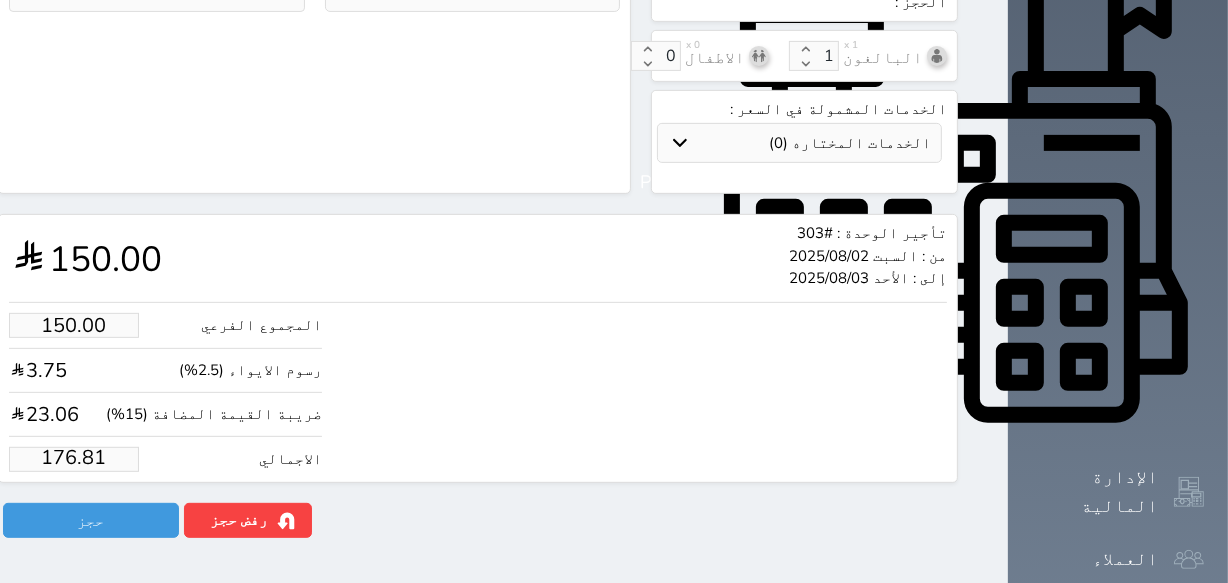 drag, startPoint x: 61, startPoint y: 415, endPoint x: 129, endPoint y: 417, distance: 68.0294 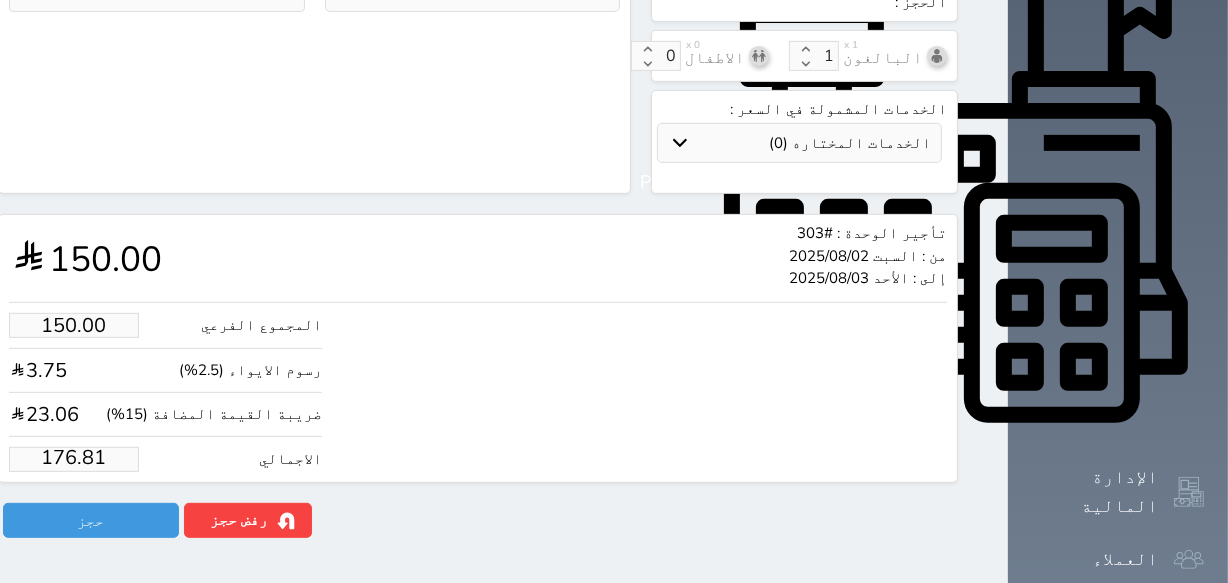 type on "1.70" 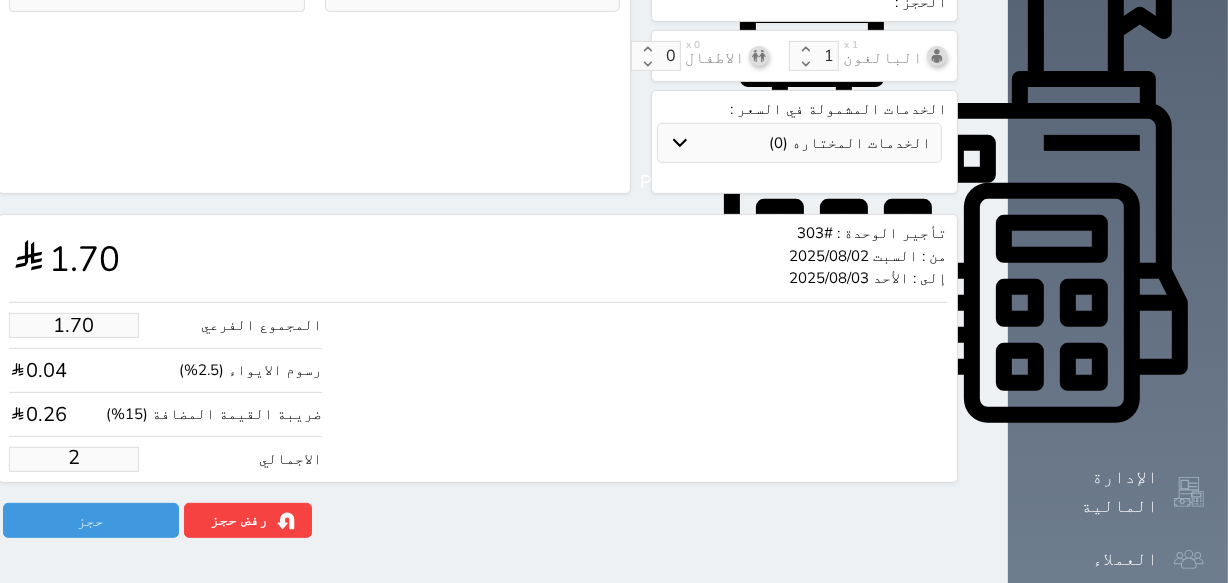 type on "23.75" 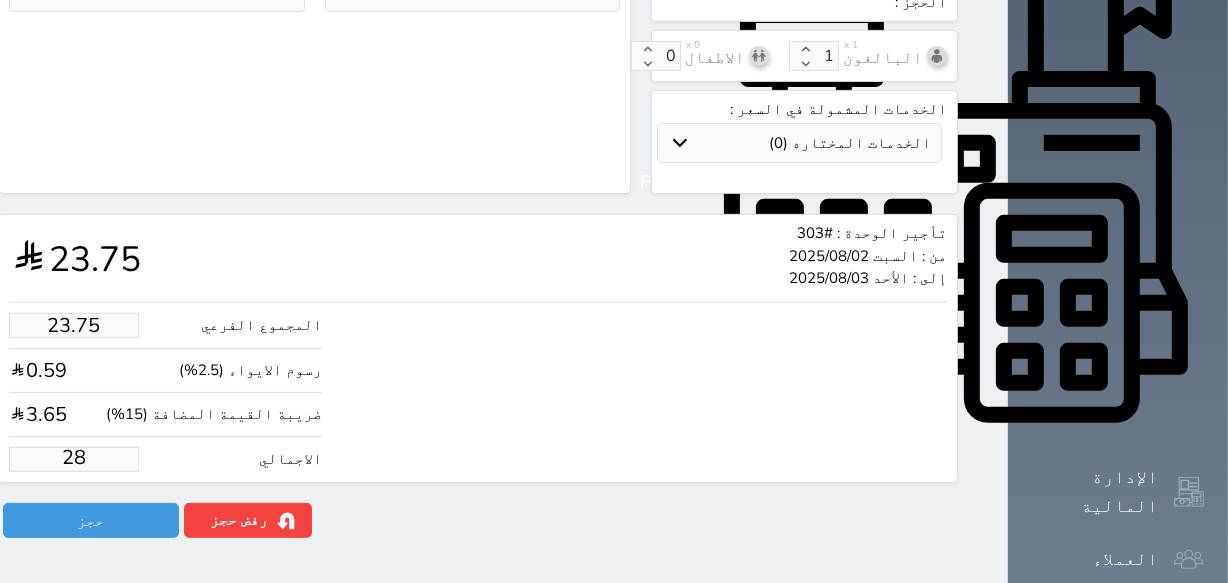 type on "237.54" 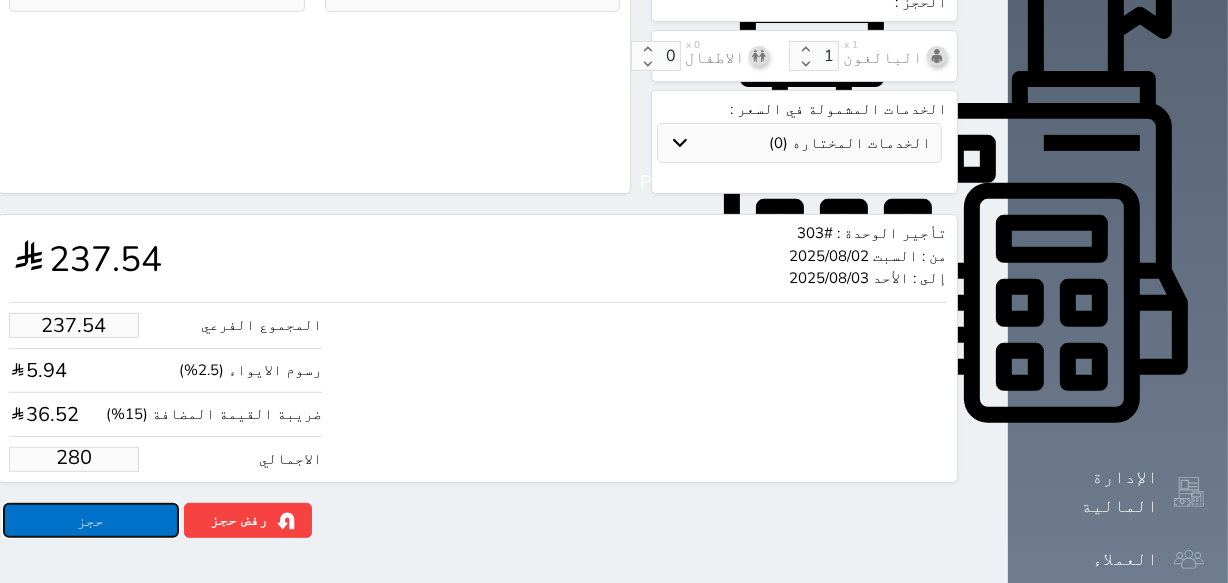 type on "280.00" 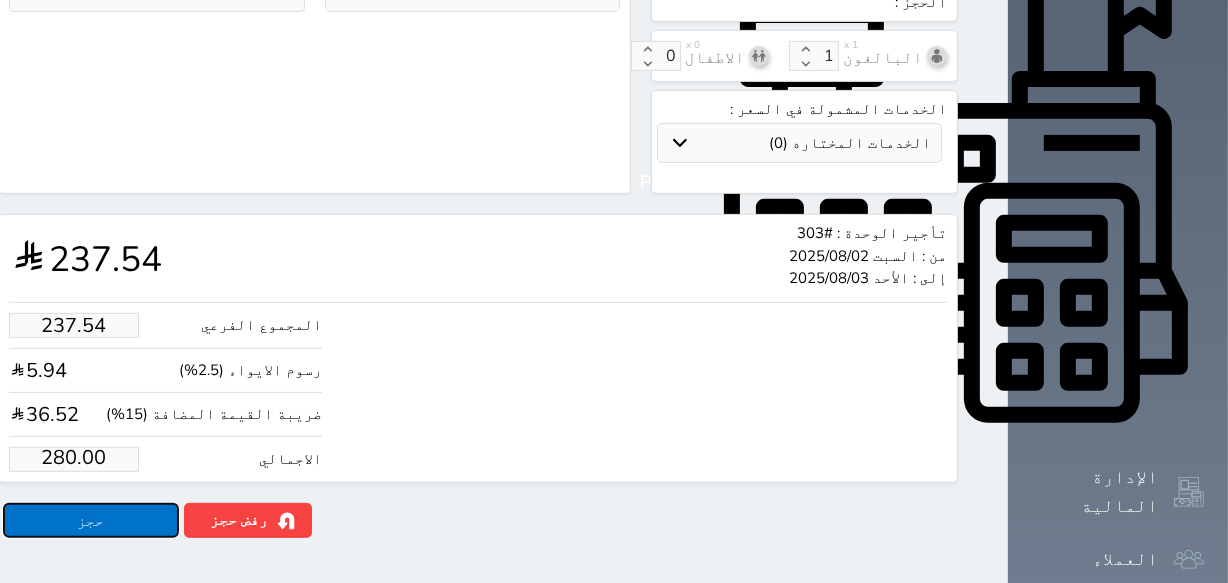 scroll, scrollTop: 0, scrollLeft: 0, axis: both 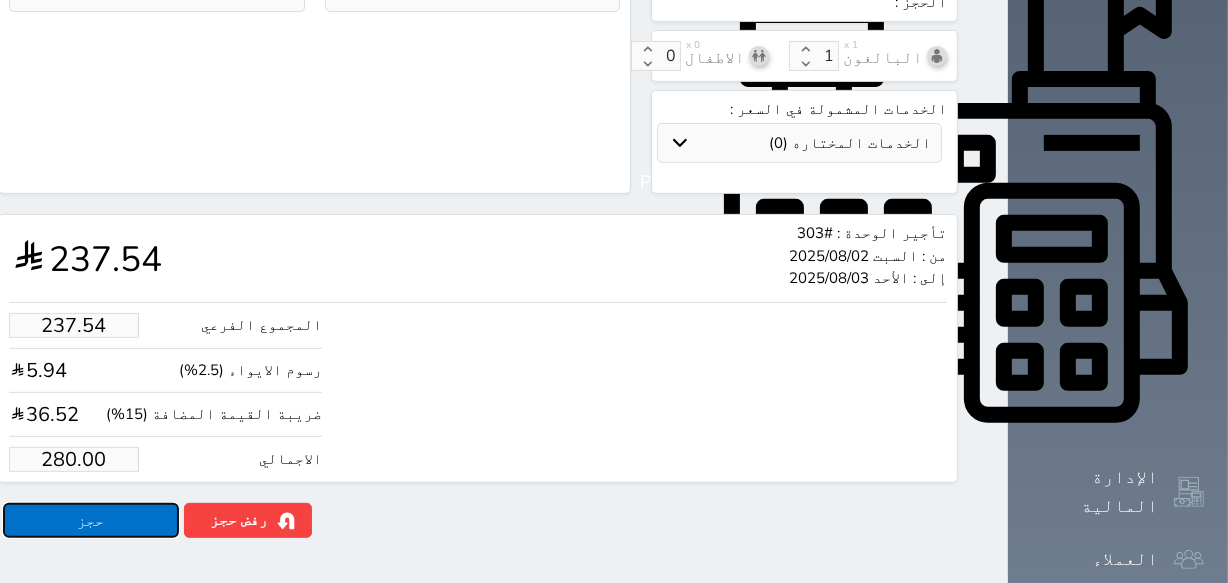 click on "حجز" at bounding box center (91, 520) 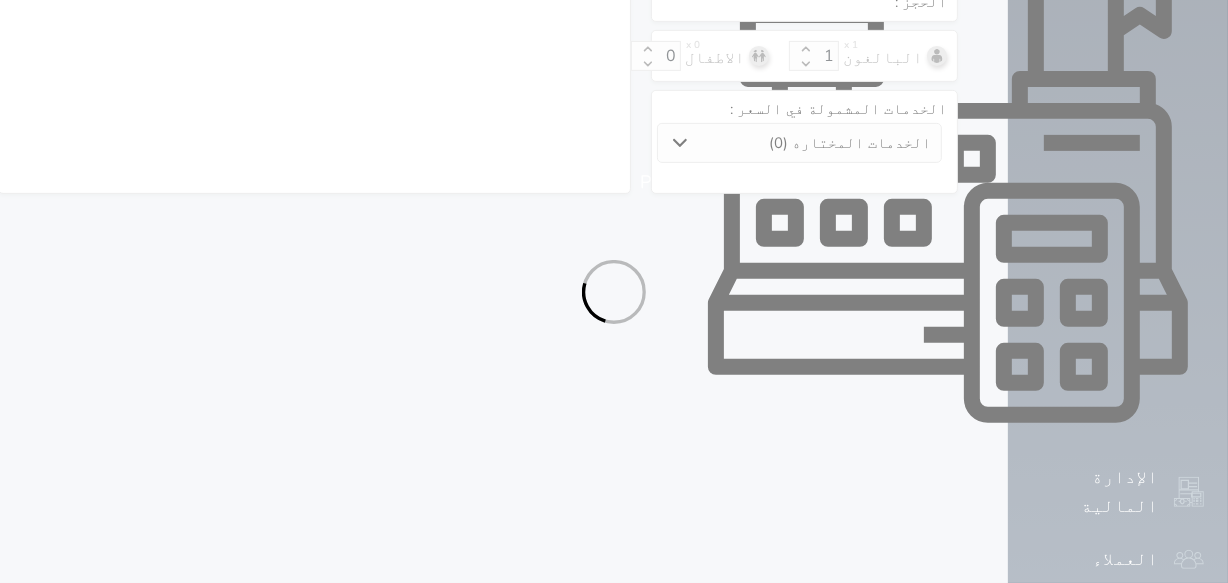 select on "1" 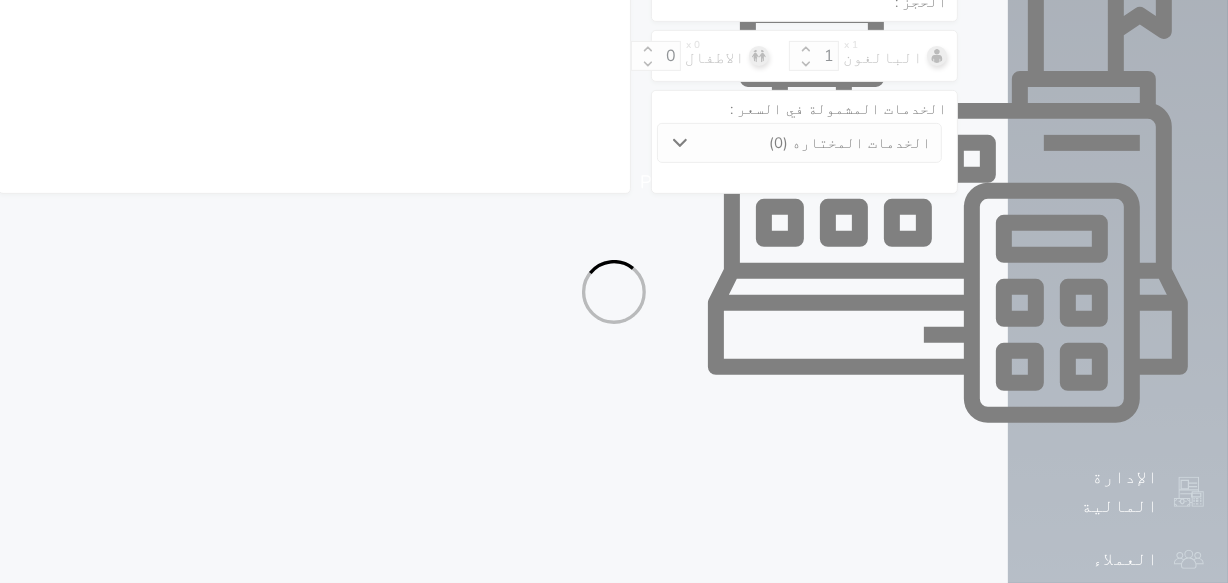 select on "113" 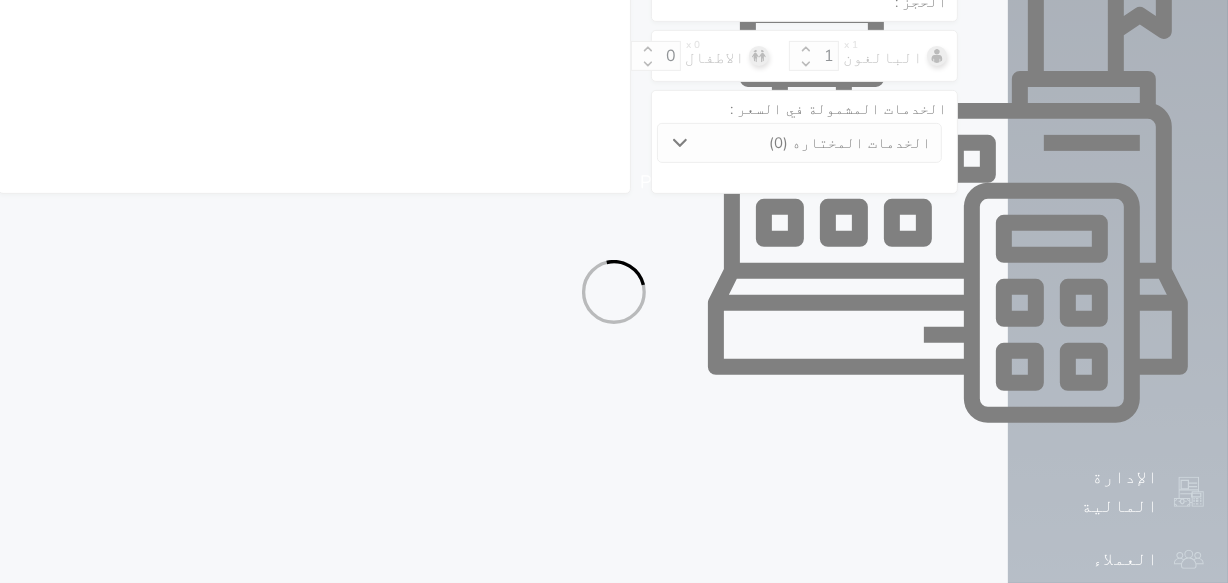 select on "1" 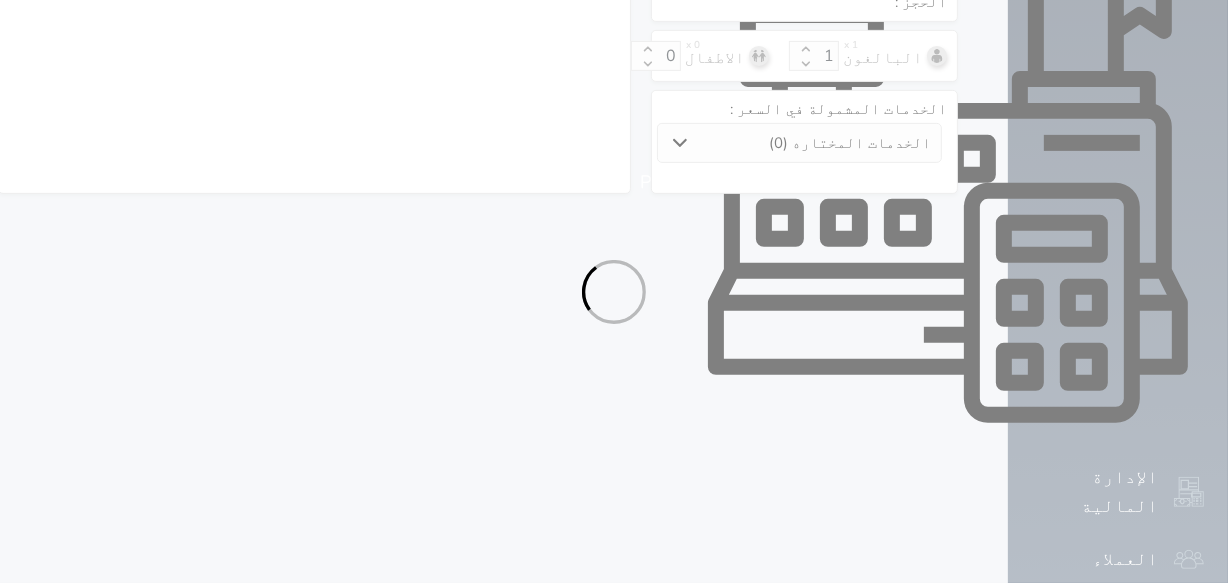 select on "7" 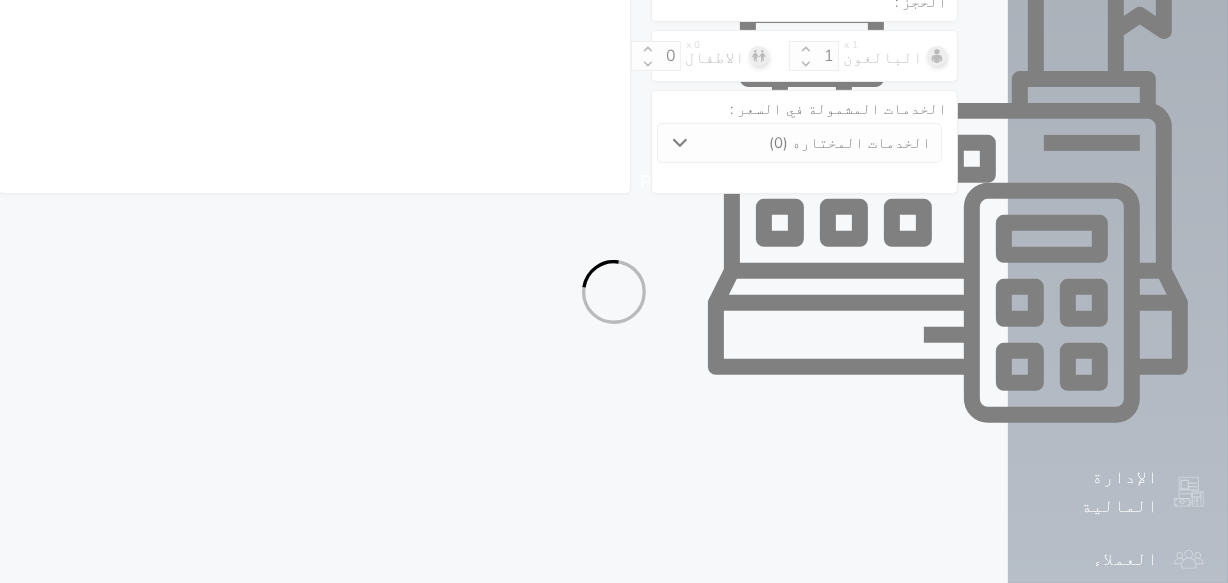 select on "9" 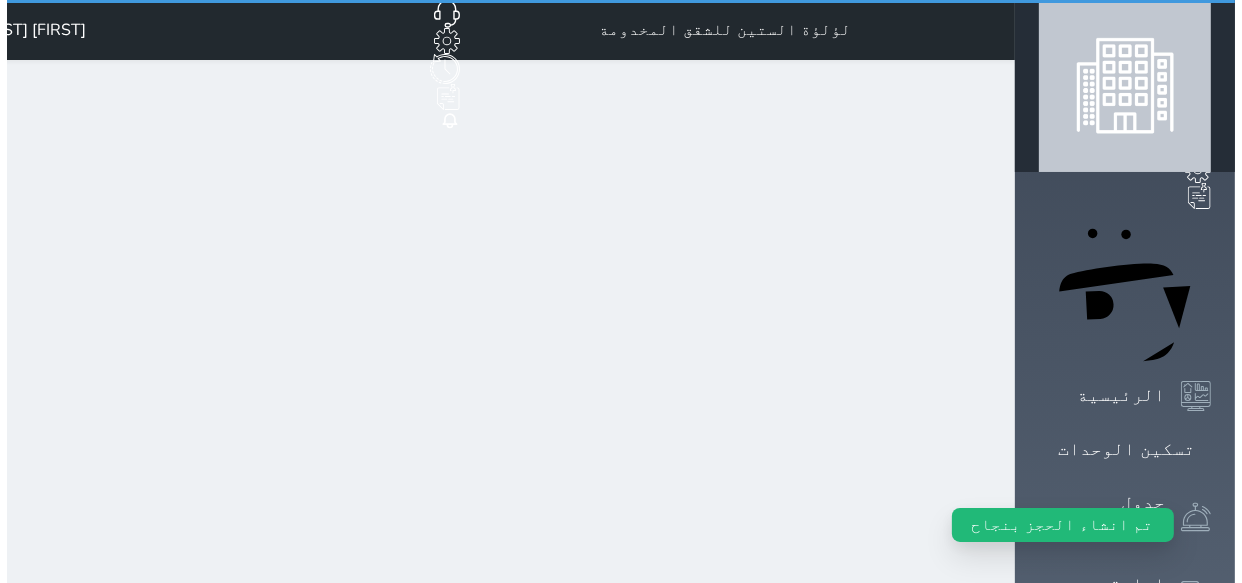 scroll, scrollTop: 0, scrollLeft: 0, axis: both 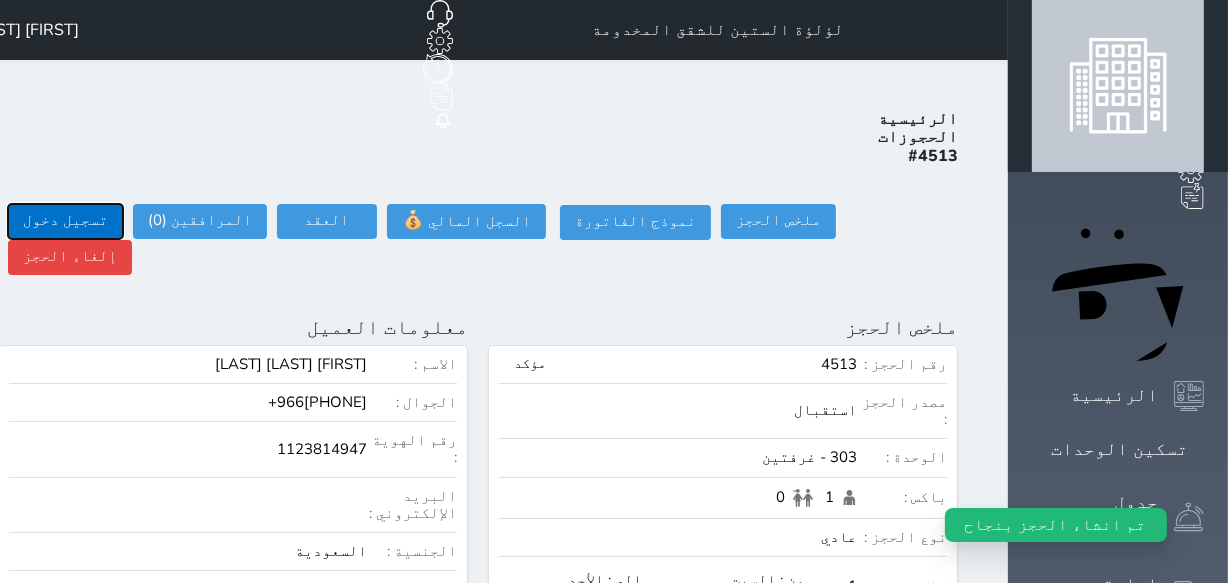 click on "تسجيل دخول" at bounding box center (65, 221) 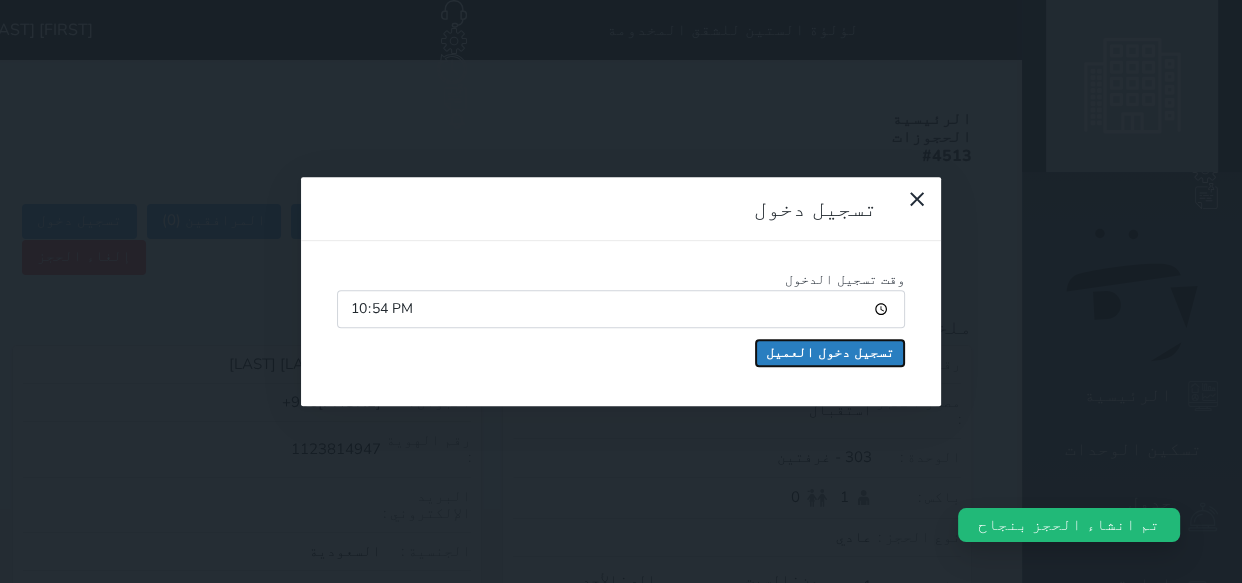 click on "تسجيل دخول العميل" at bounding box center [830, 353] 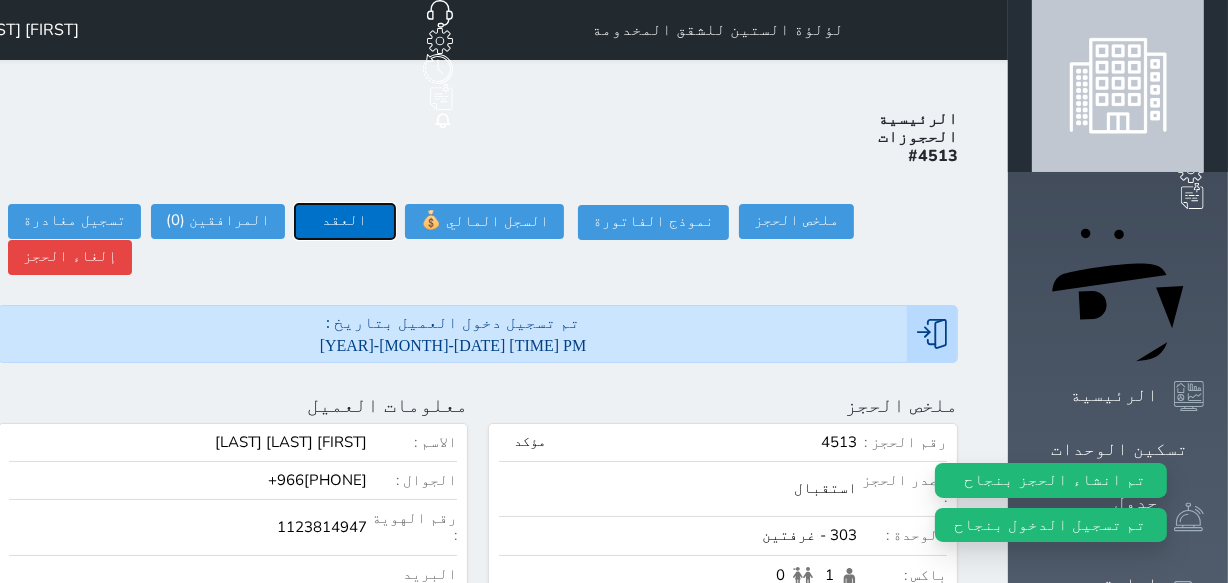 click on "العقد" at bounding box center (345, 221) 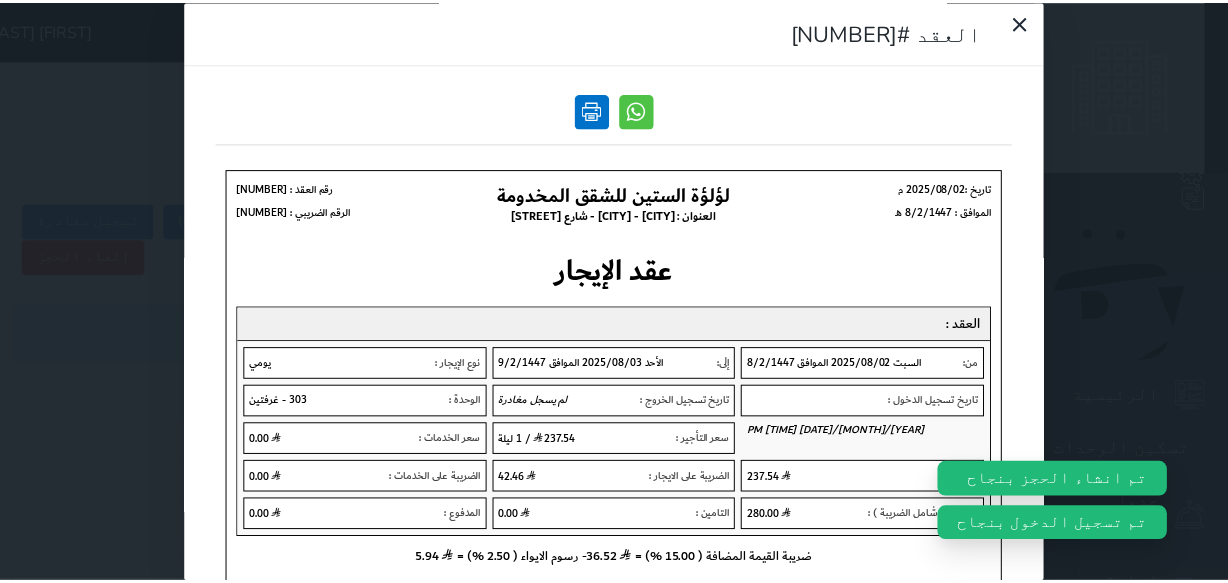 scroll, scrollTop: 0, scrollLeft: 0, axis: both 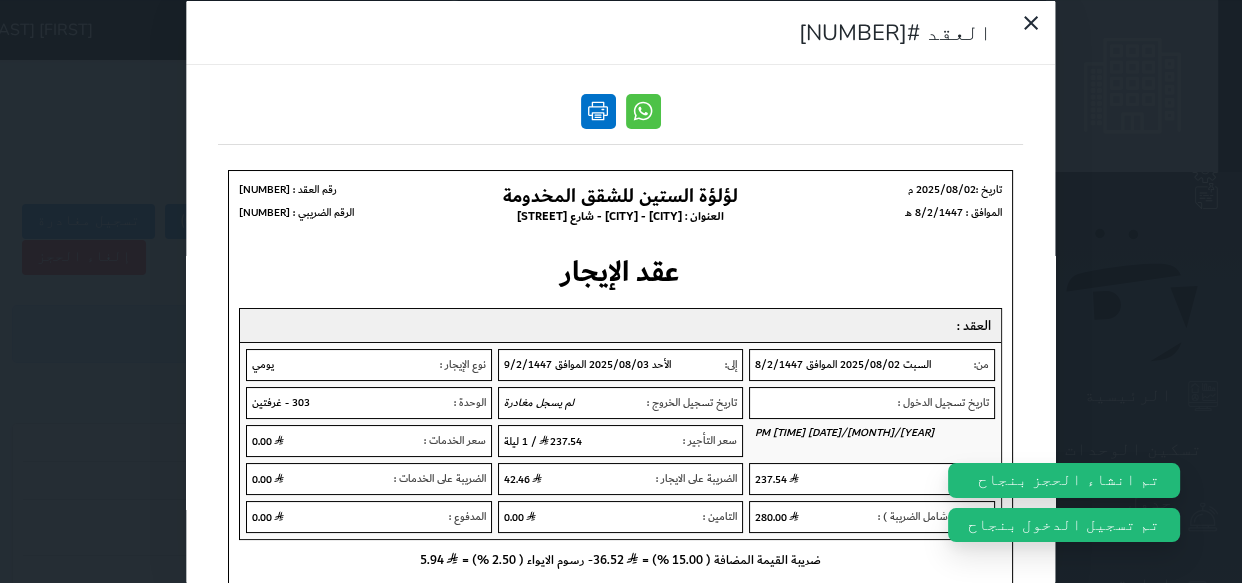 click at bounding box center (598, 110) 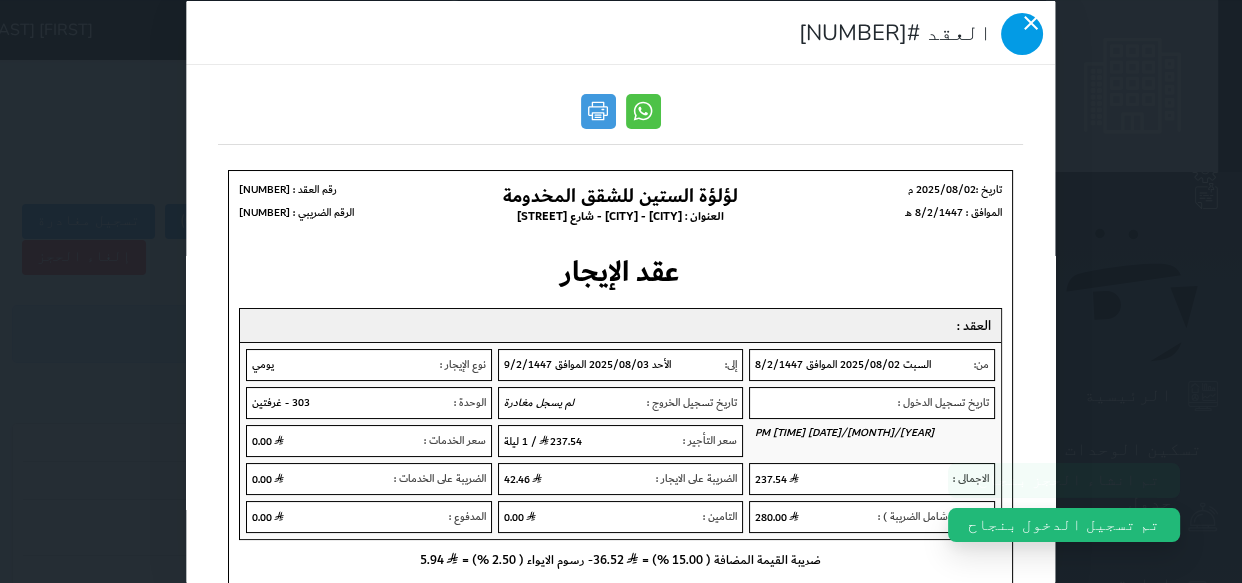 click 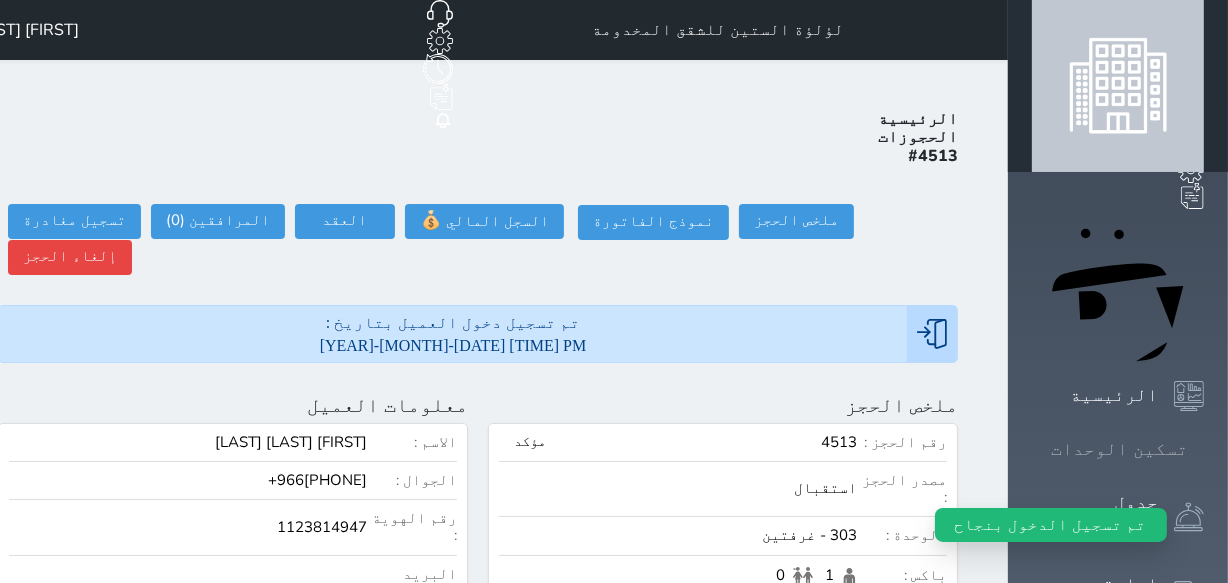click 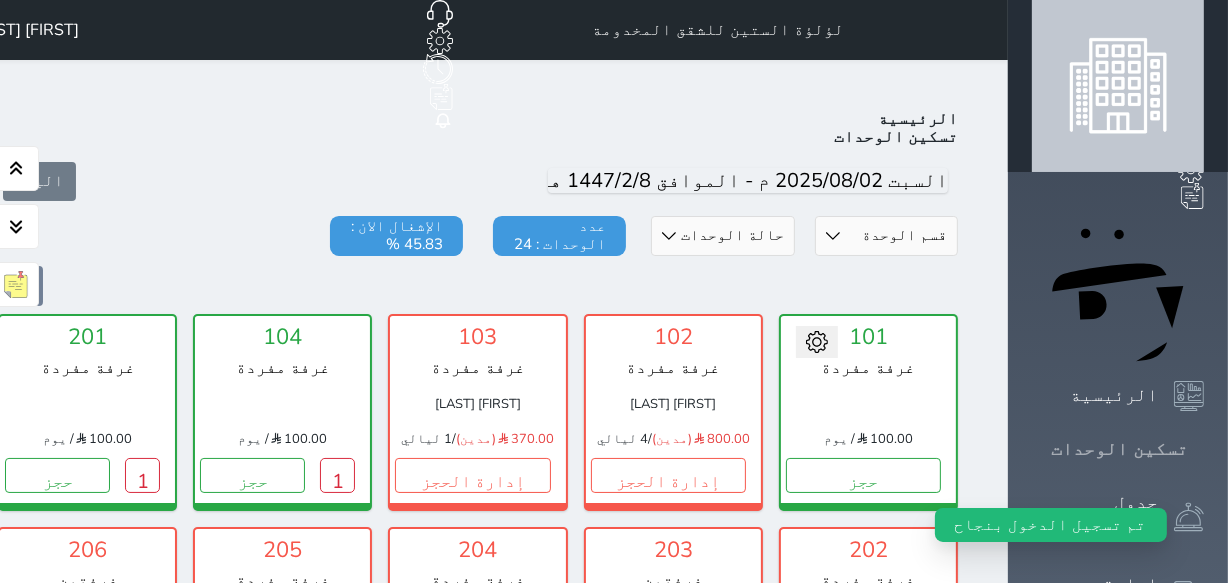 scroll, scrollTop: 78, scrollLeft: 0, axis: vertical 